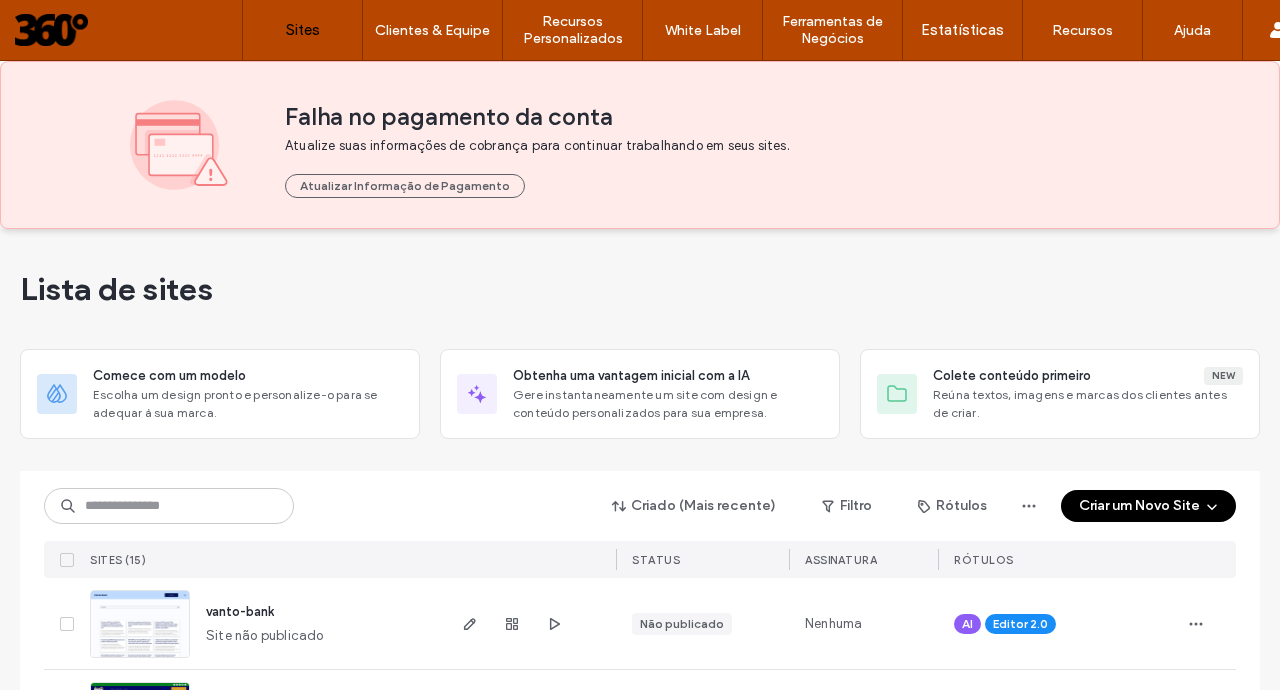 scroll, scrollTop: 0, scrollLeft: 0, axis: both 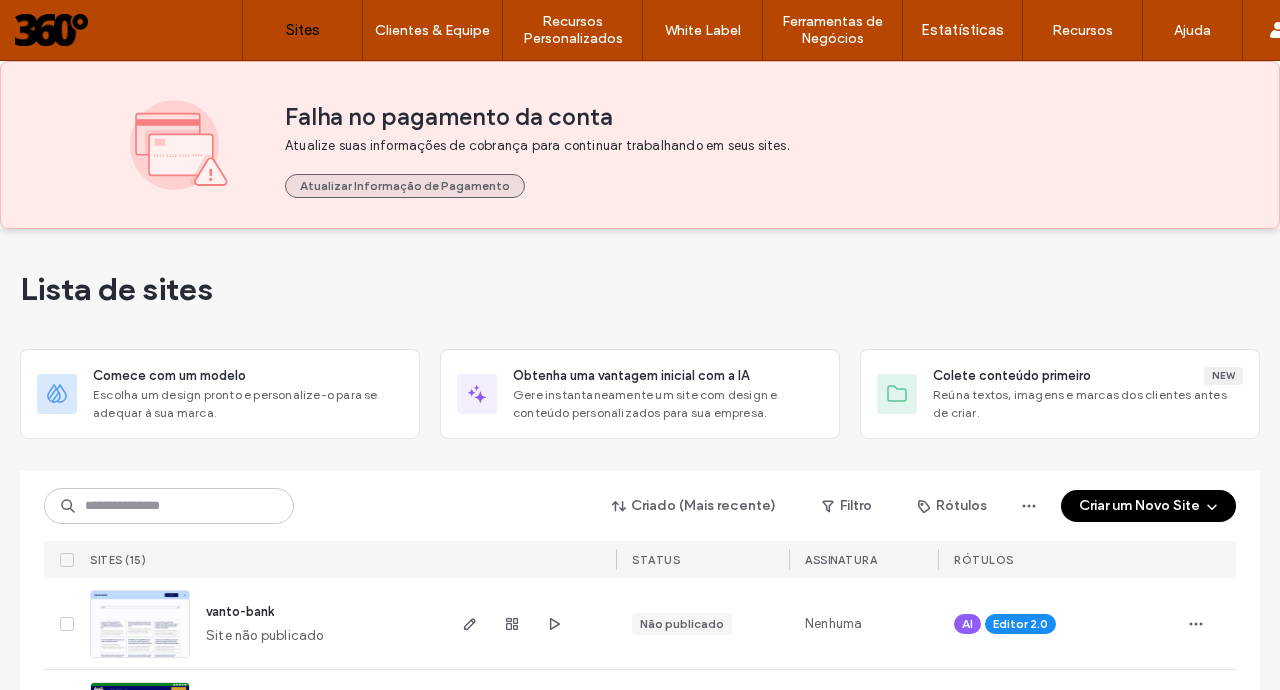 click on "Atualizar Informaçāo de Pagamento" at bounding box center (405, 186) 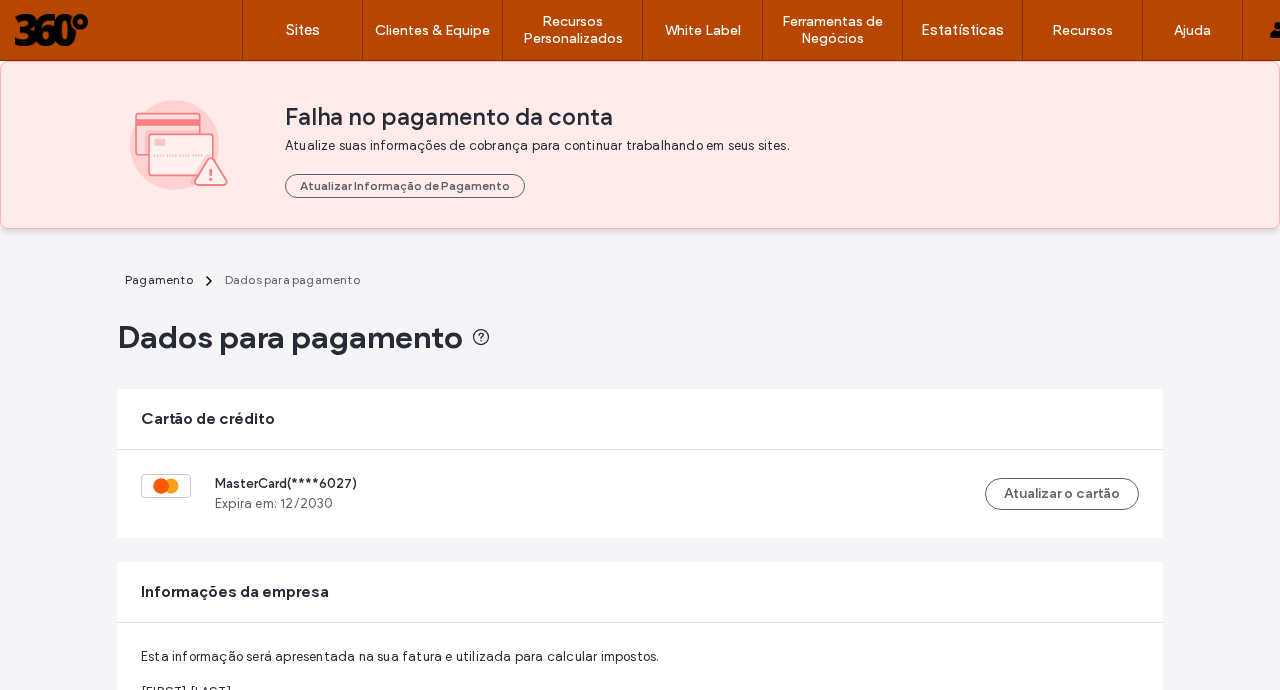 scroll, scrollTop: 0, scrollLeft: 0, axis: both 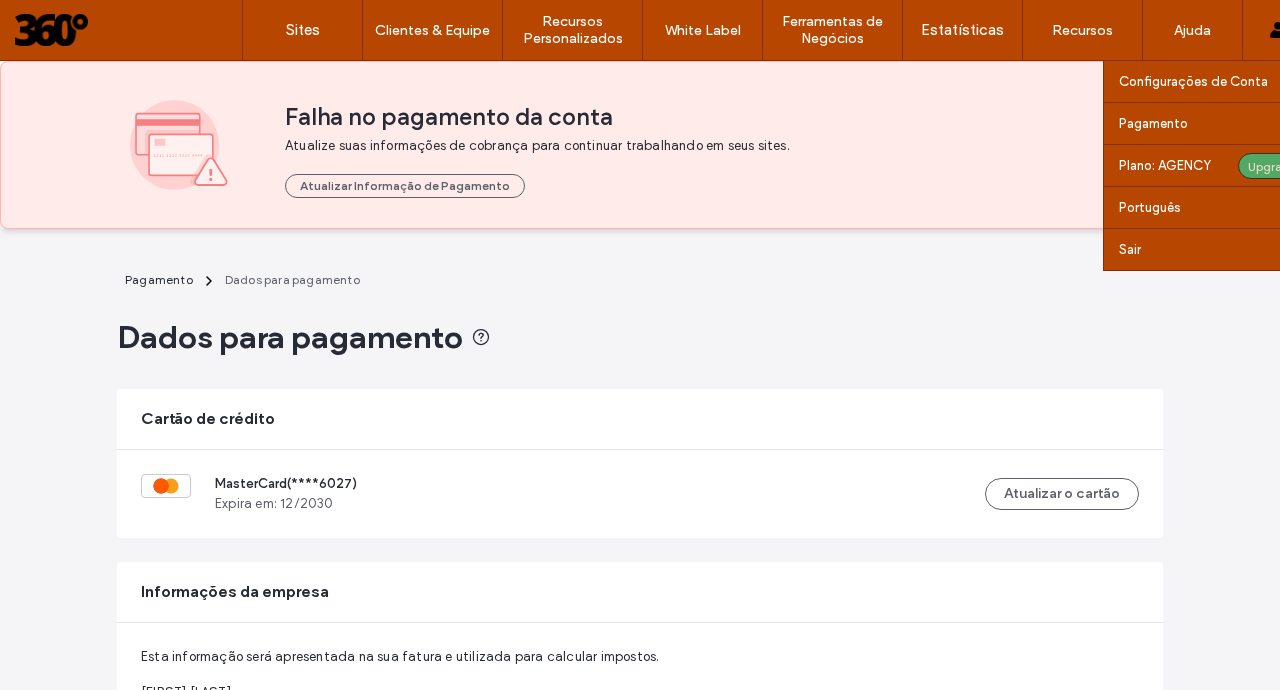 click on "Upgrade" at bounding box center (1272, 166) 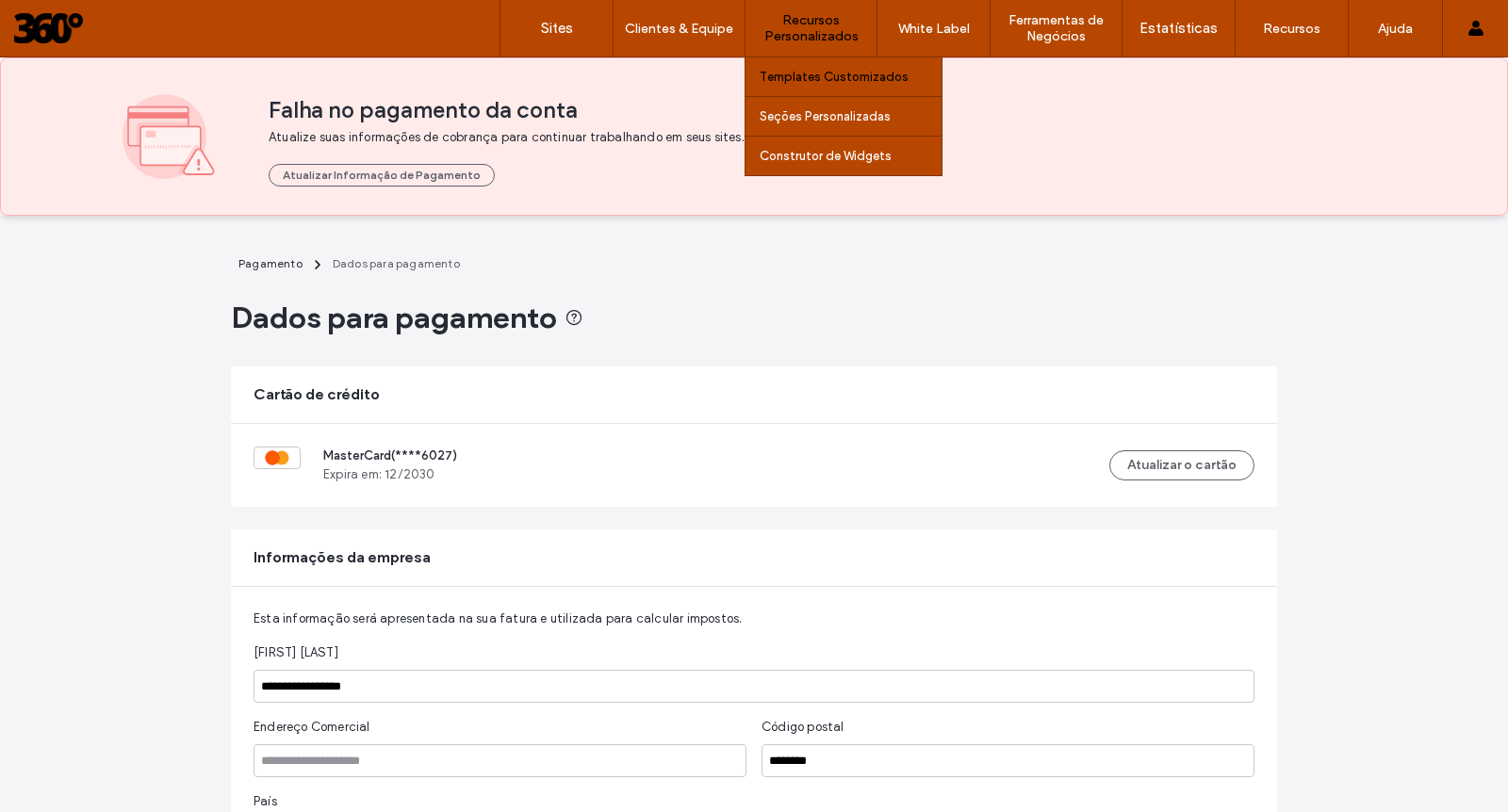 click on "Templates Customizados" at bounding box center [834, 76] 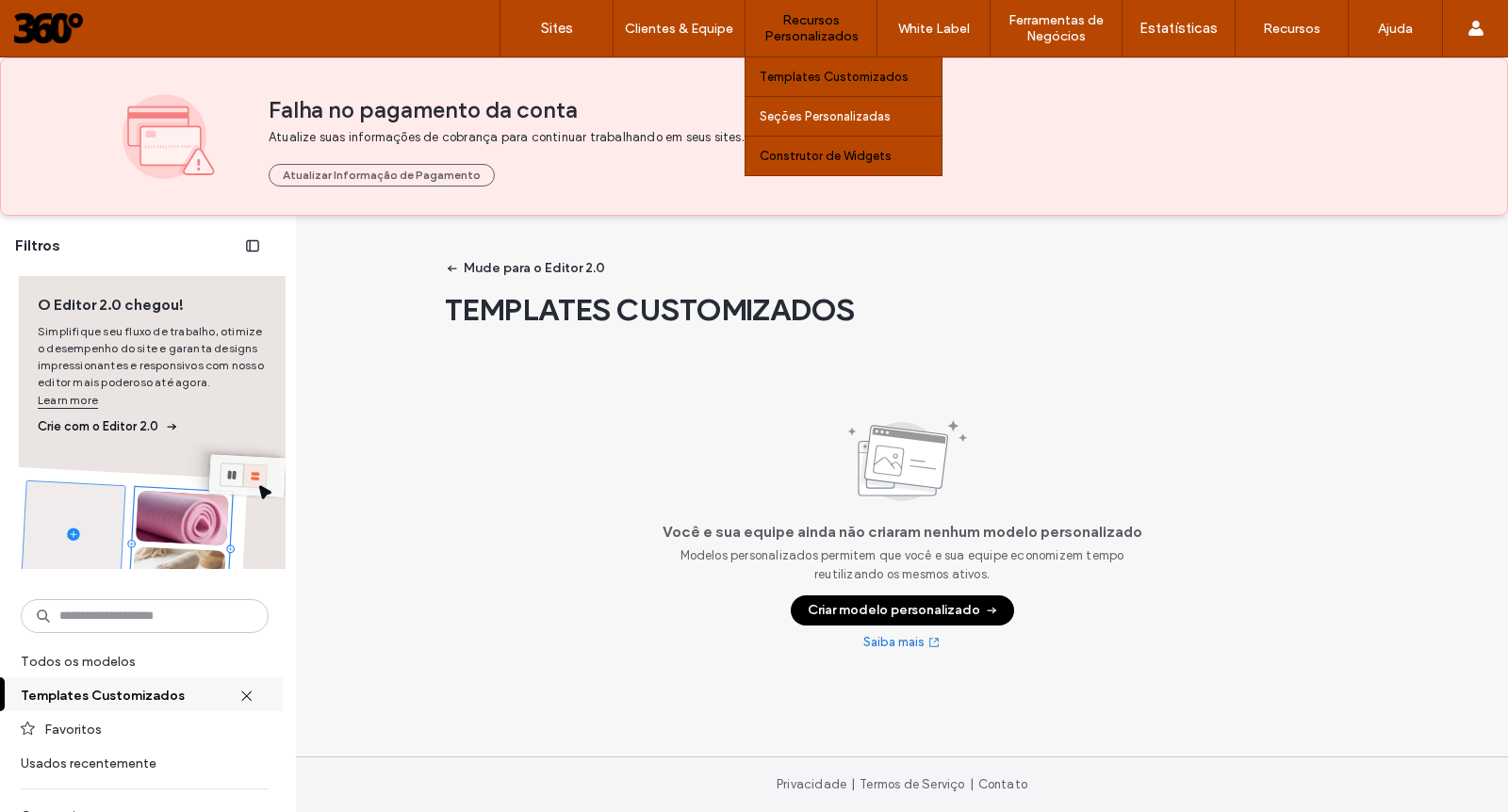 click on "Construtor de Widgets" at bounding box center [826, 155] 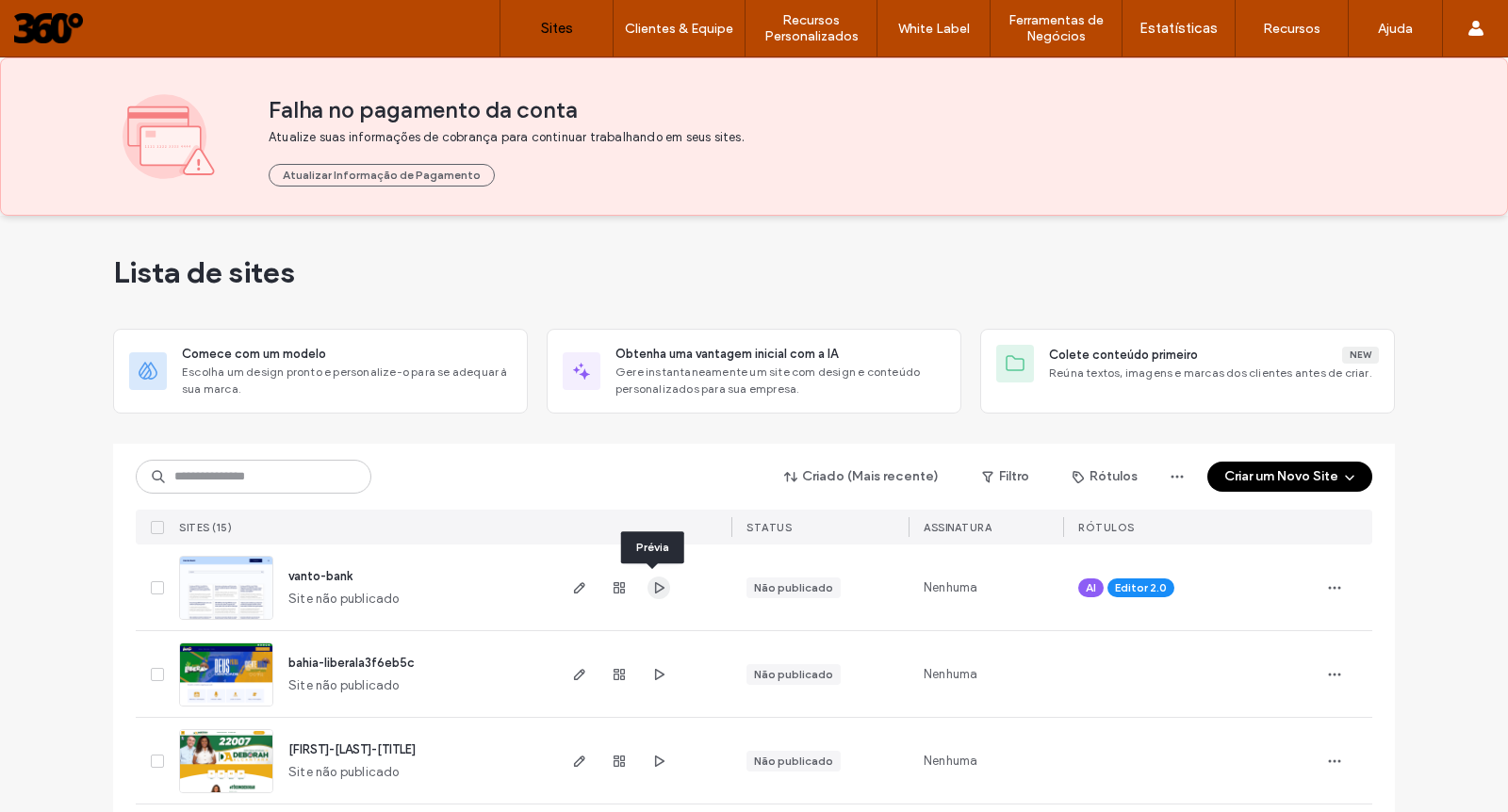 click 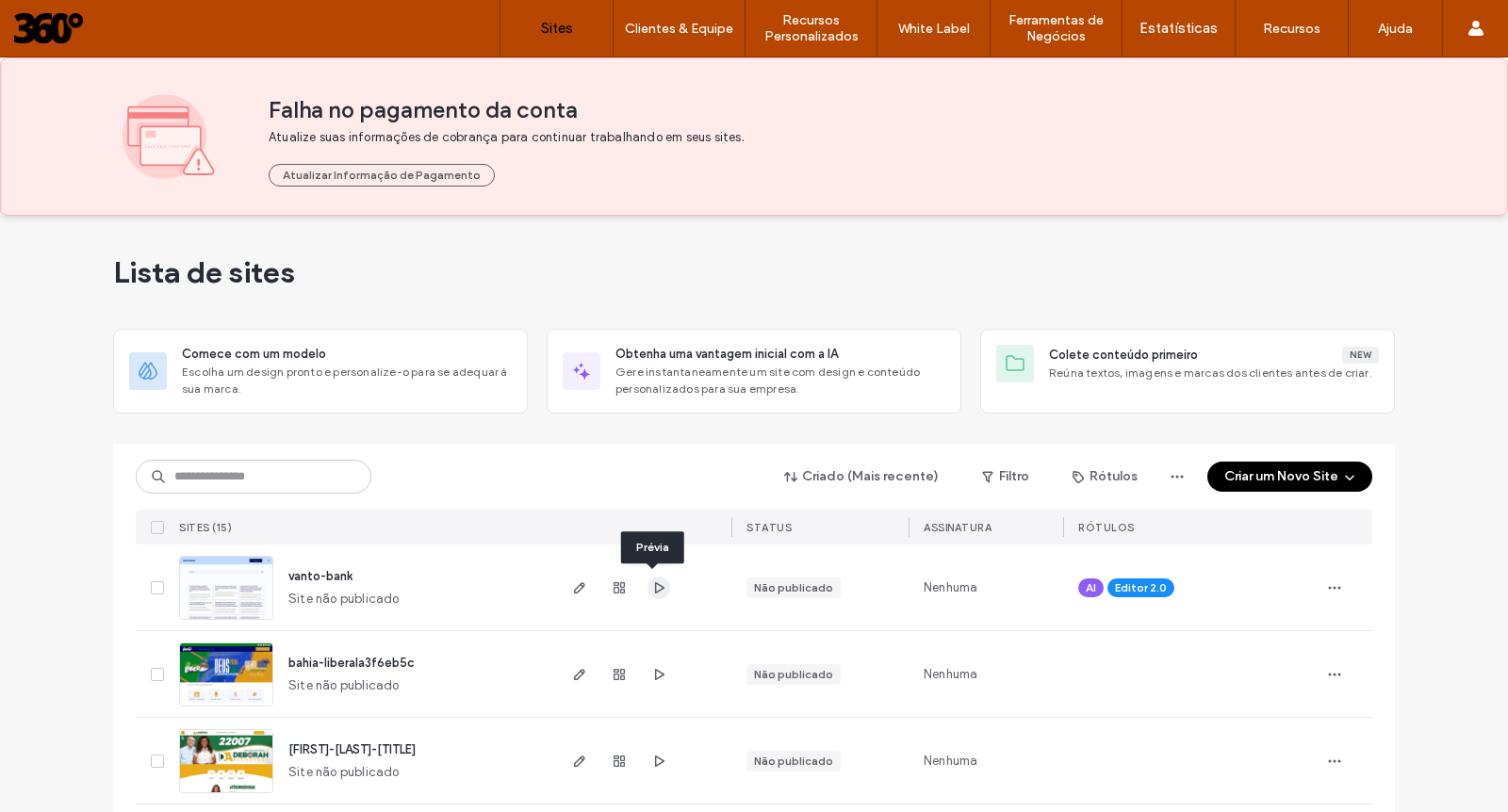 scroll, scrollTop: 0, scrollLeft: 0, axis: both 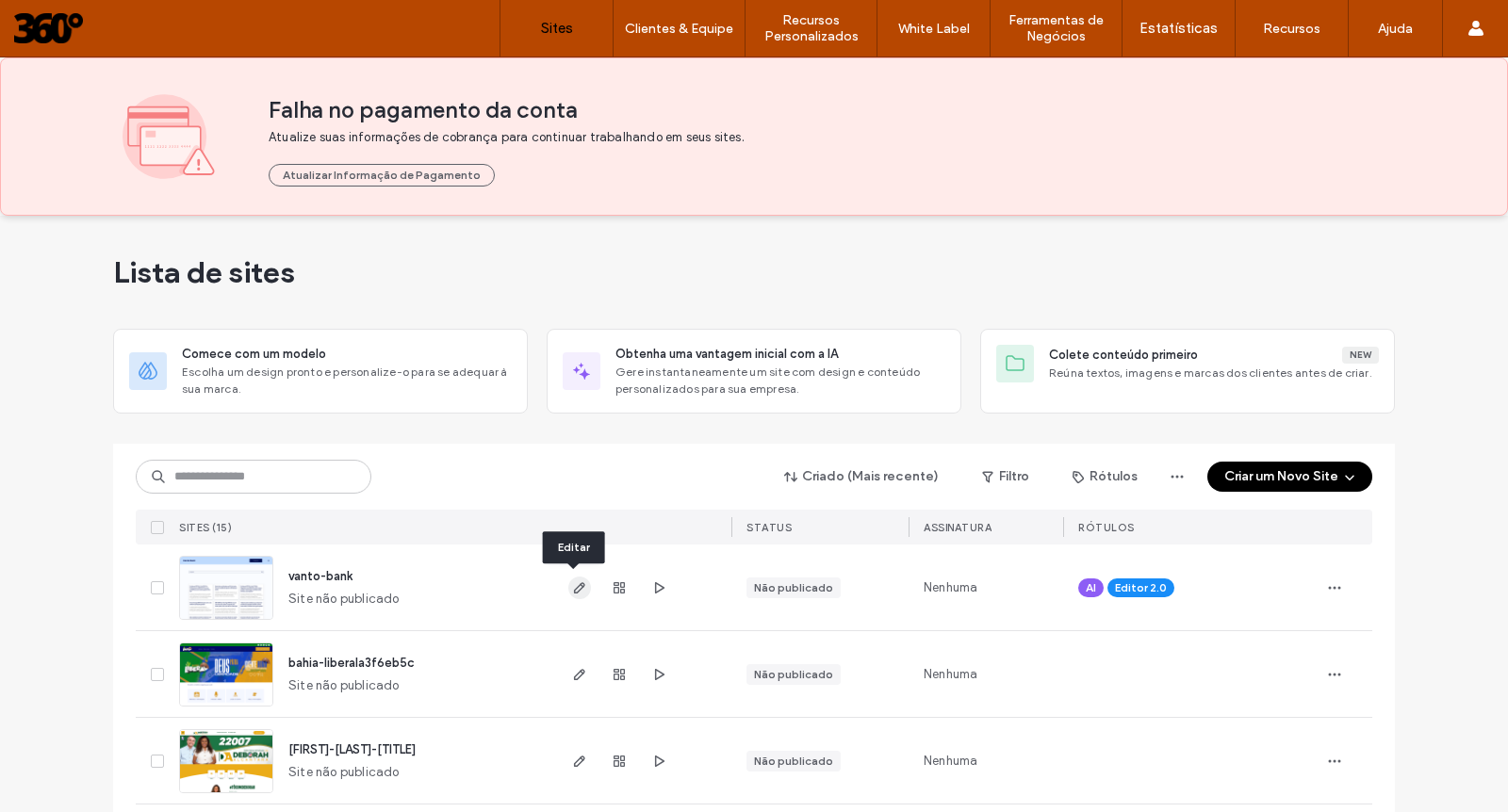click 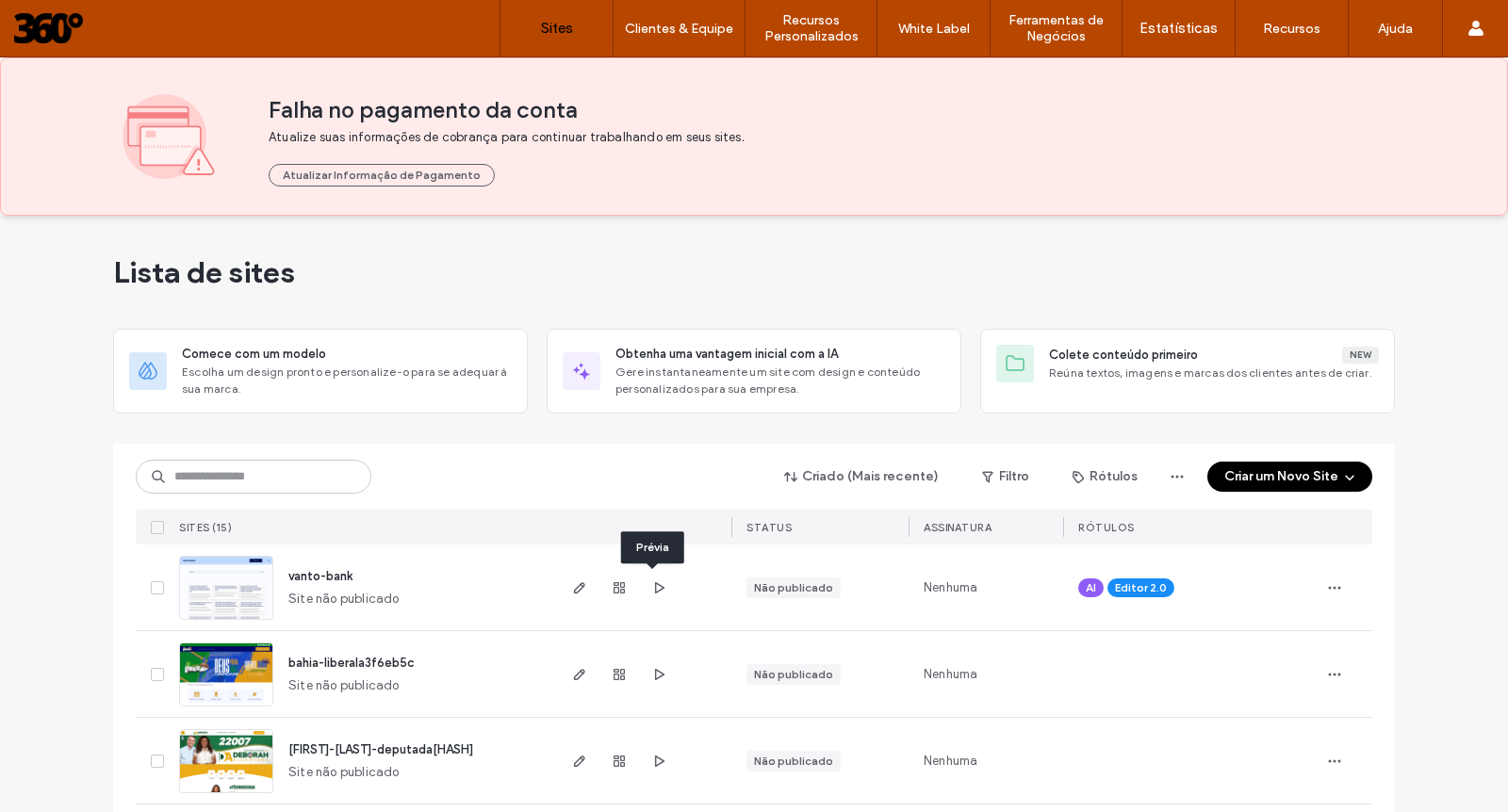 scroll, scrollTop: 0, scrollLeft: 0, axis: both 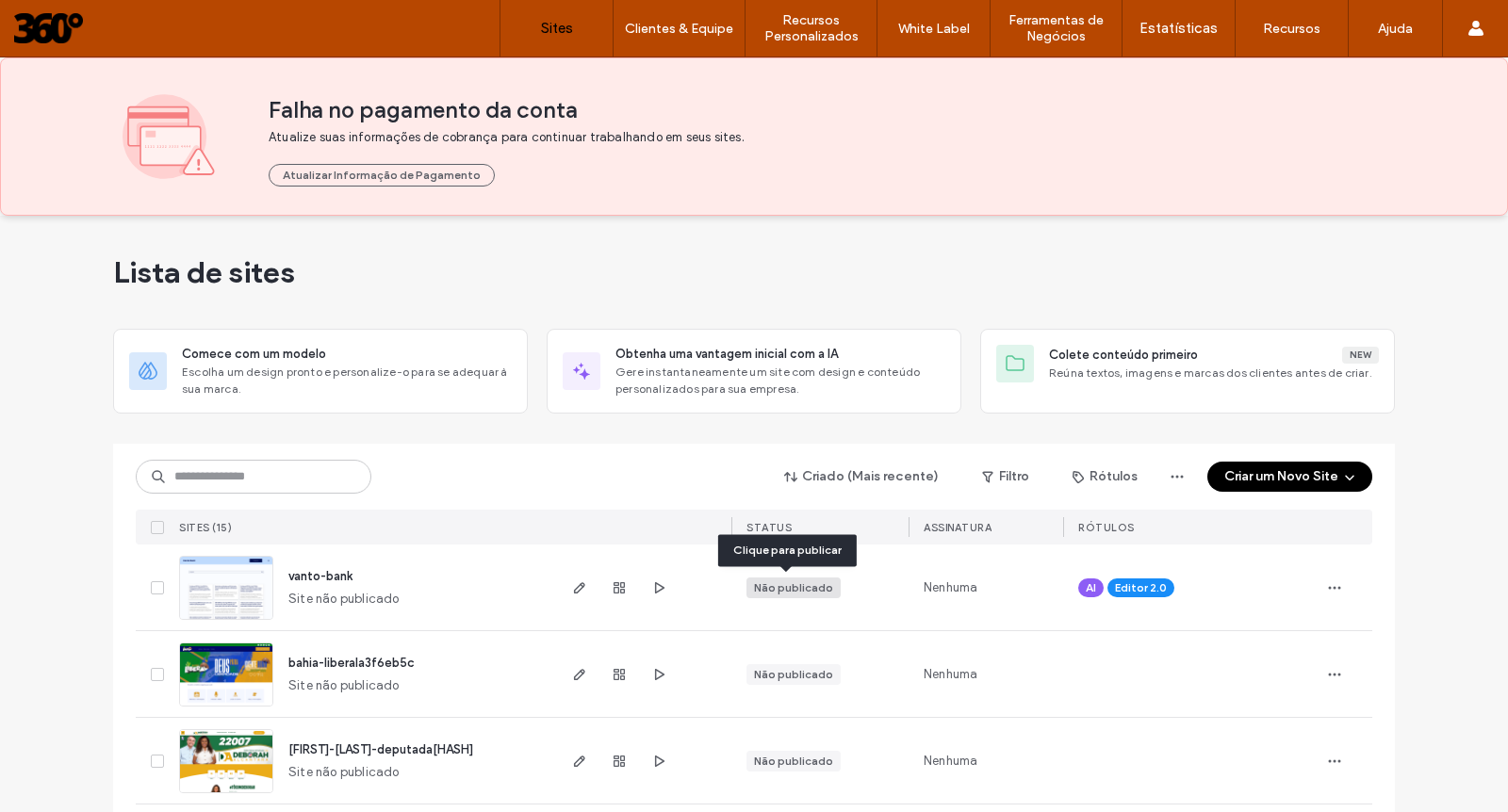click on "Não publicado" at bounding box center (794, 588) 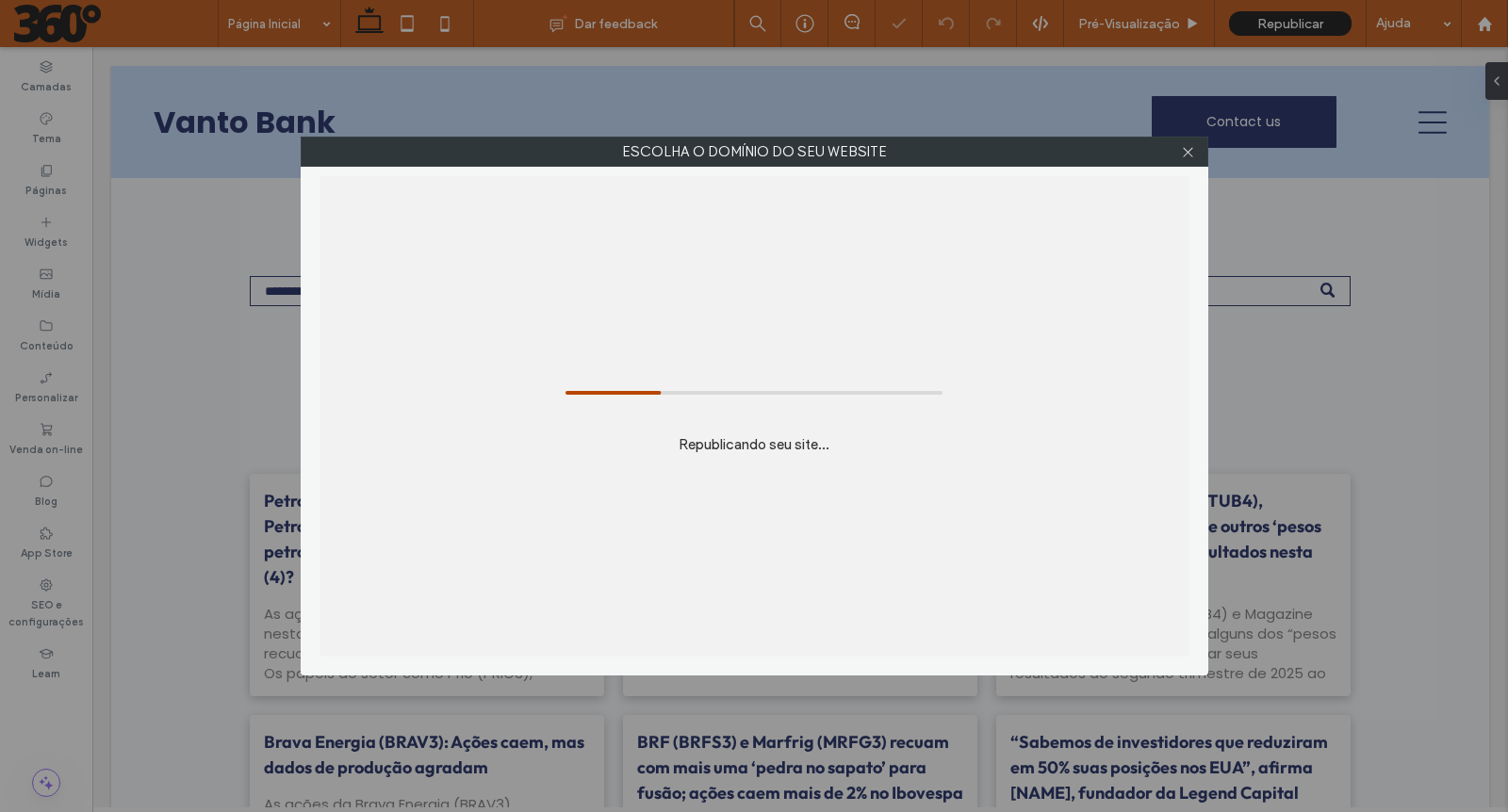 scroll, scrollTop: 0, scrollLeft: 0, axis: both 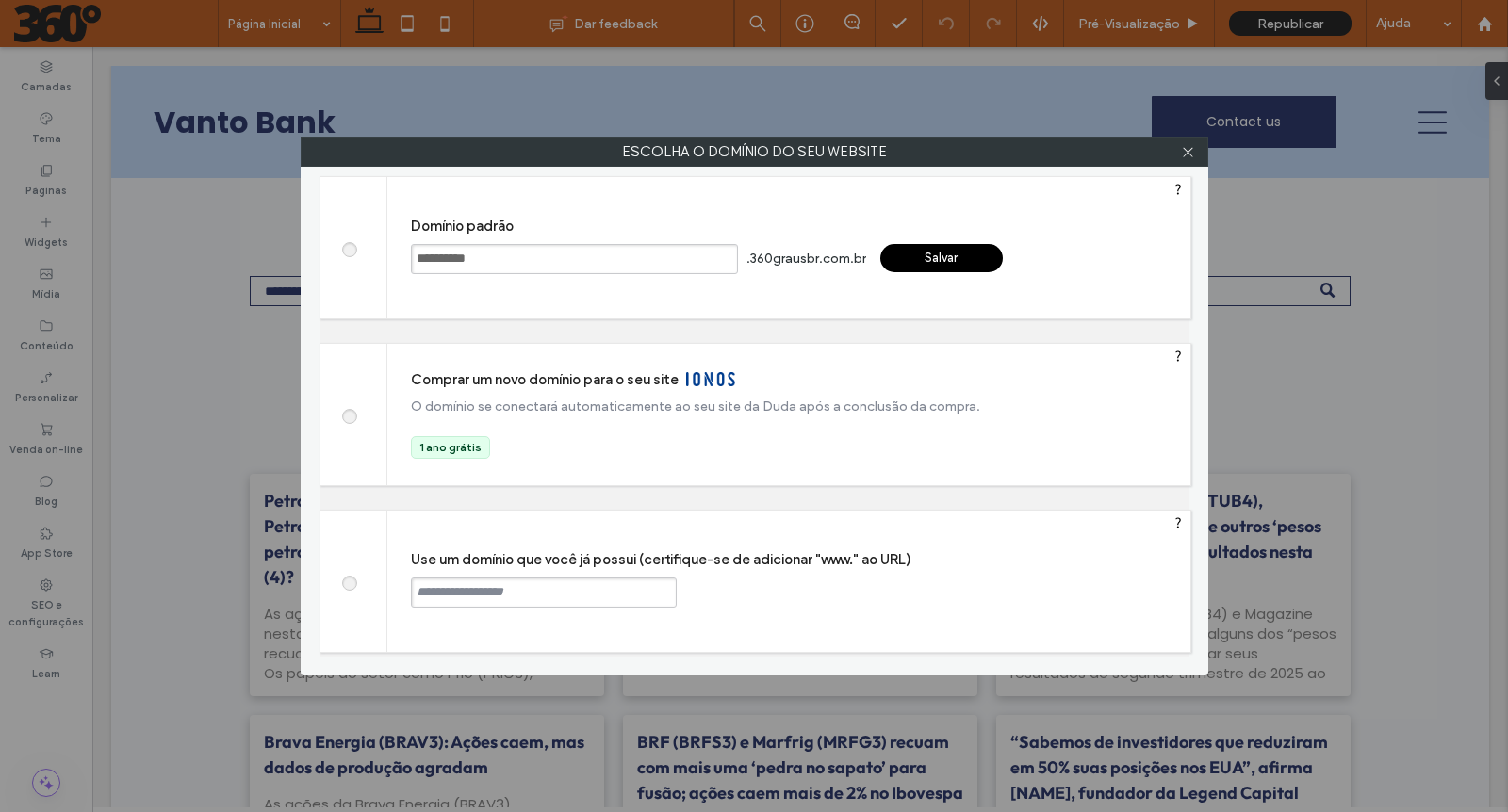 click on "Salvar" at bounding box center [942, 258] 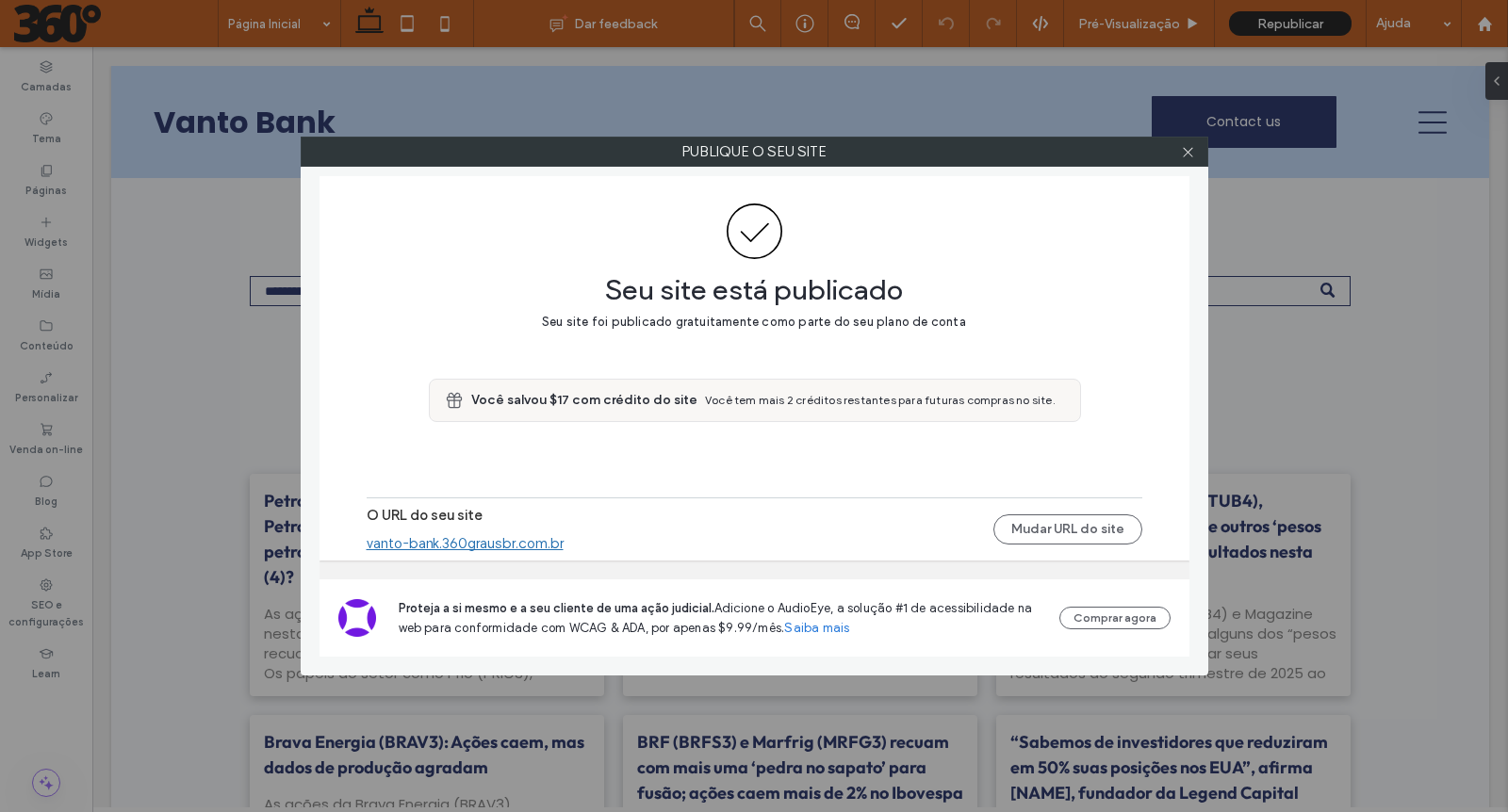 click on "vanto-bank.360grausbr.com.br" at bounding box center (465, 544) 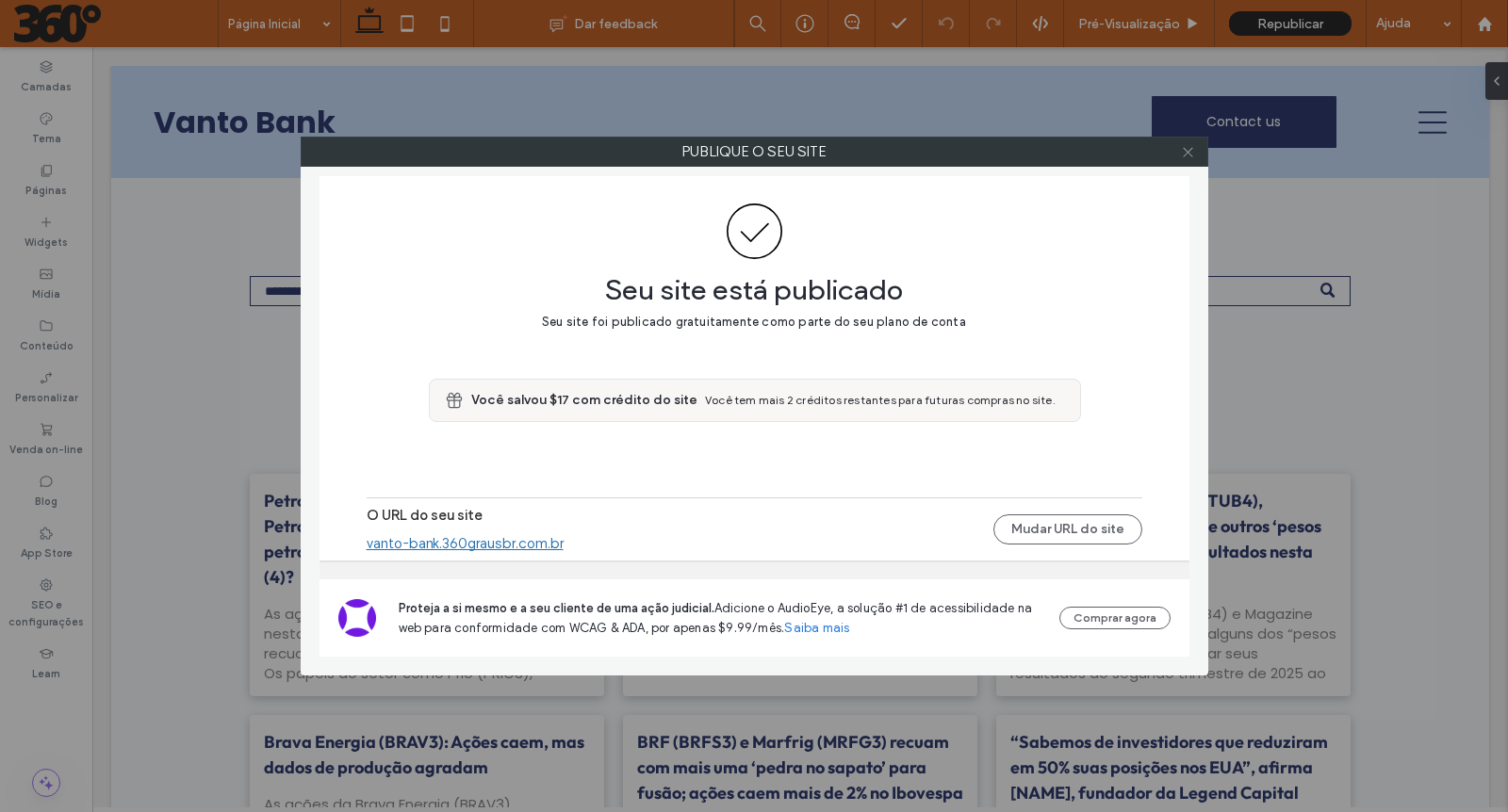 click 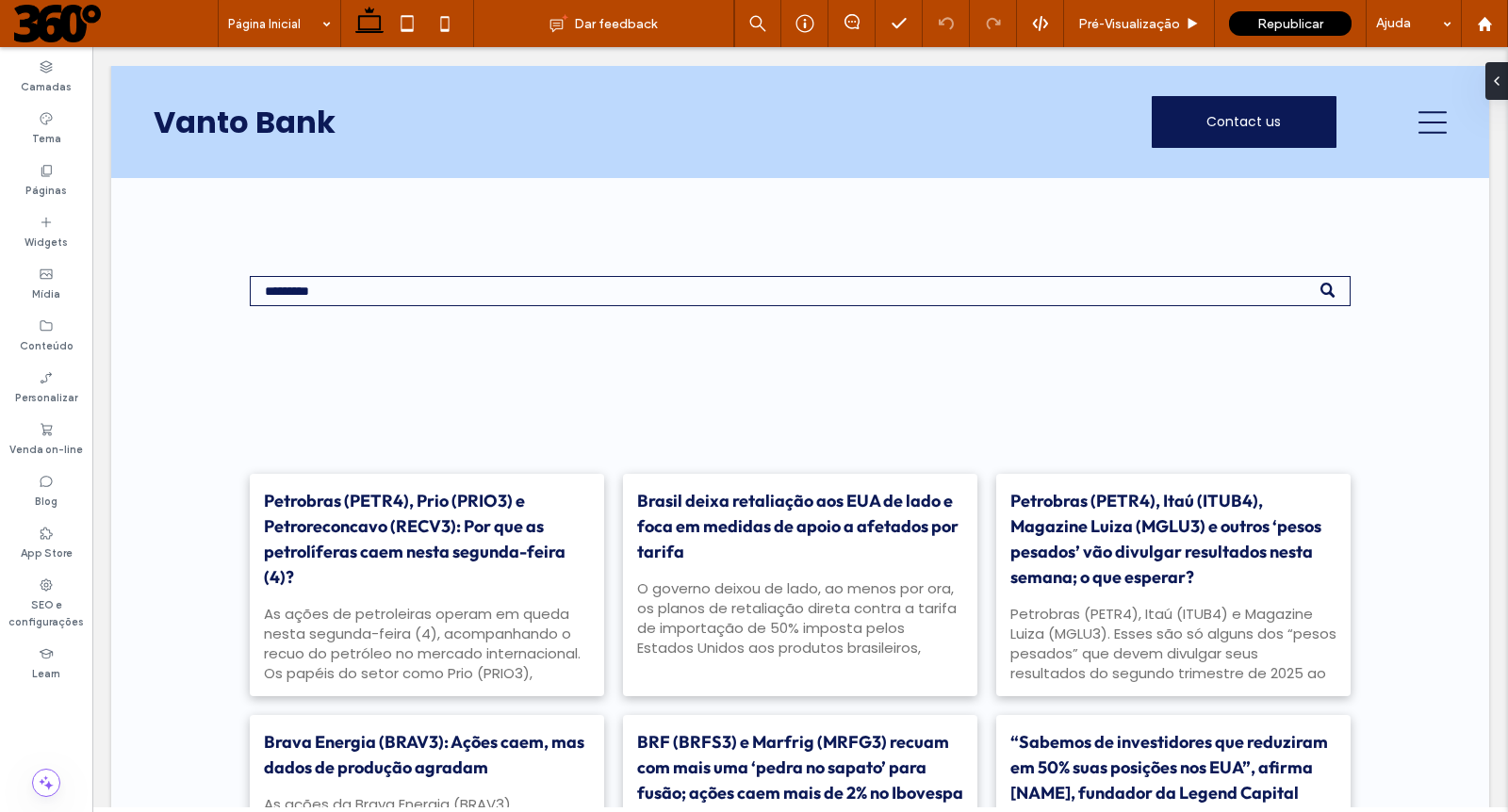 click at bounding box center (116, 24) 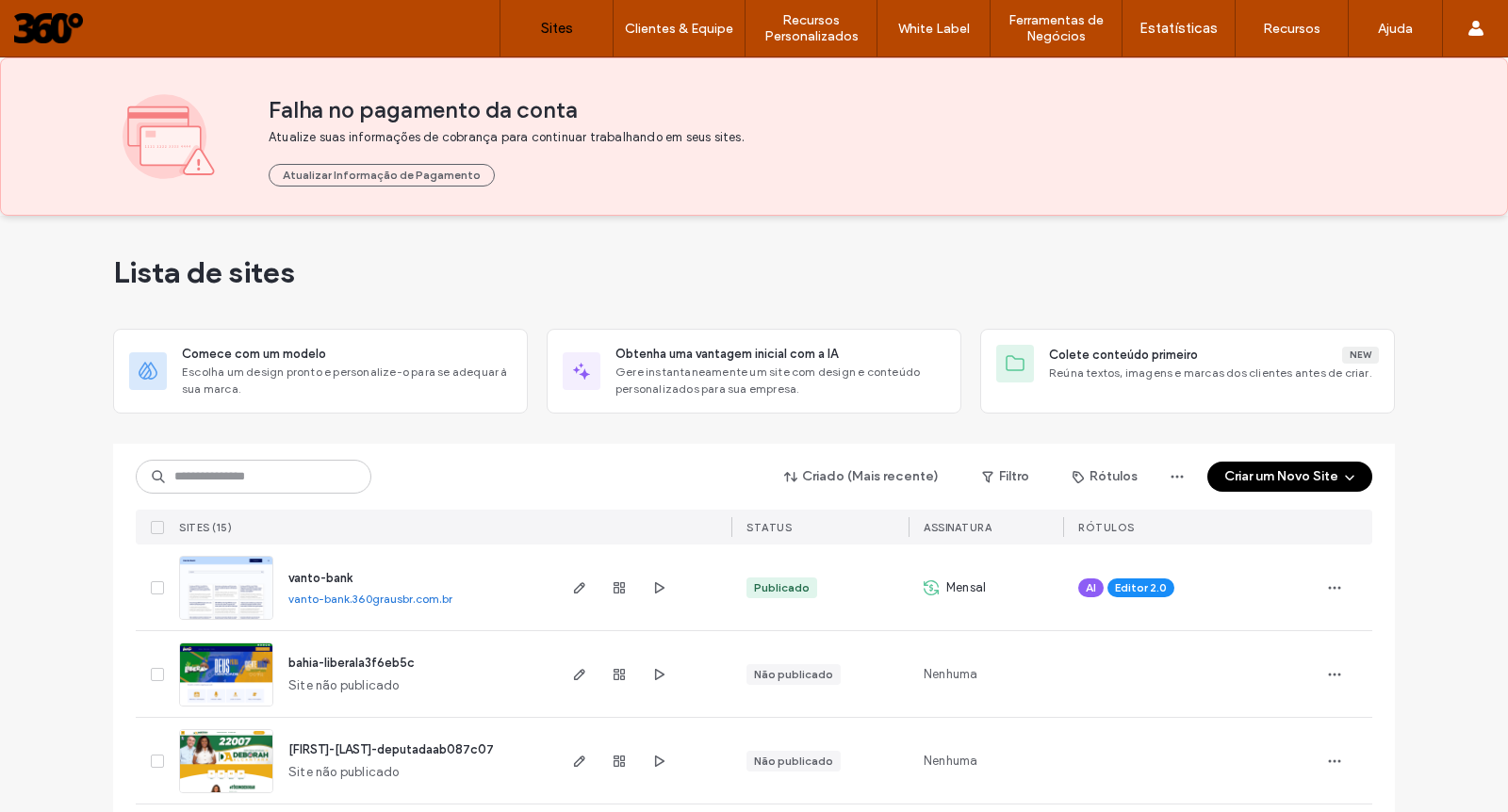 scroll, scrollTop: 0, scrollLeft: 0, axis: both 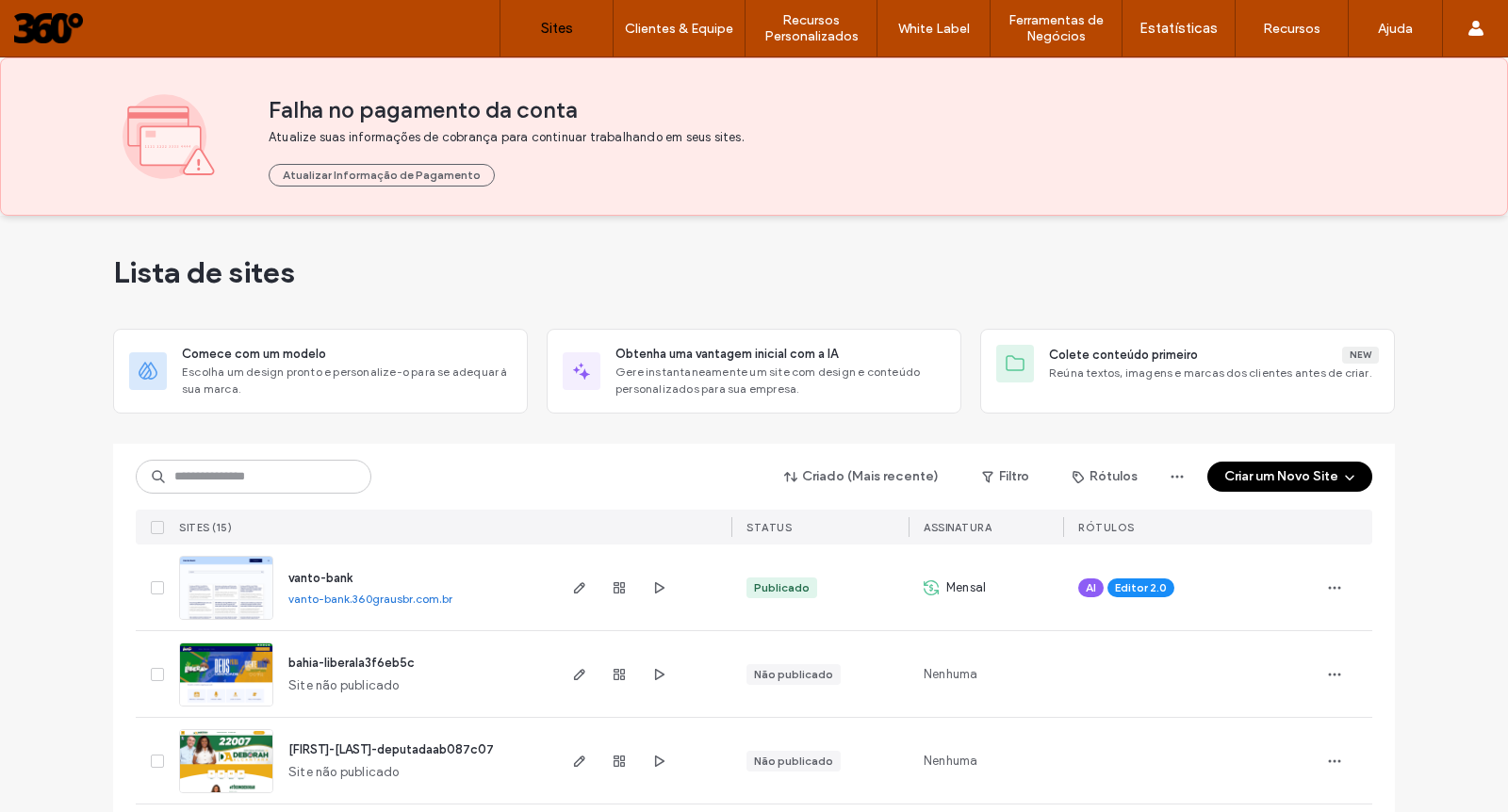 click on "vanto-bank.360grausbr.com.br" at bounding box center [370, 598] 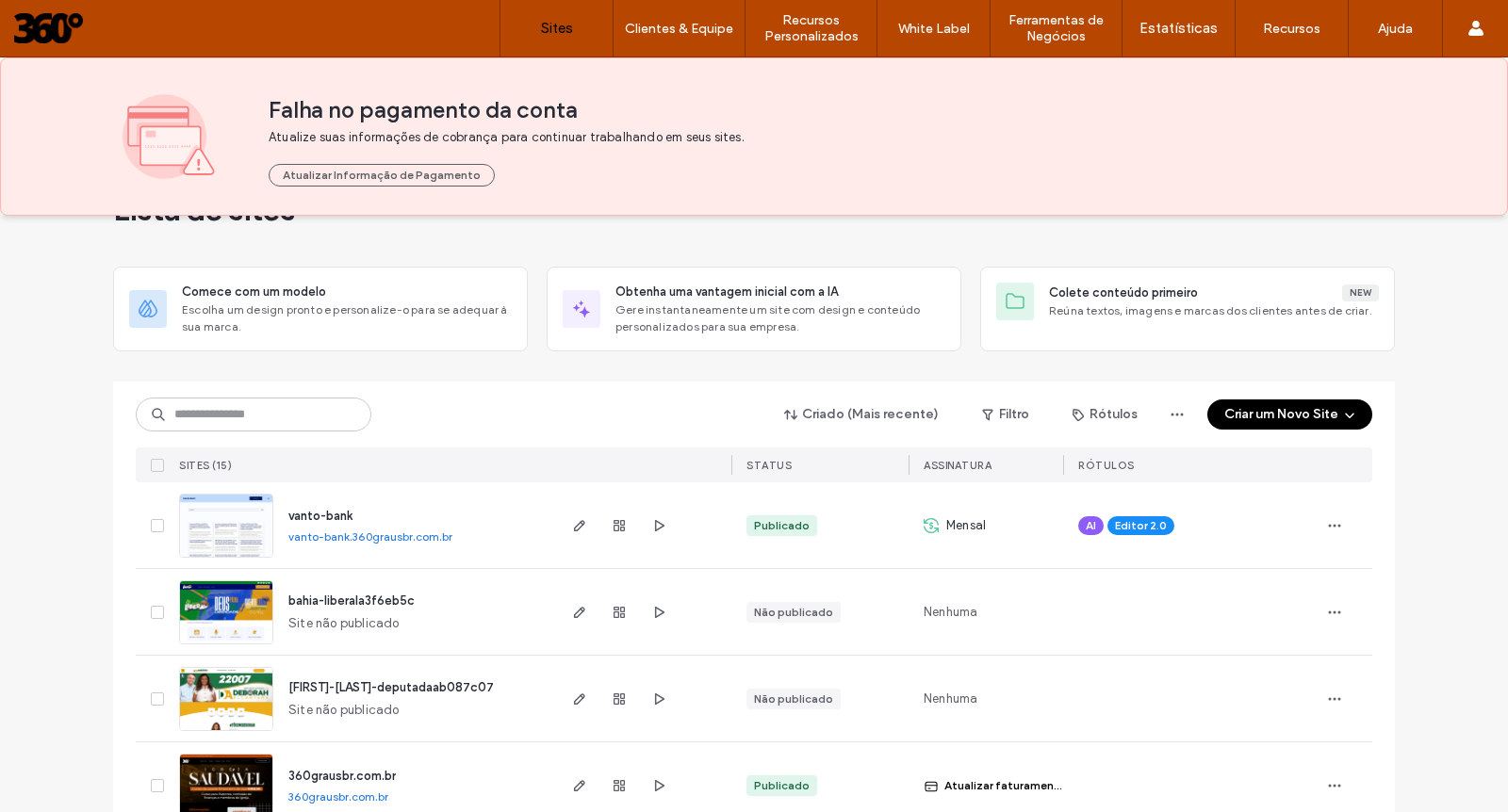 scroll, scrollTop: 61, scrollLeft: 0, axis: vertical 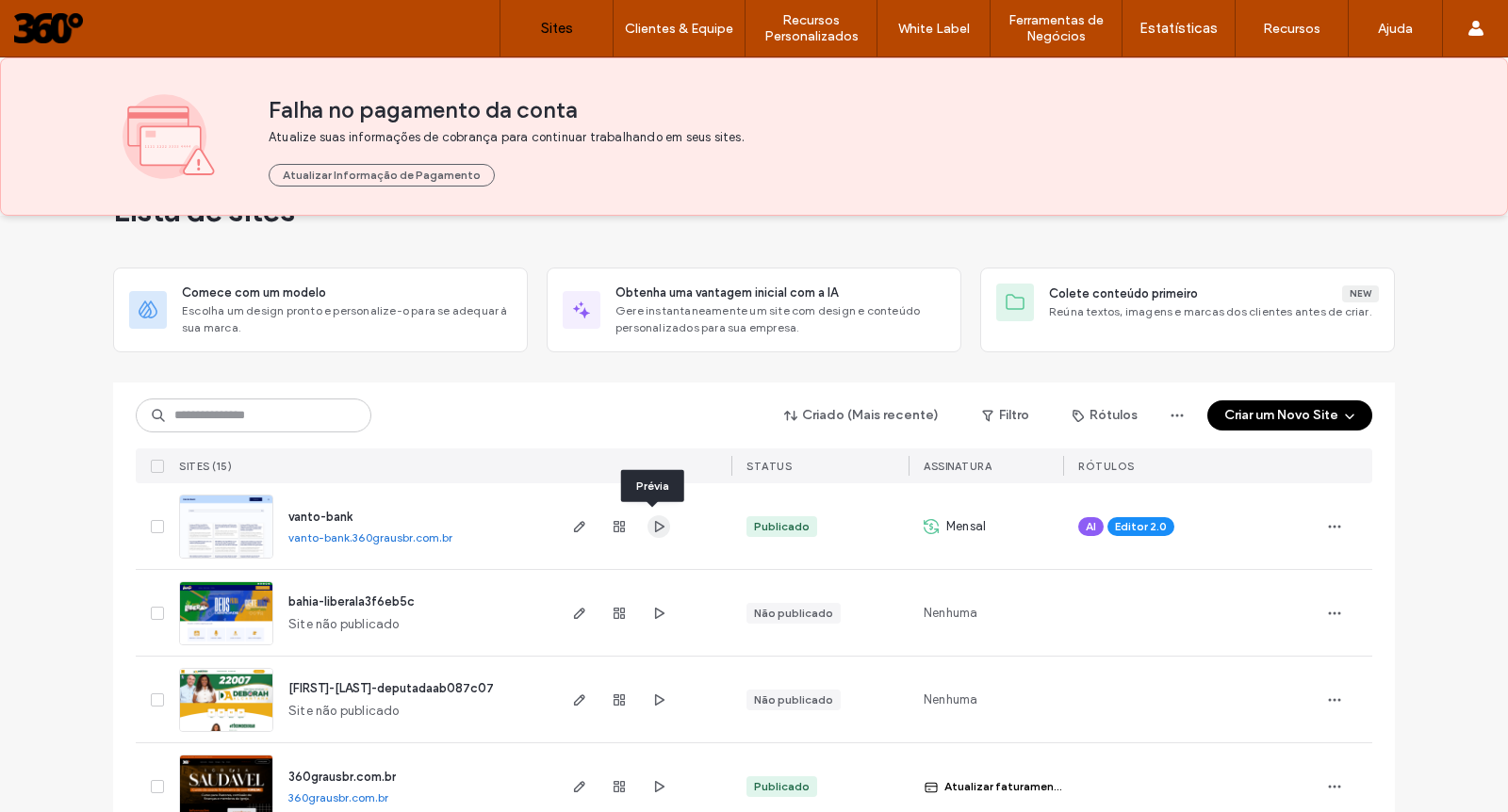 click 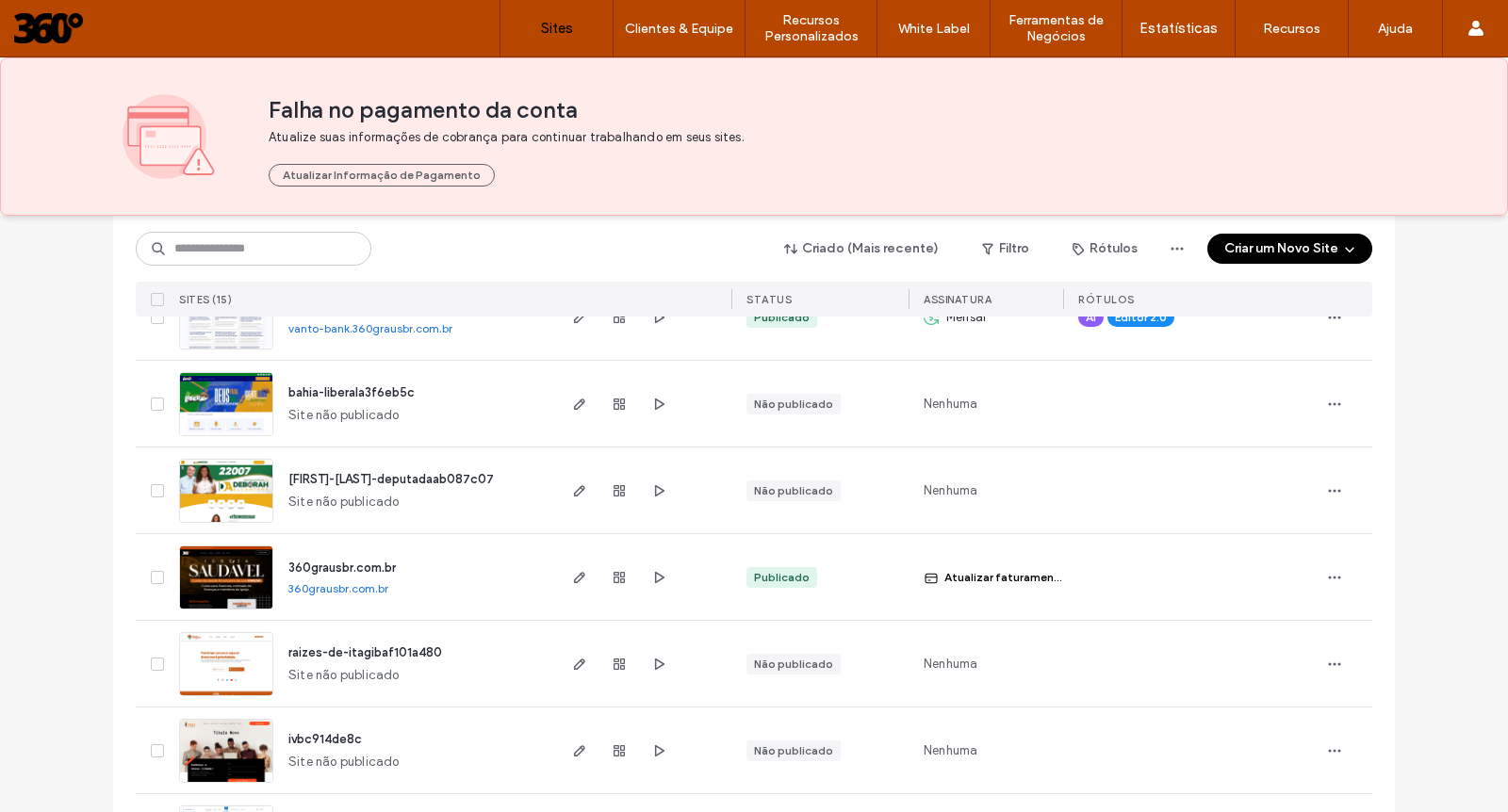 scroll, scrollTop: 271, scrollLeft: 0, axis: vertical 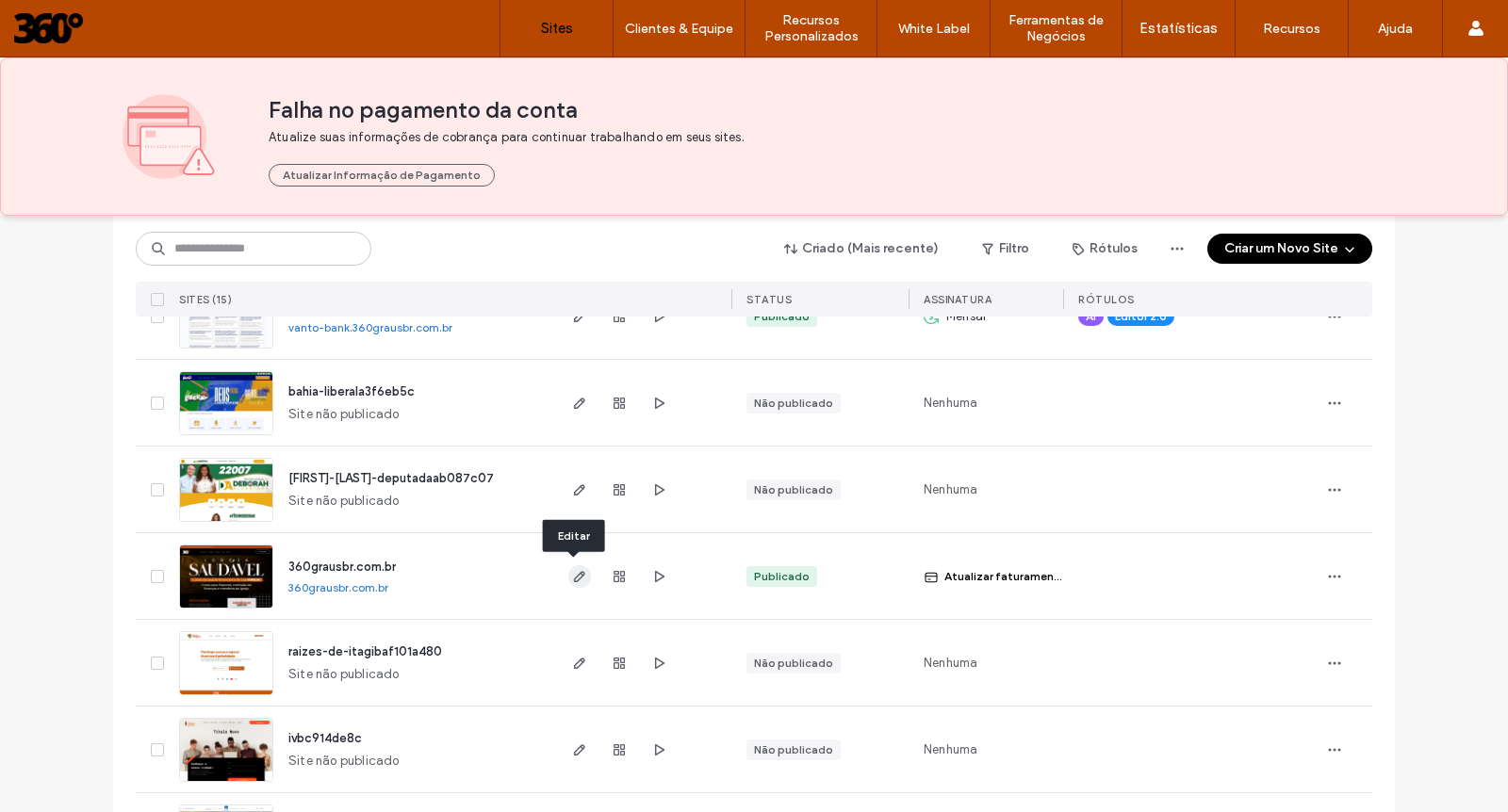 click 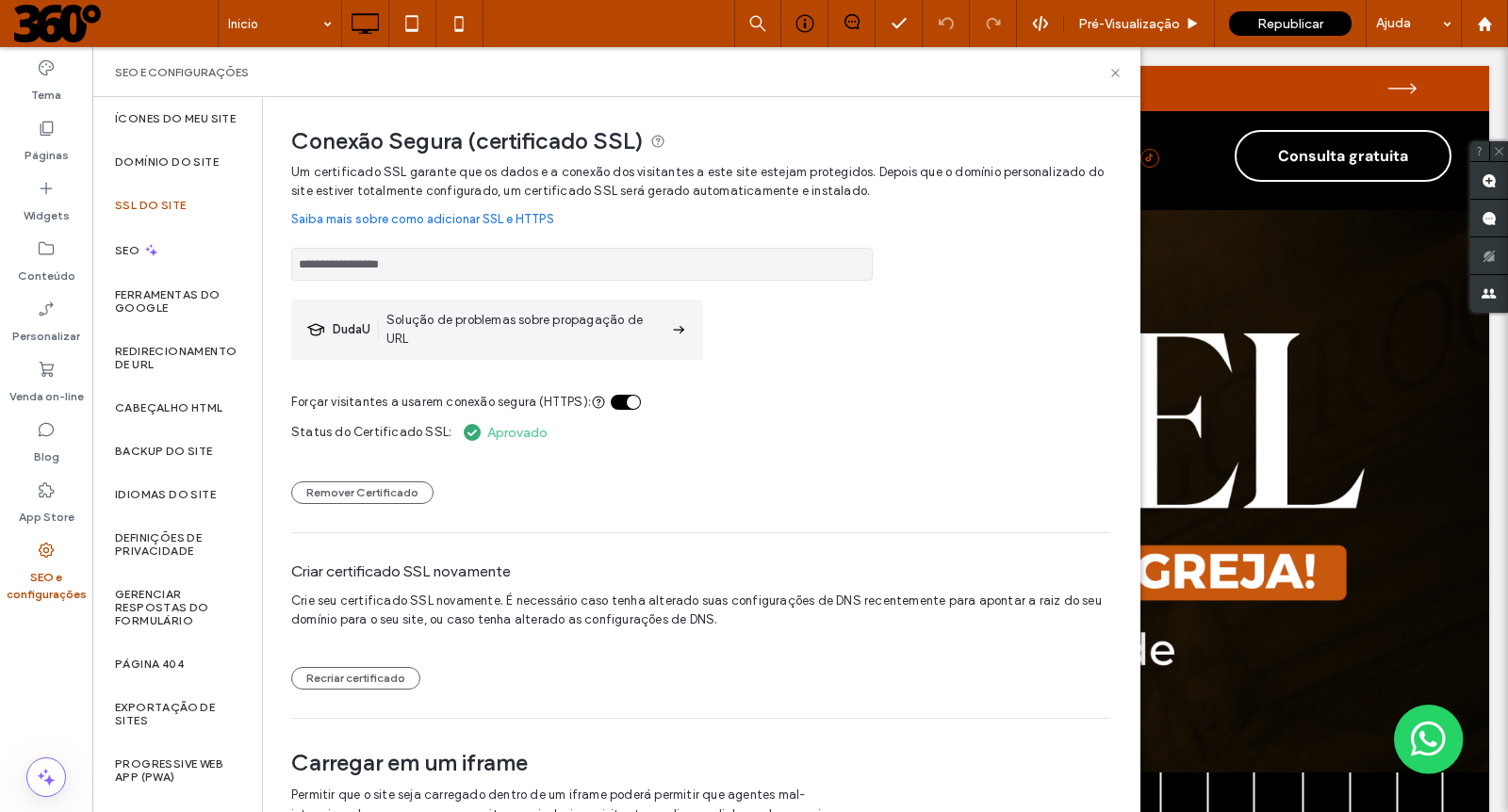 scroll, scrollTop: 0, scrollLeft: 0, axis: both 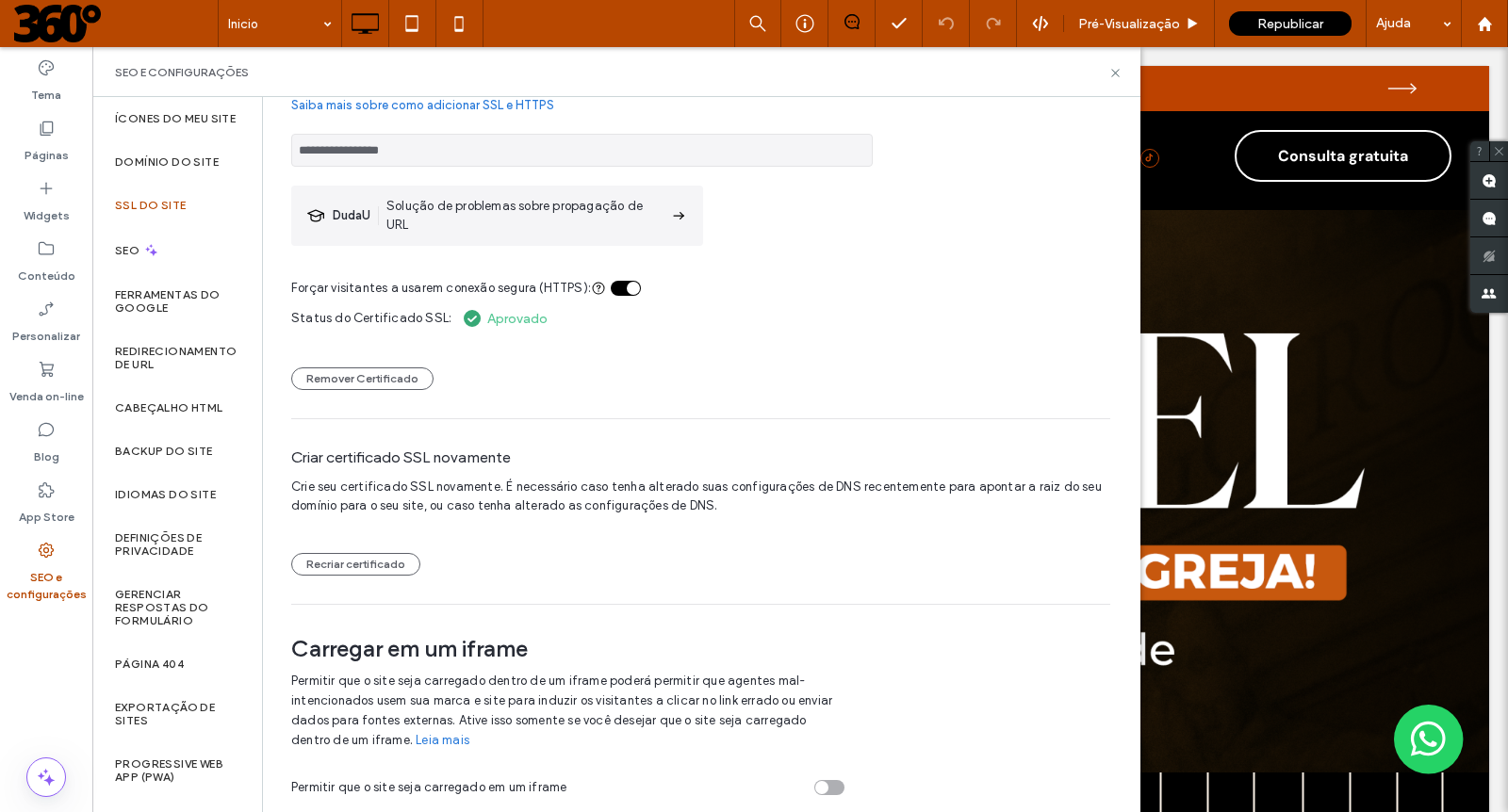 click at bounding box center [626, 288] 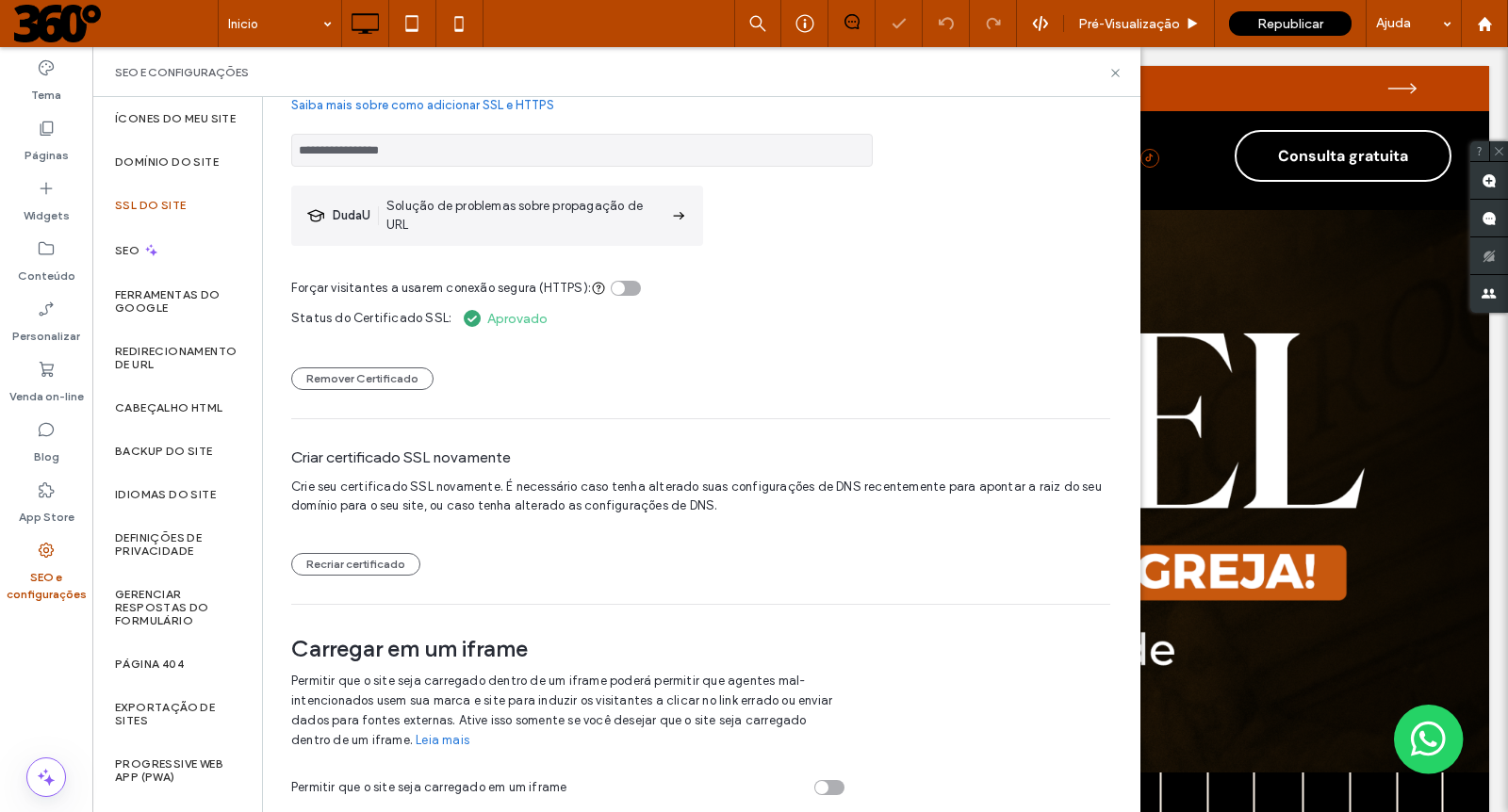 click at bounding box center (618, 288) 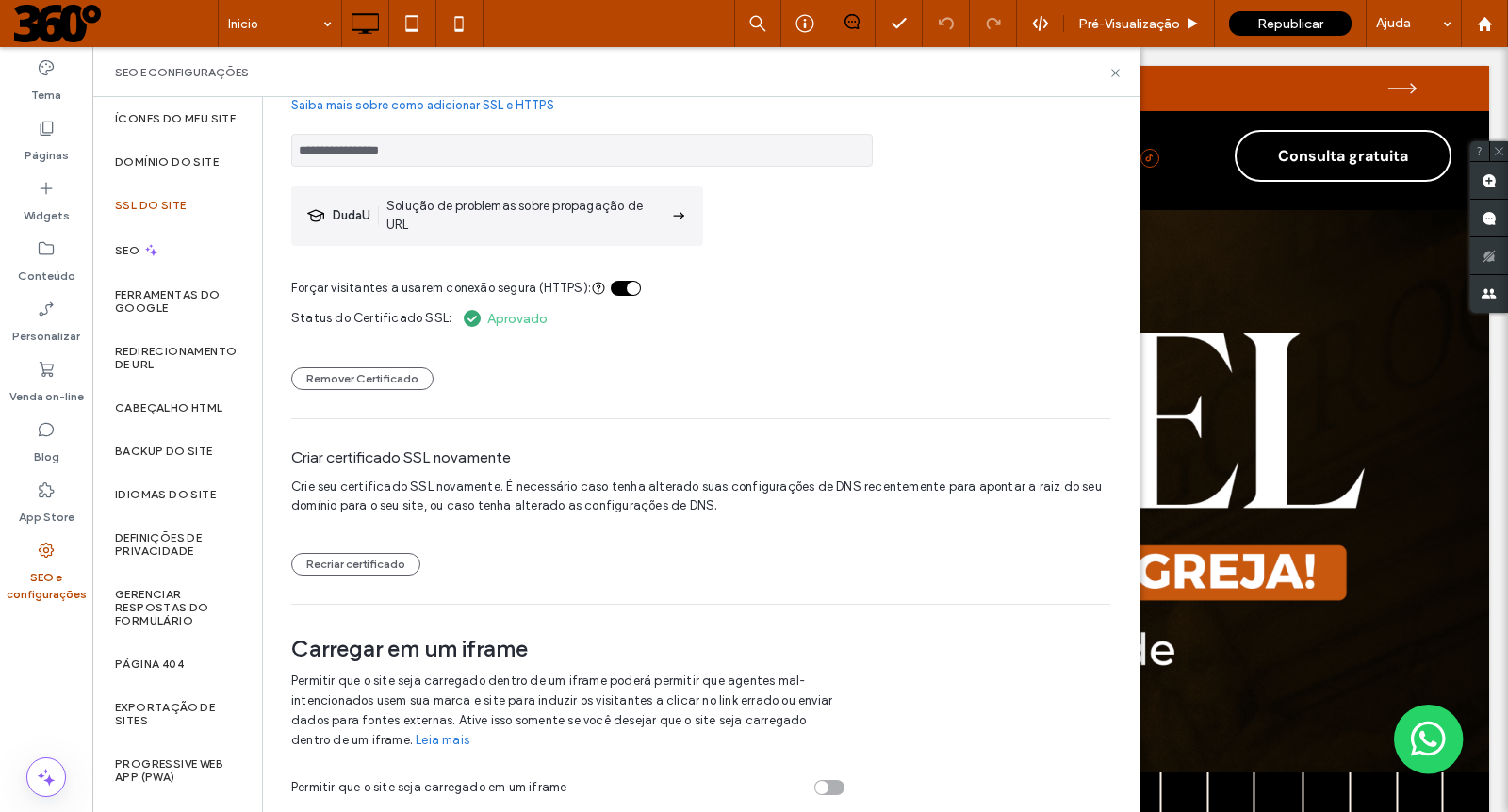 click on "Solução de problemas sobre propagação de URL" at bounding box center (520, 216) 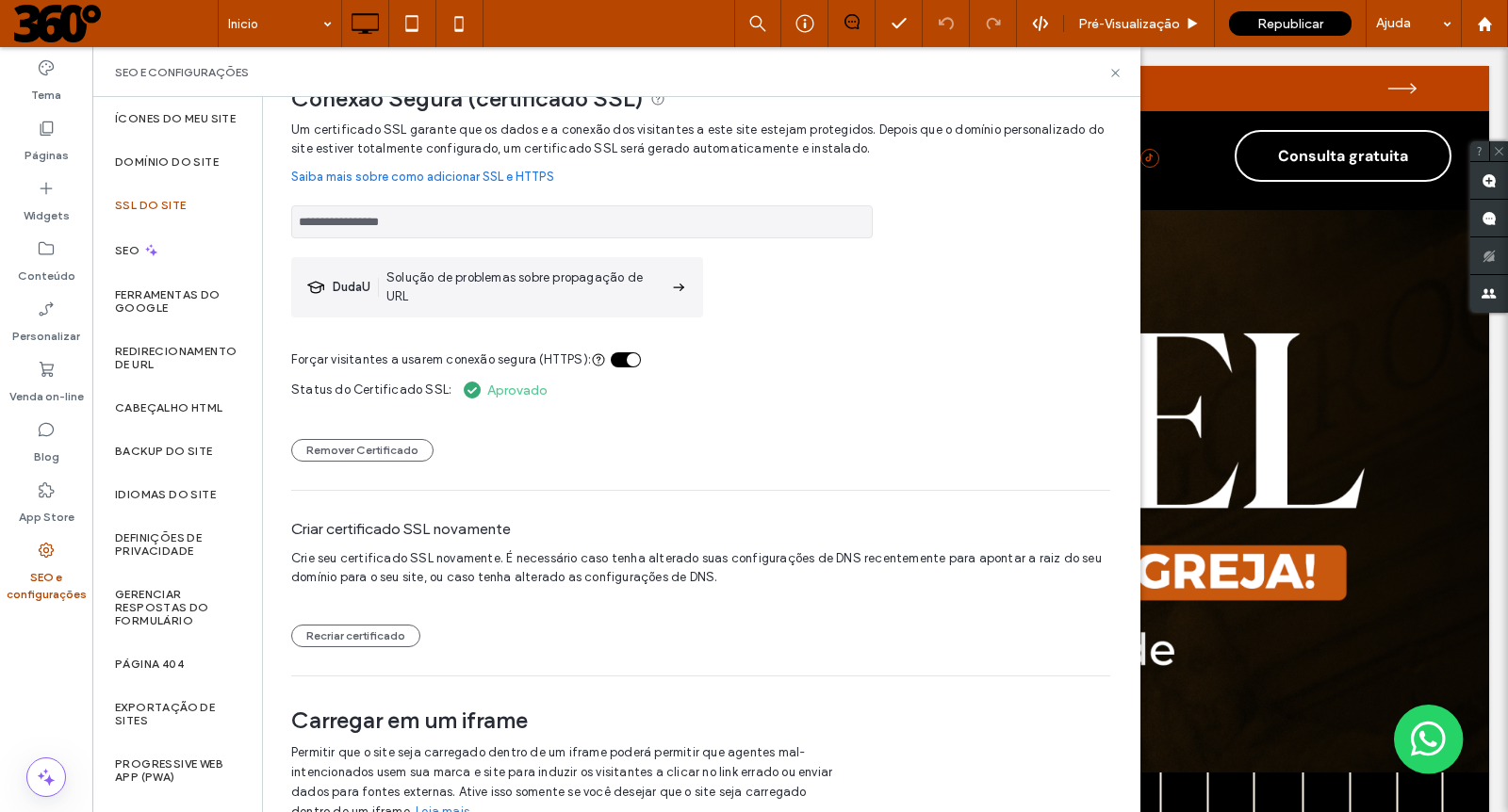 scroll, scrollTop: 114, scrollLeft: 0, axis: vertical 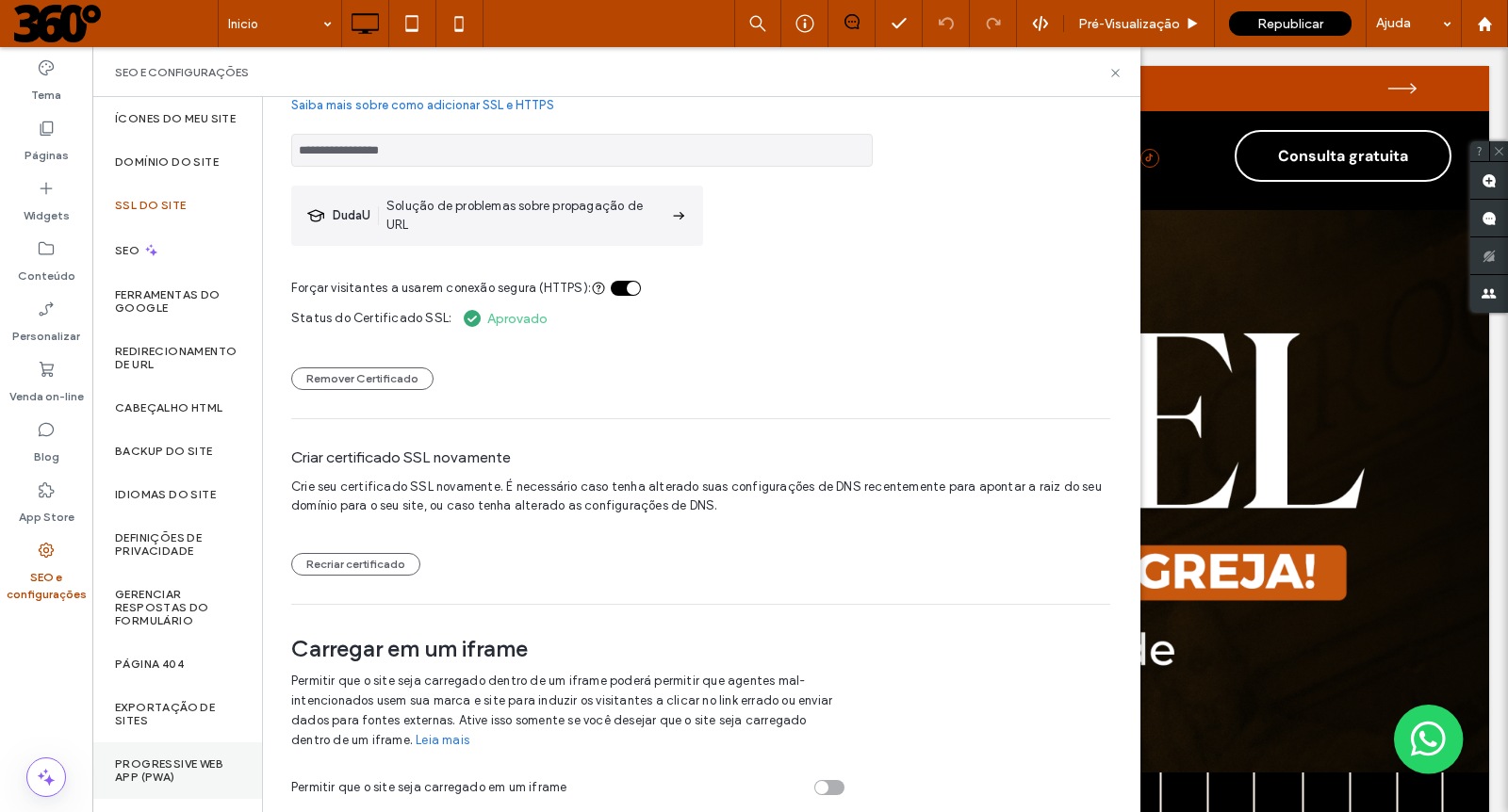 click on "Progressive Web App (PWA)" at bounding box center (177, 771) 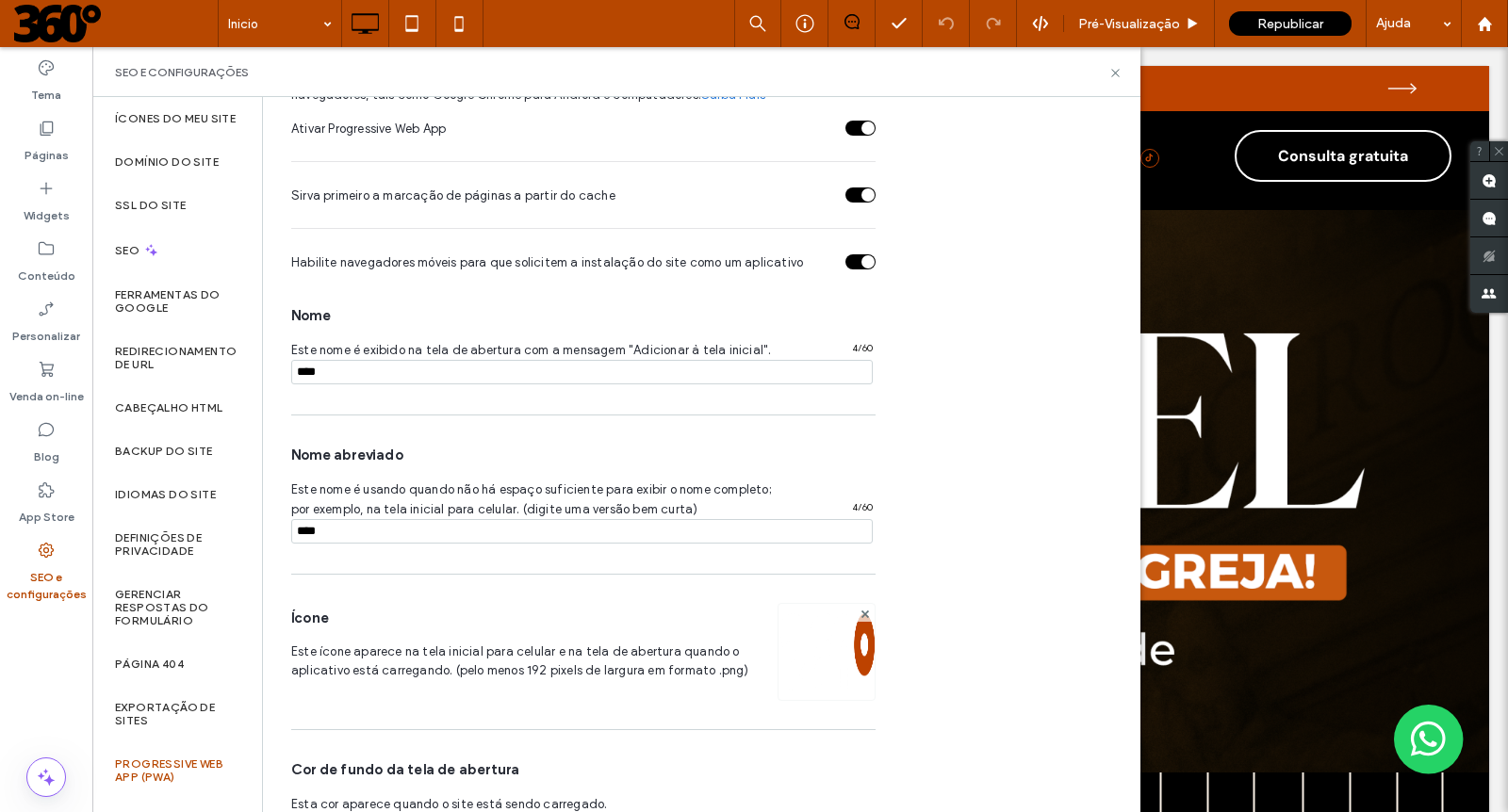 scroll, scrollTop: 213, scrollLeft: 0, axis: vertical 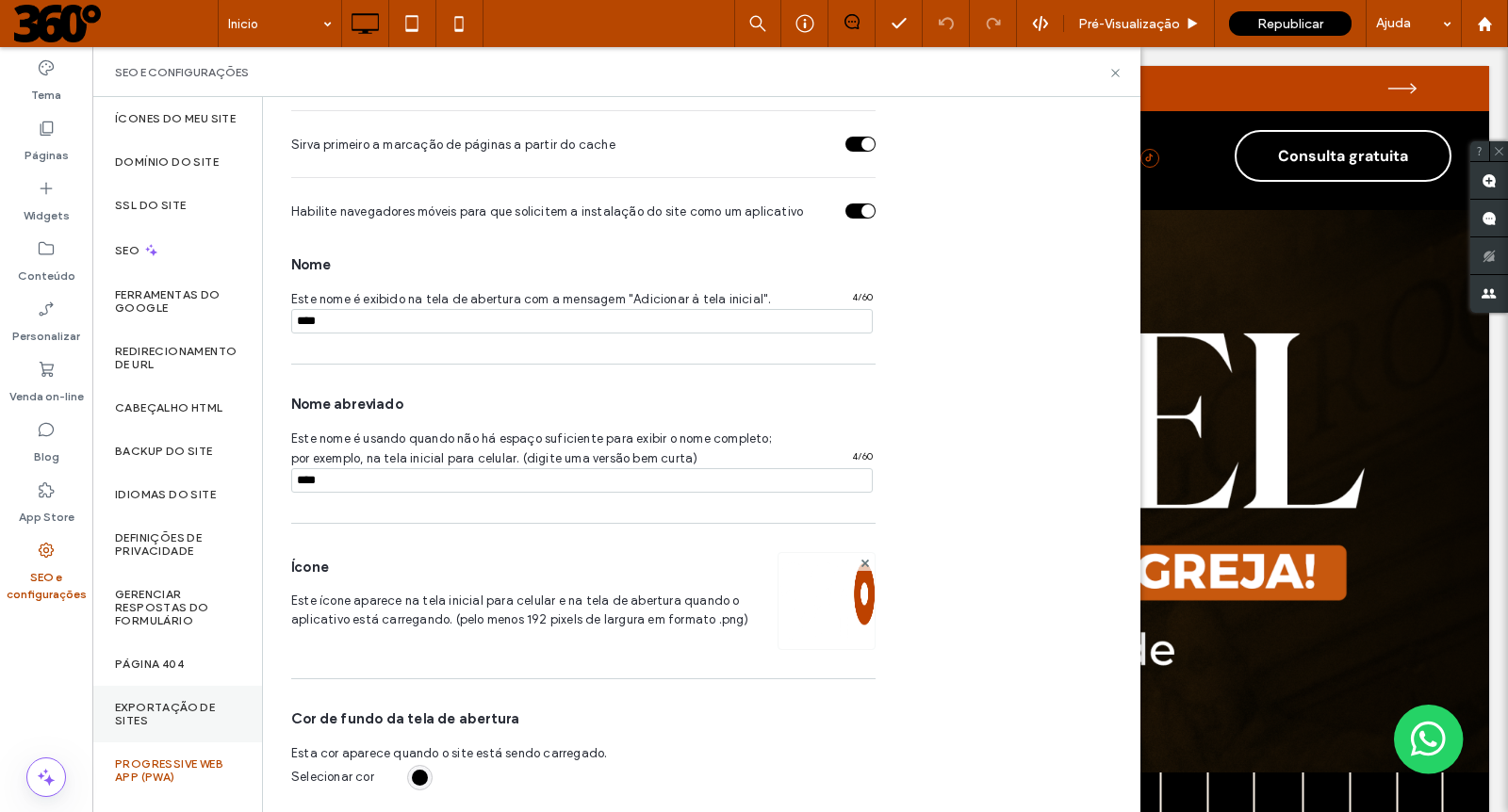 click on "Exportação de sites" at bounding box center (177, 714) 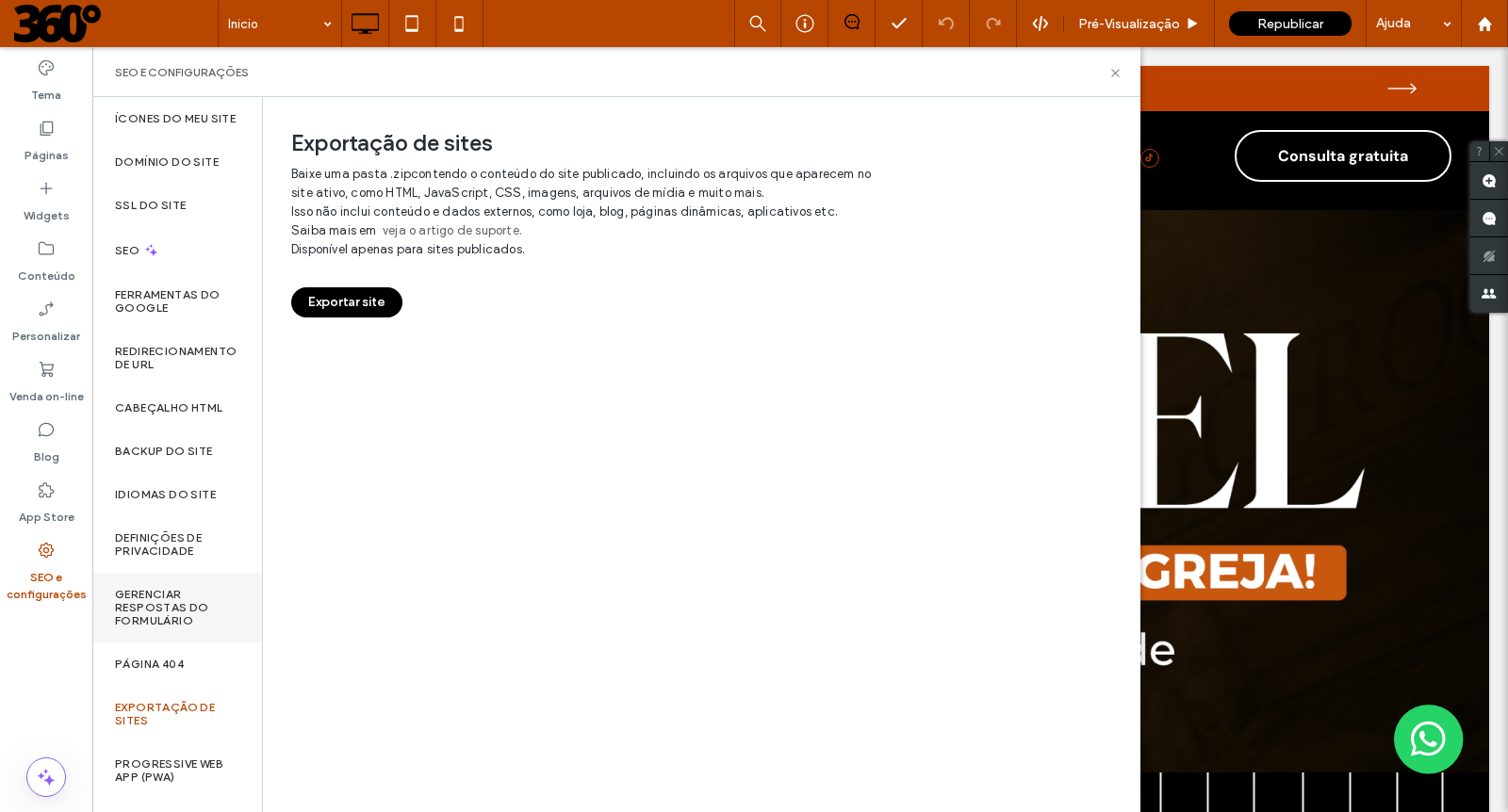 click on "Gerenciar respostas do formulário" at bounding box center (177, 608) 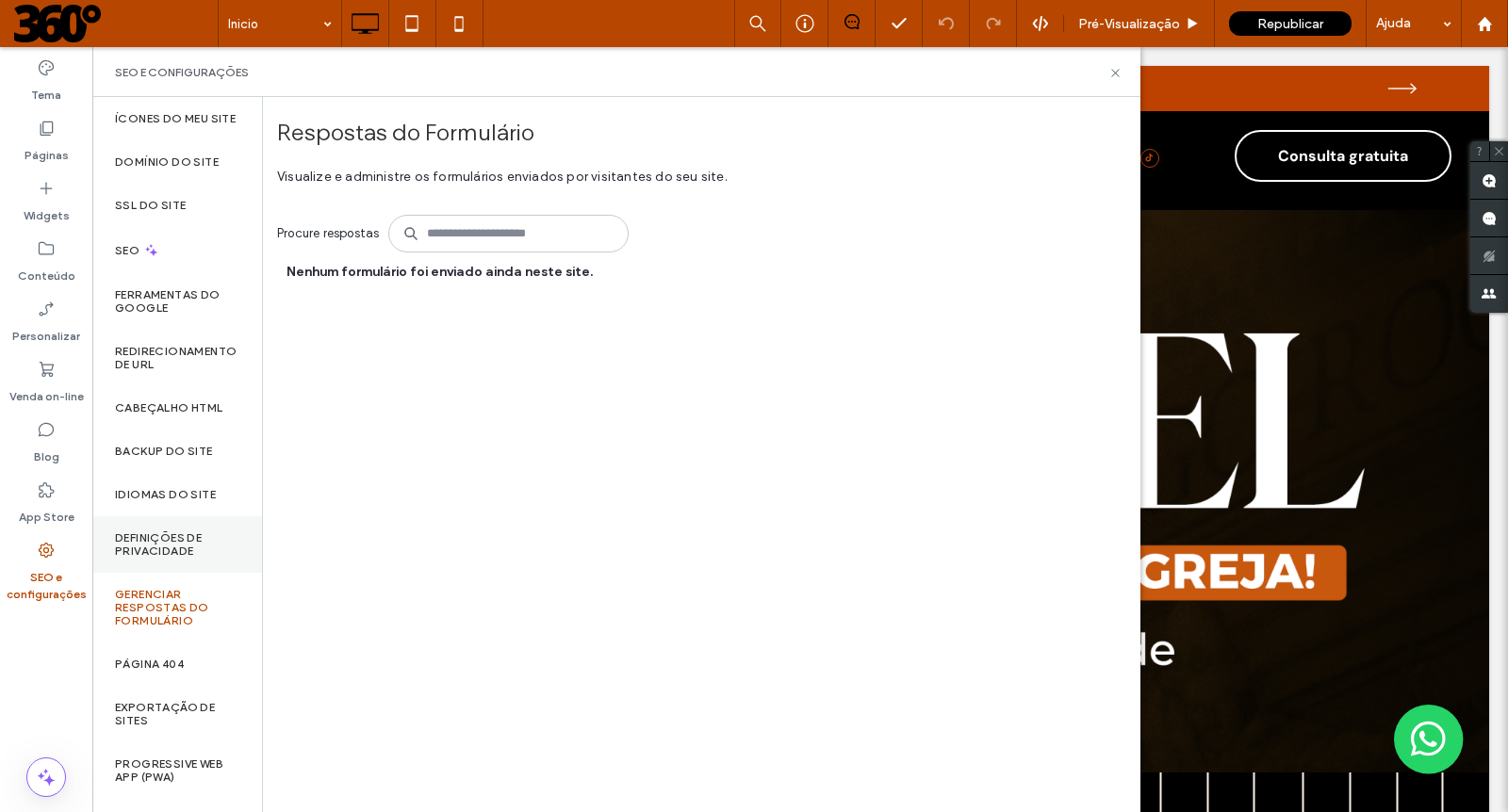 click on "Definições de privacidade" at bounding box center (177, 544) 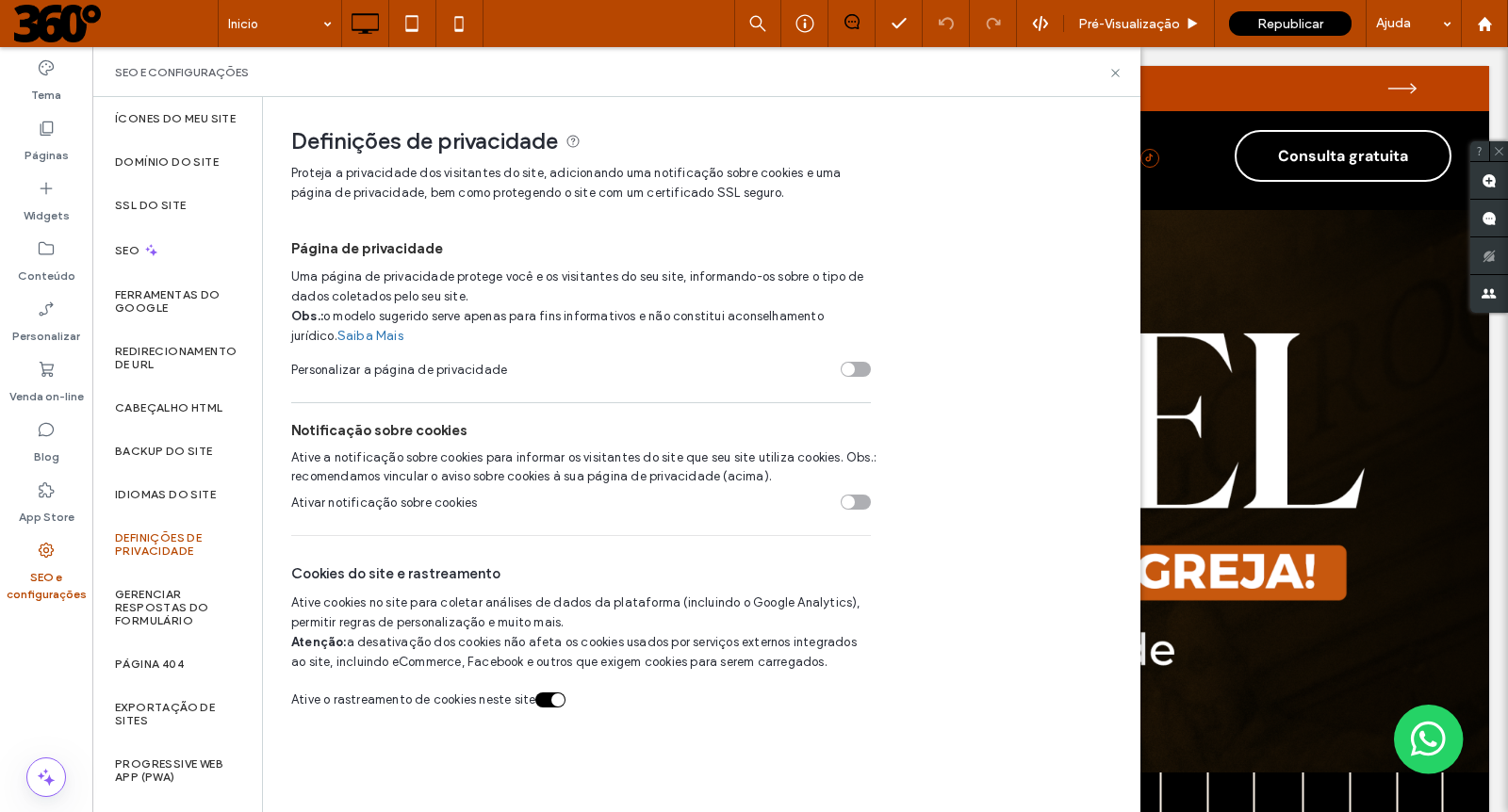 click at bounding box center (856, 369) 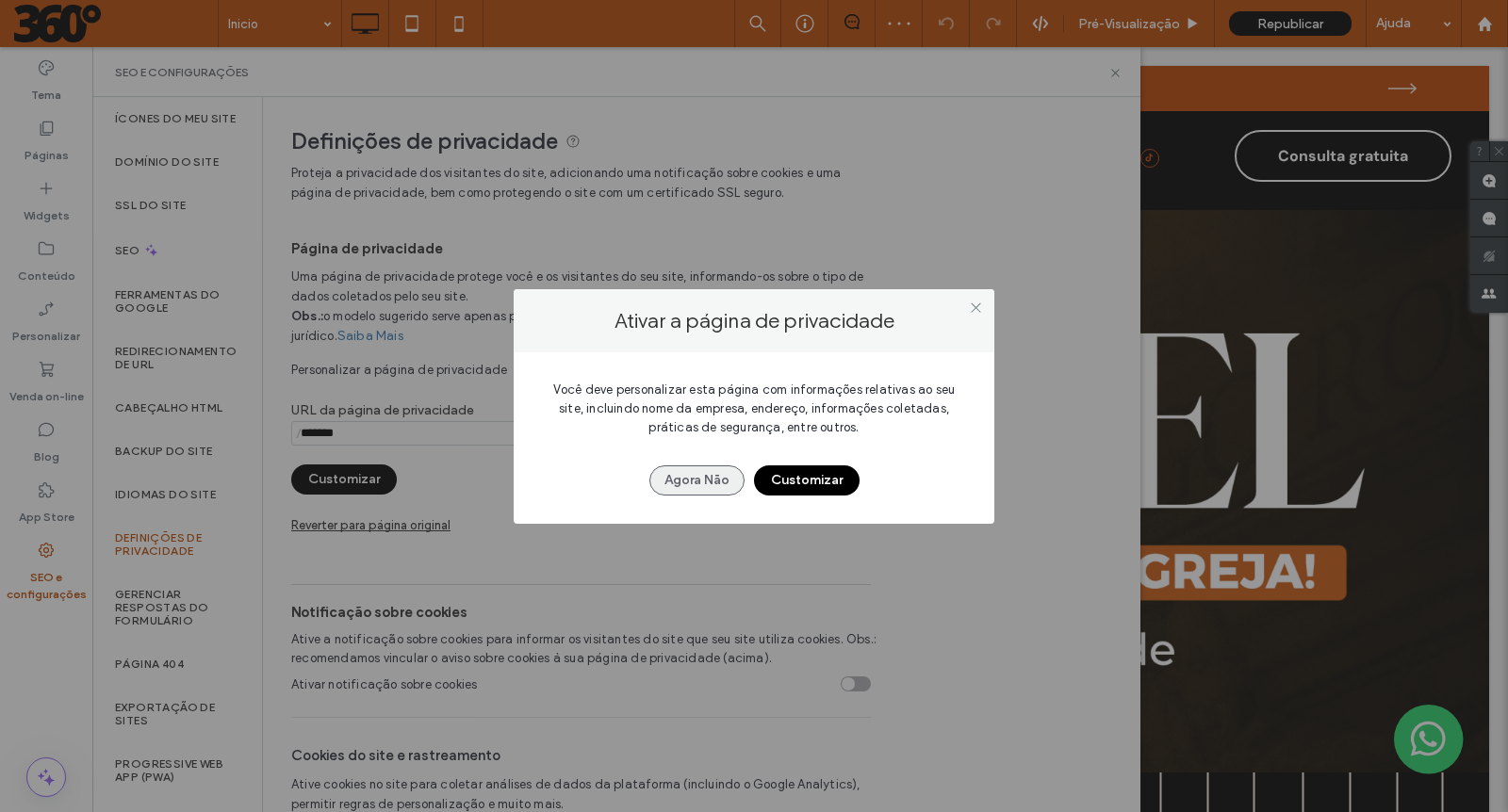 click on "Agora Nāo" at bounding box center [697, 480] 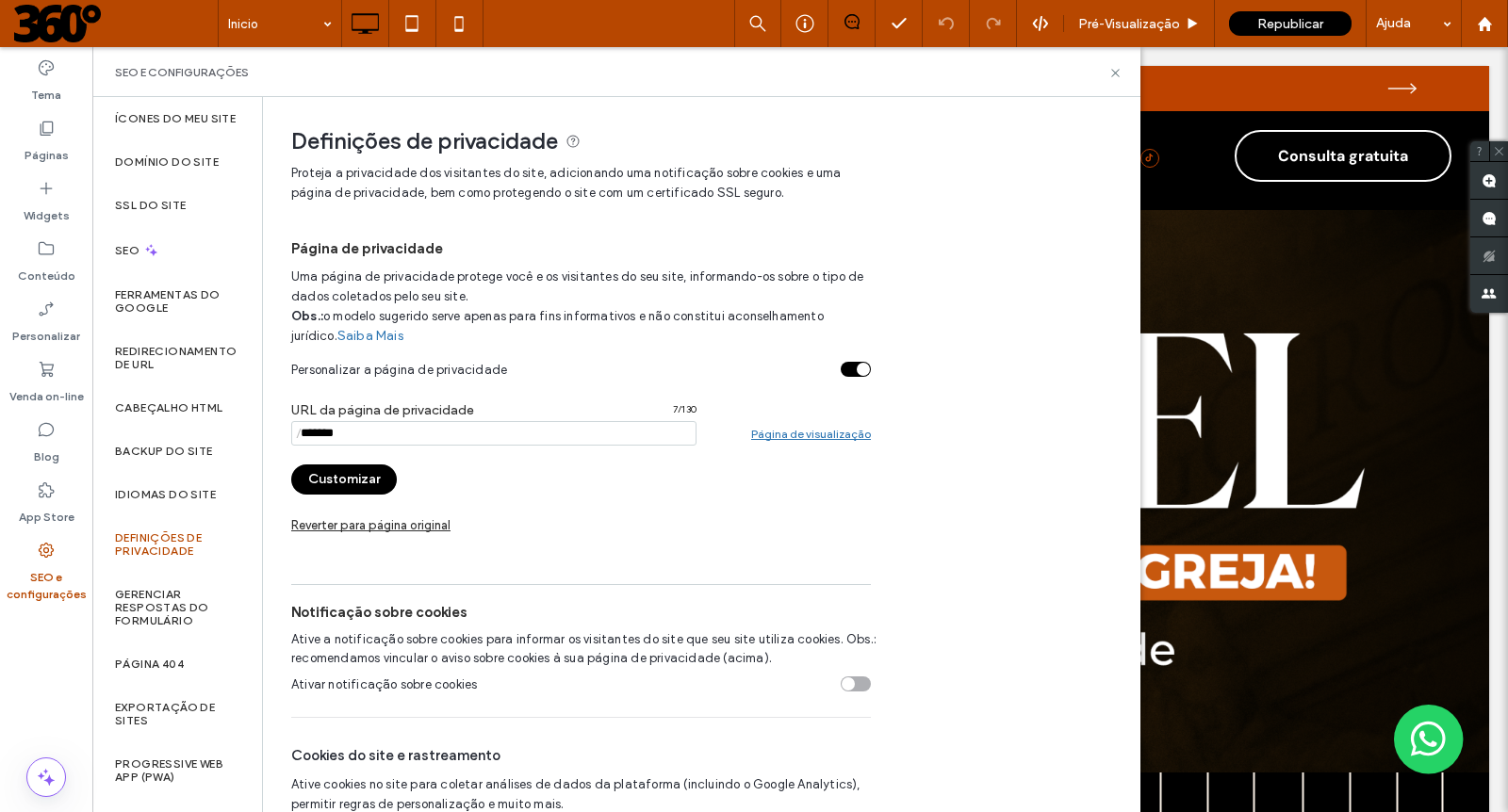 click at bounding box center [494, 433] 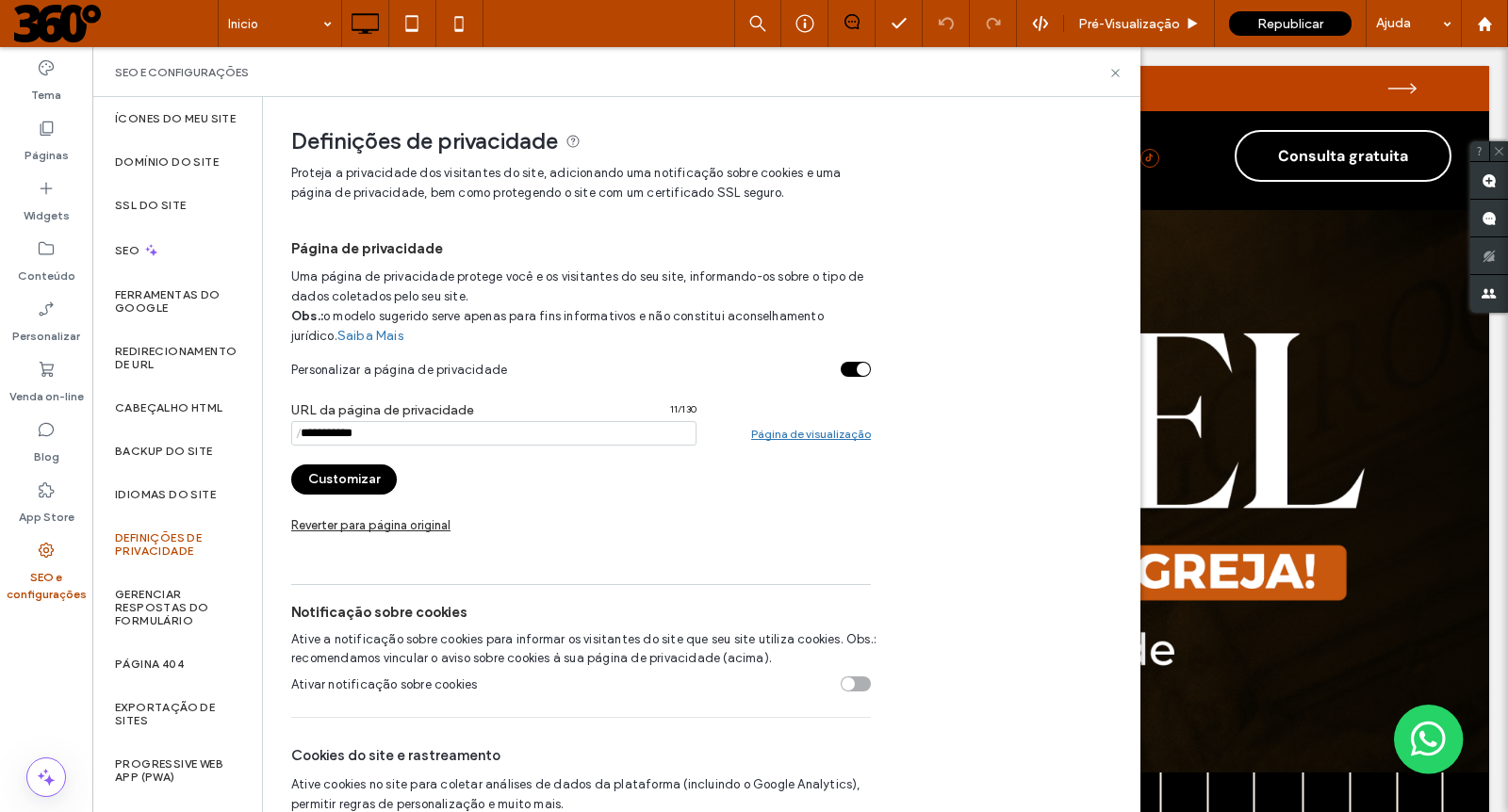 type on "**********" 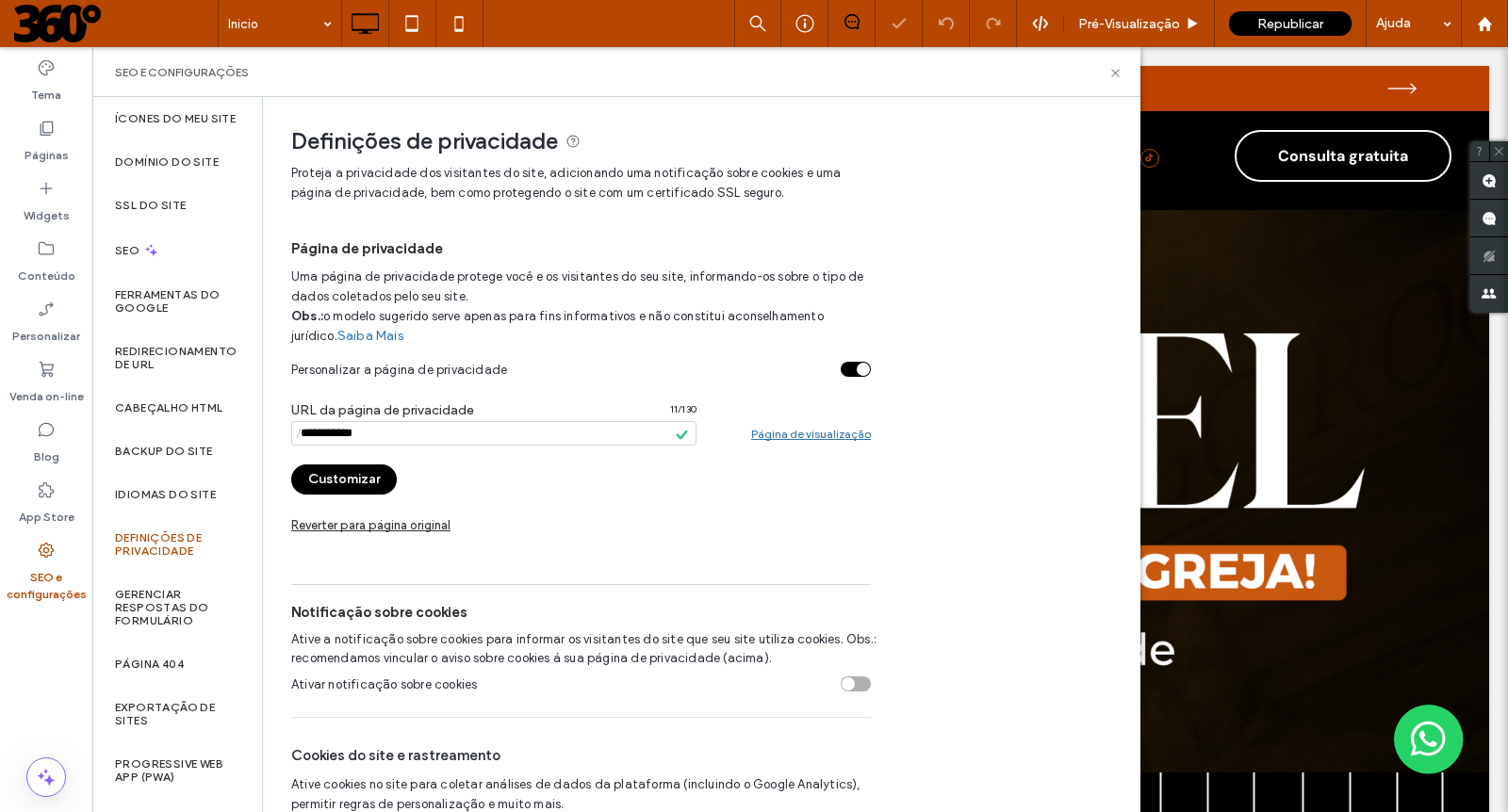 click on "URL da página de privacidade / 11 / 130 Página de visualização Customizar Reverter para página original" at bounding box center [581, 483] 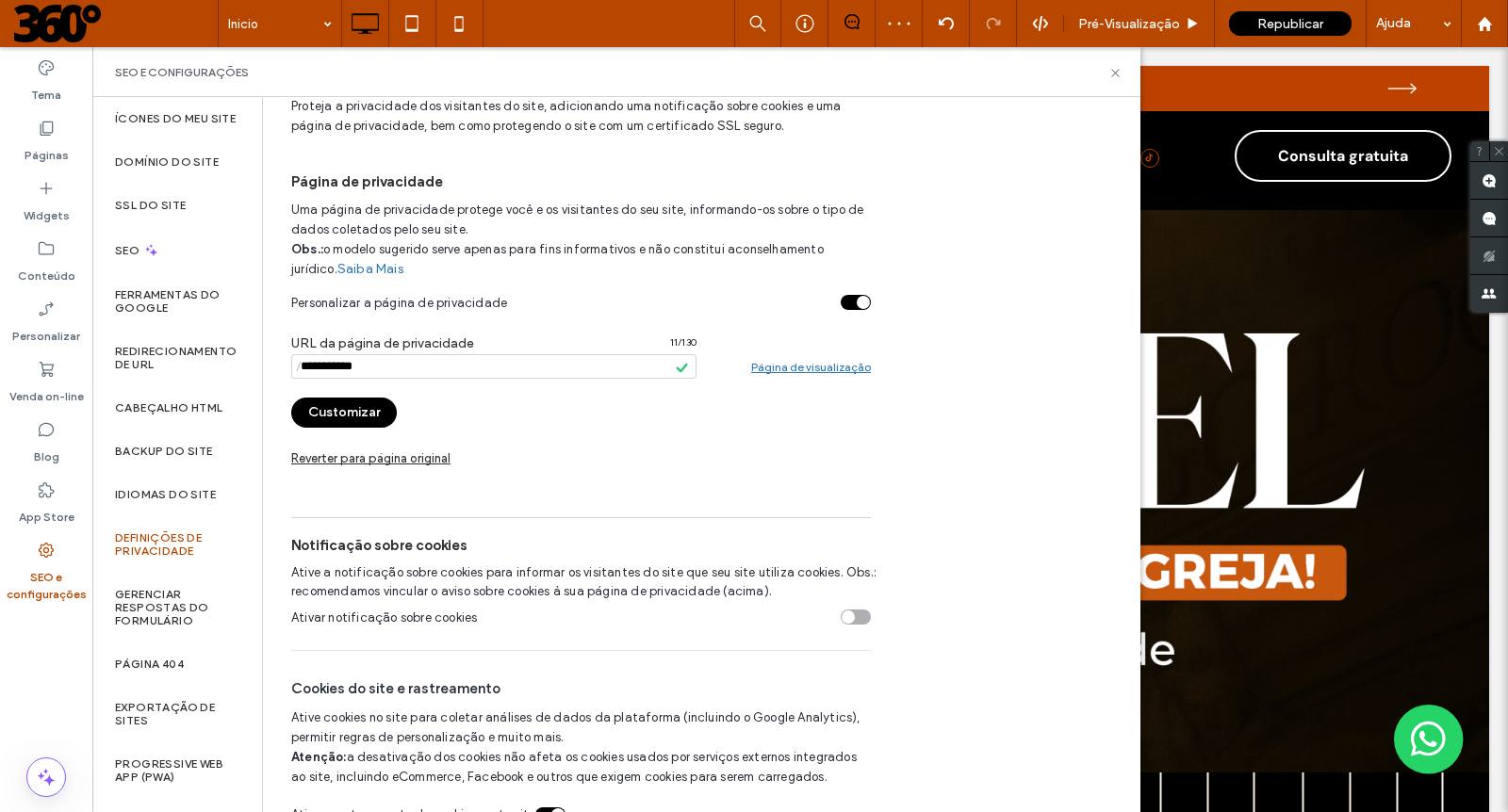 scroll, scrollTop: 102, scrollLeft: 0, axis: vertical 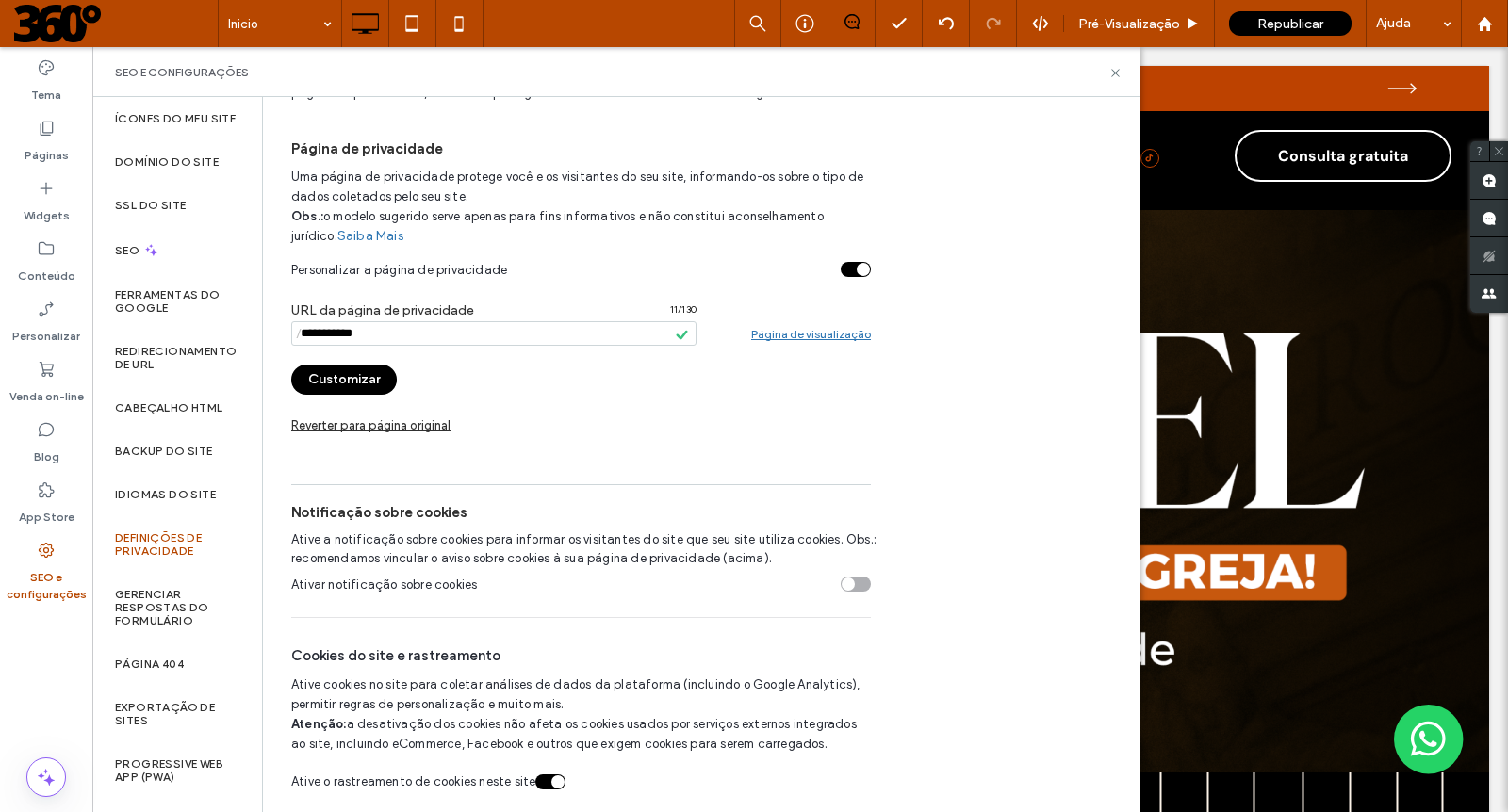 click at bounding box center (856, 584) 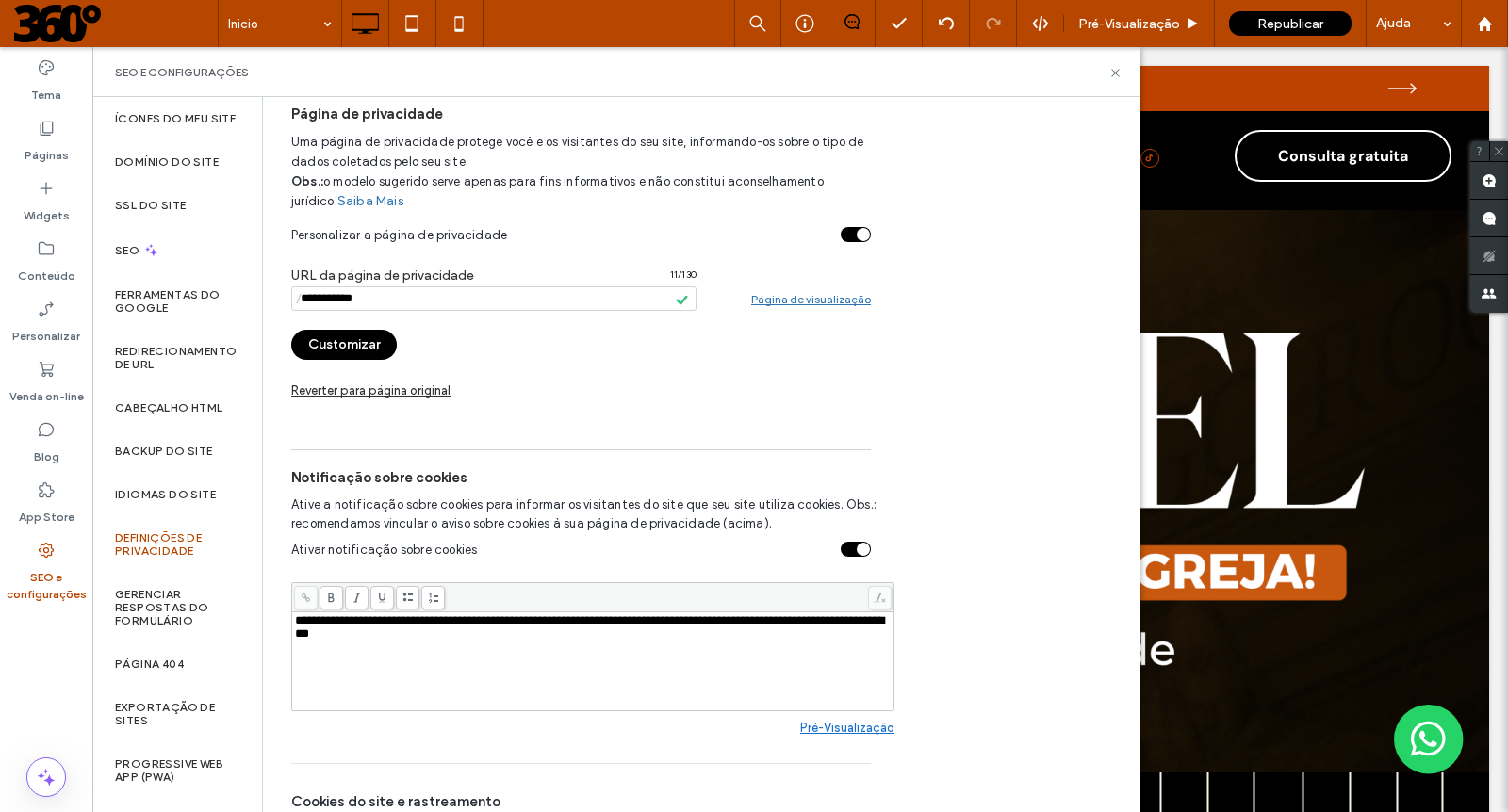 scroll, scrollTop: 0, scrollLeft: 0, axis: both 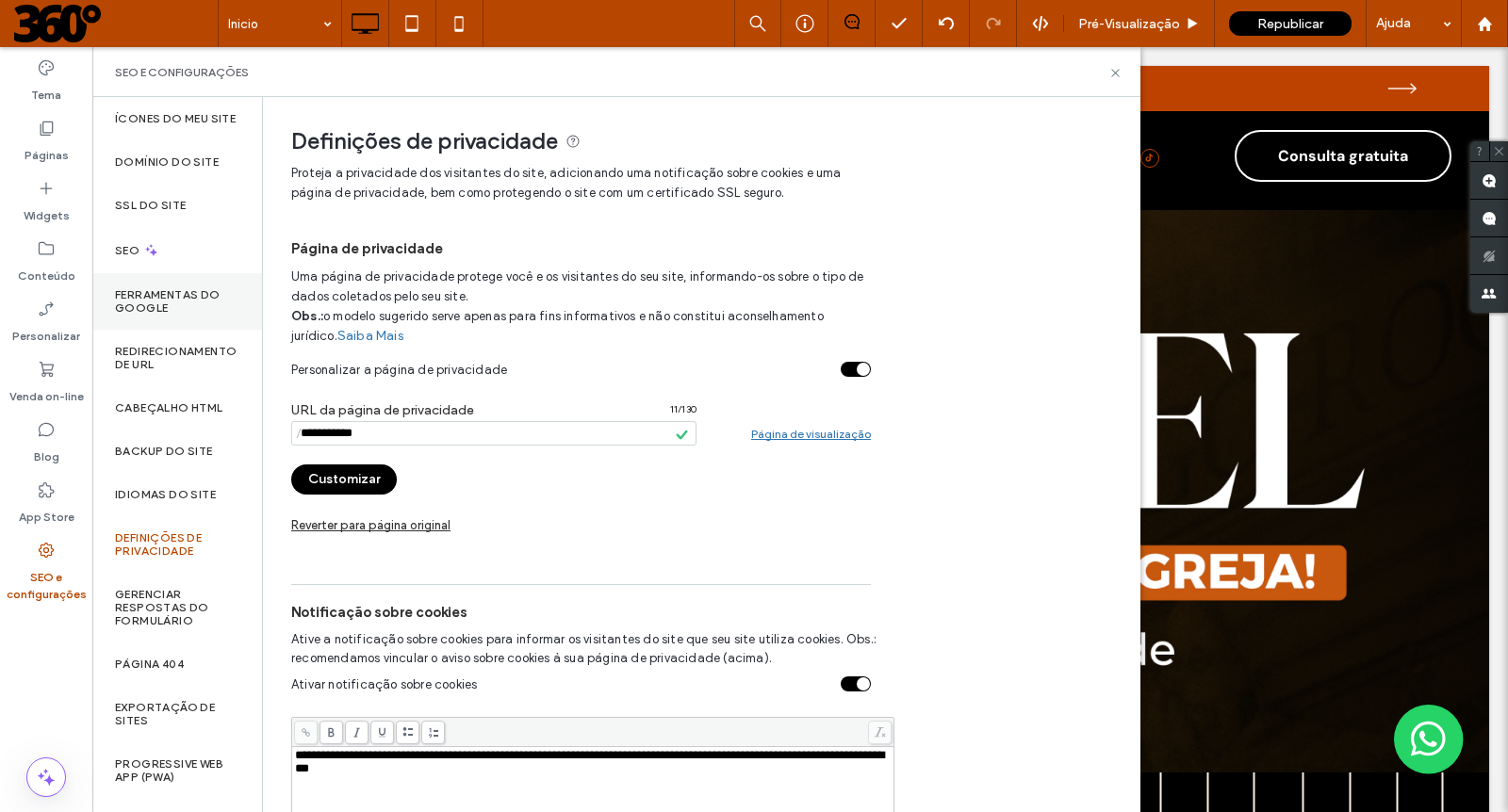 click on "Ferramentas do Google" at bounding box center (177, 301) 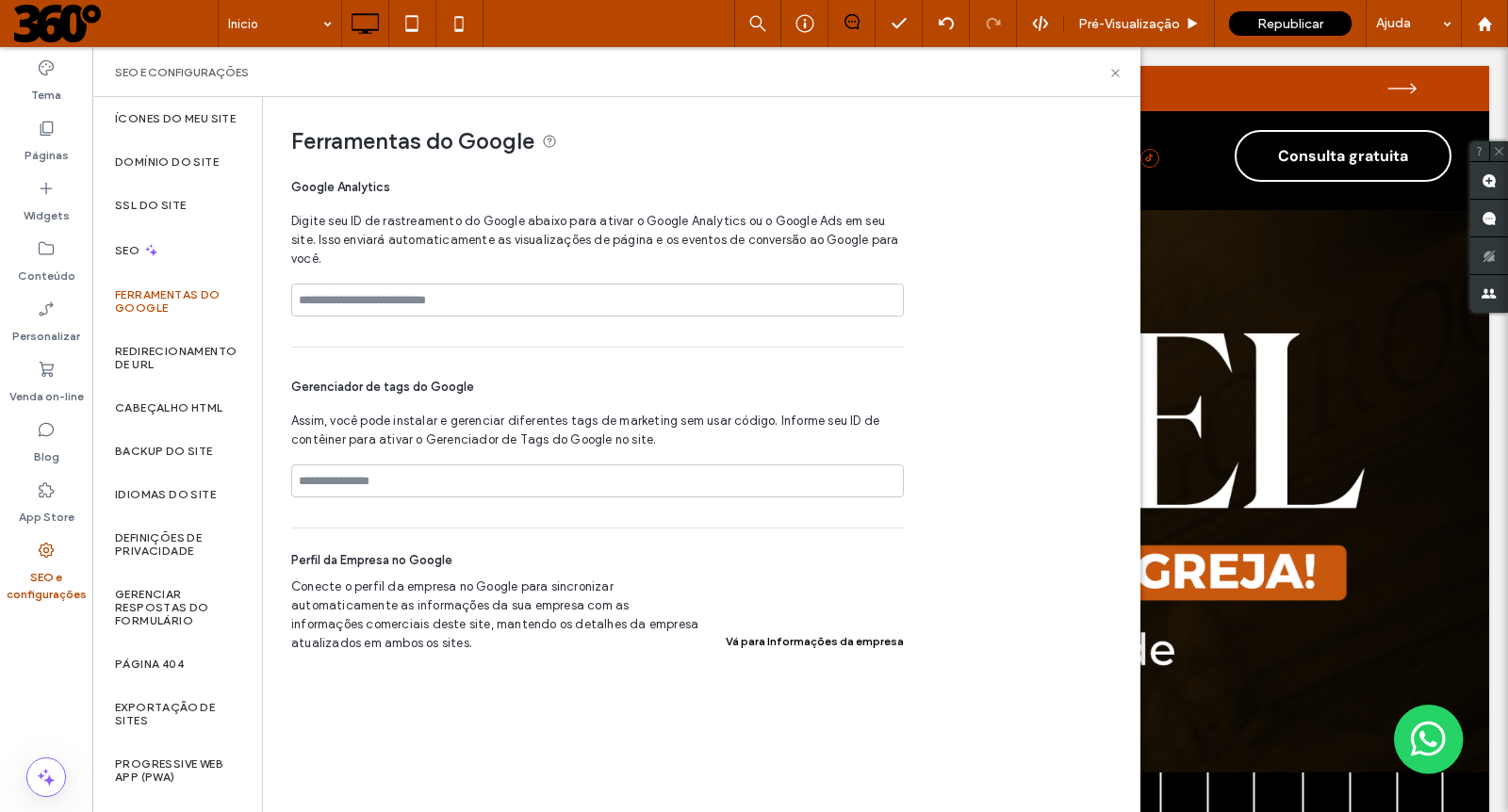 click at bounding box center [116, 24] 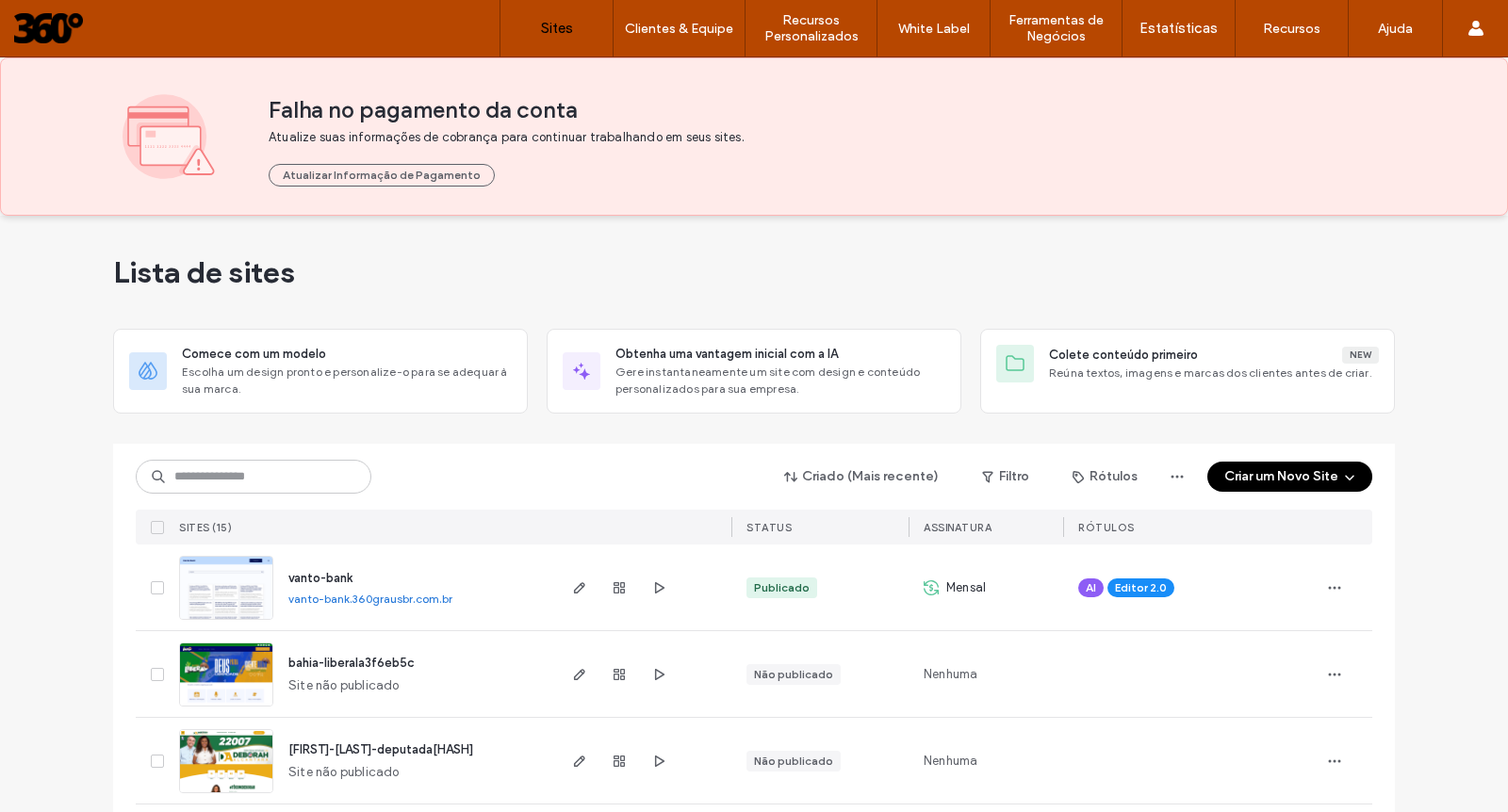 scroll, scrollTop: 0, scrollLeft: 0, axis: both 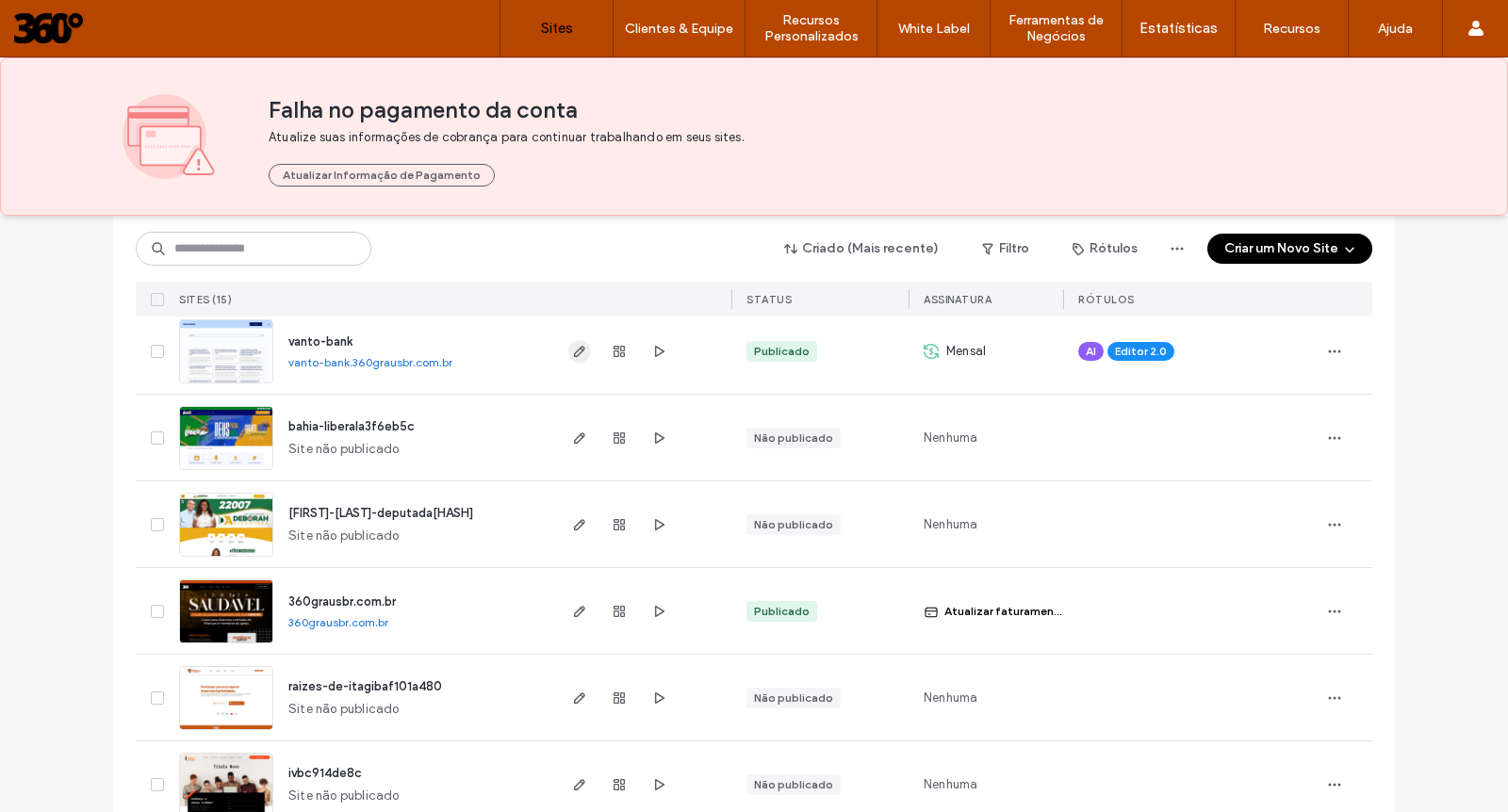 click 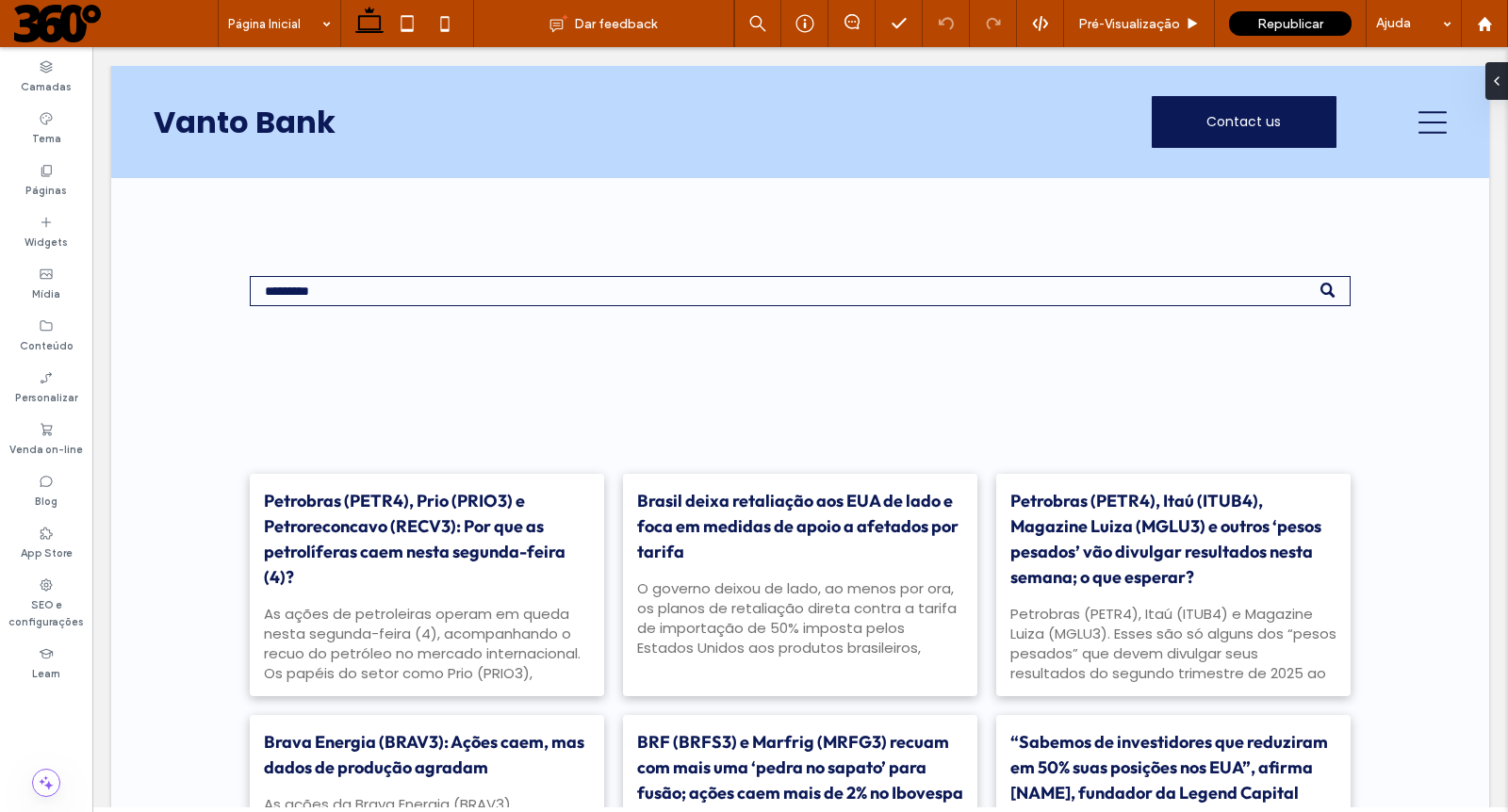 scroll, scrollTop: 0, scrollLeft: 0, axis: both 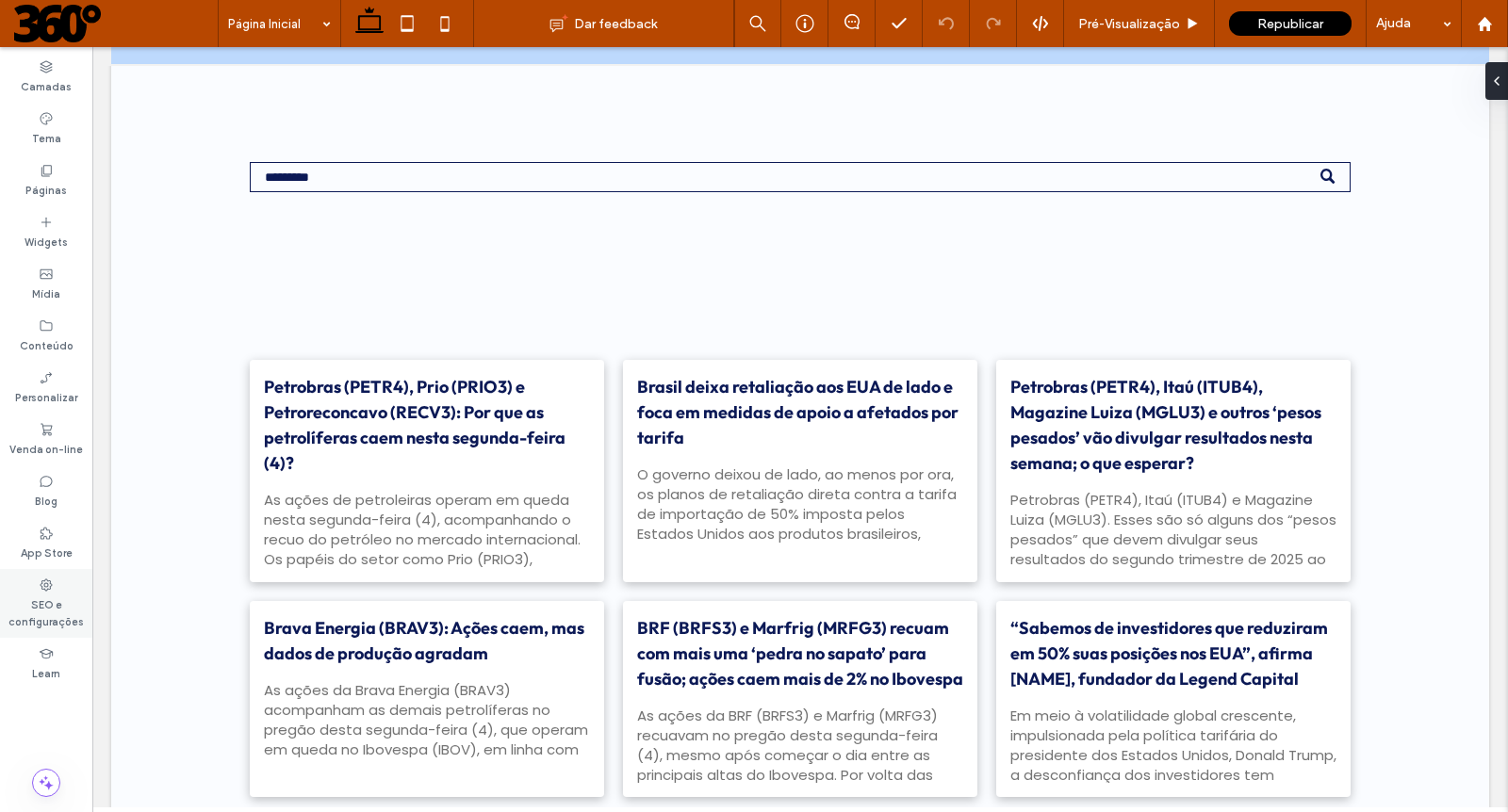 click on "SEO e configurações" at bounding box center [46, 611] 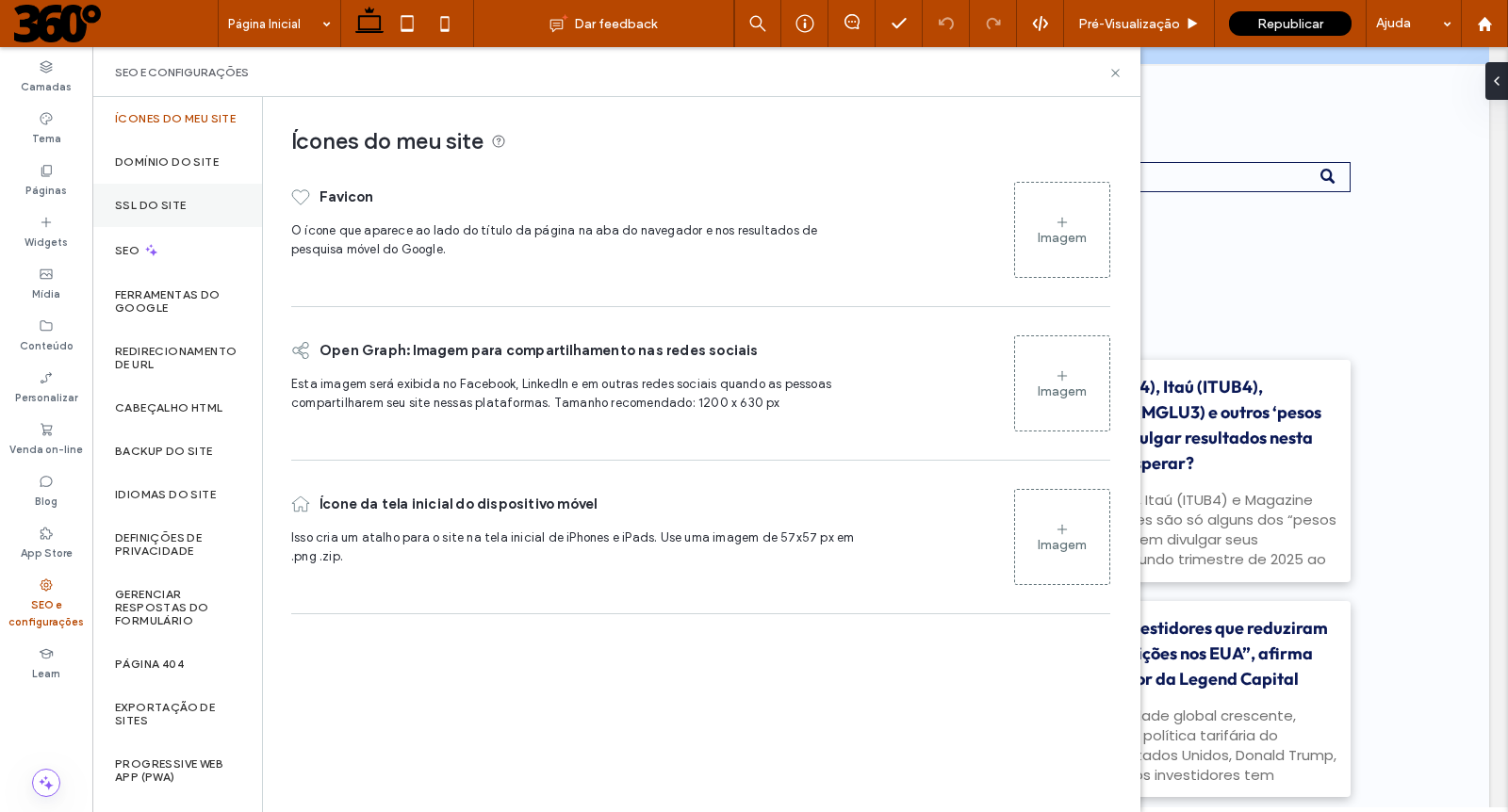 click on "SSL do site" at bounding box center (177, 205) 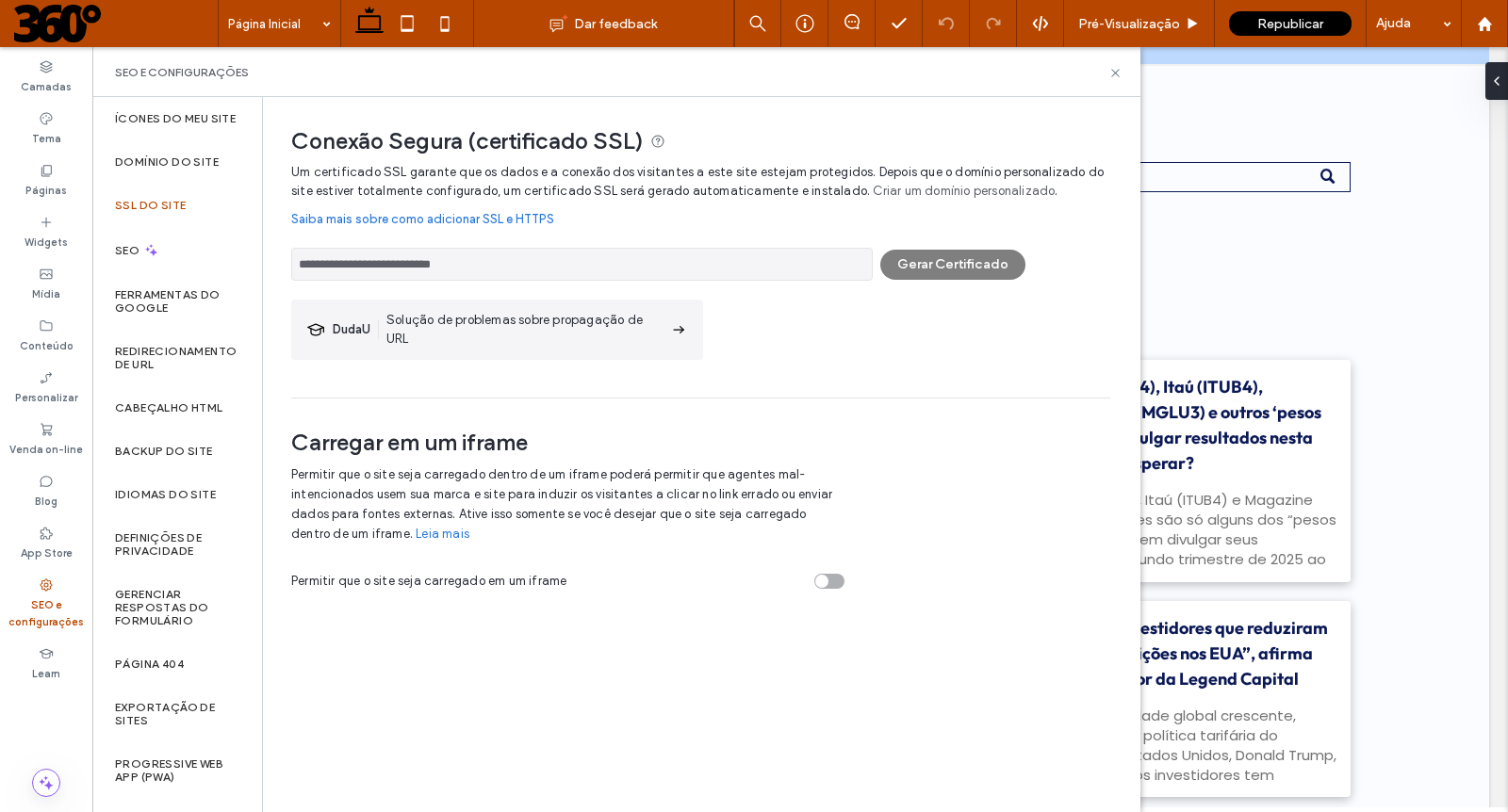 click on "**********" at bounding box center (700, 259) 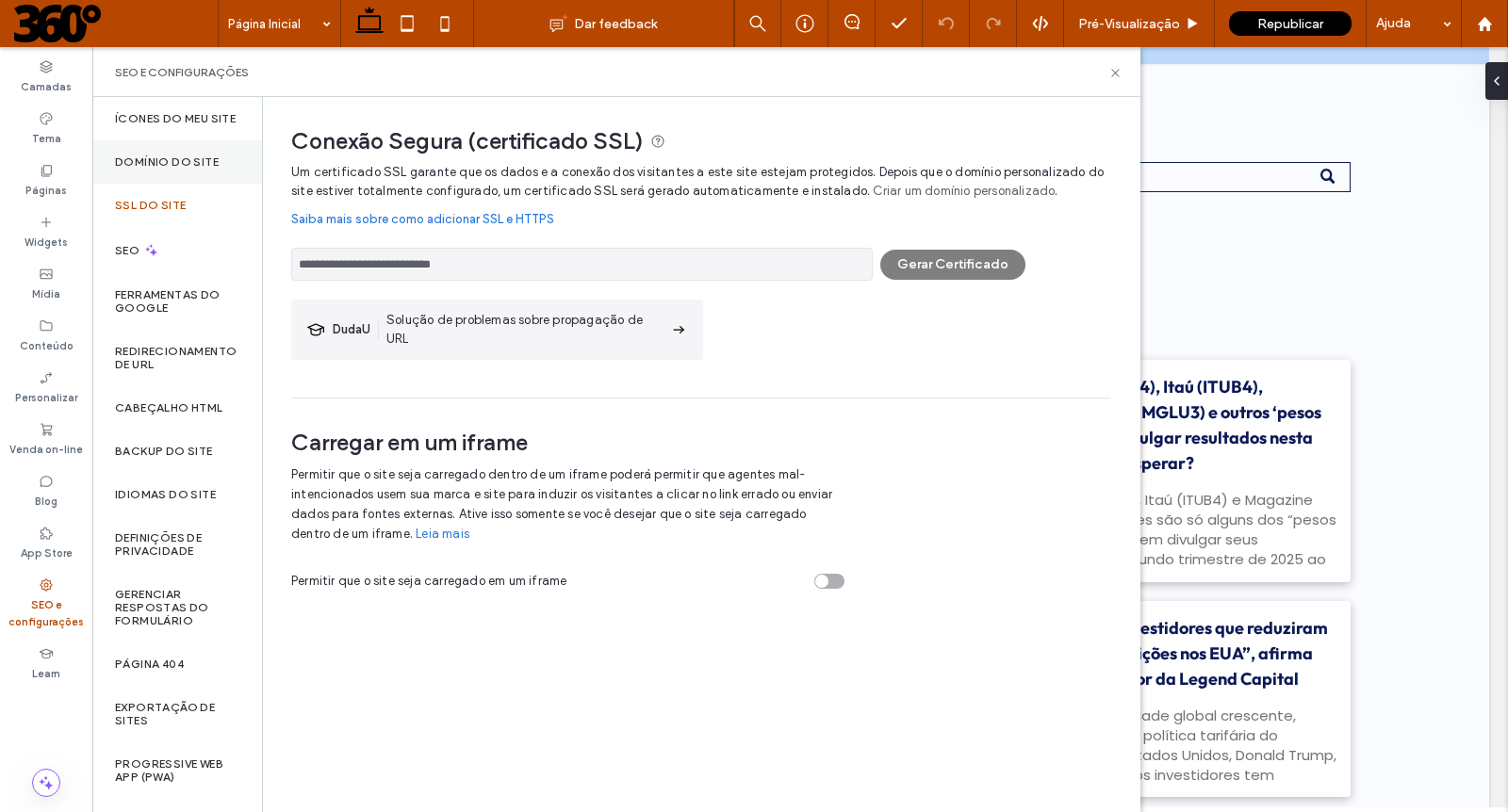 click on "Domínio do site" at bounding box center [167, 162] 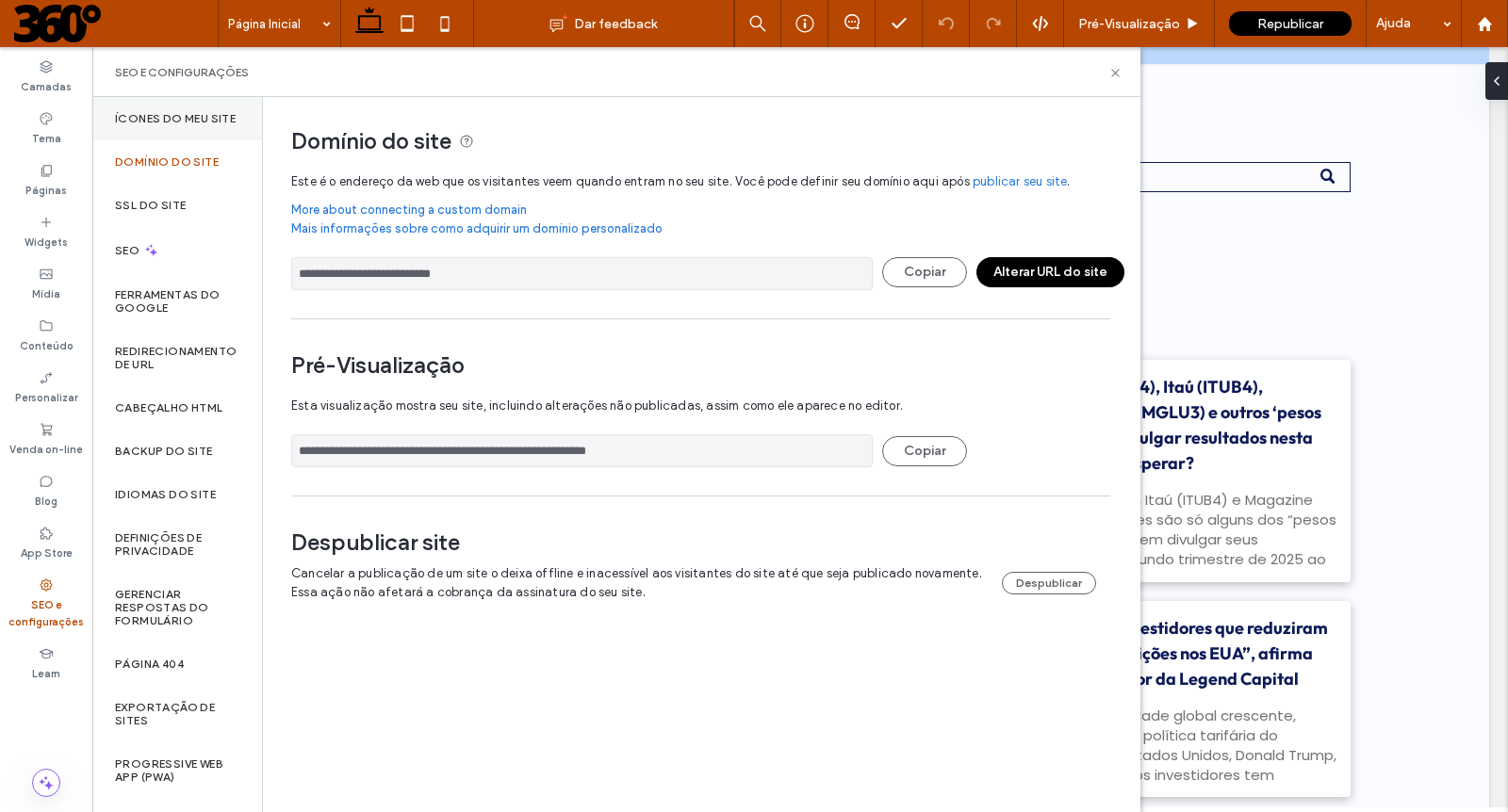 click on "Ícones do meu site" at bounding box center [175, 119] 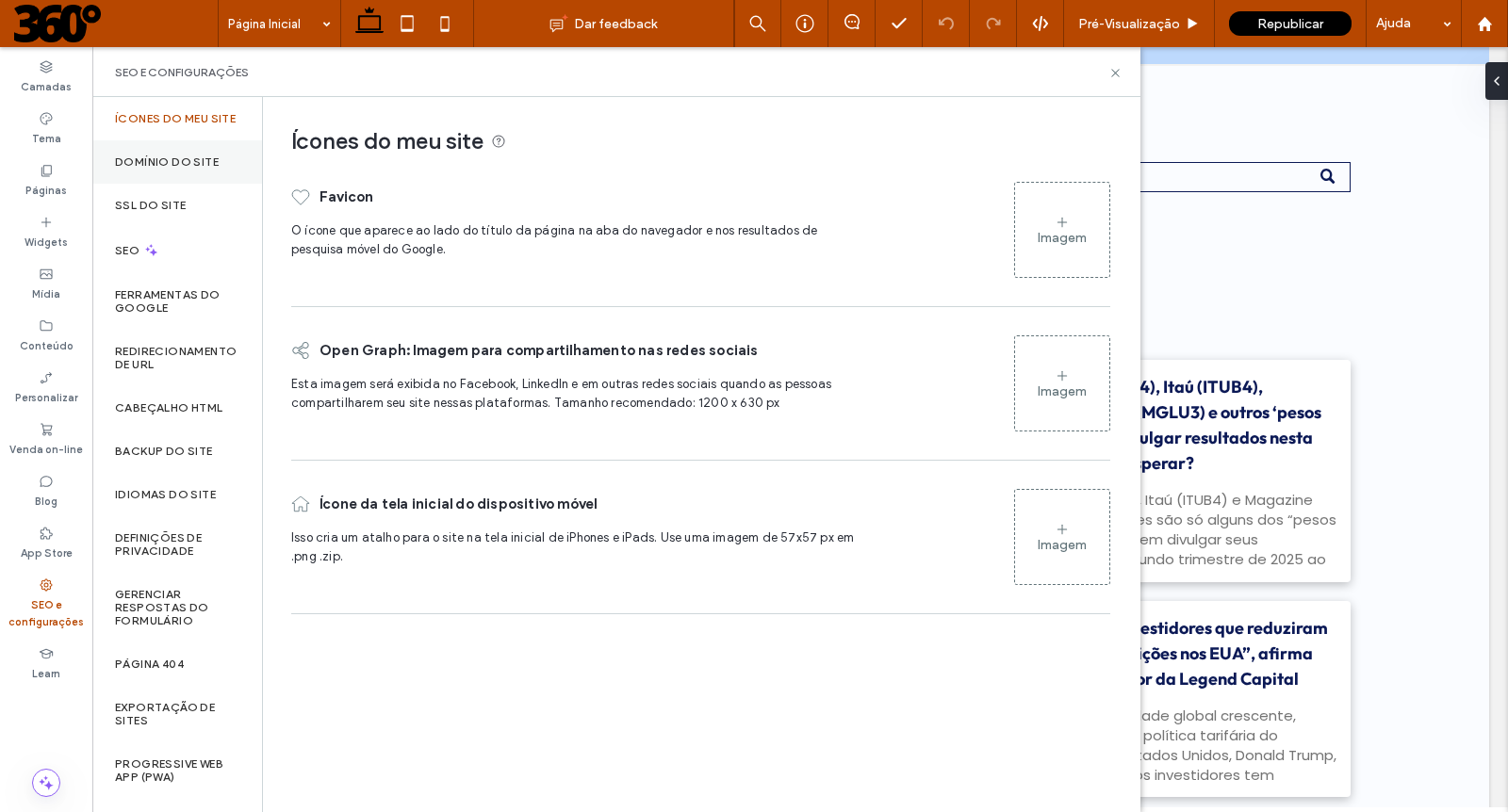 click on "Domínio do site" at bounding box center [167, 162] 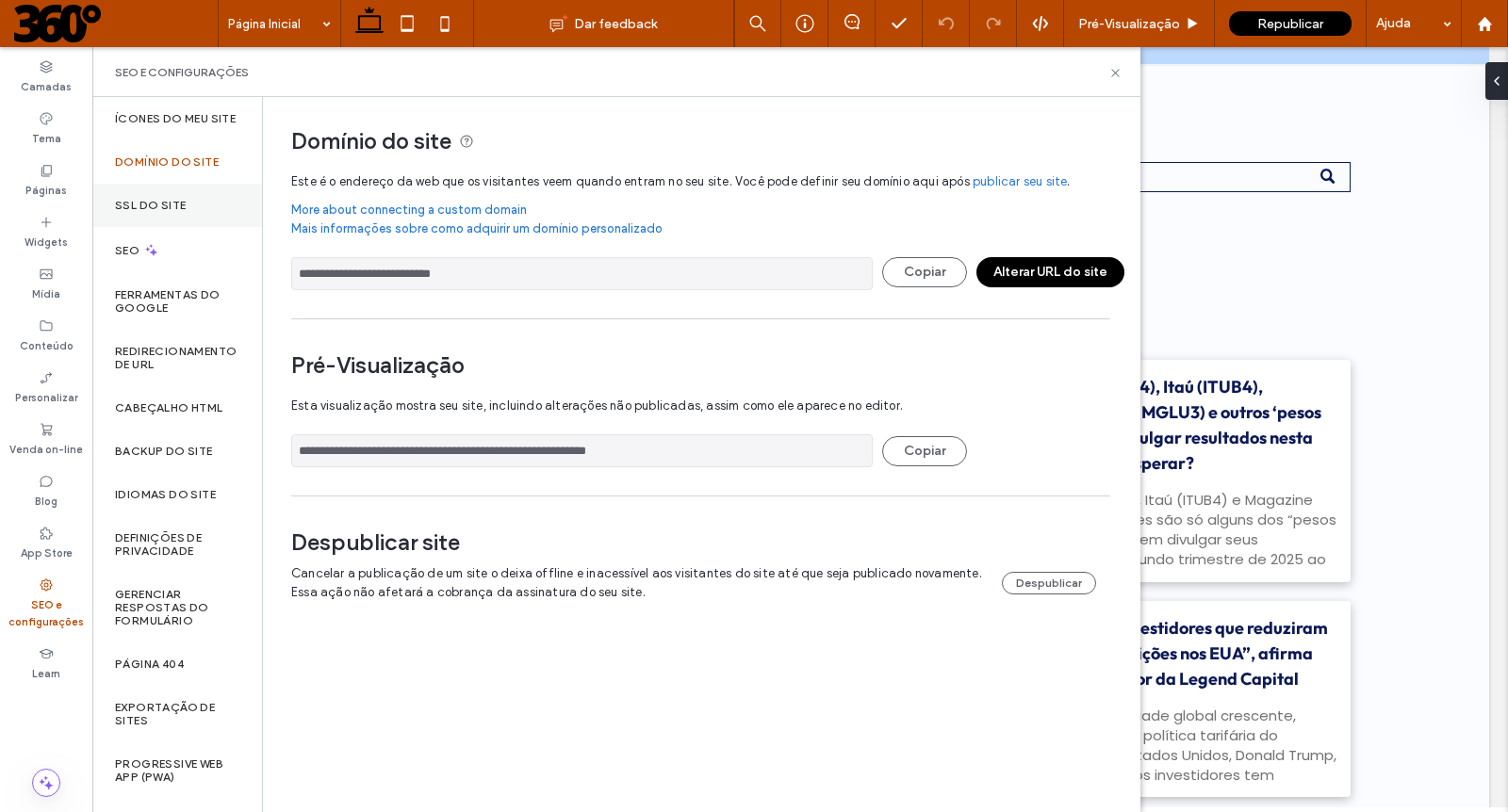 click on "SSL do site" at bounding box center [150, 205] 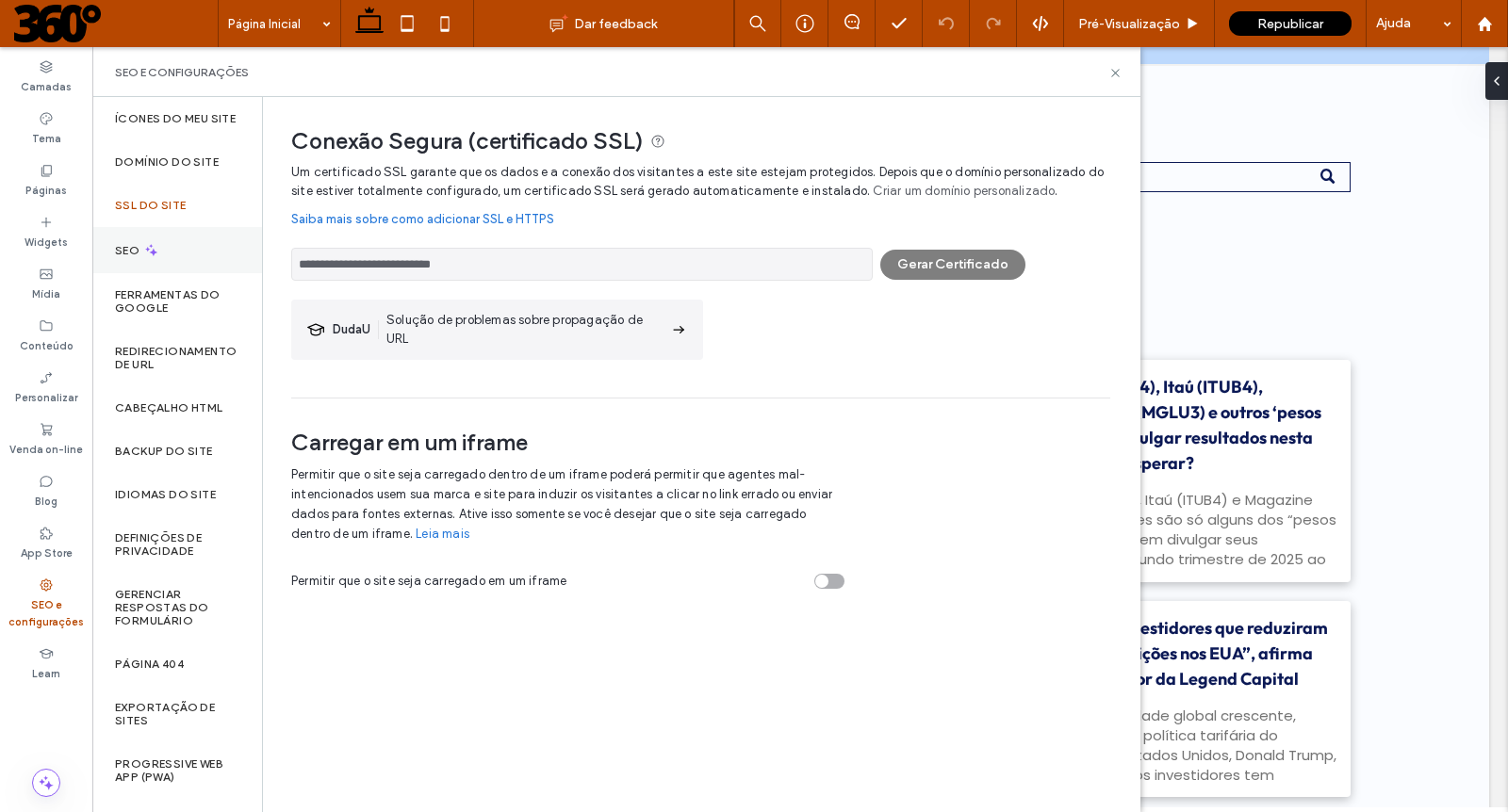click 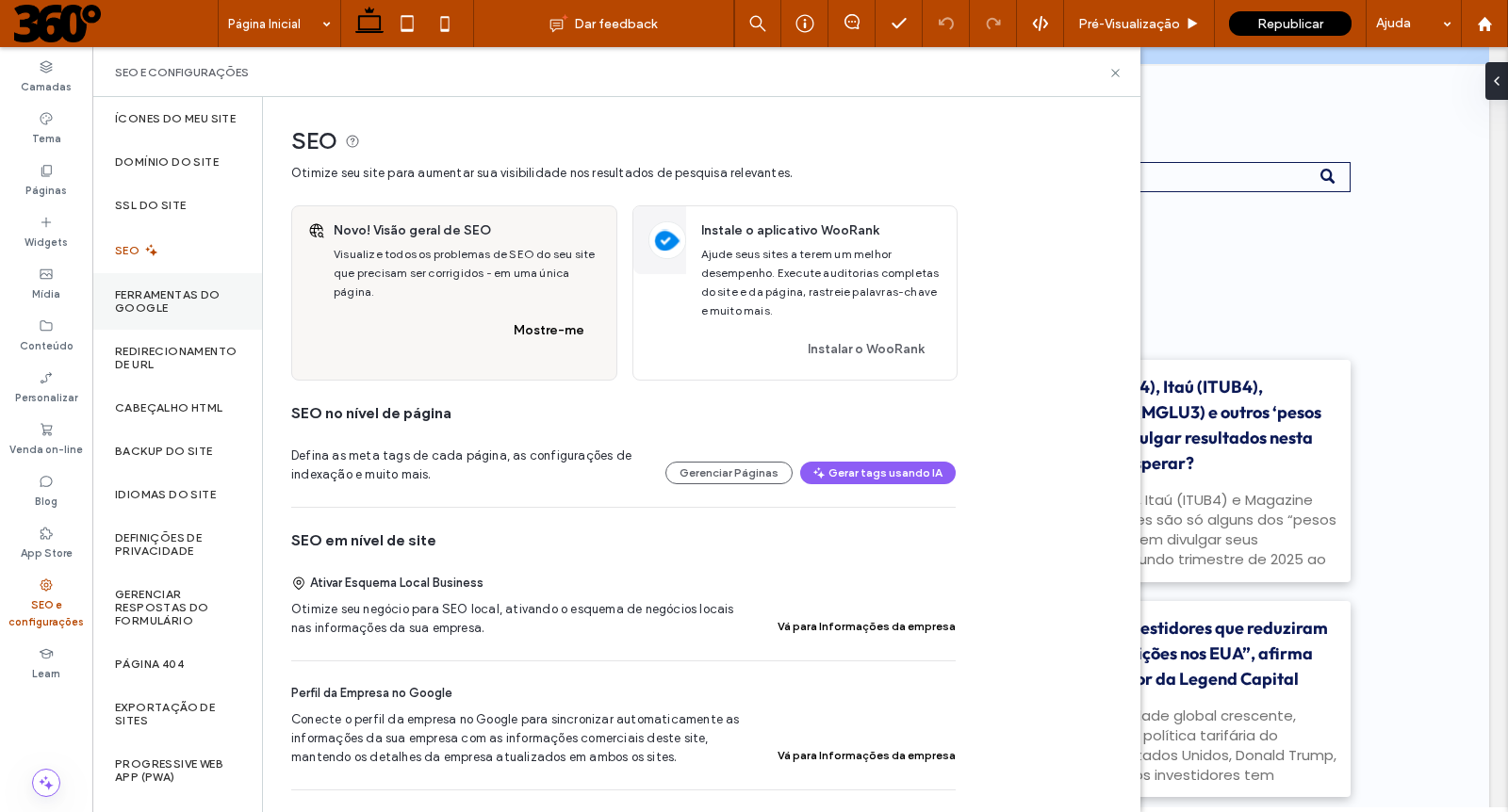 click on "Ferramentas do Google" at bounding box center [177, 301] 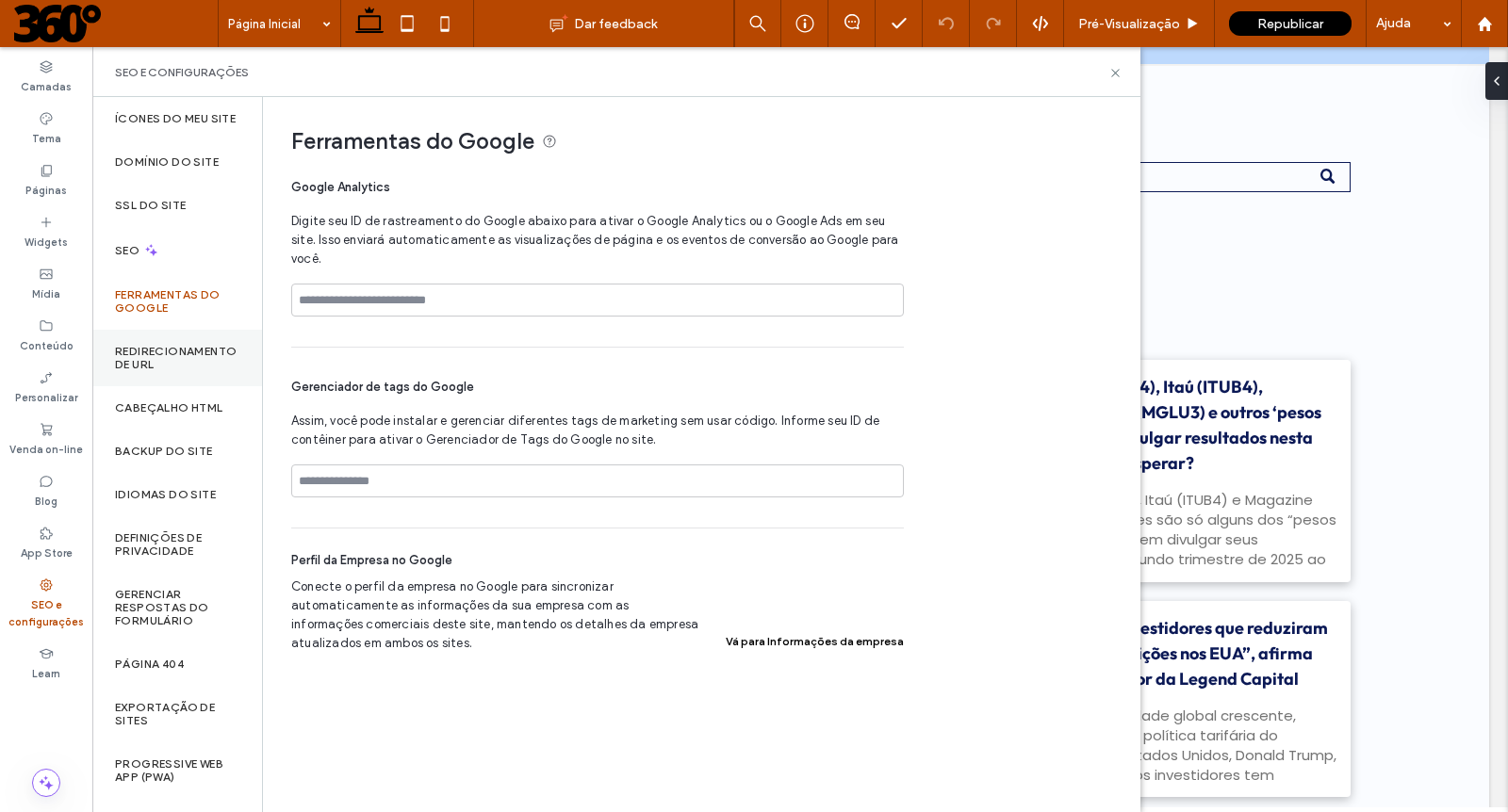 click on "Redirecionamento de URL" at bounding box center (177, 358) 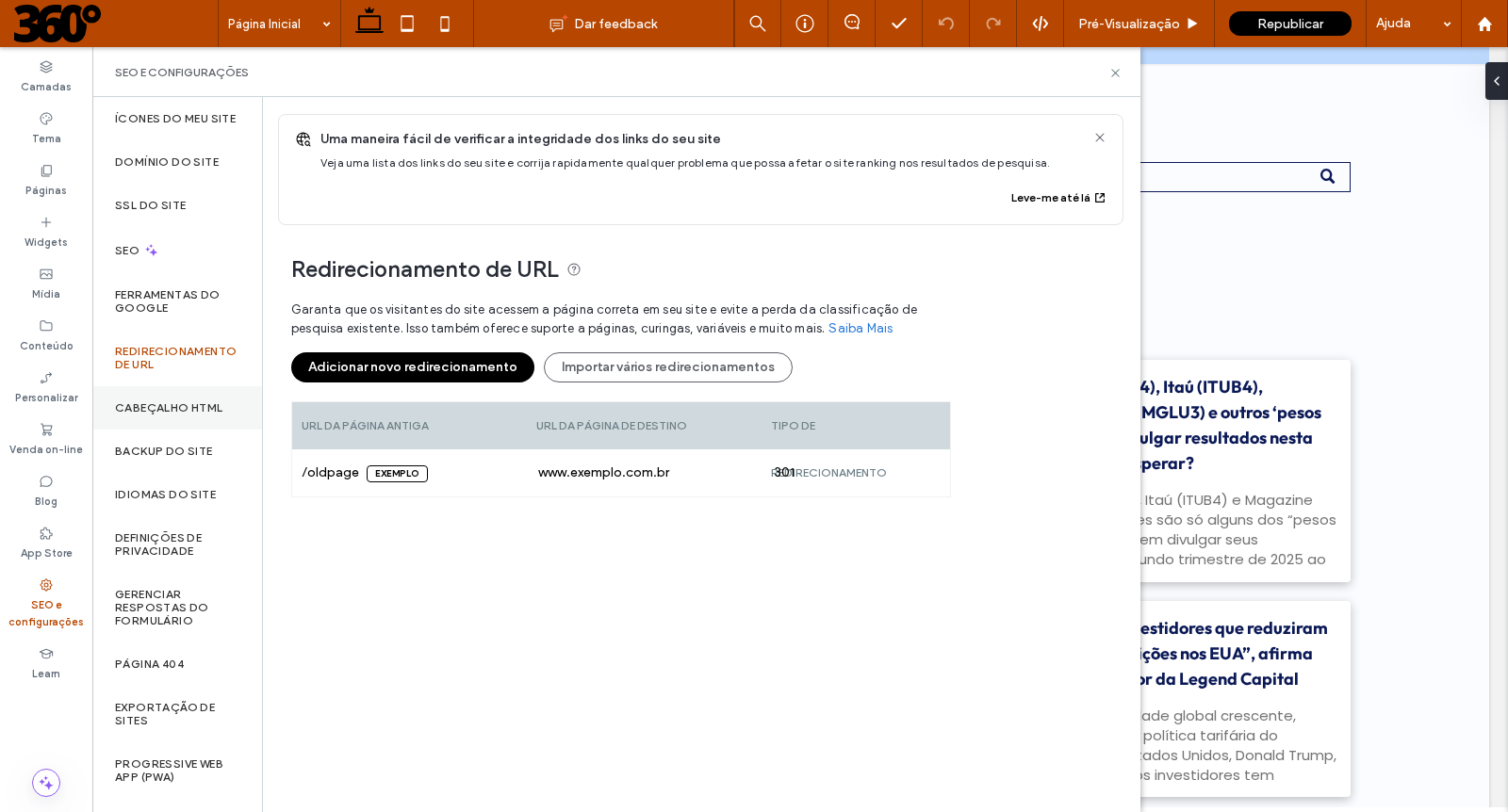 click on "Cabeçalho HTML" at bounding box center (169, 408) 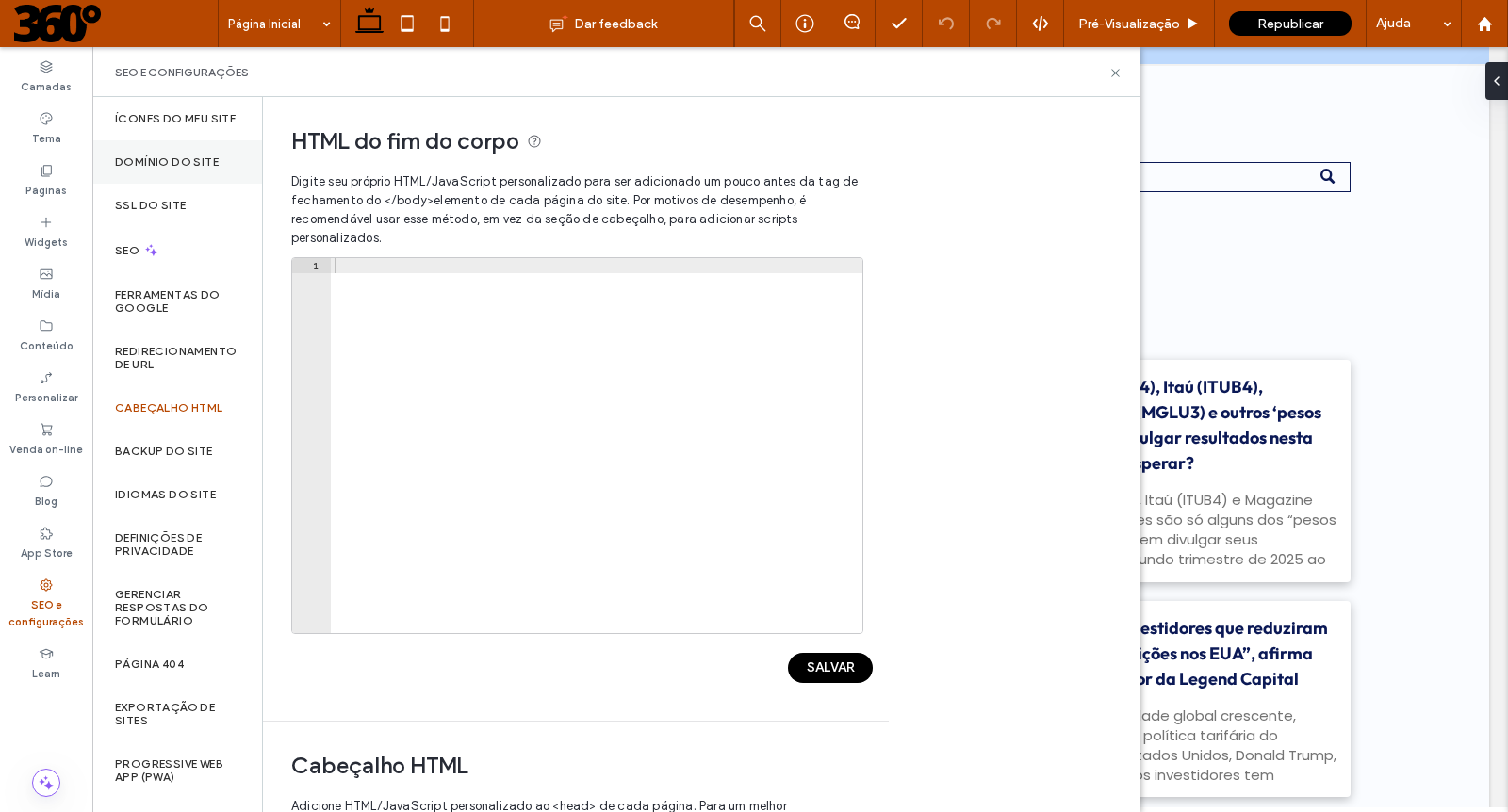 click on "Domínio do site" at bounding box center [167, 162] 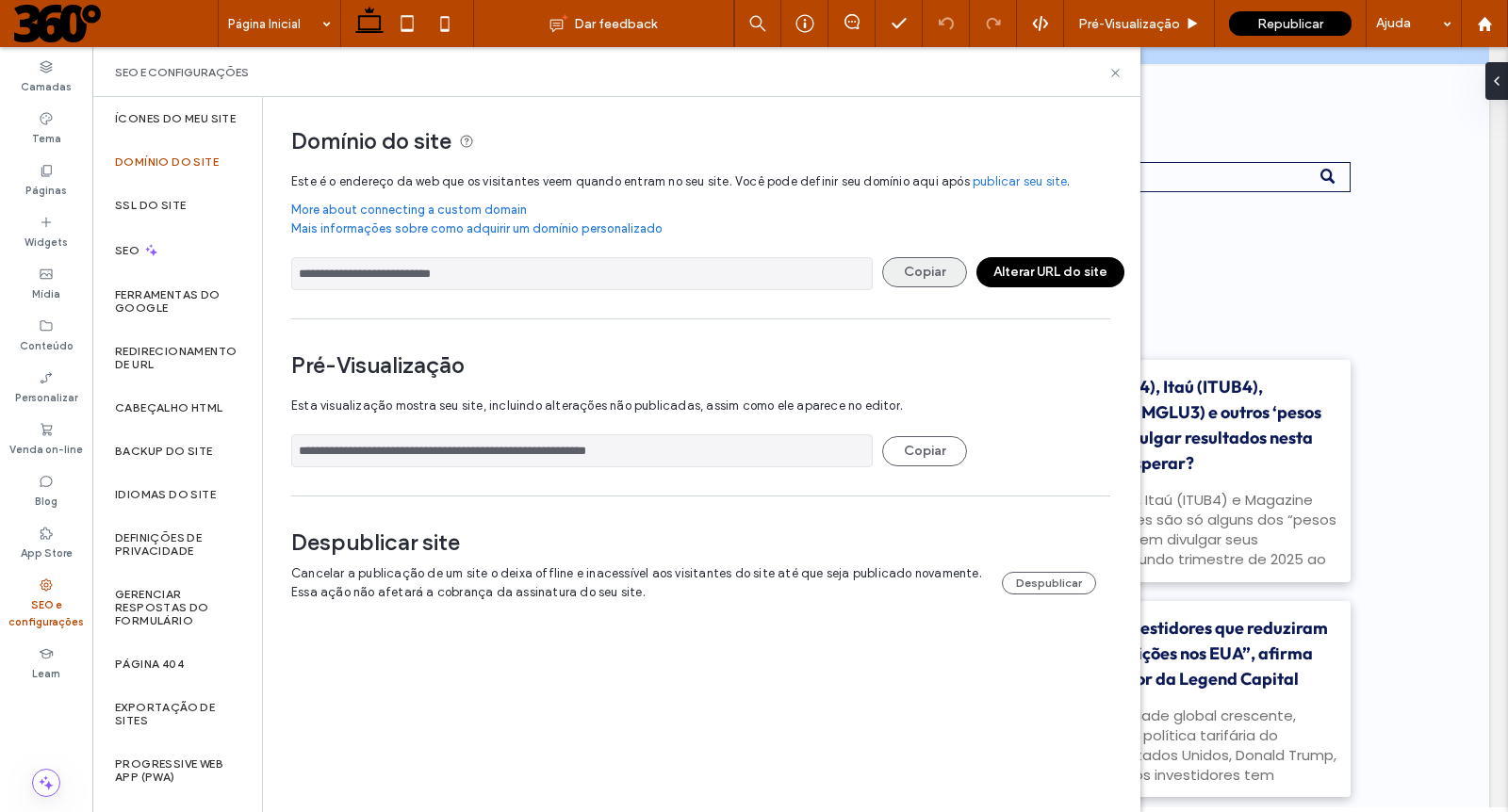 click on "Copiar" at bounding box center (925, 272) 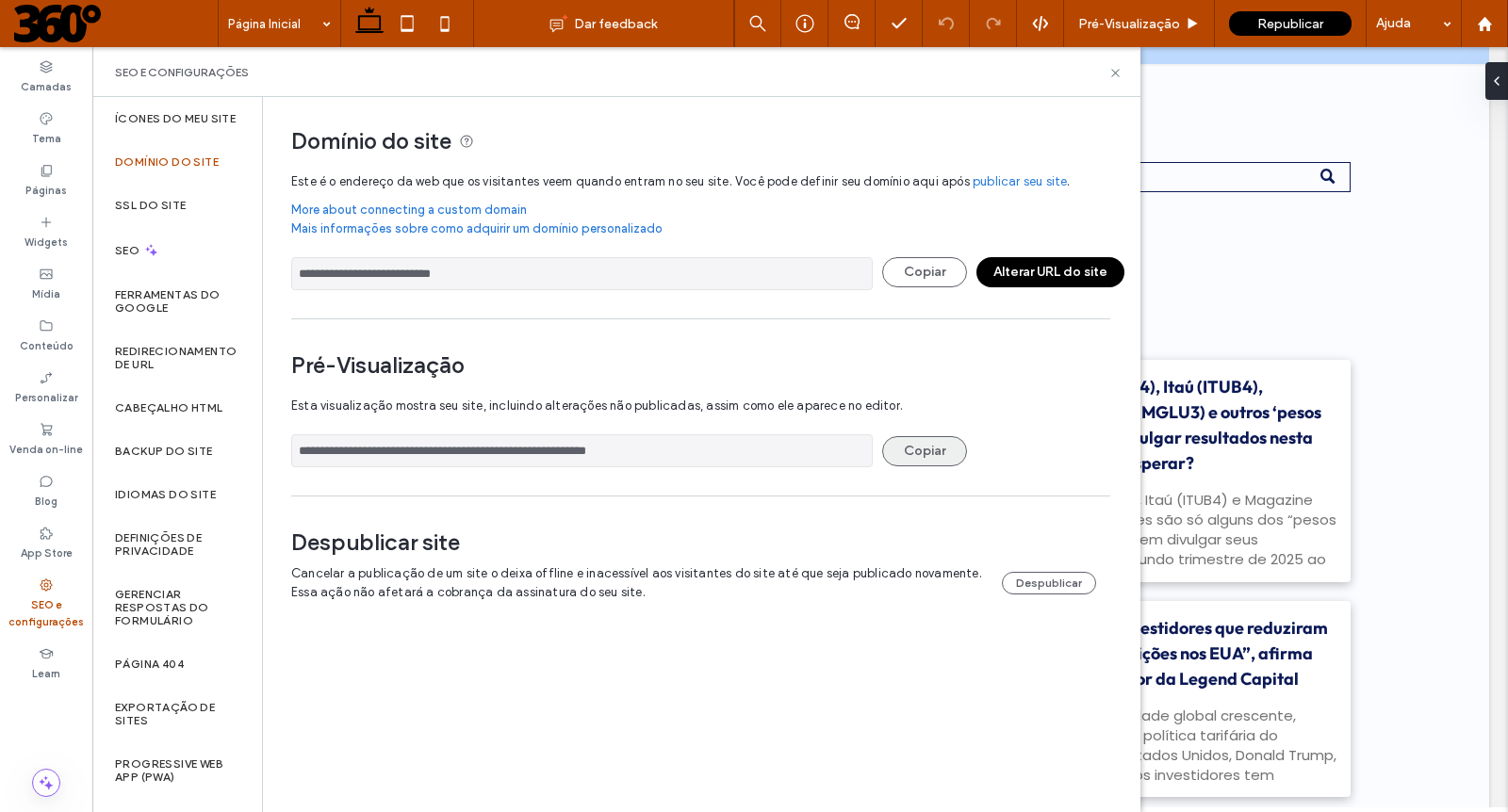 click on "Copiar" at bounding box center (925, 451) 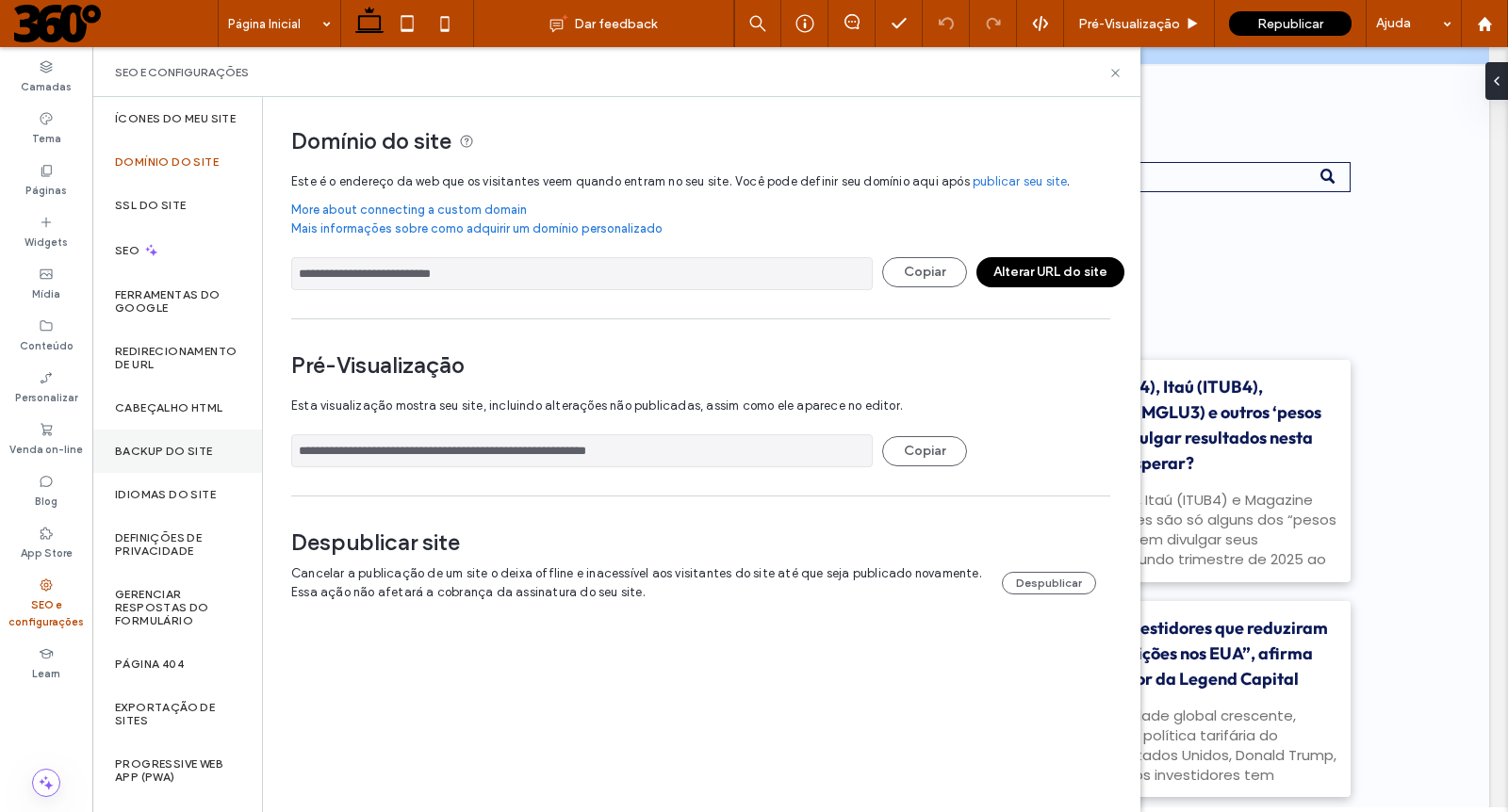 drag, startPoint x: 747, startPoint y: 453, endPoint x: 256, endPoint y: 442, distance: 491.1232 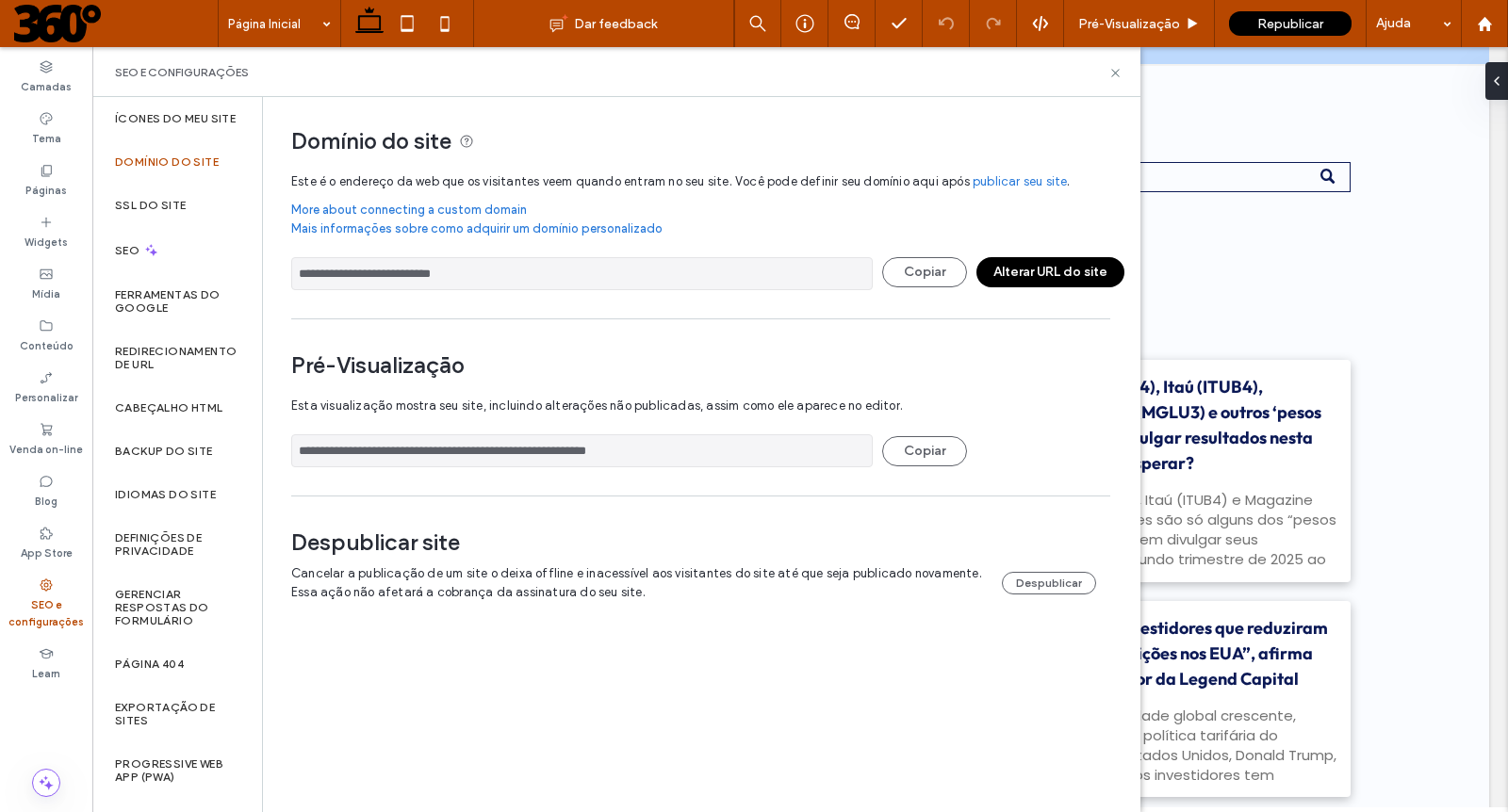 click at bounding box center [116, 24] 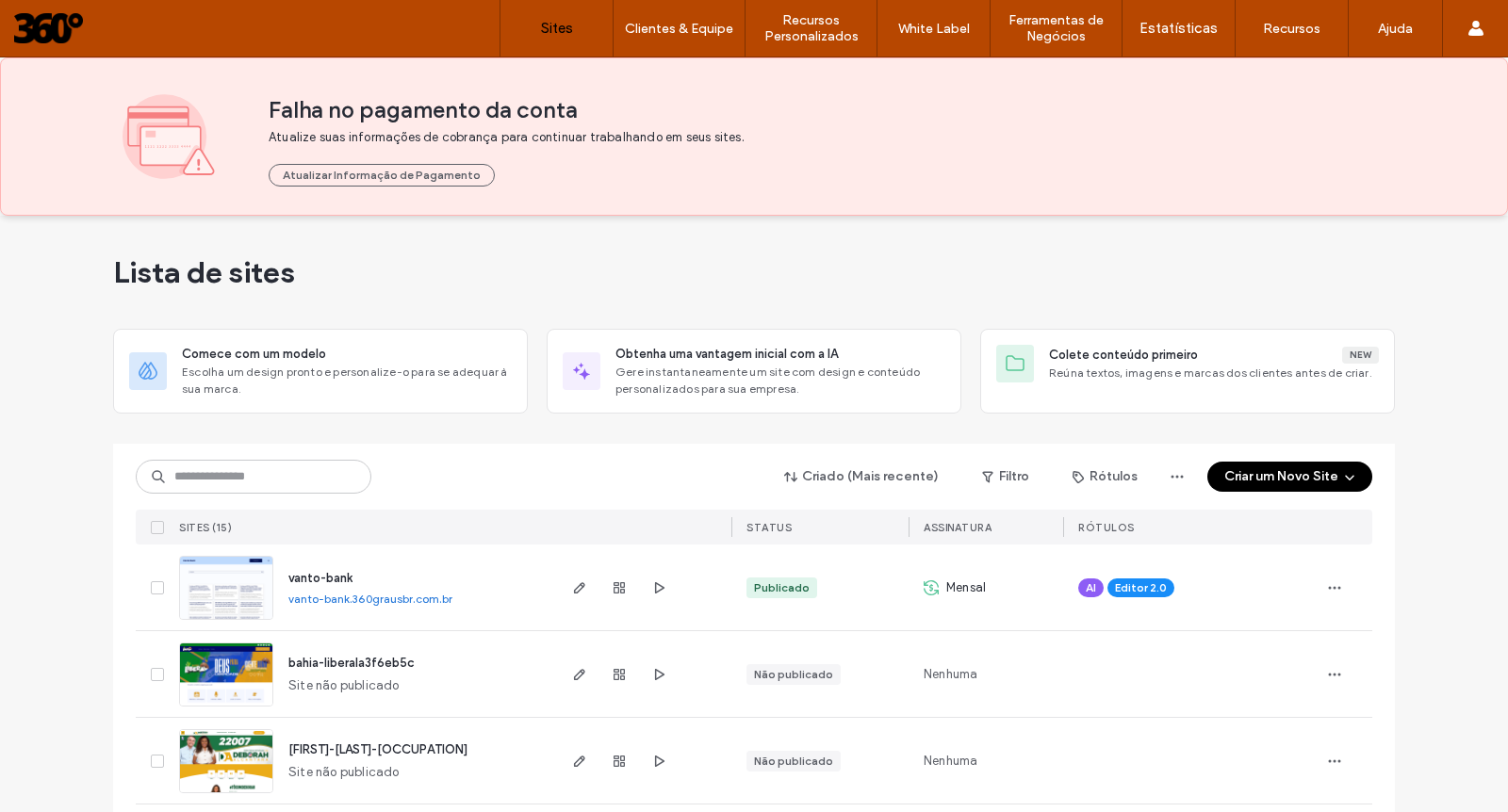 click on "vanto-bank vanto-bank.360grausbr.com.br" at bounding box center (413, 587) 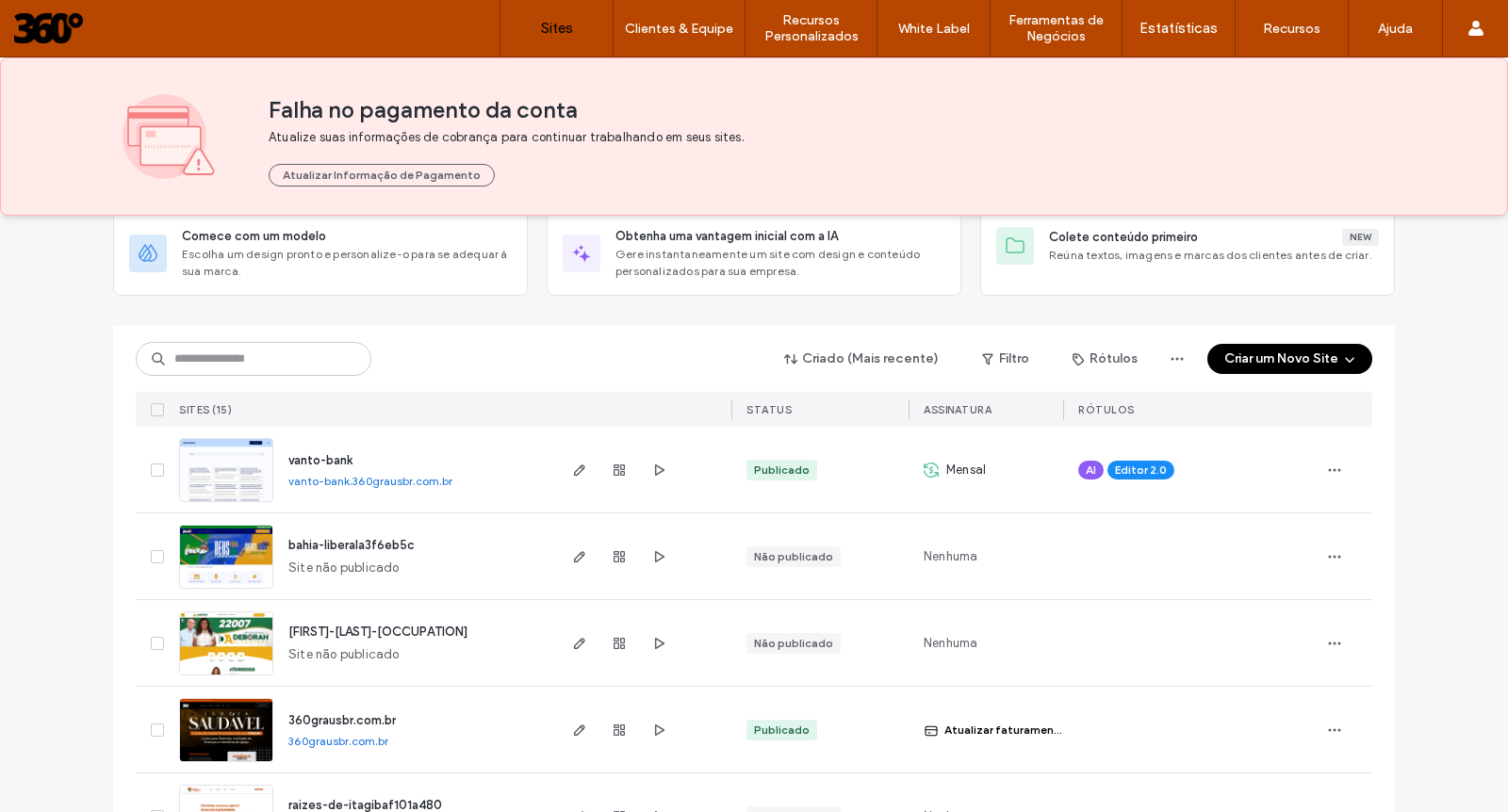 scroll, scrollTop: 0, scrollLeft: 0, axis: both 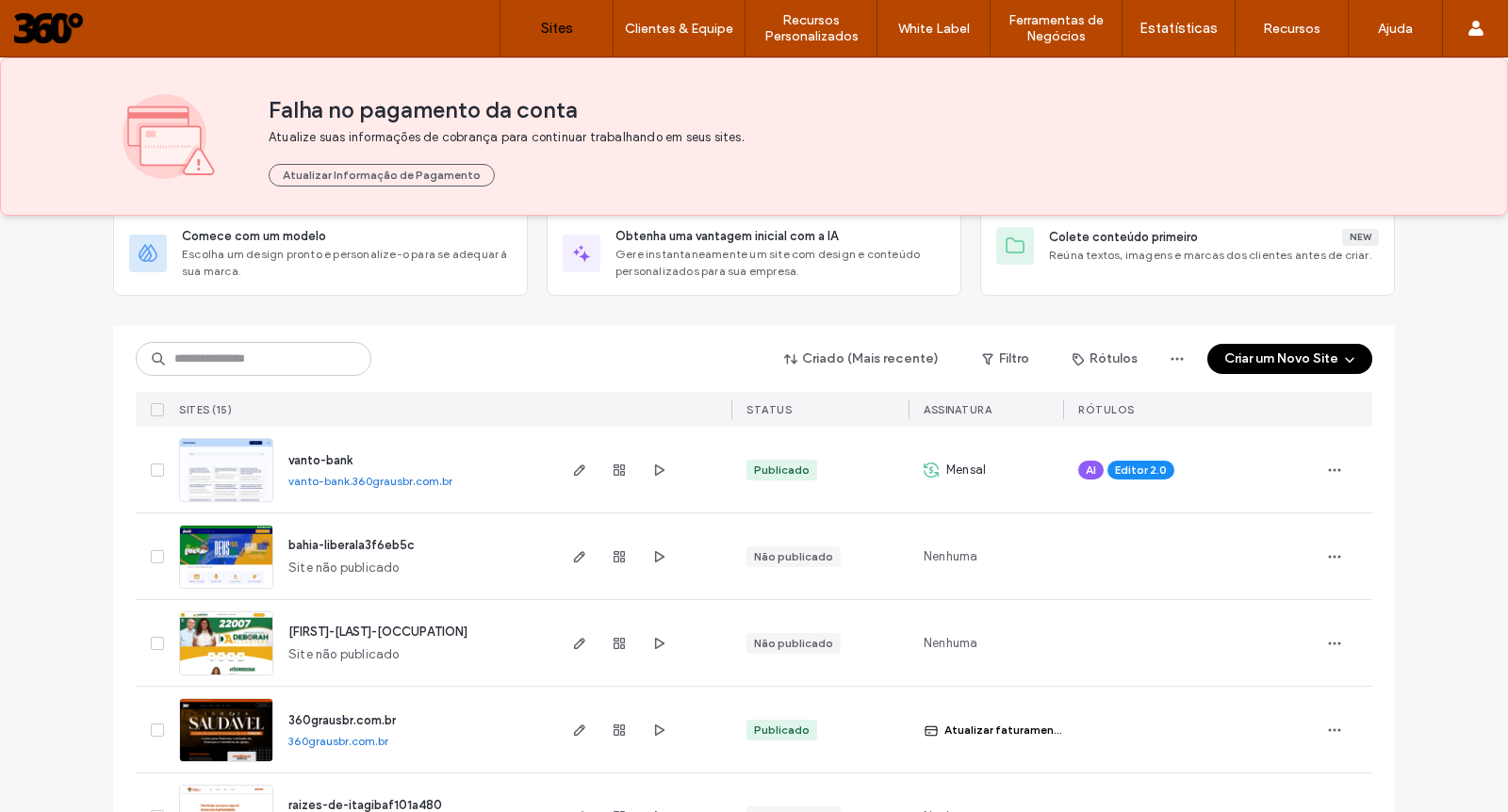click on "vanto-bank.360grausbr.com.br" at bounding box center (370, 480) 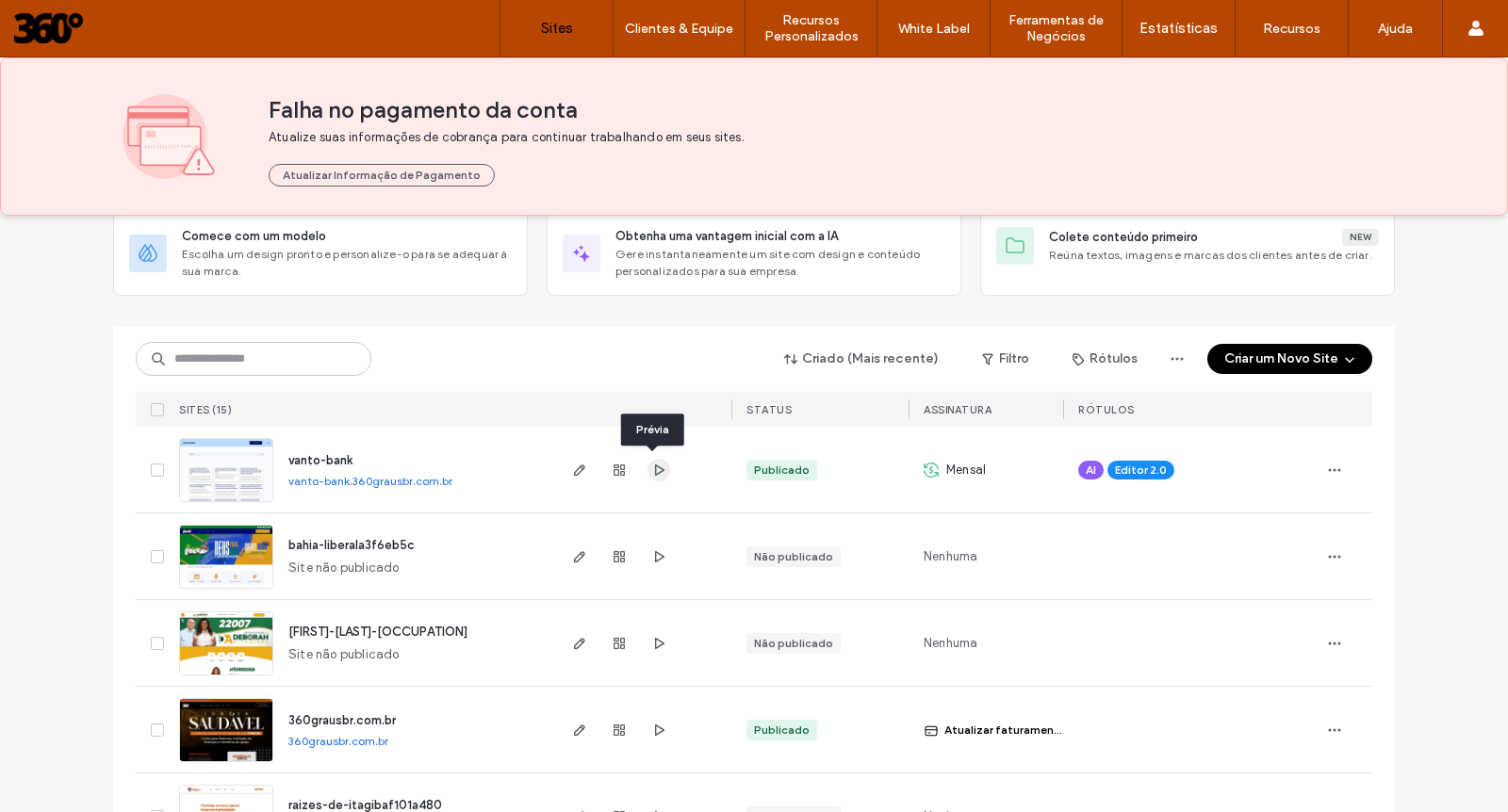 click 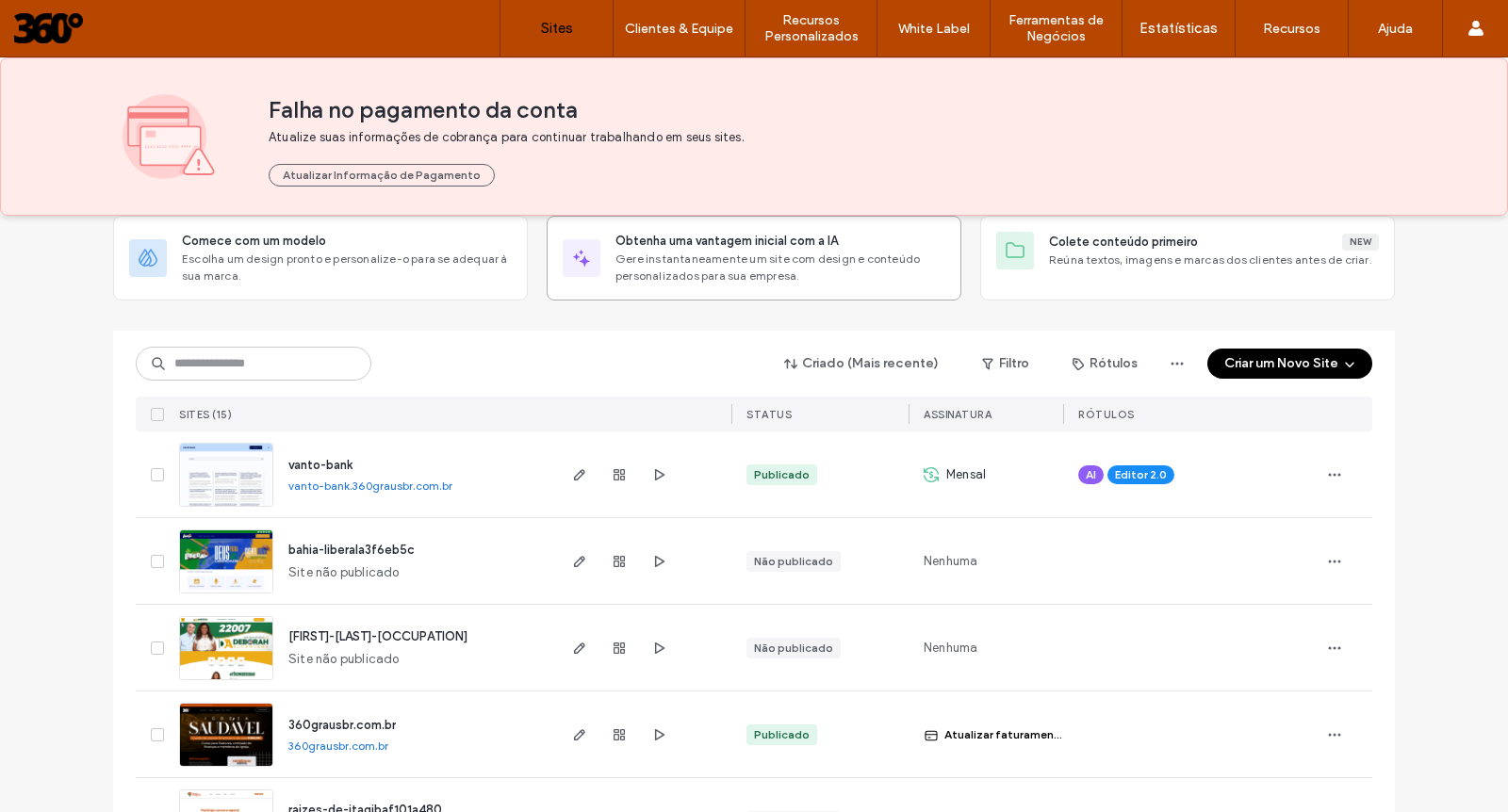 scroll, scrollTop: 113, scrollLeft: 0, axis: vertical 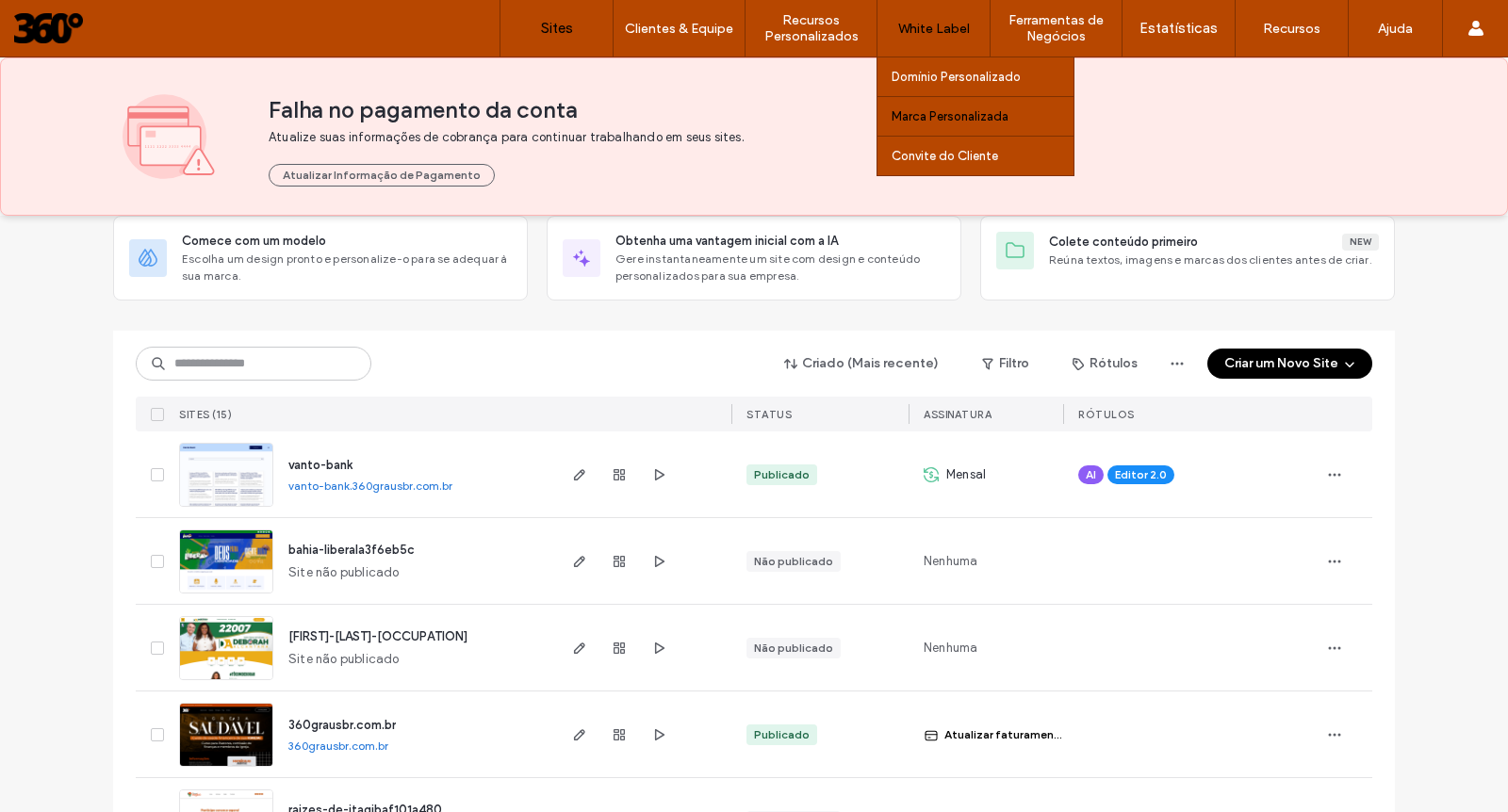 click on "Marca Personalizada" at bounding box center (950, 116) 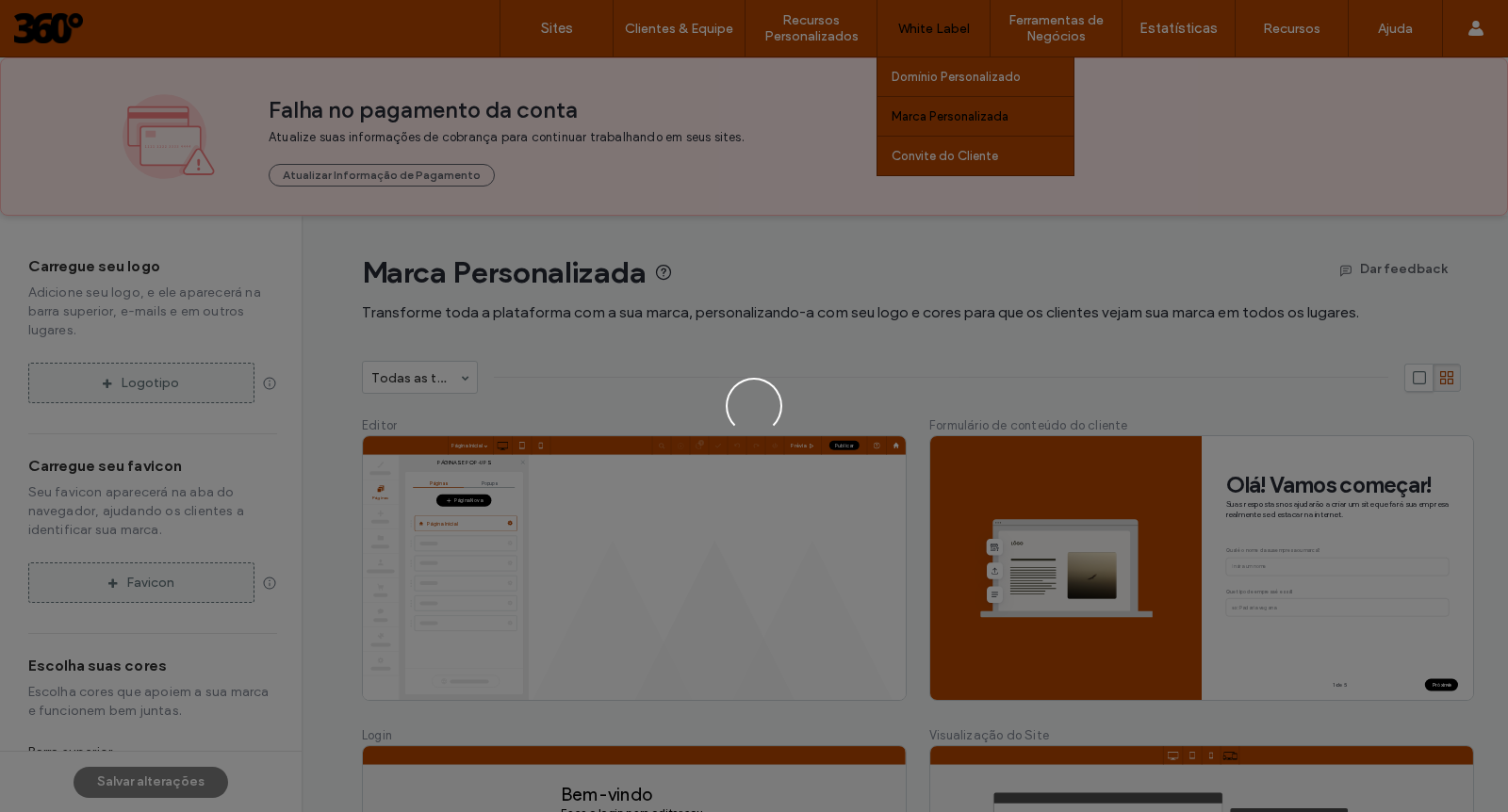 type on "*******" 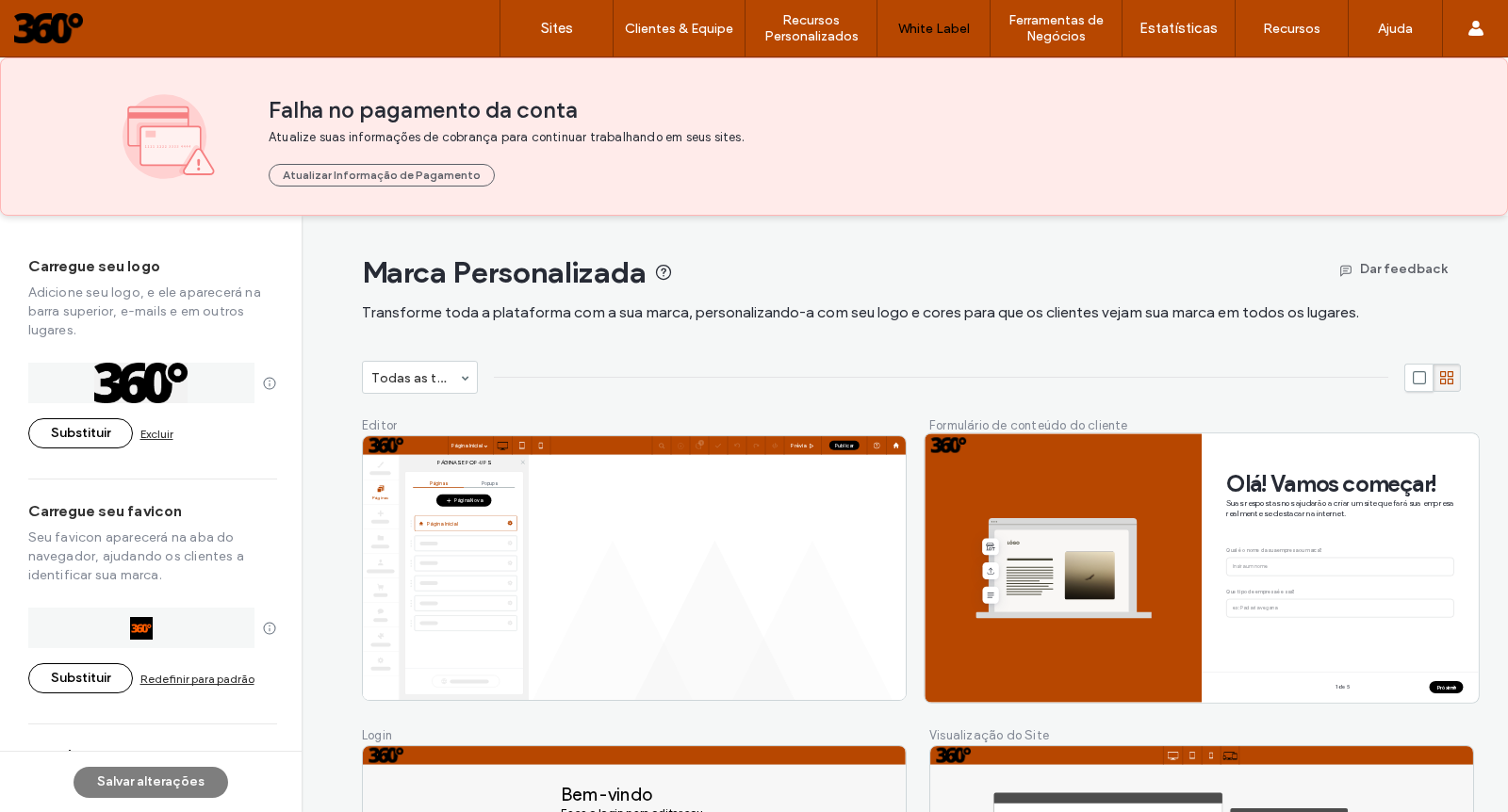 scroll, scrollTop: 521, scrollLeft: 0, axis: vertical 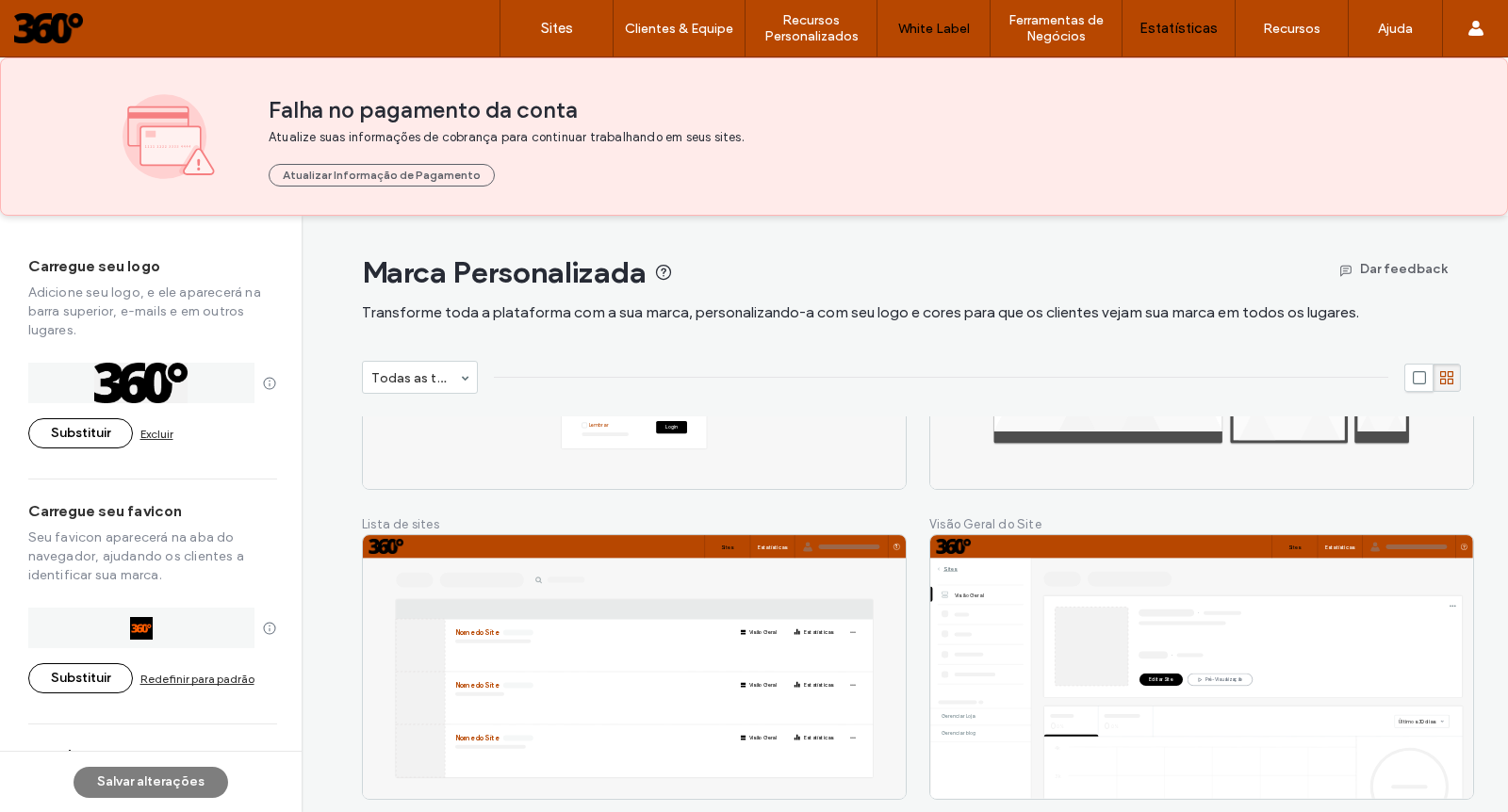 click on "Estatísticas" 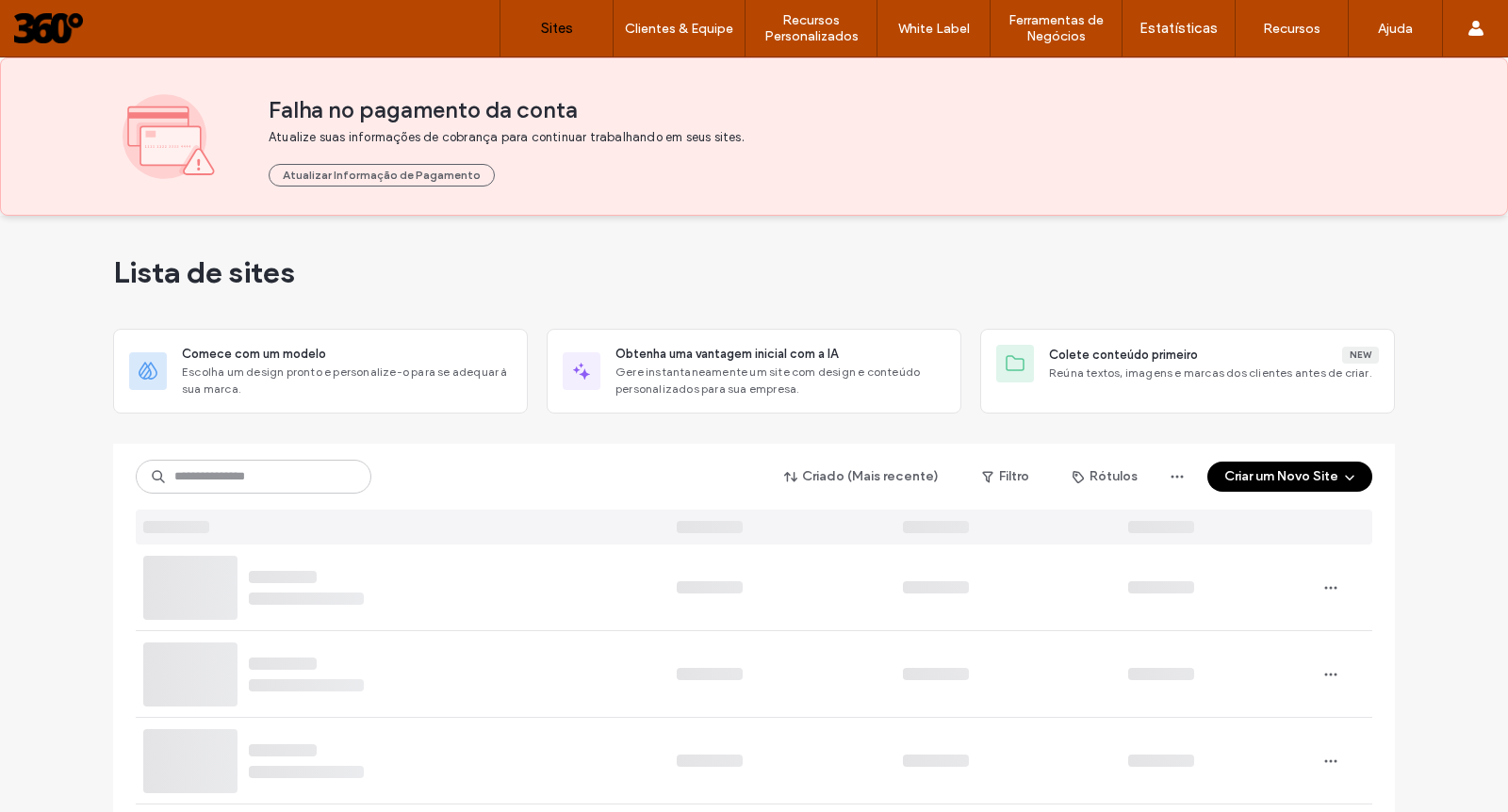 scroll, scrollTop: 0, scrollLeft: 0, axis: both 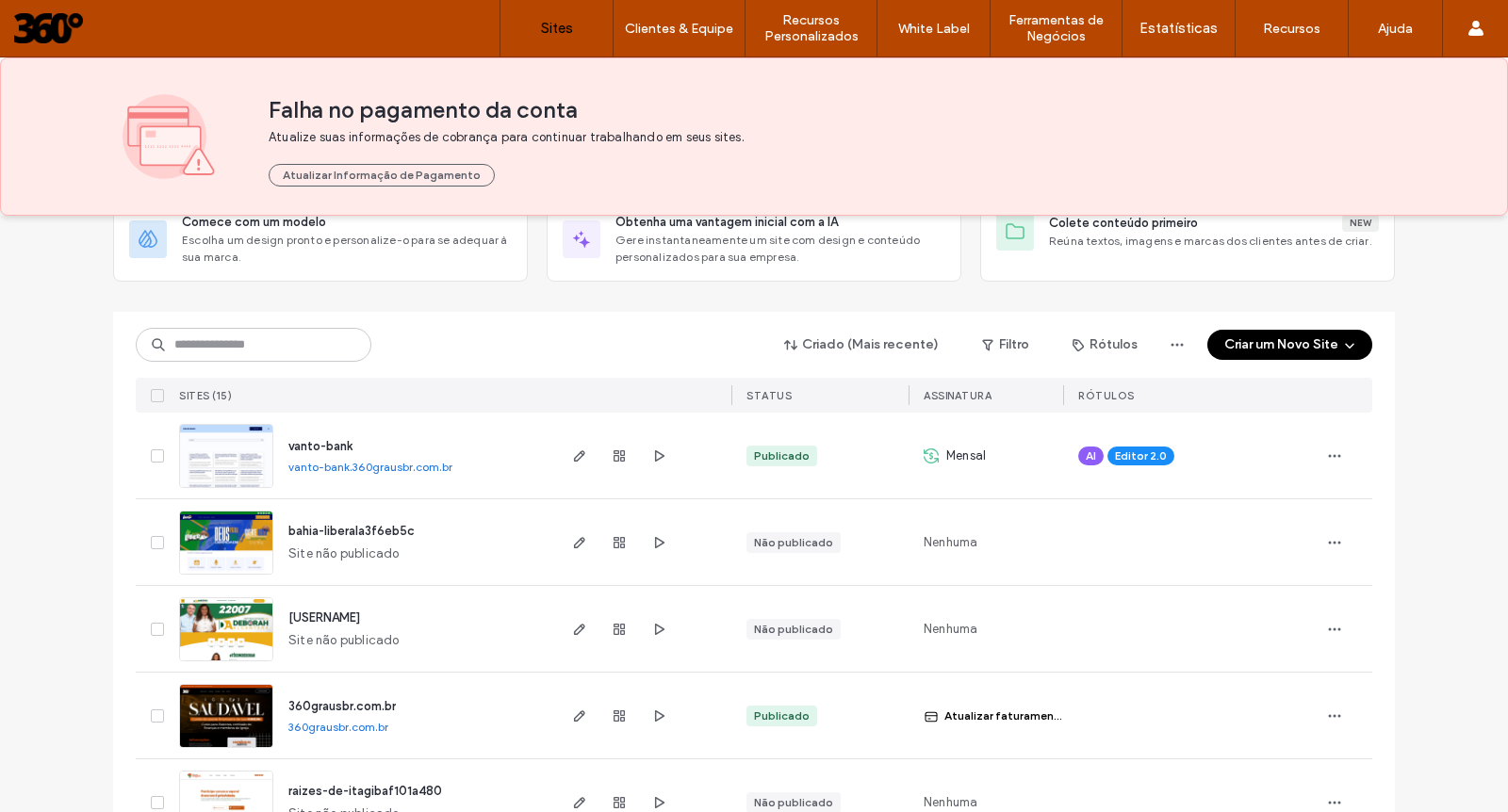 click on "vanto-bank.360grausbr.com.br" at bounding box center (370, 466) 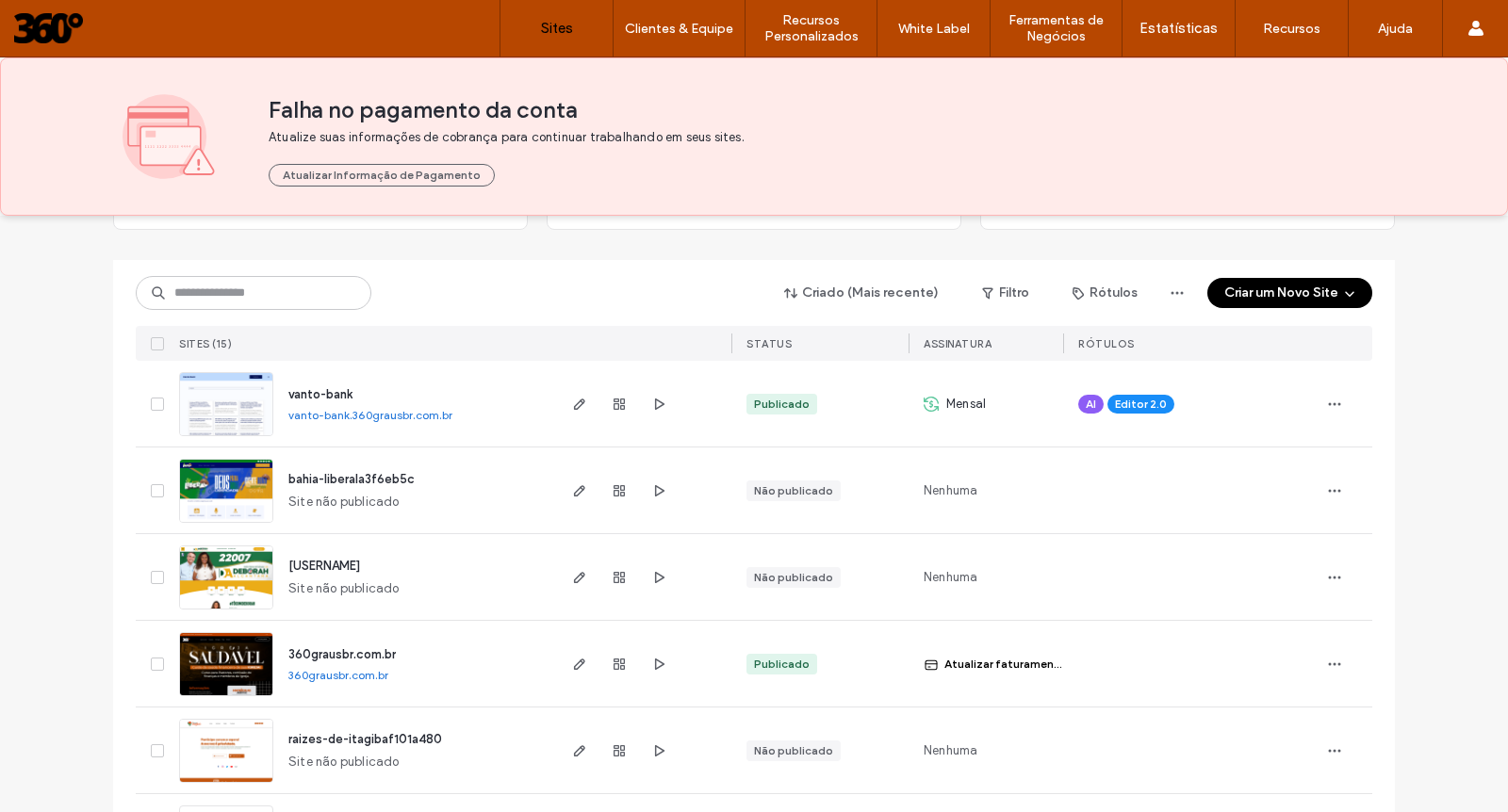 scroll, scrollTop: 205, scrollLeft: 0, axis: vertical 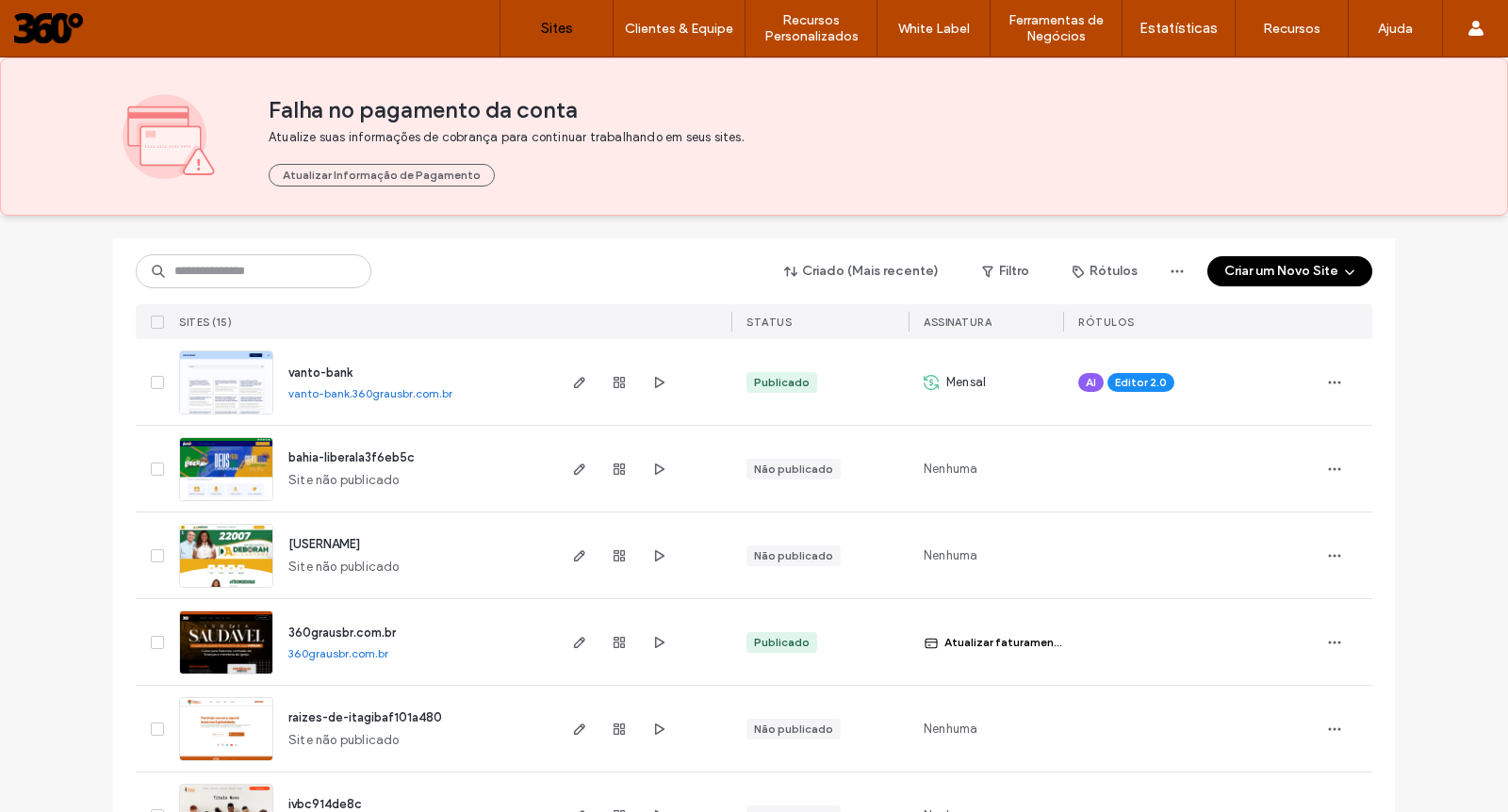 click on "360grausbr.com.br" at bounding box center [338, 653] 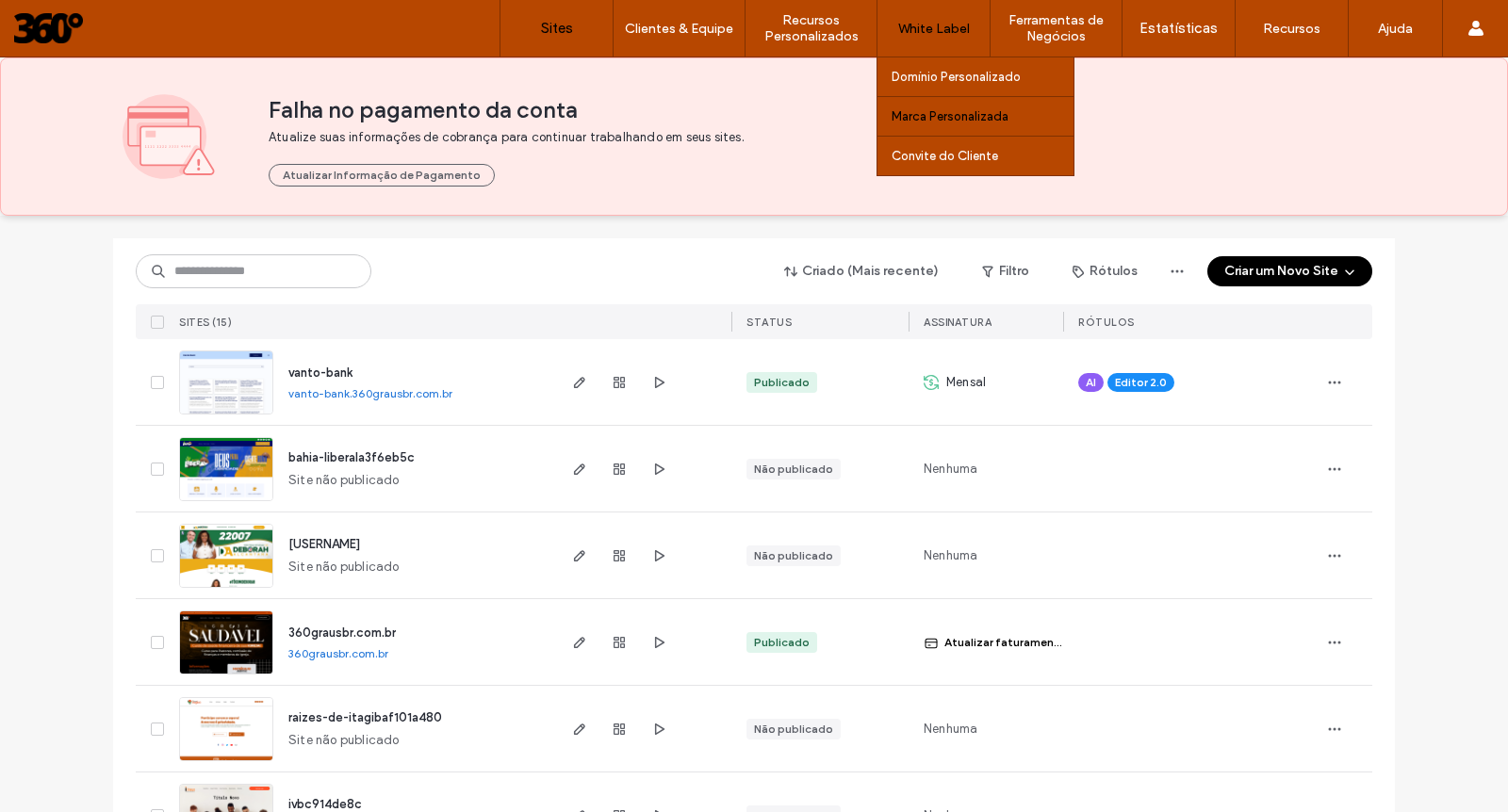 click on "Marca Personalizada" at bounding box center [950, 116] 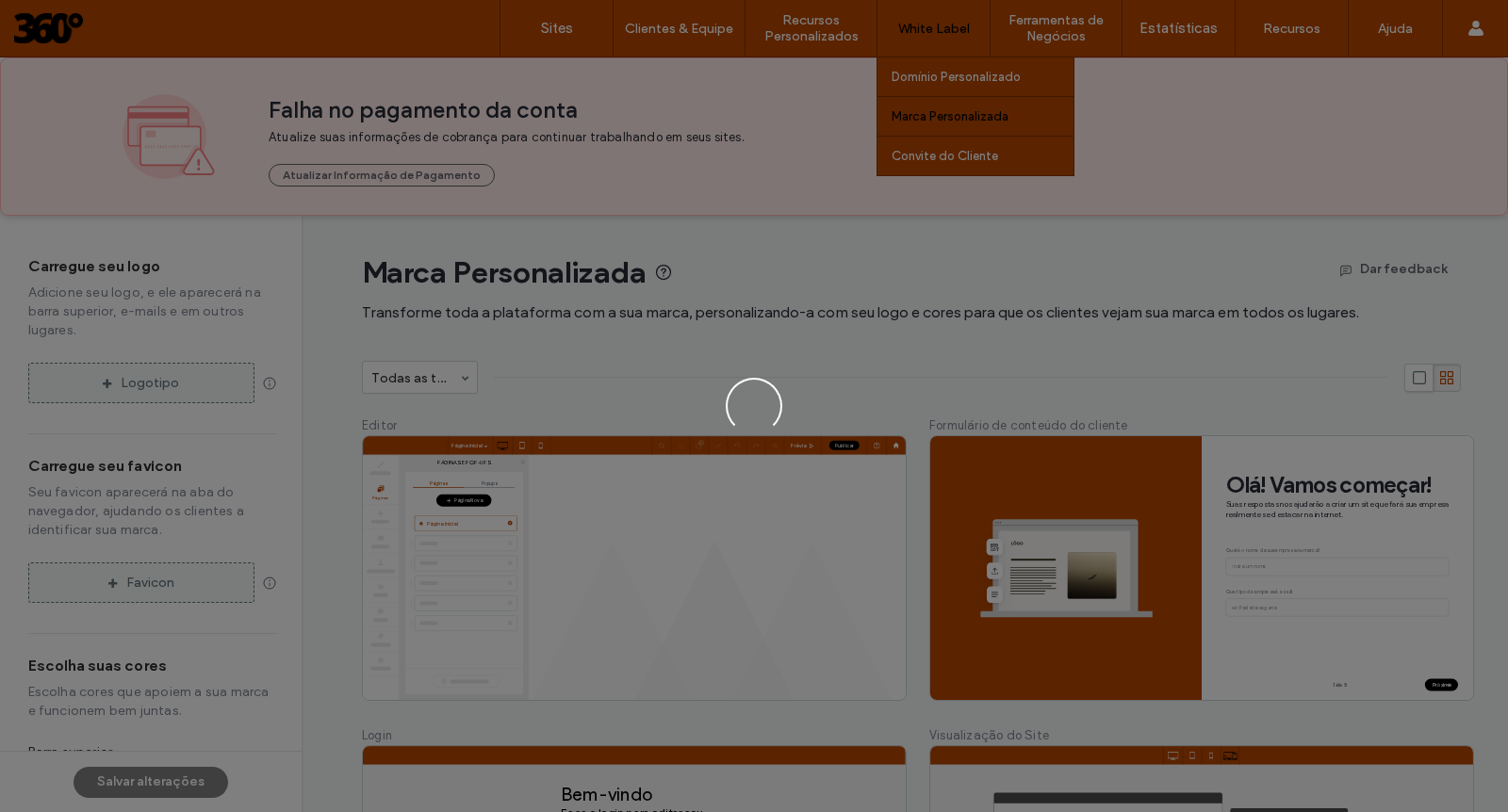 type on "*******" 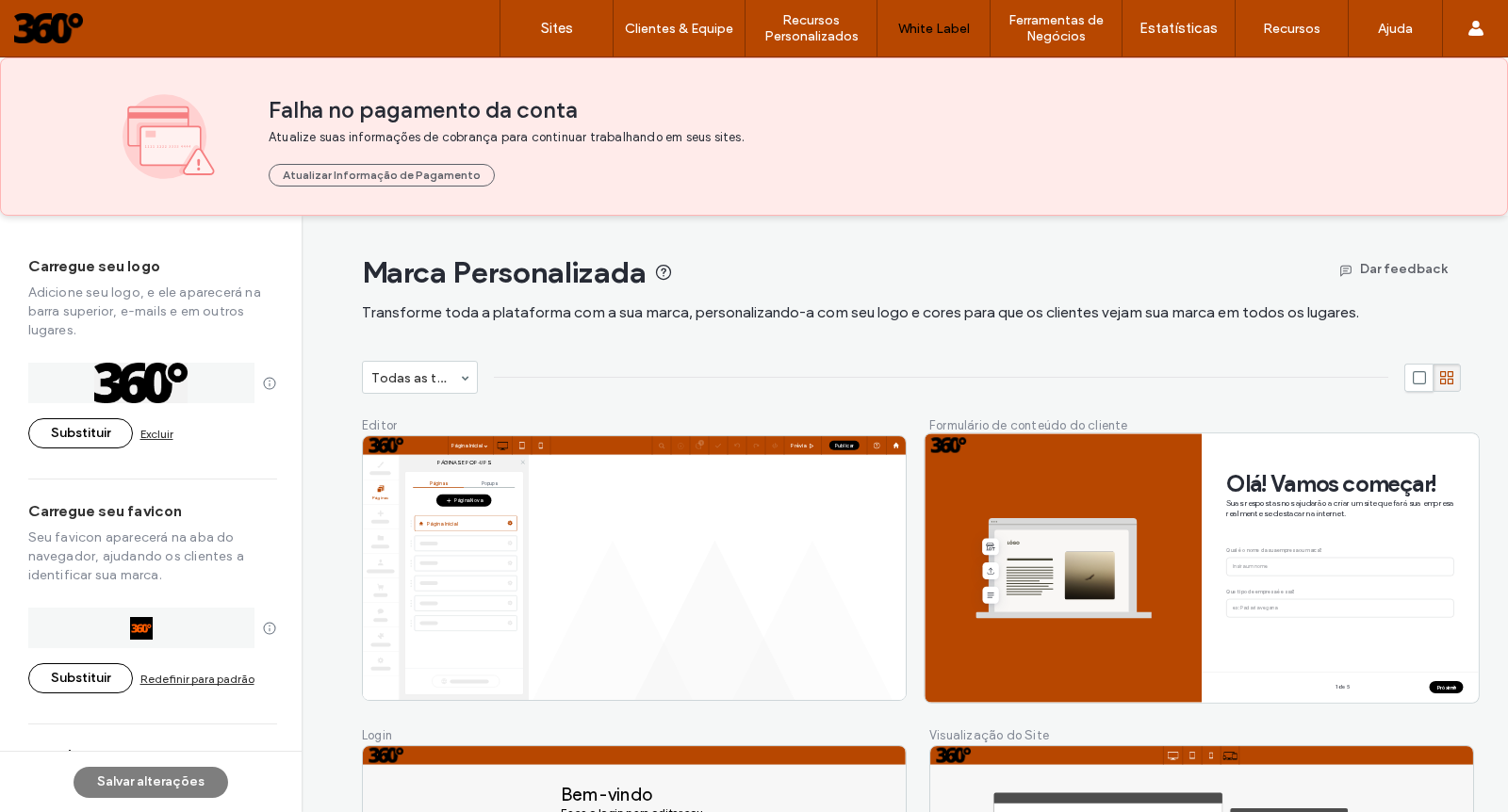 click 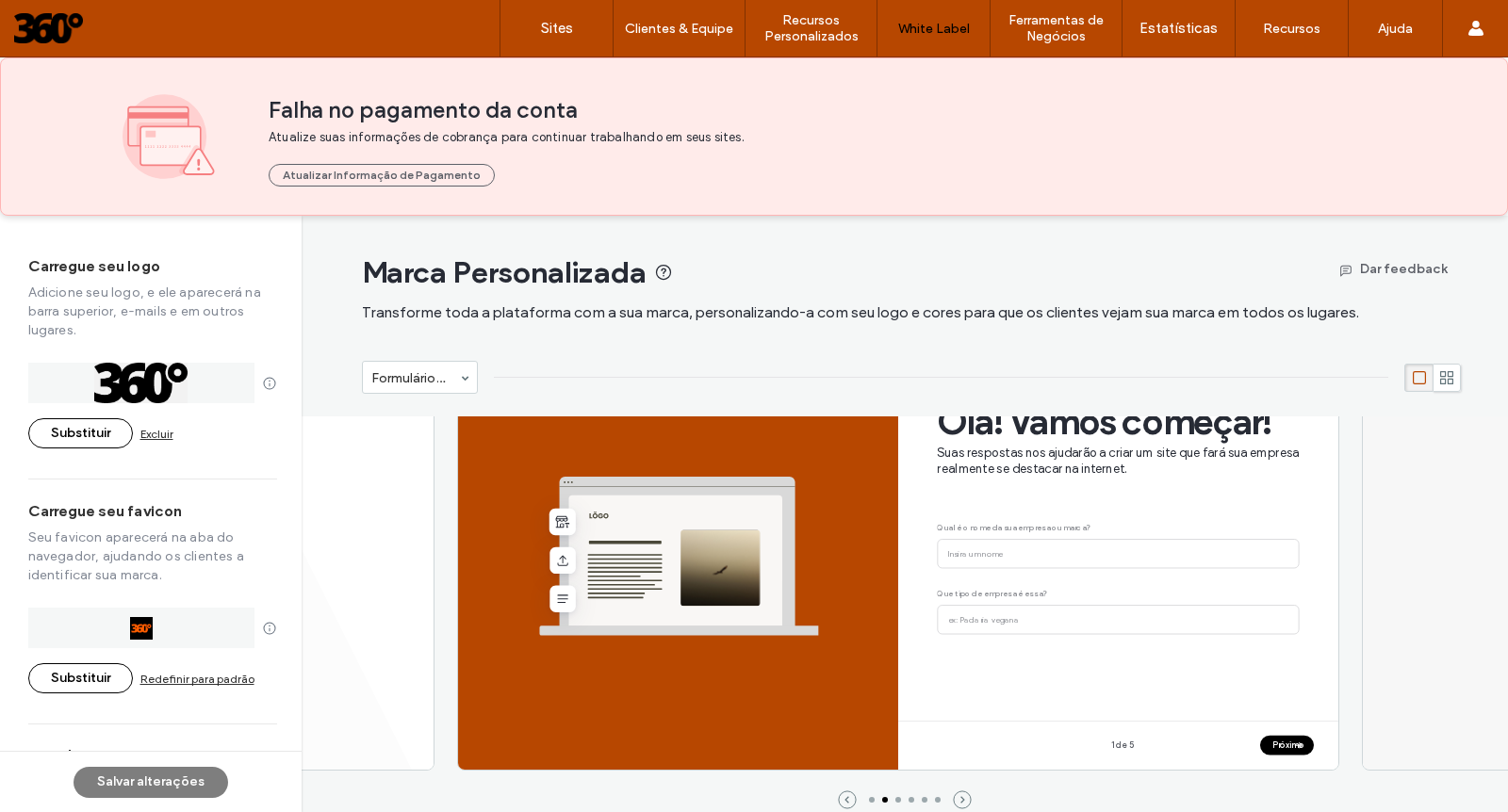 scroll, scrollTop: 90, scrollLeft: 0, axis: vertical 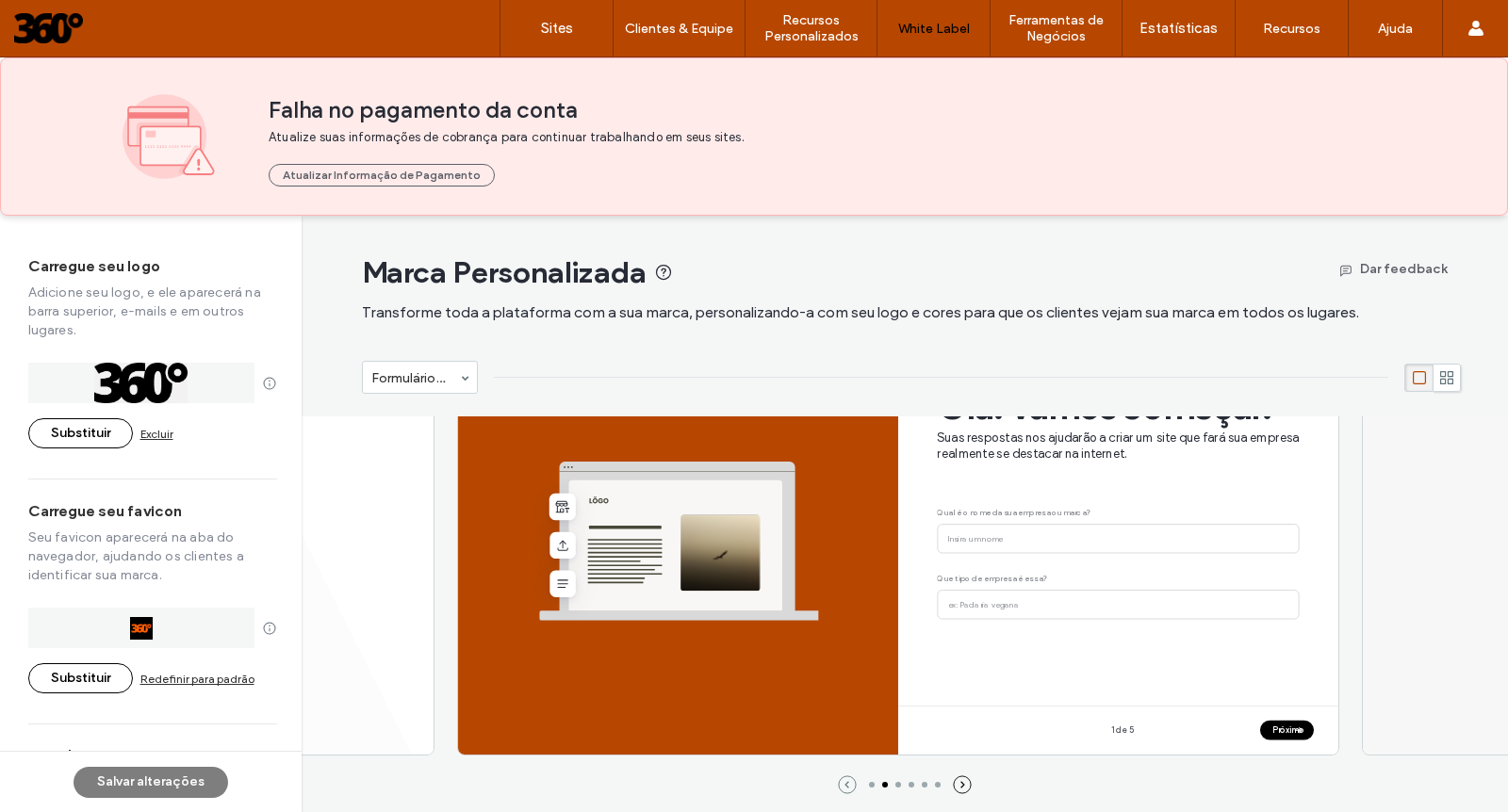 click 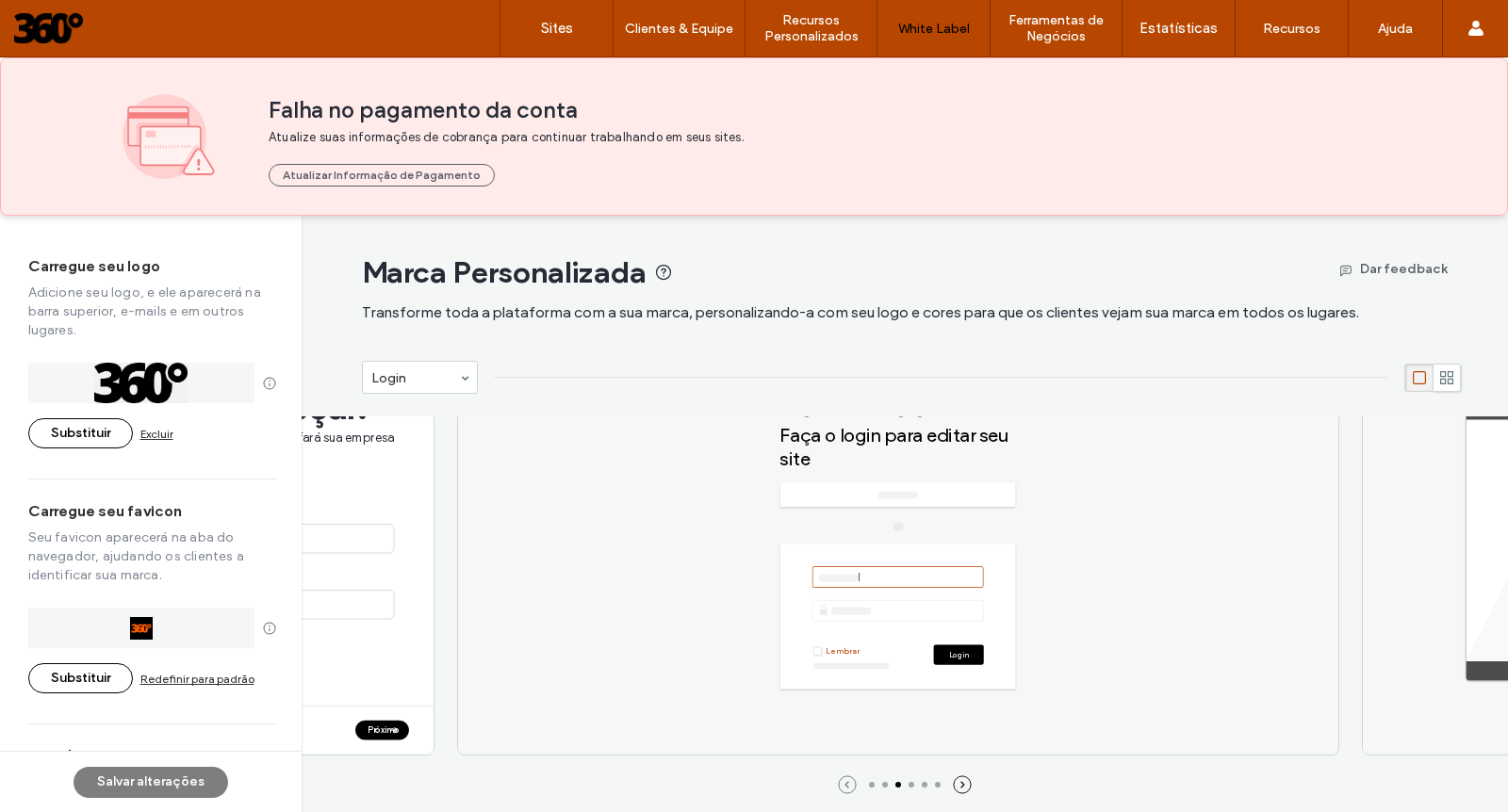 click 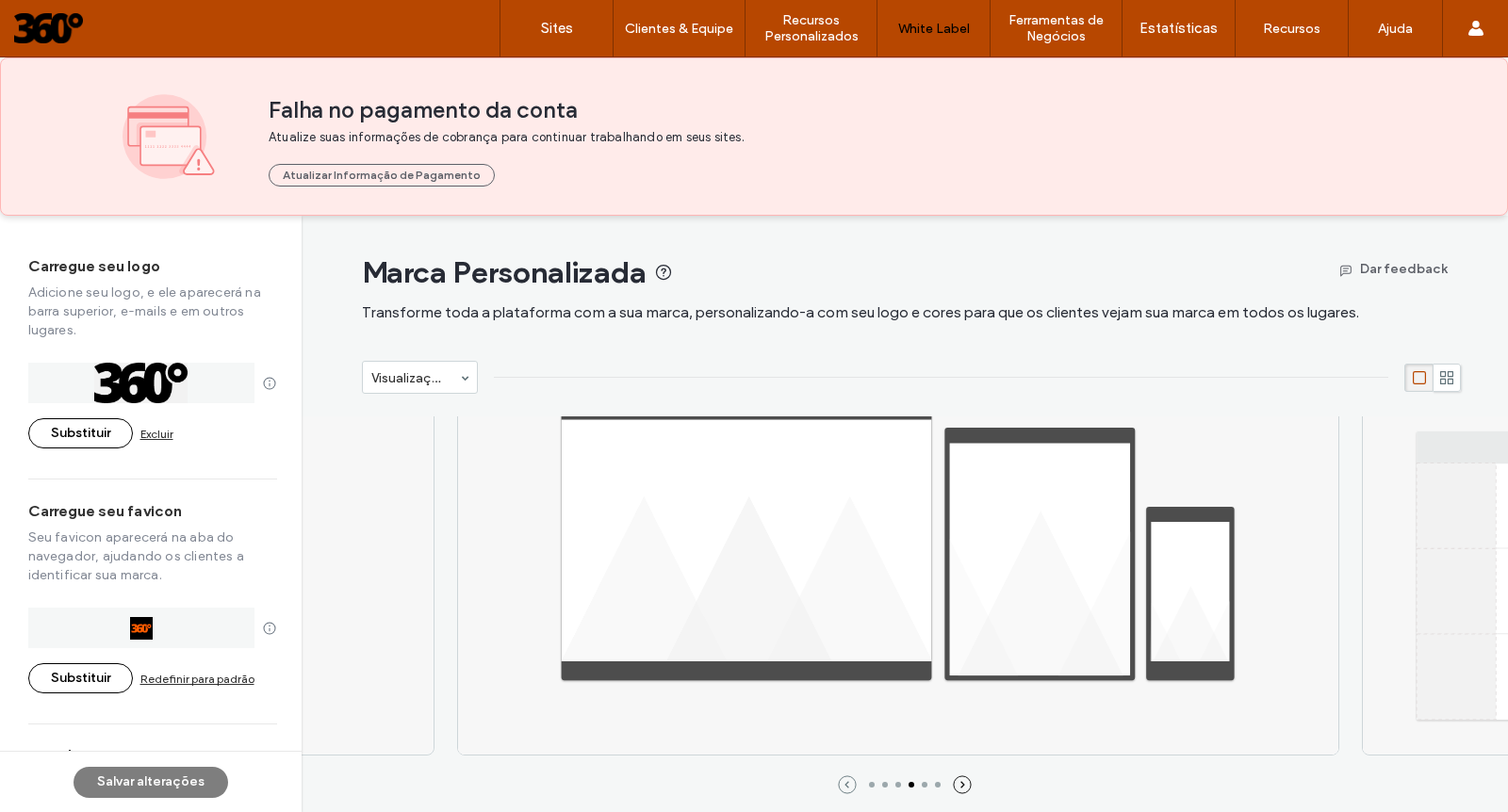 click 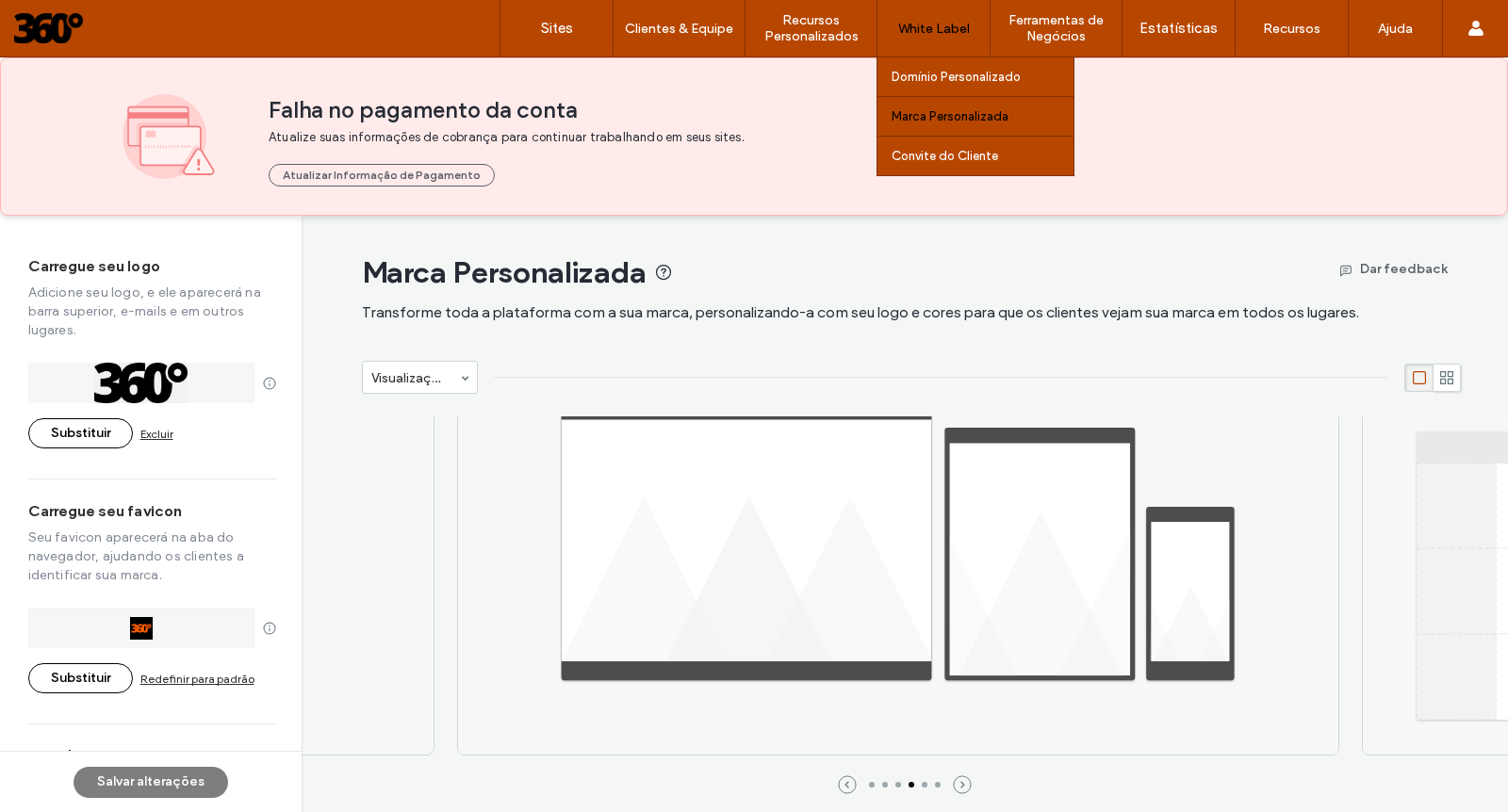 click on "Marca Personalizada" at bounding box center [950, 116] 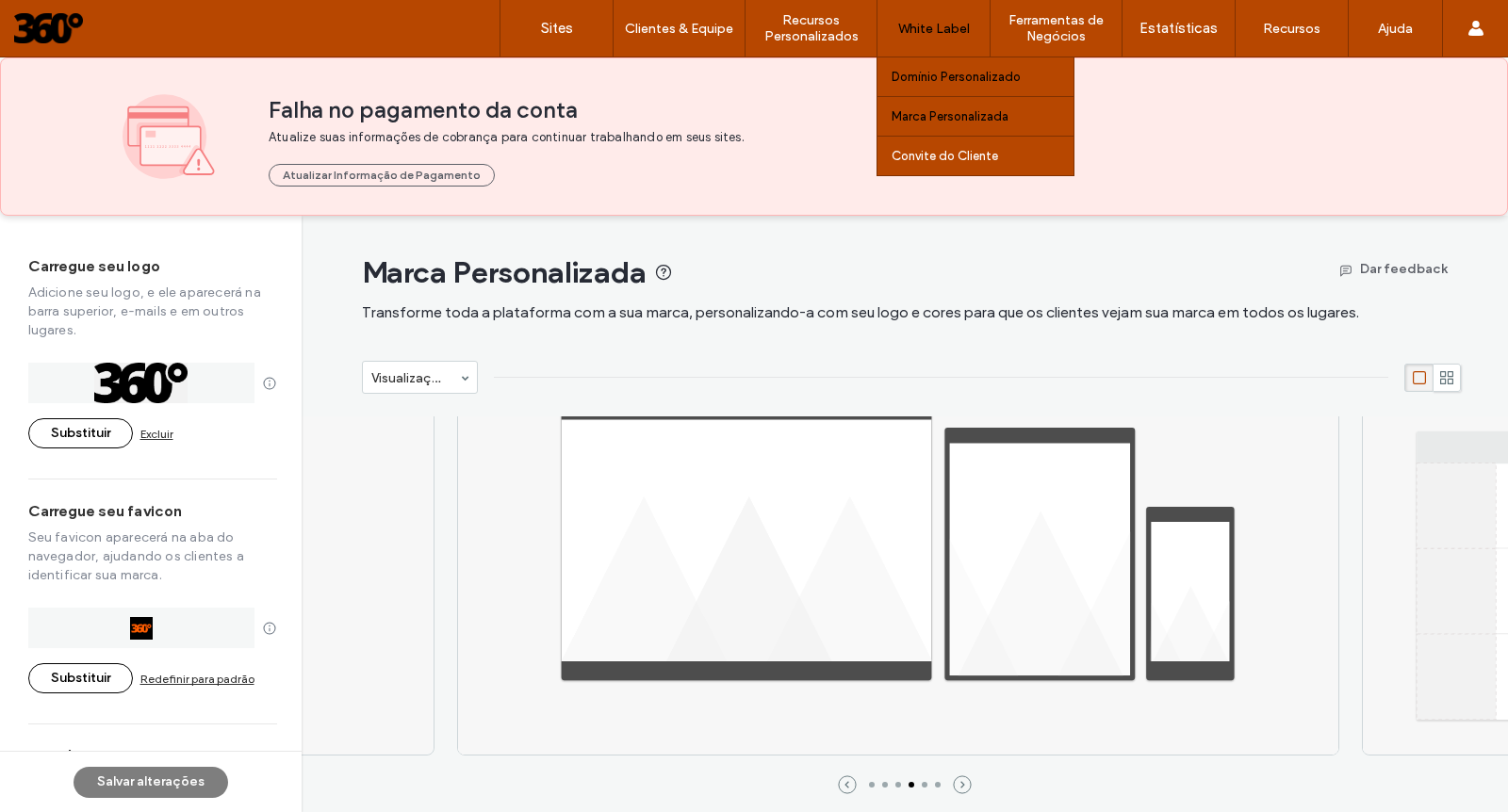 click on "Domínio Personalizado" at bounding box center (956, 76) 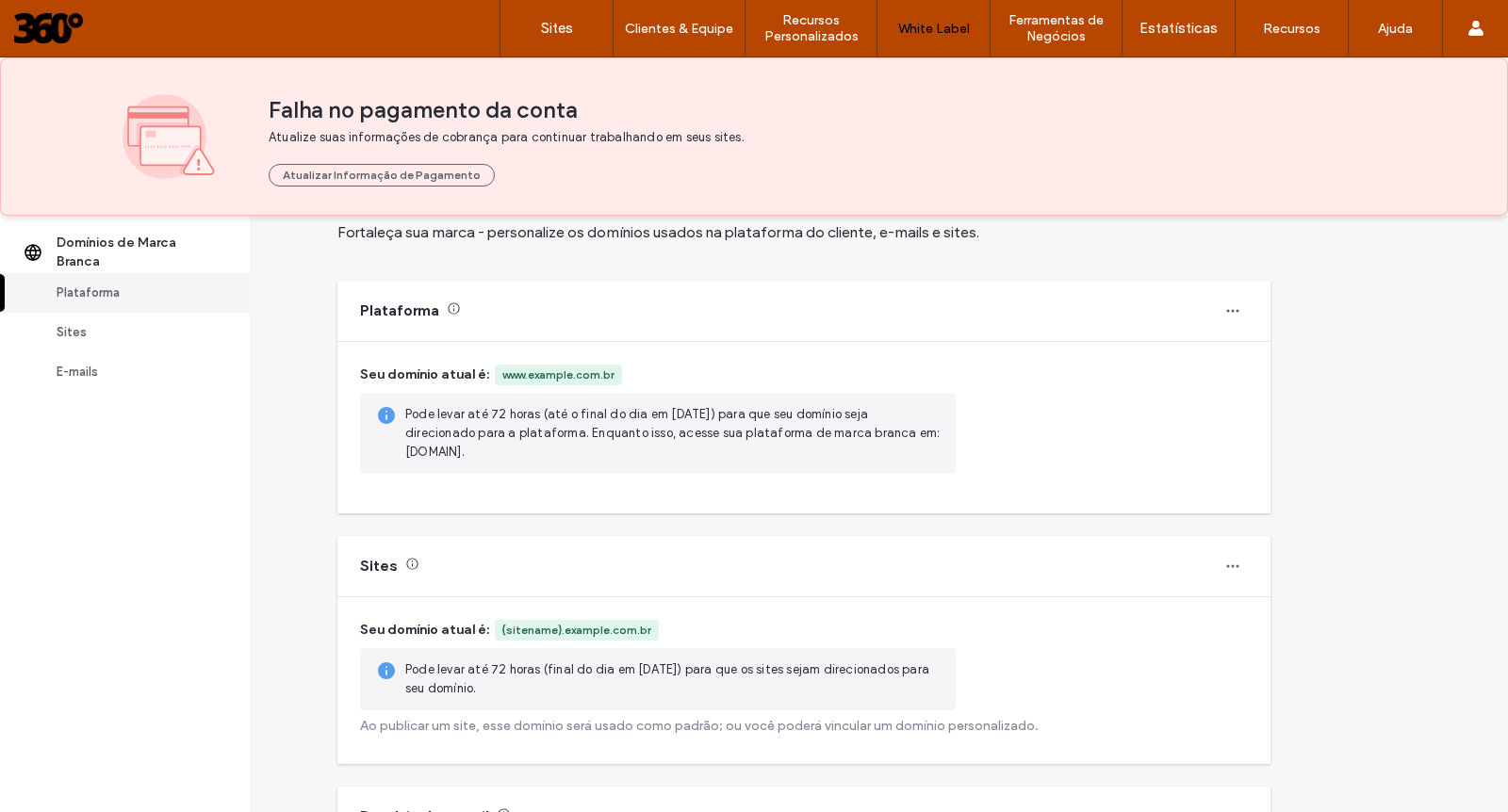 scroll, scrollTop: 0, scrollLeft: 0, axis: both 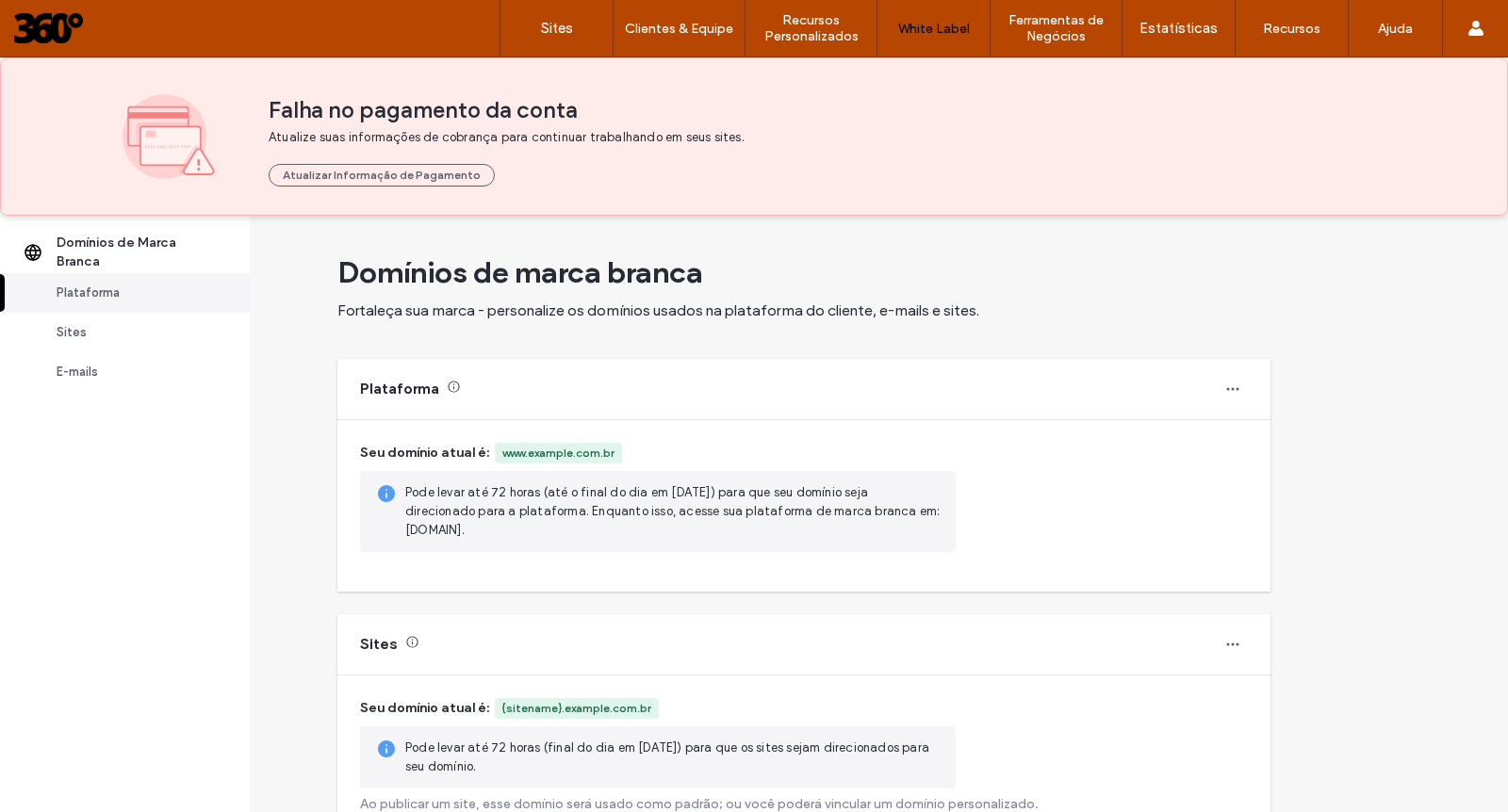 click on "Seu domínio atual é: www.360grausbr.com.br" at bounding box center [804, 453] 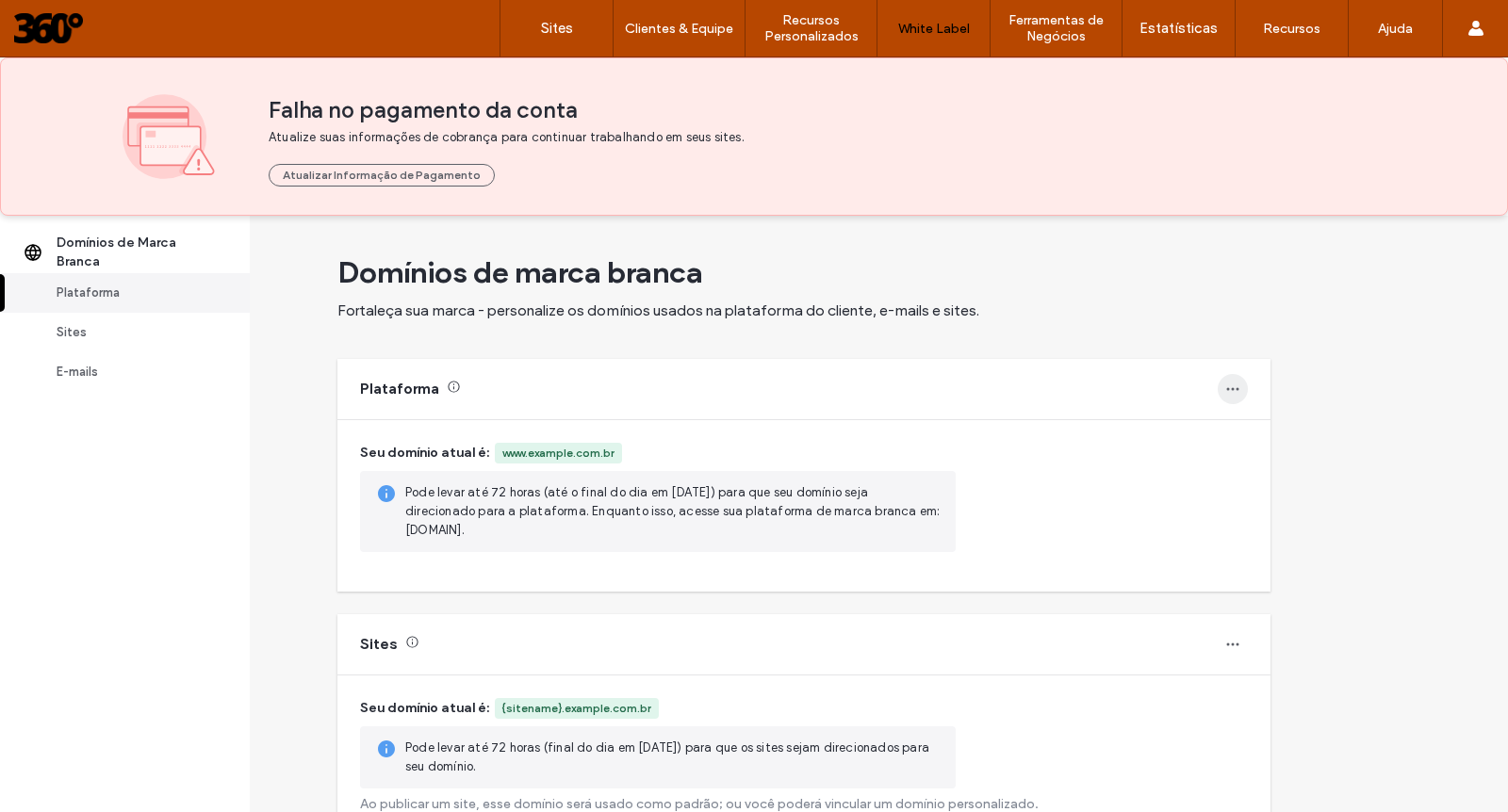 click 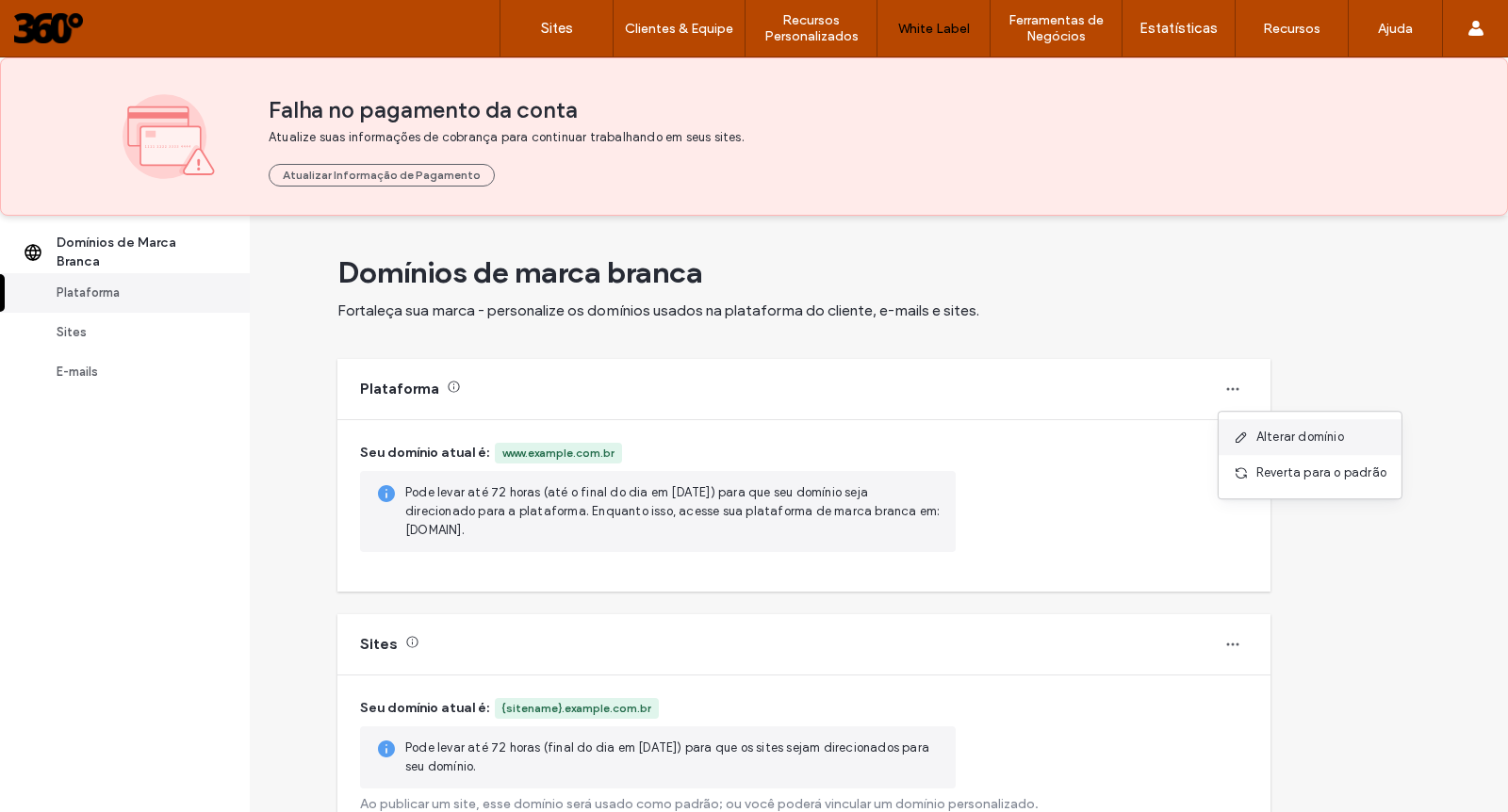 click on "Alterar domínio" at bounding box center (1300, 437) 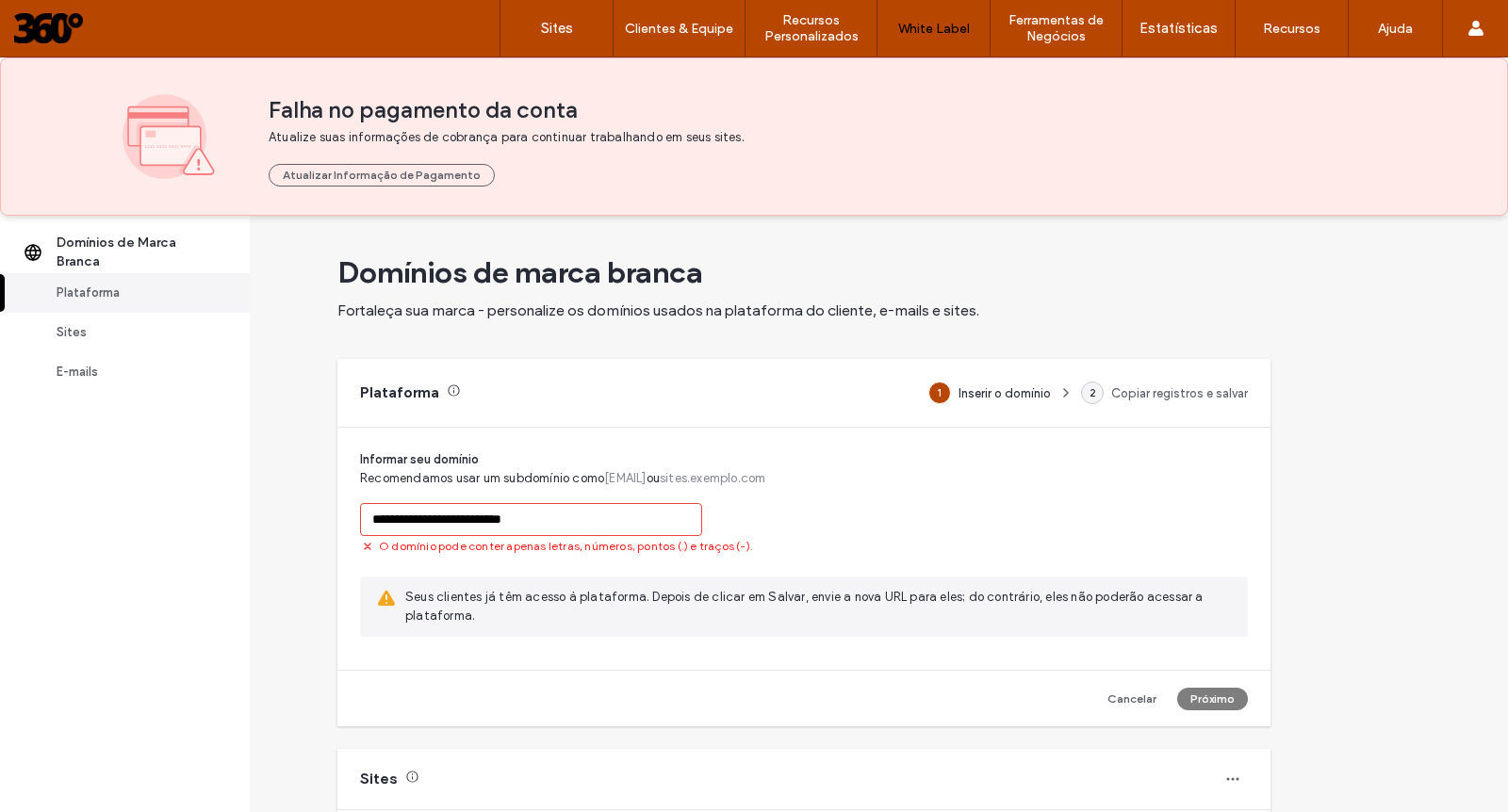 type on "**********" 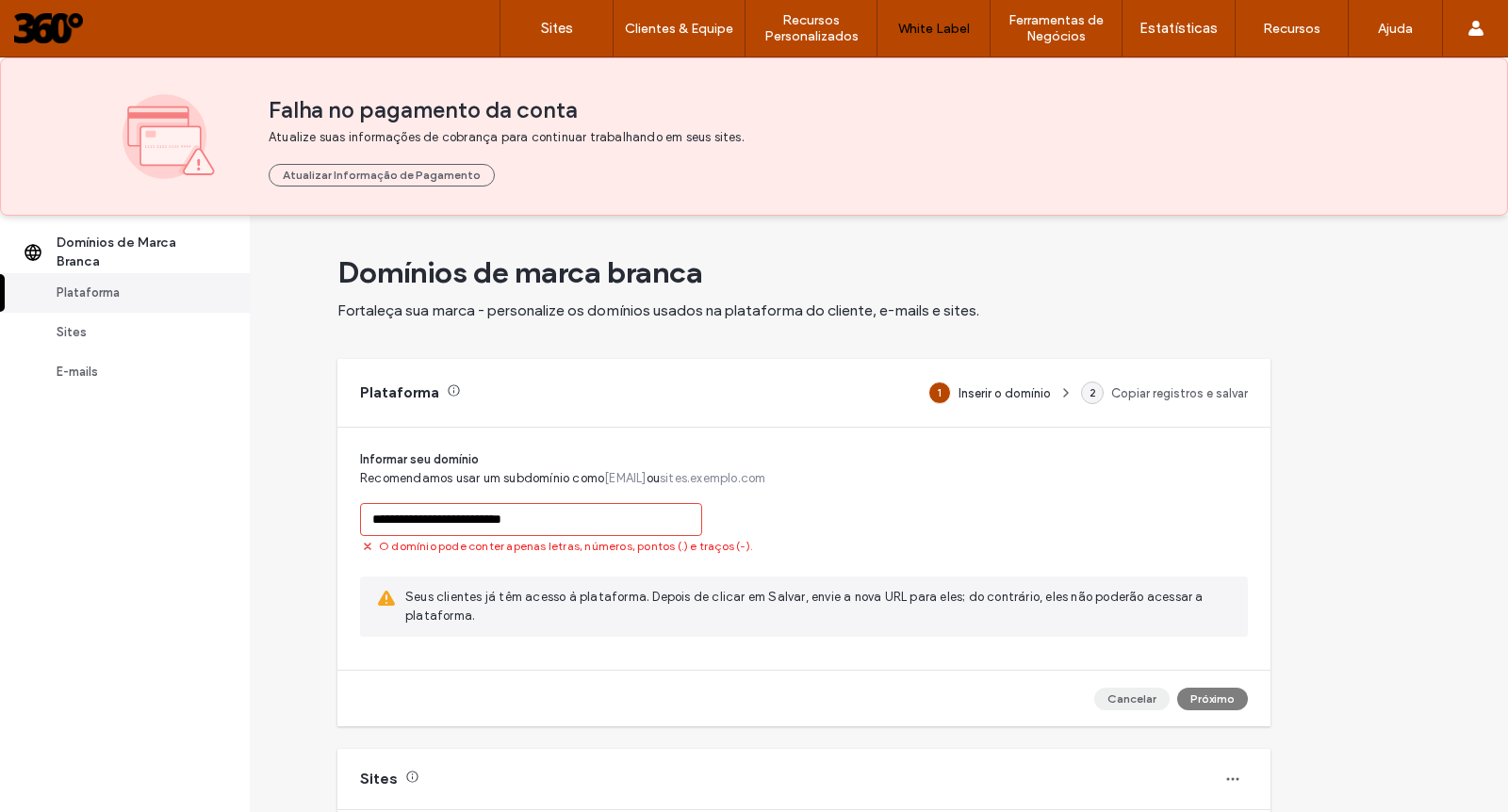 click on "Cancelar" at bounding box center (1132, 699) 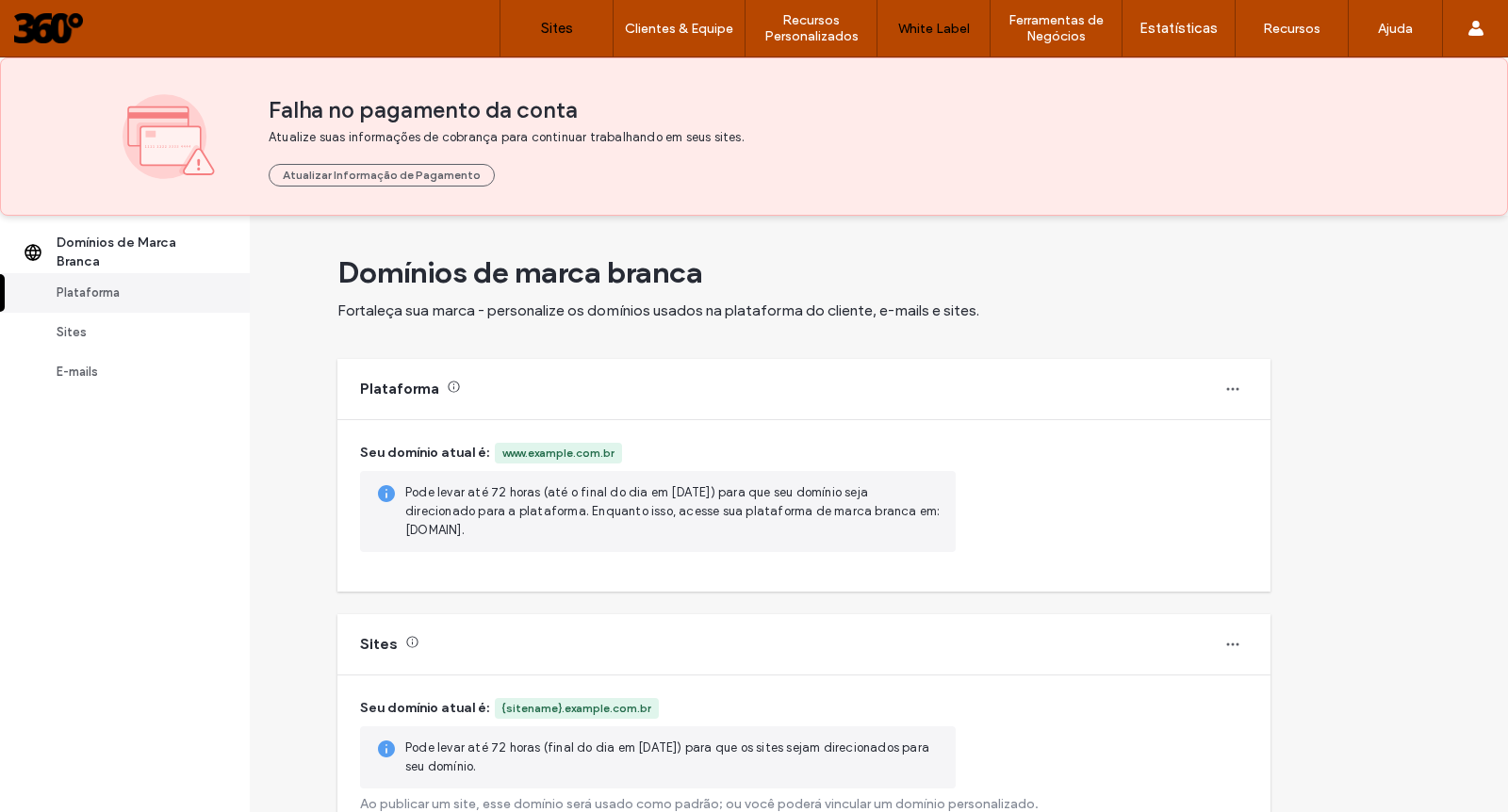 click on "Sites" at bounding box center (557, 28) 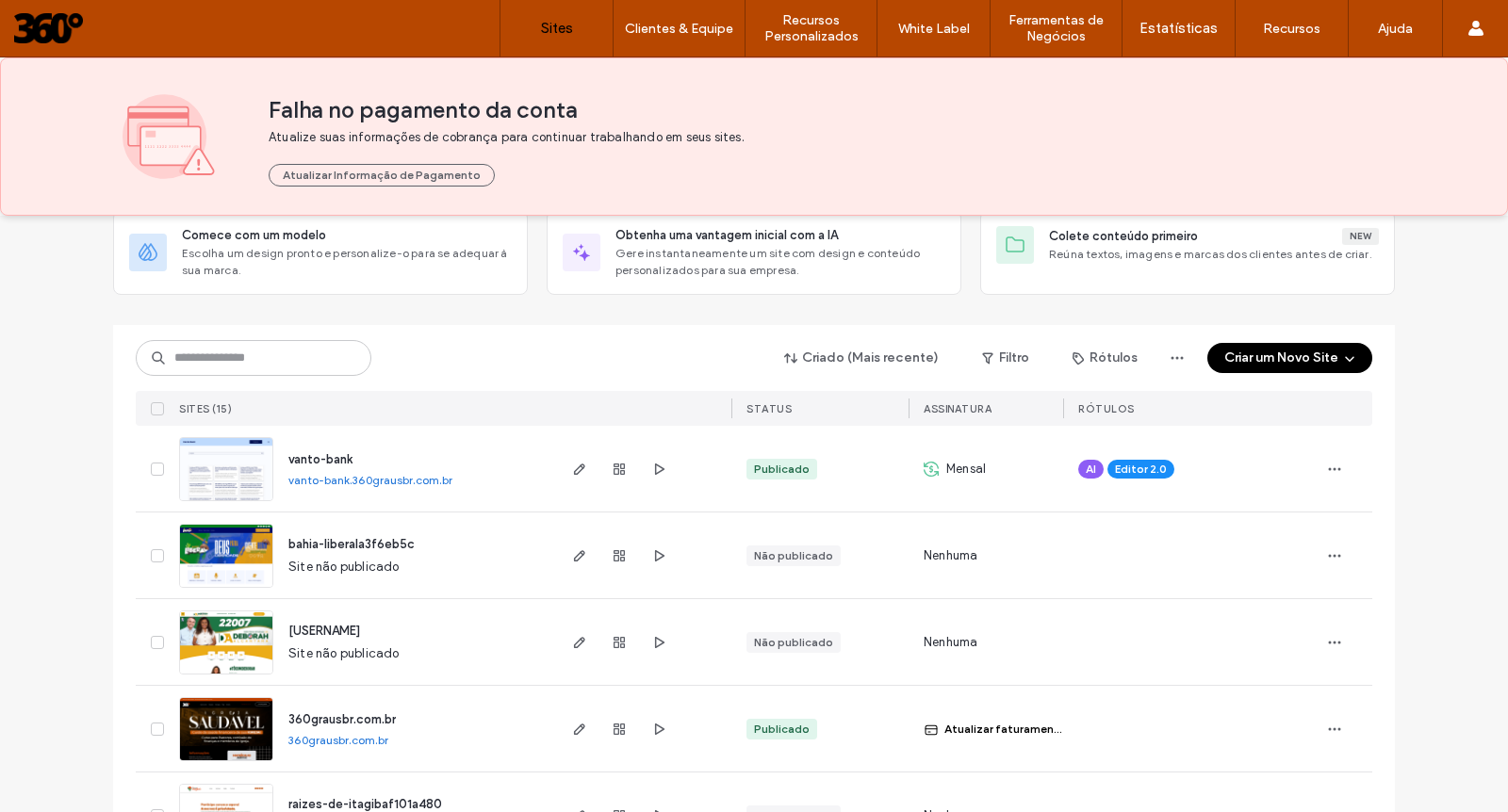 scroll, scrollTop: 117, scrollLeft: 0, axis: vertical 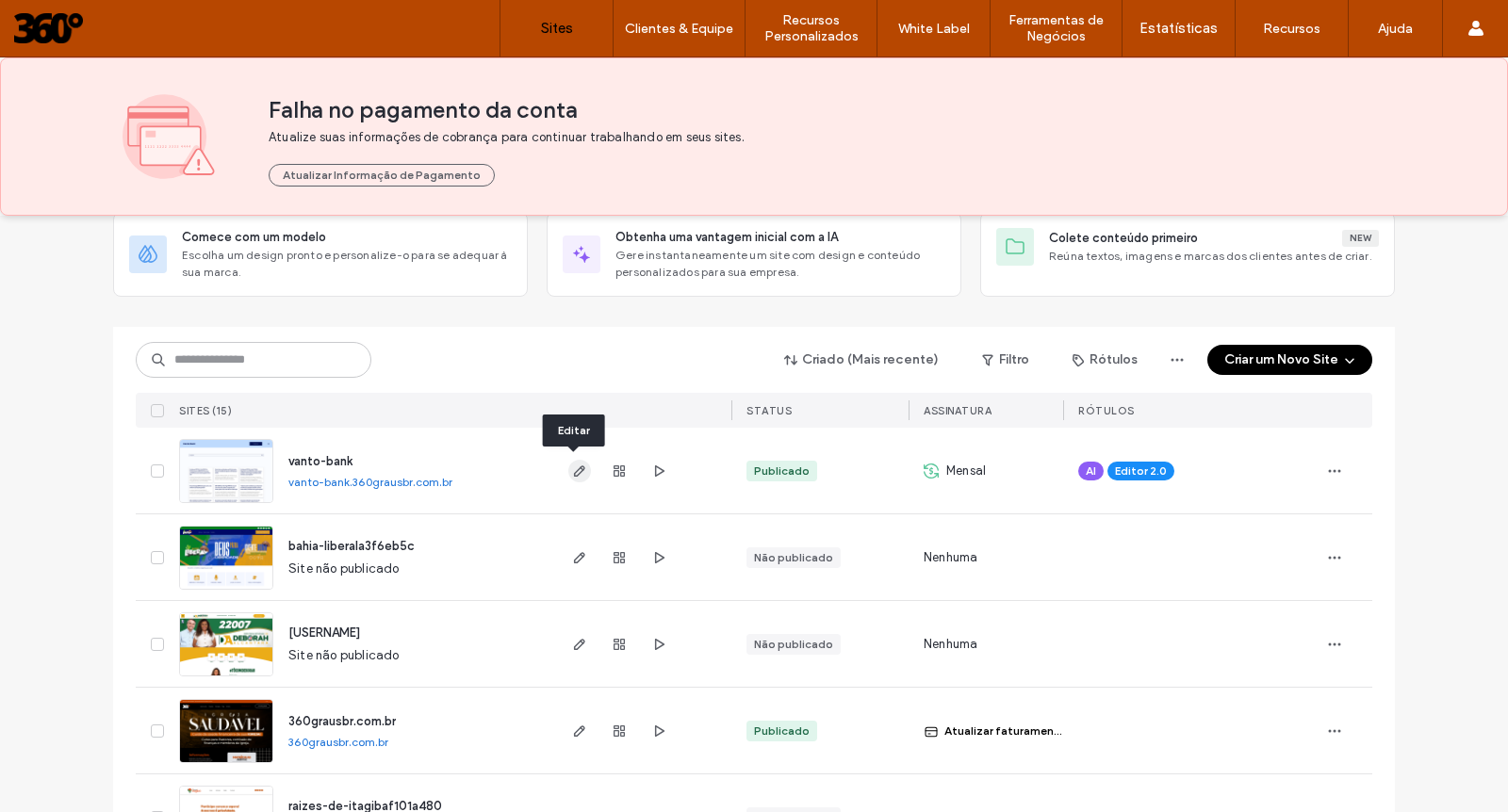 click 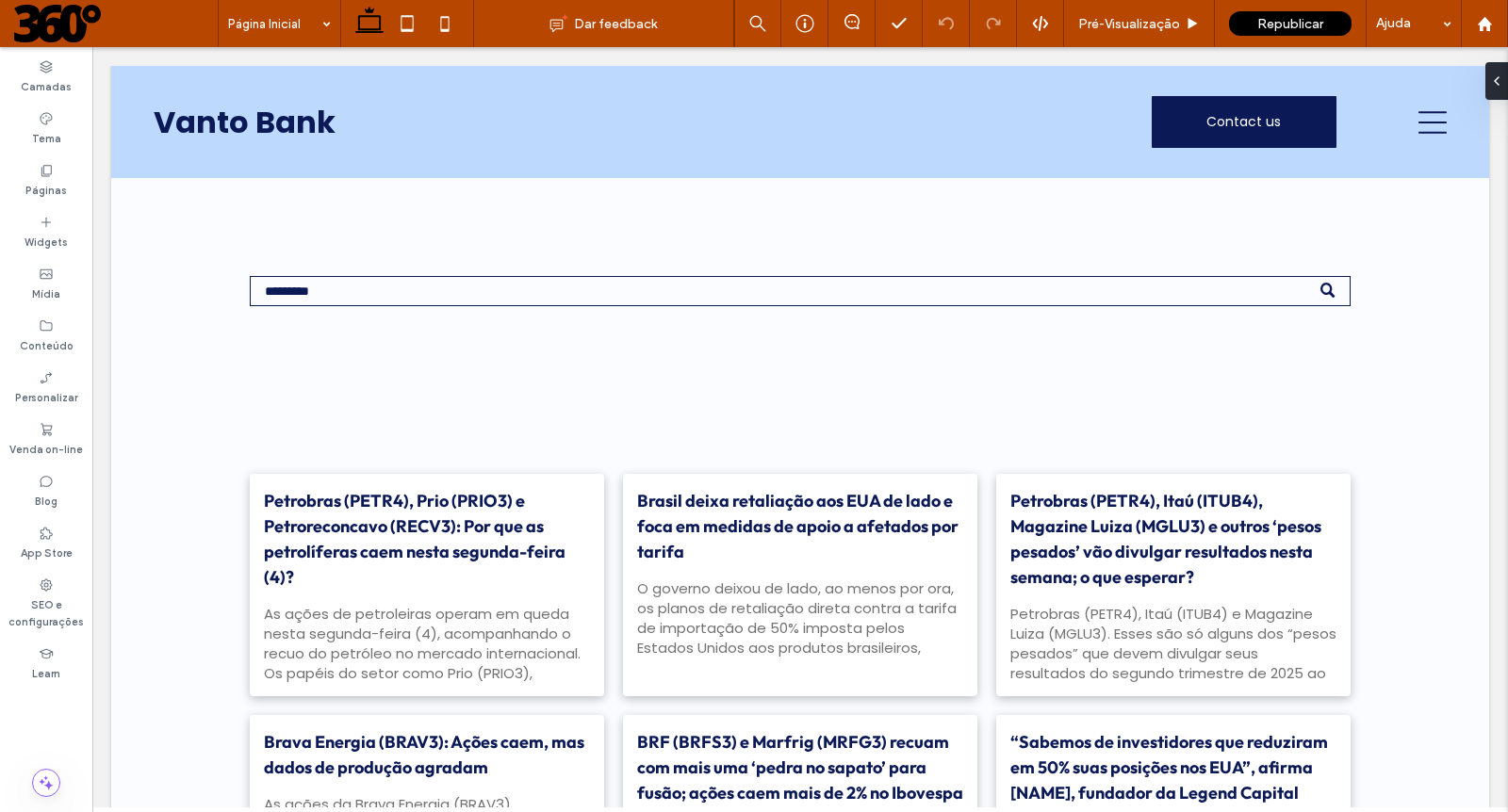 scroll, scrollTop: 0, scrollLeft: 0, axis: both 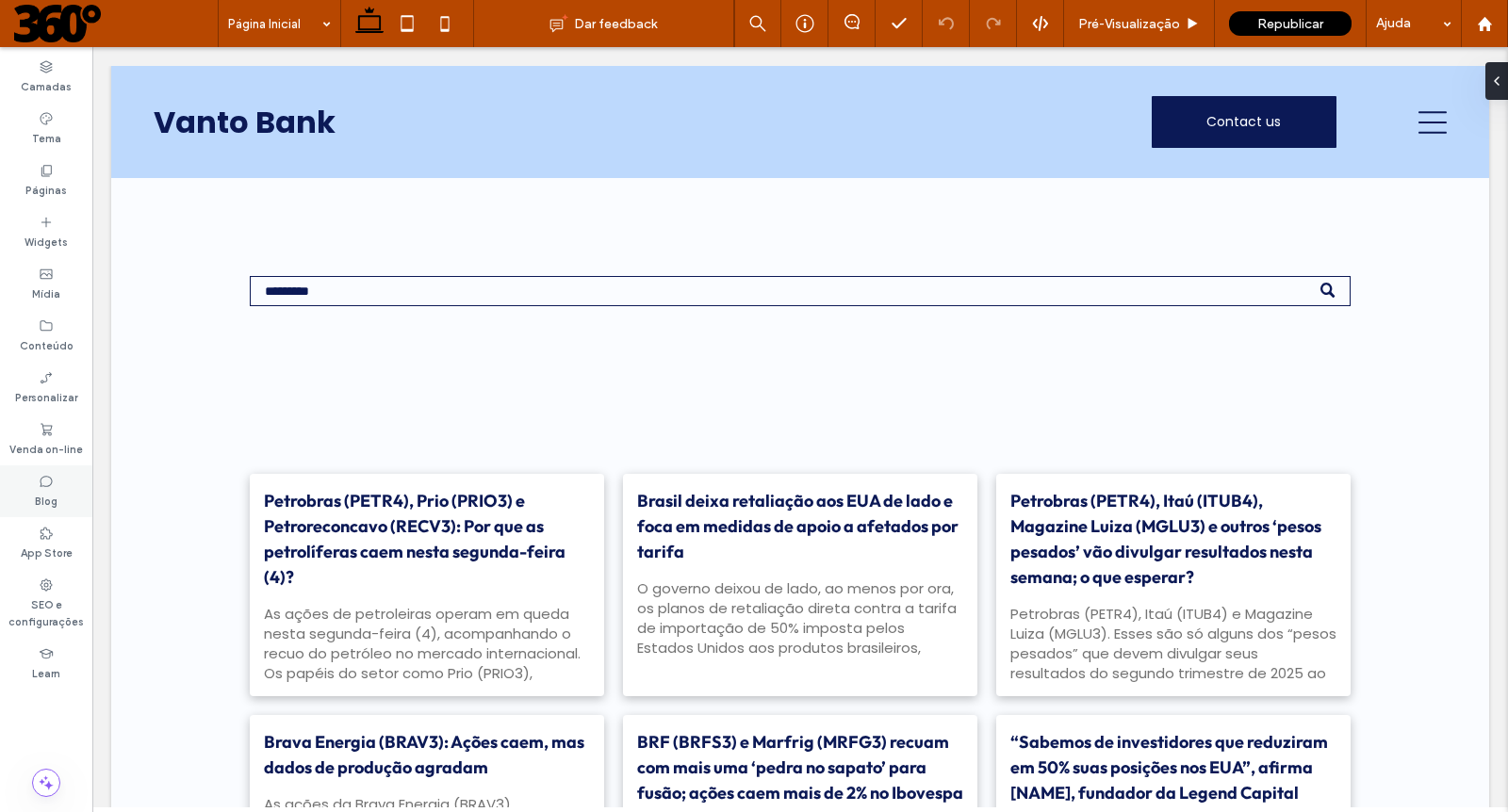 click on "Blog" at bounding box center (46, 499) 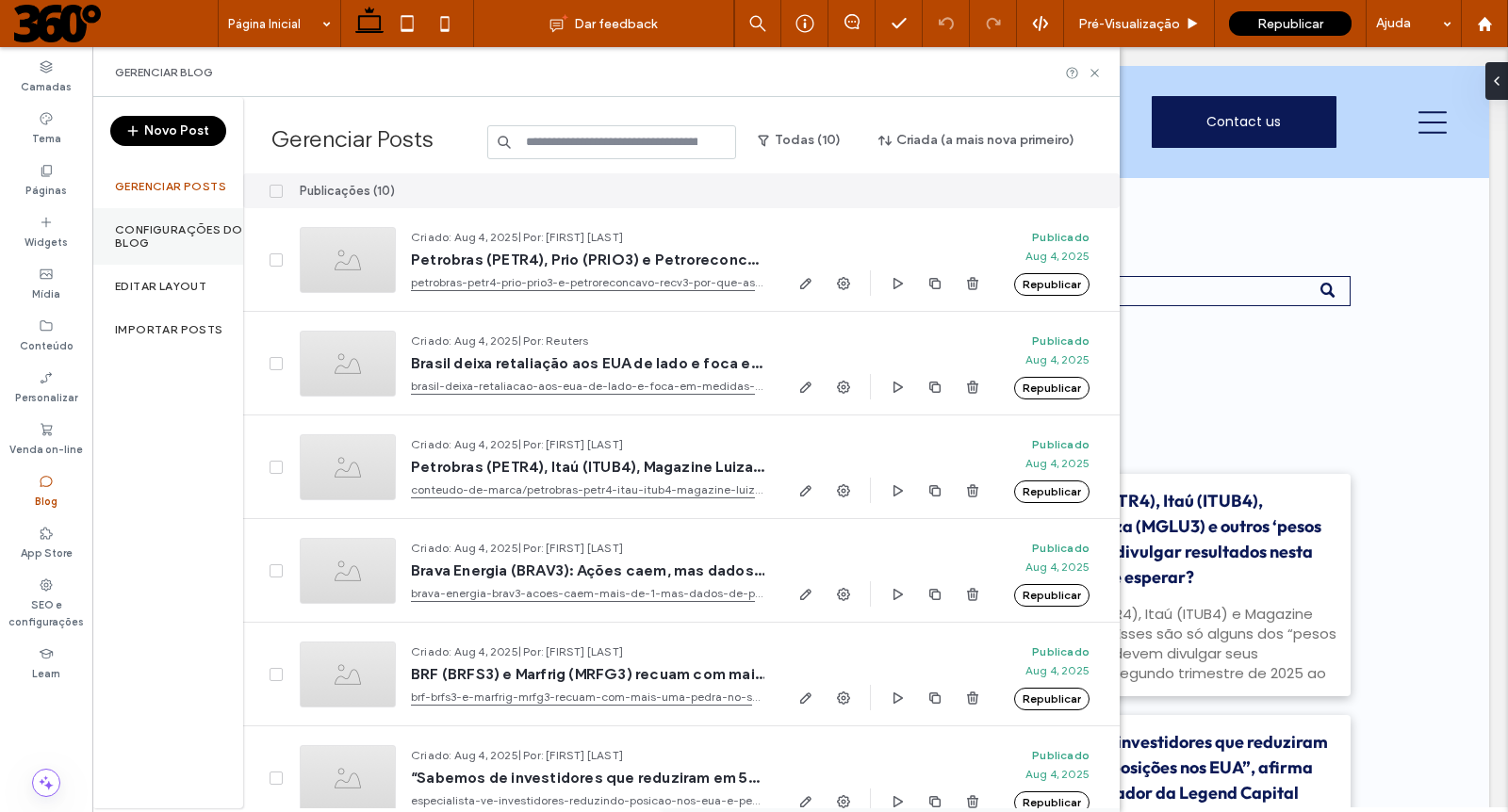 click on "Configurações do Blog" at bounding box center (179, 236) 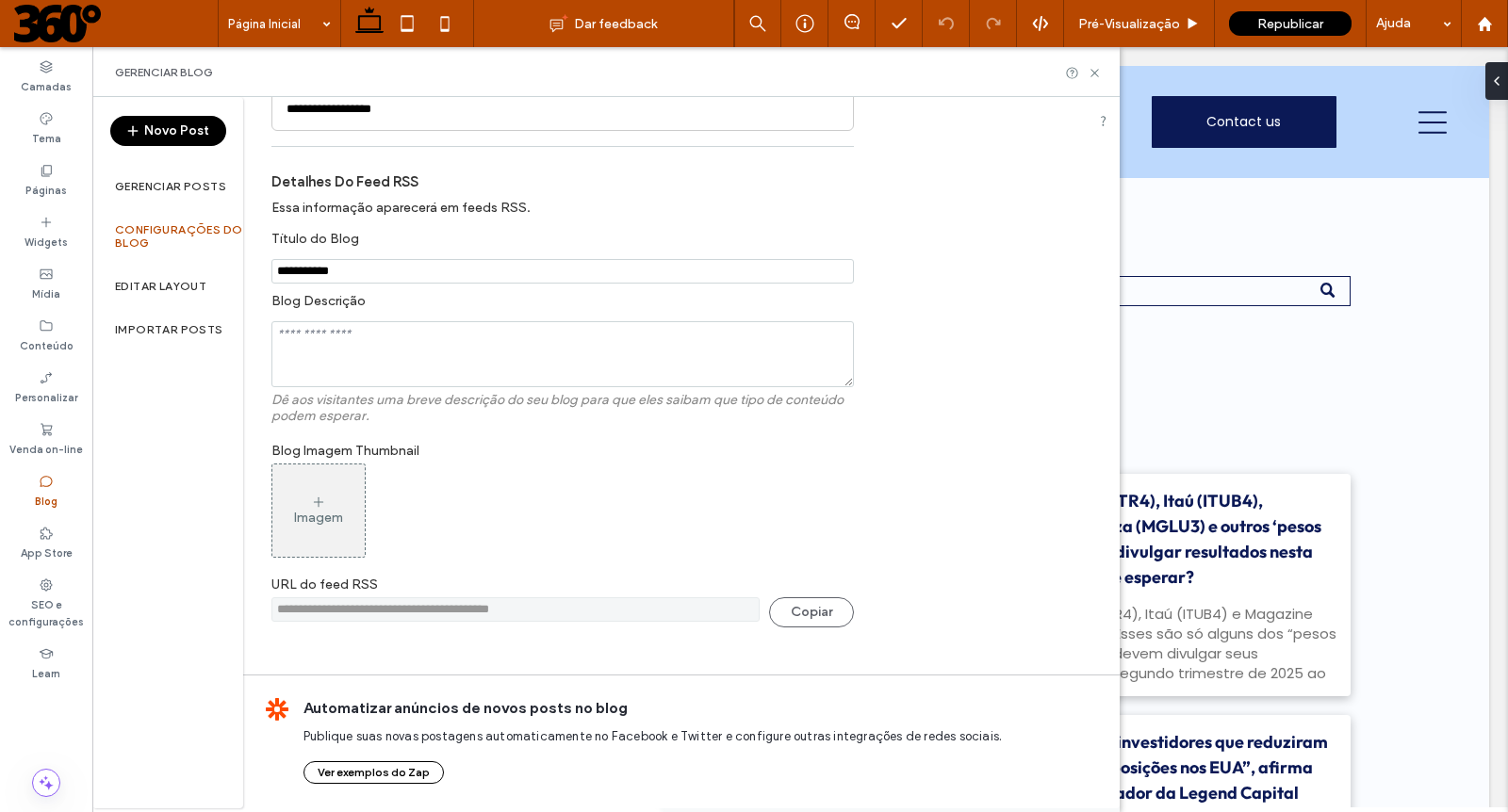 scroll, scrollTop: 448, scrollLeft: 0, axis: vertical 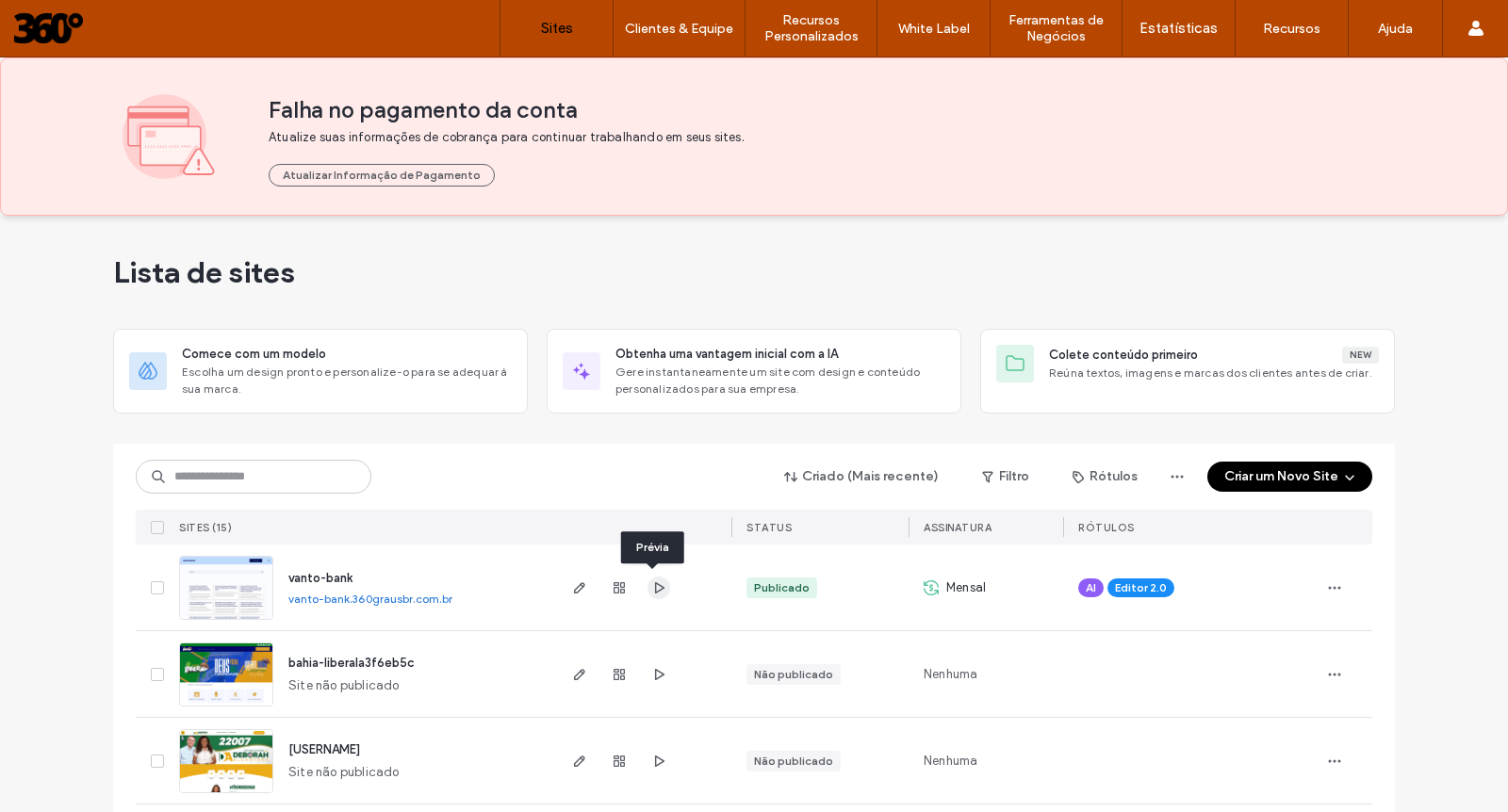 click 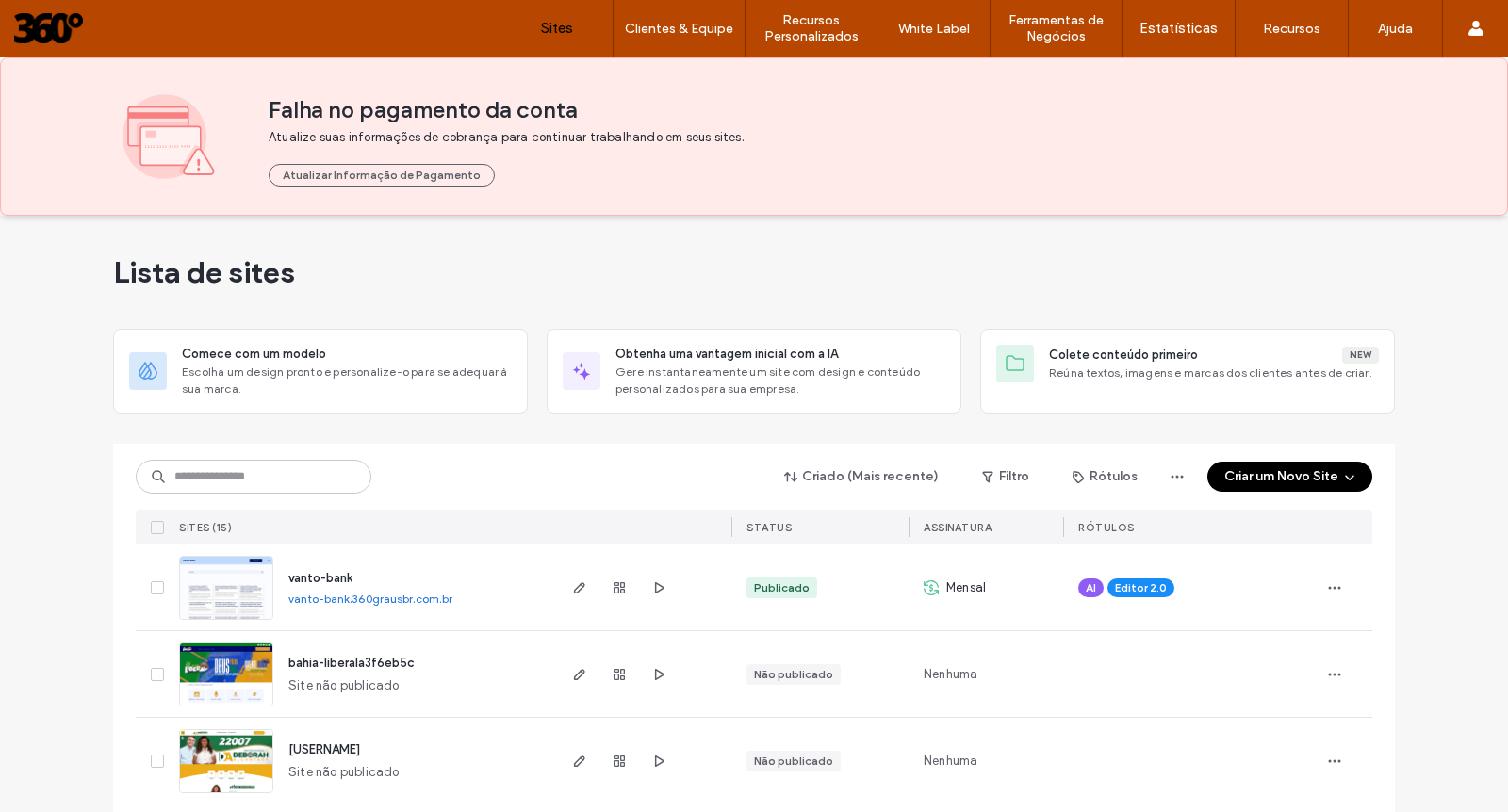 click on "Editor 2.0" at bounding box center [1140, 588] 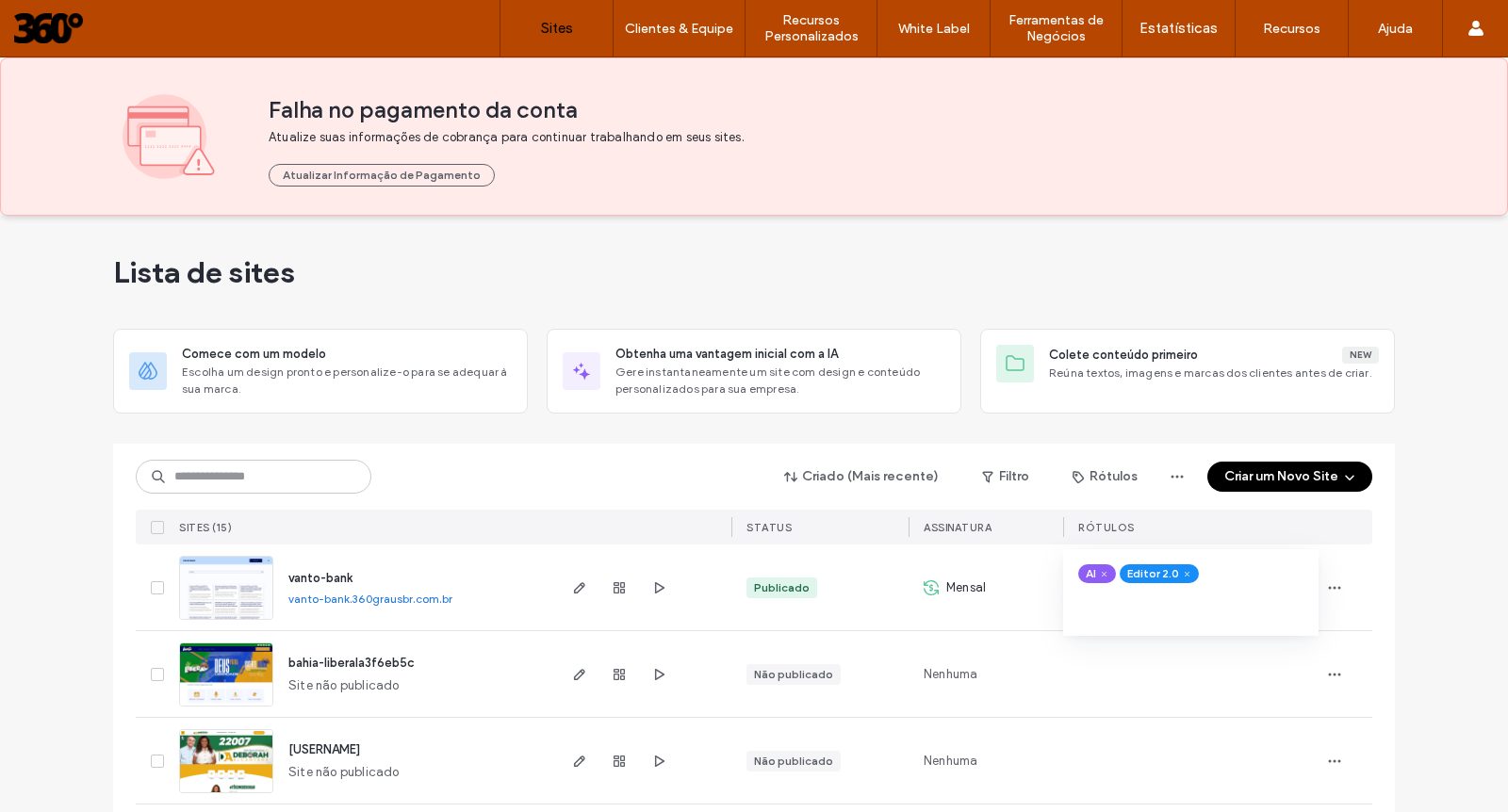 click on "Editor 2.0" at bounding box center (1153, 574) 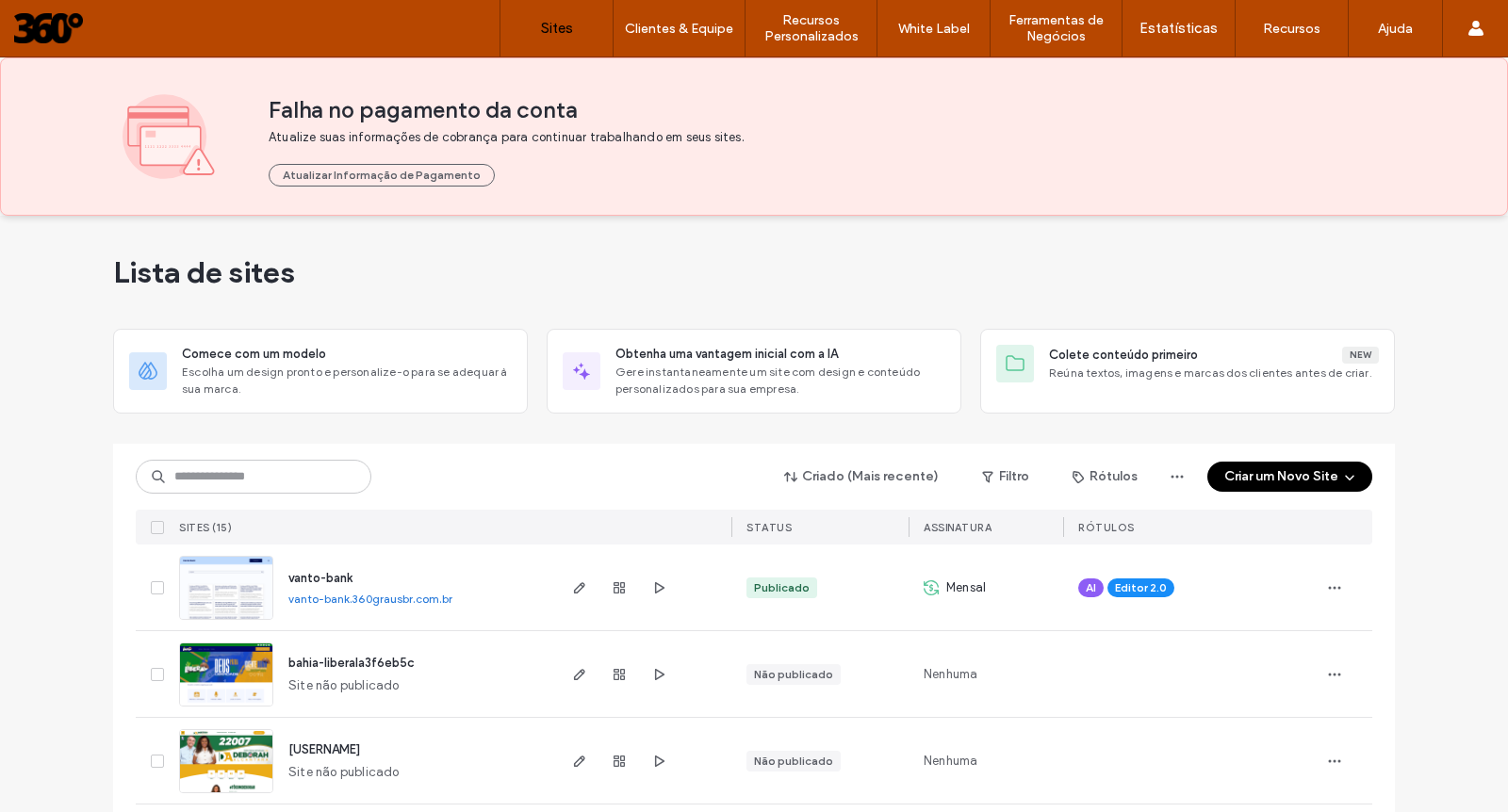 click on "Mensal" at bounding box center (966, 588) 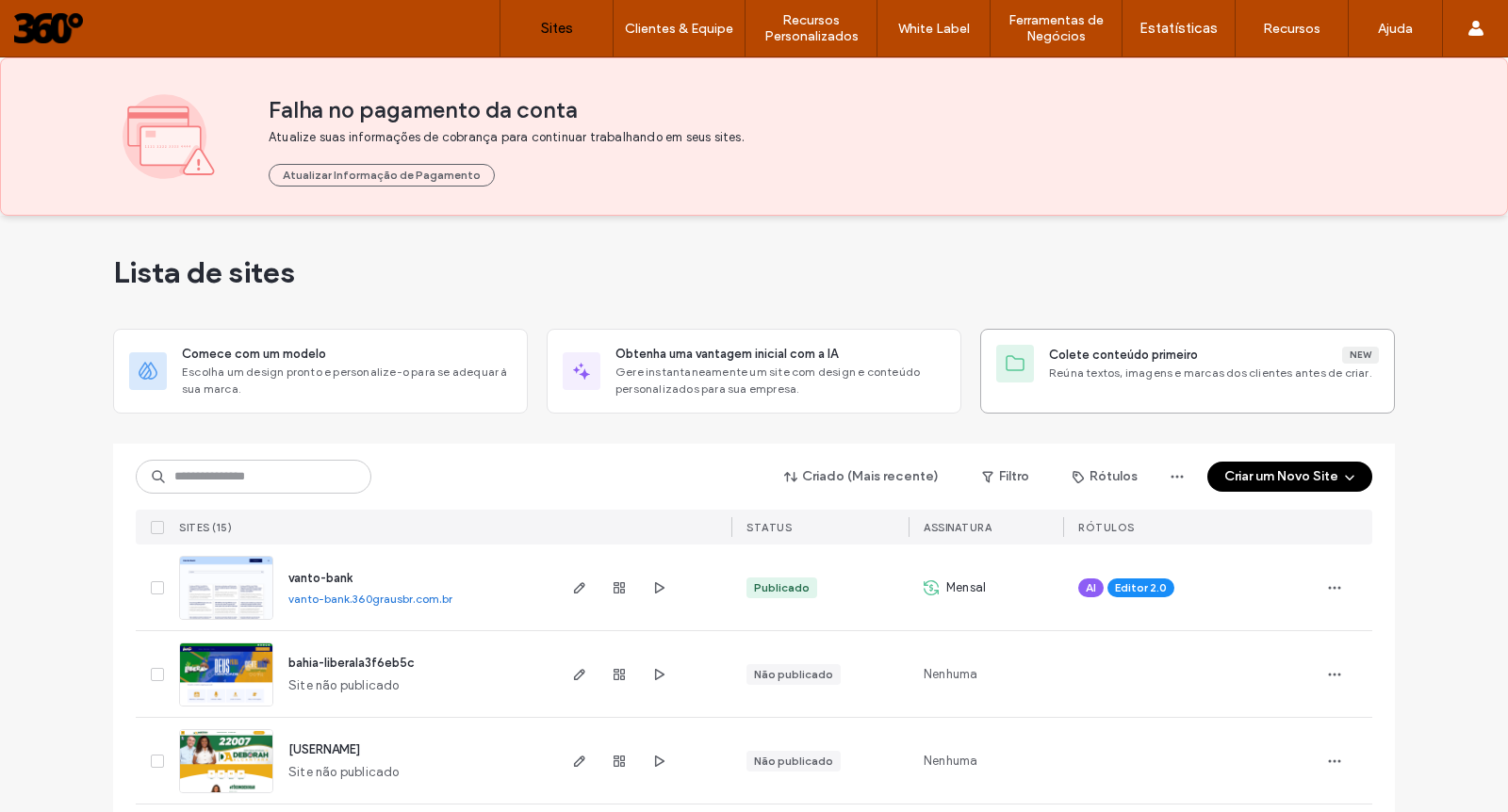 click on "Reúna textos, imagens e marcas dos clientes antes de criar." at bounding box center (1214, 373) 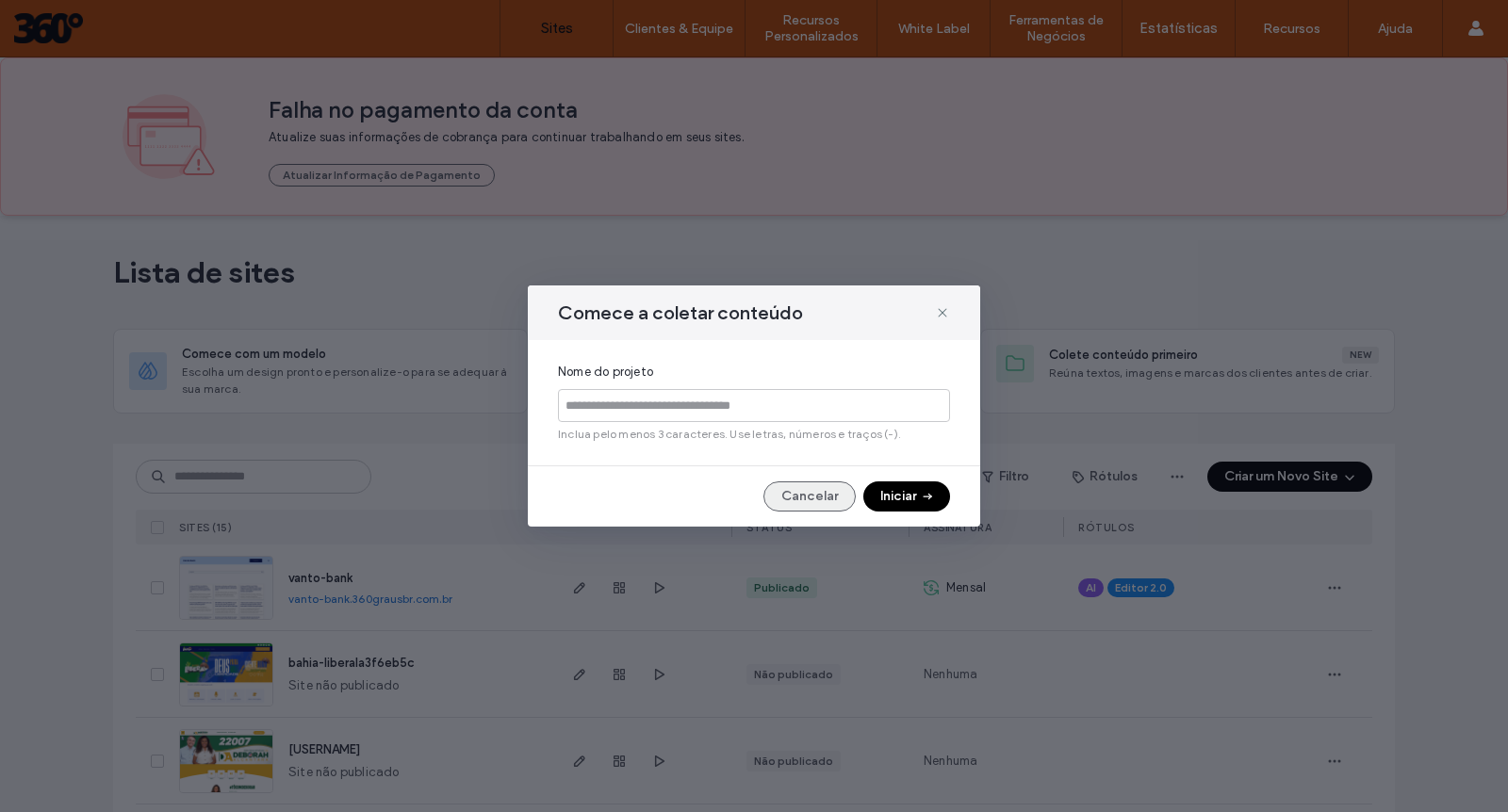 click on "Cancelar" at bounding box center (810, 496) 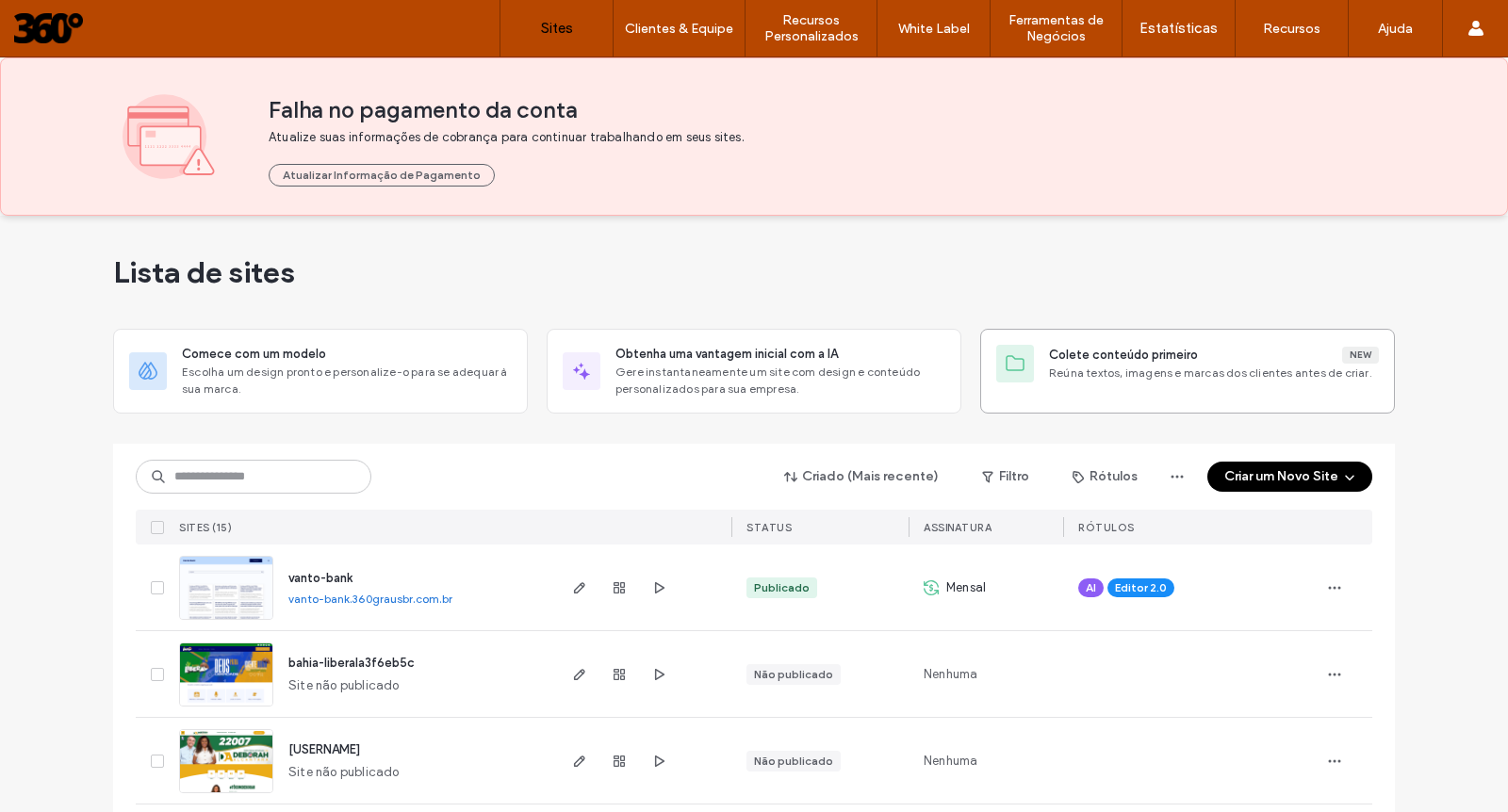 click on "Reúna textos, imagens e marcas dos clientes antes de criar." at bounding box center (1214, 373) 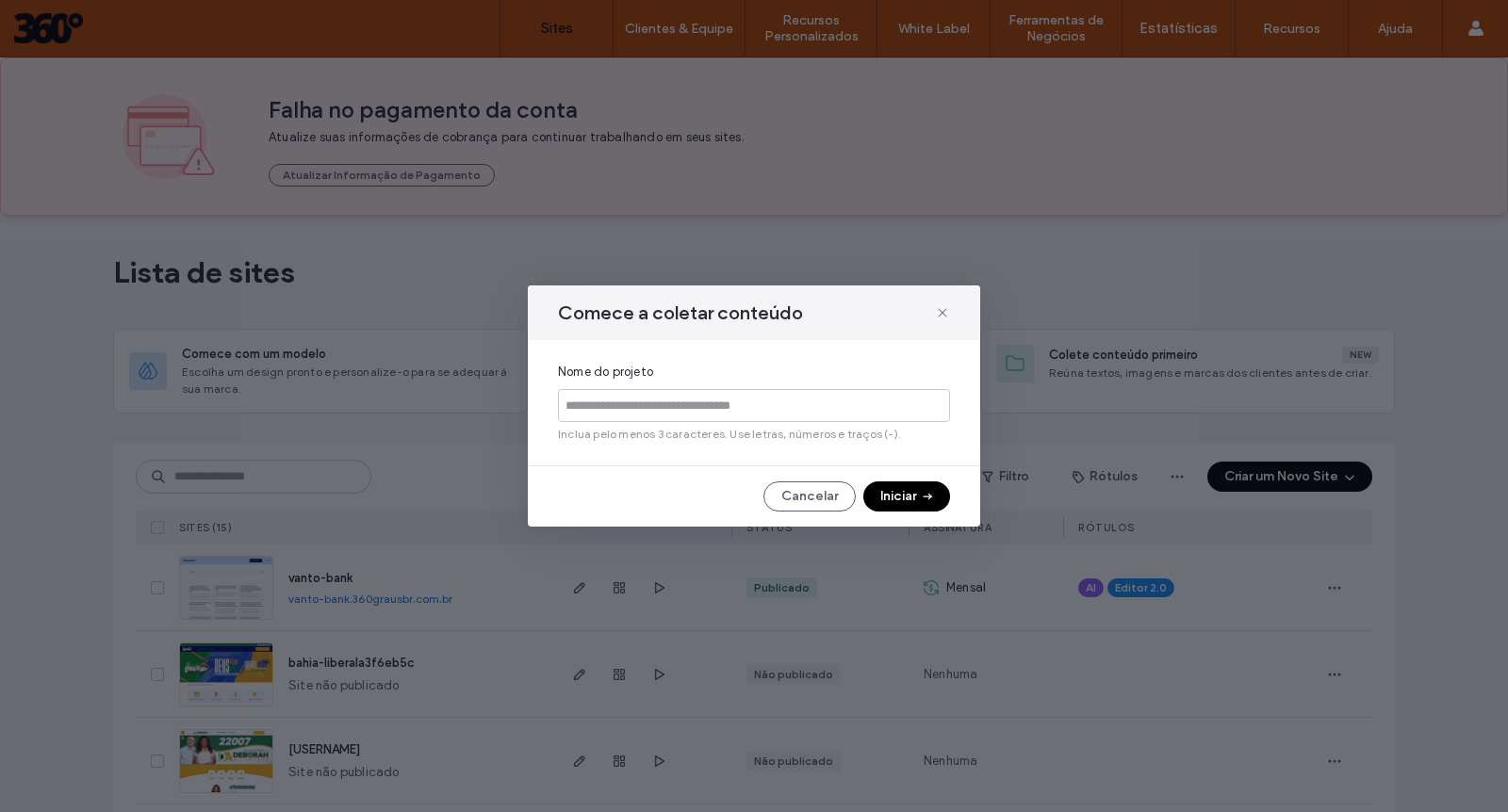 click at bounding box center [754, 405] 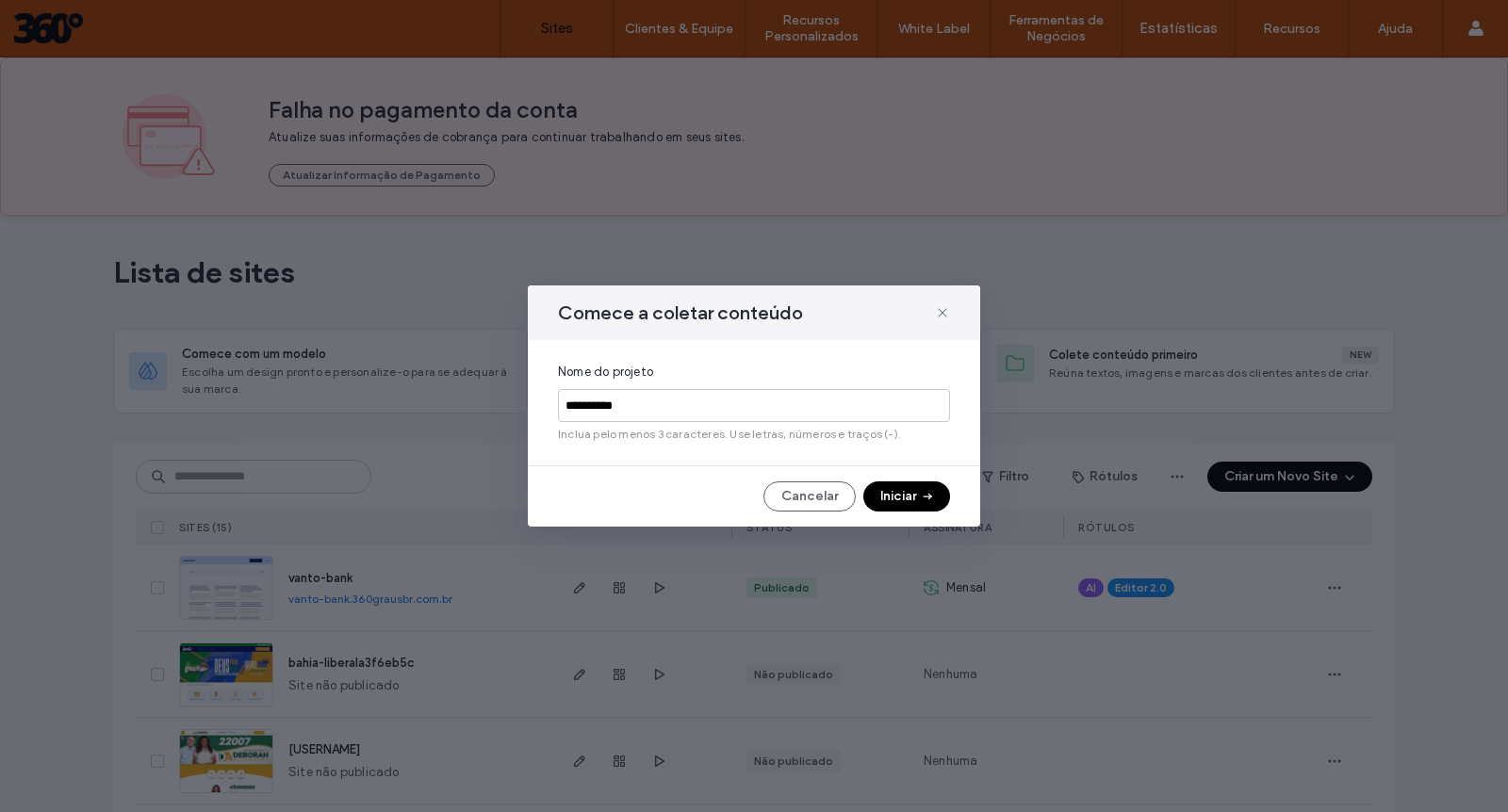 type on "**********" 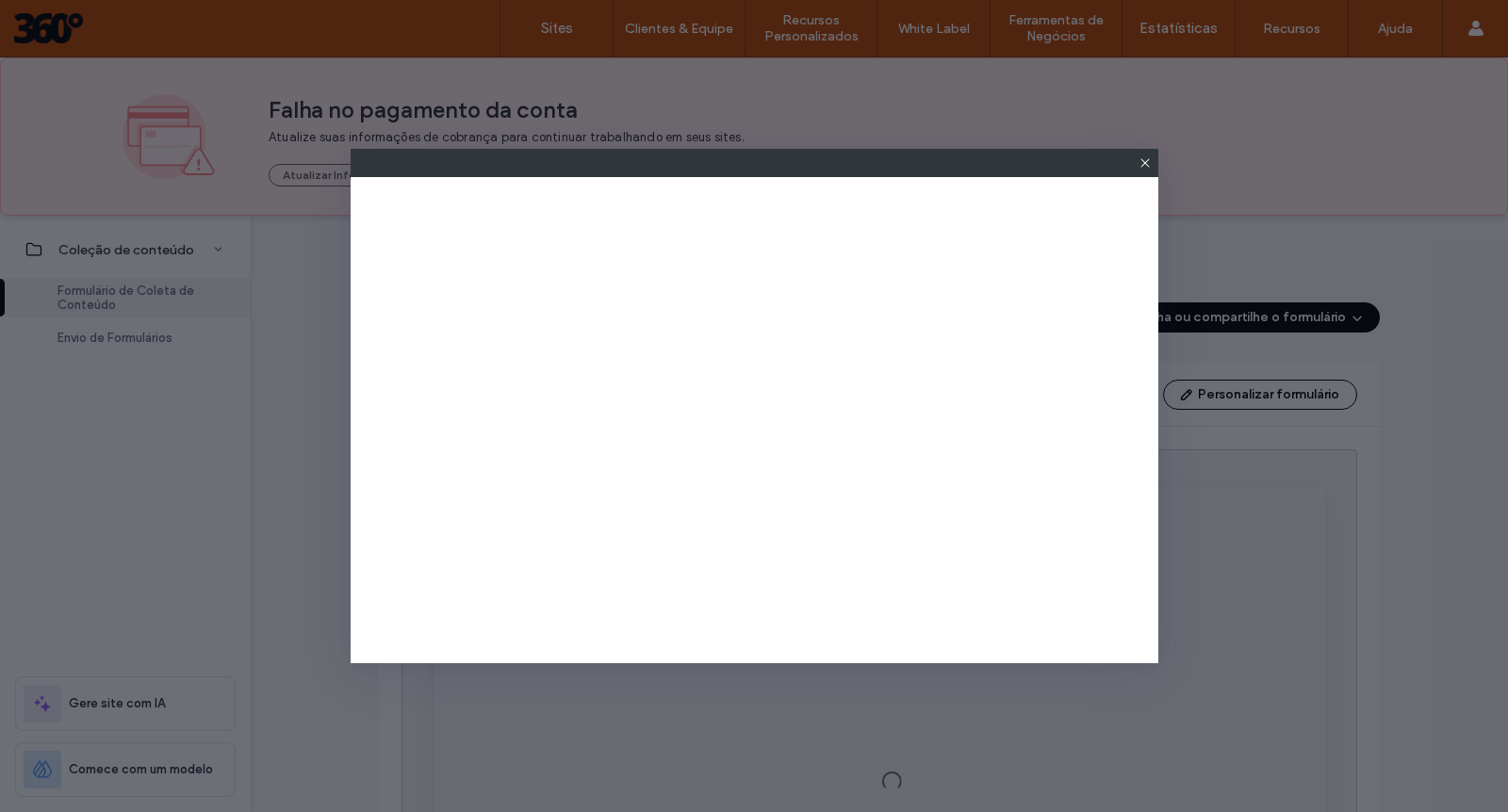 scroll, scrollTop: 0, scrollLeft: 0, axis: both 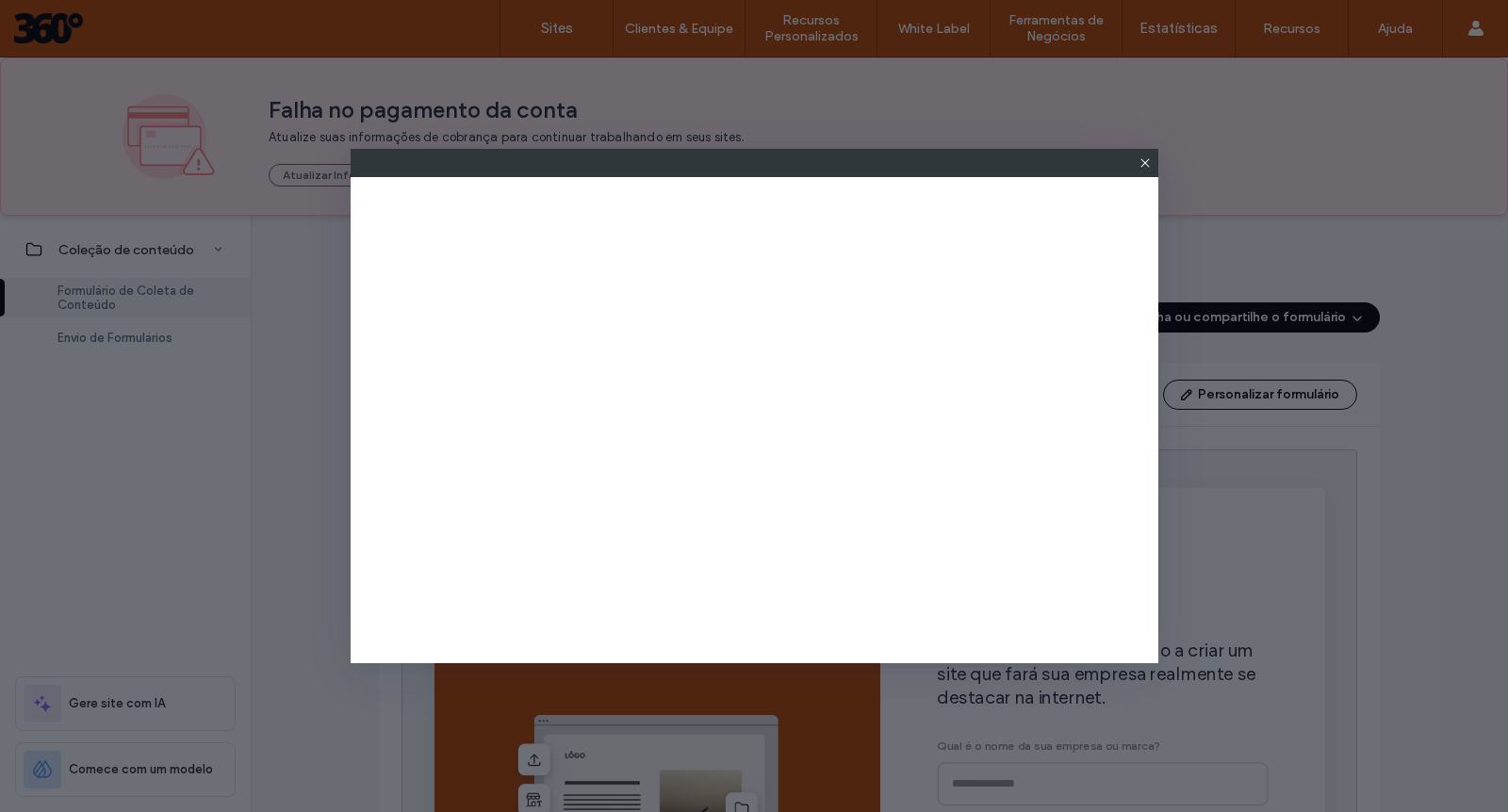 click 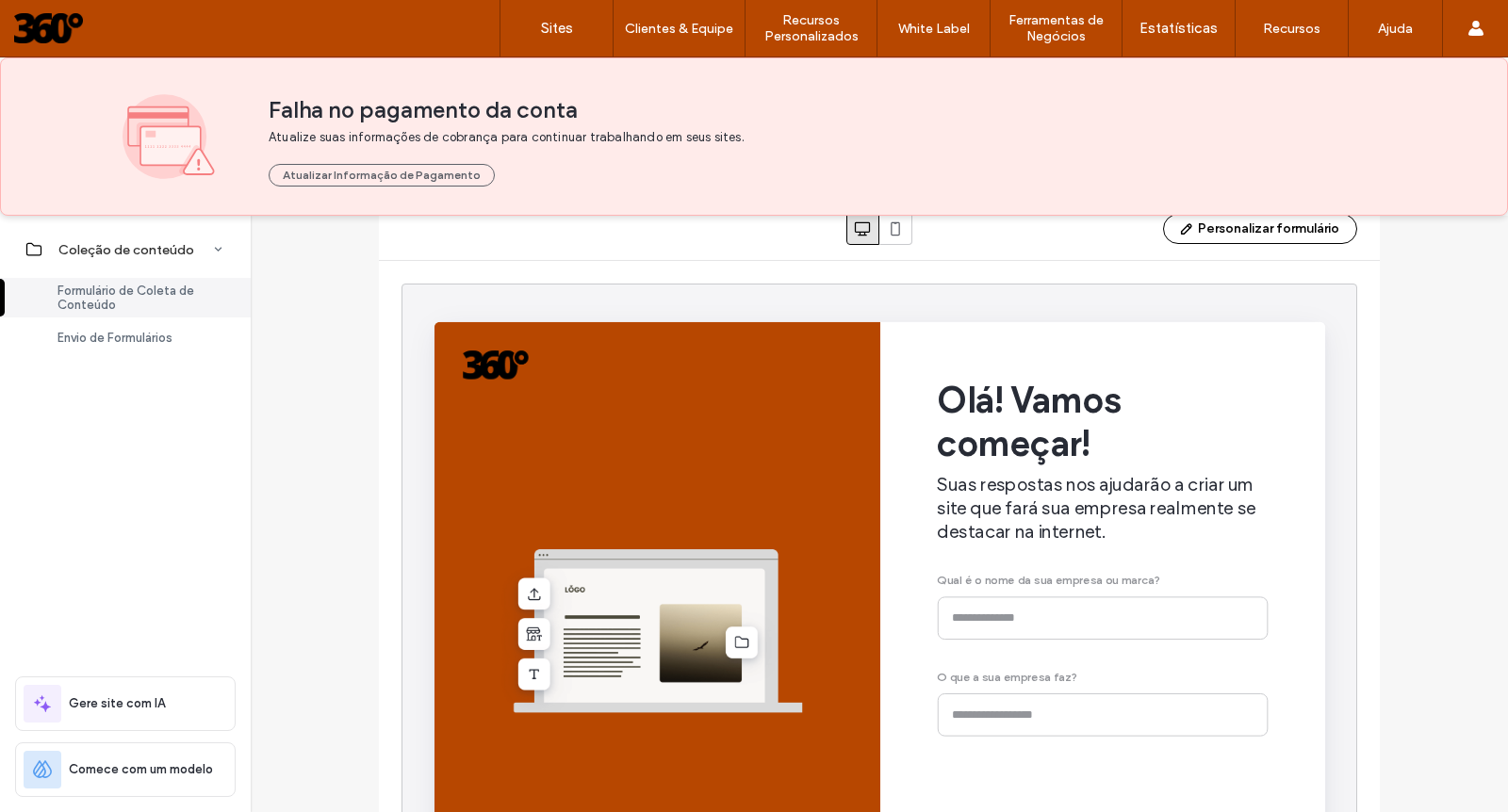scroll, scrollTop: 121, scrollLeft: 0, axis: vertical 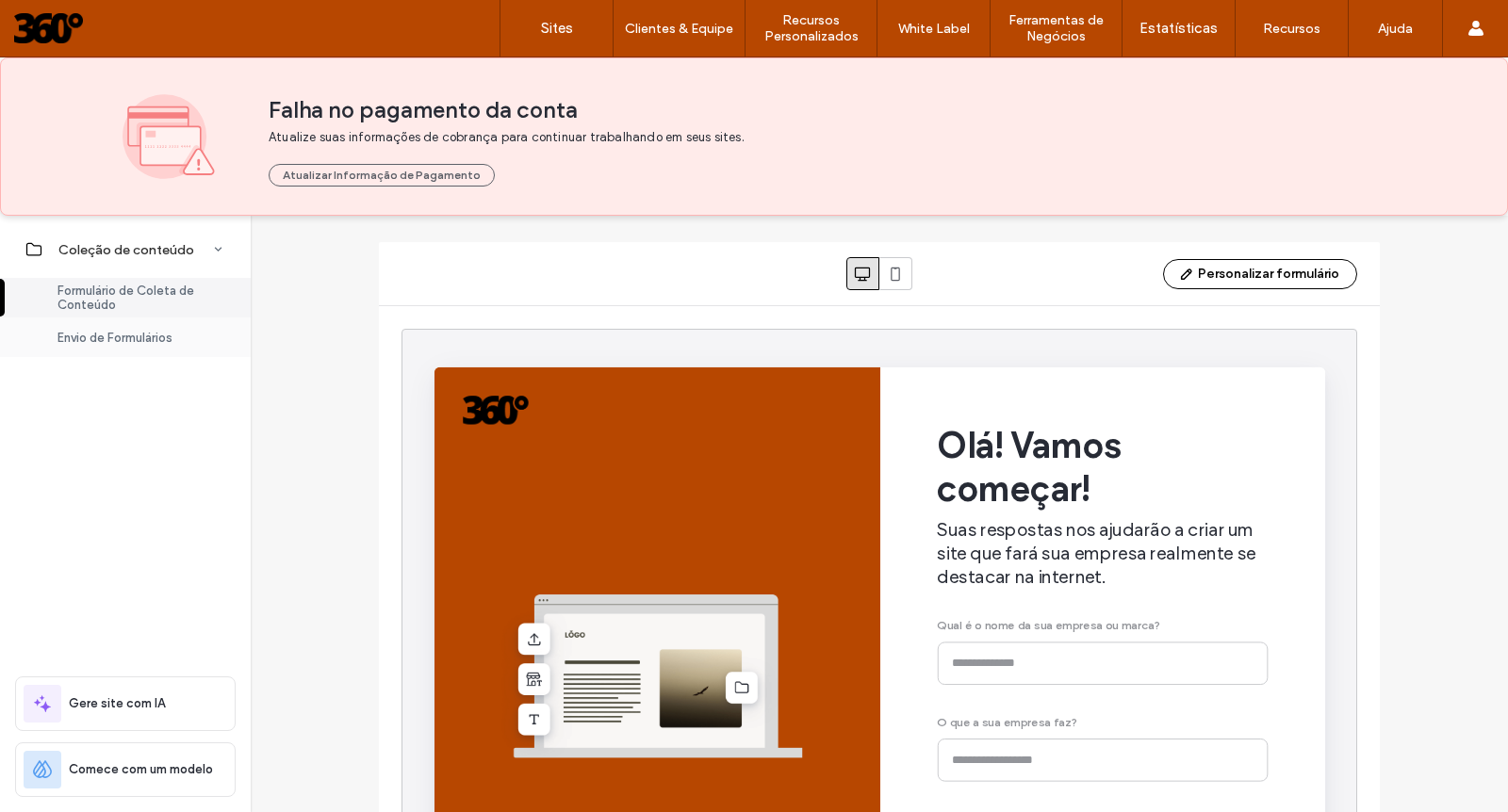click on "Envio de Formulários" at bounding box center (115, 337) 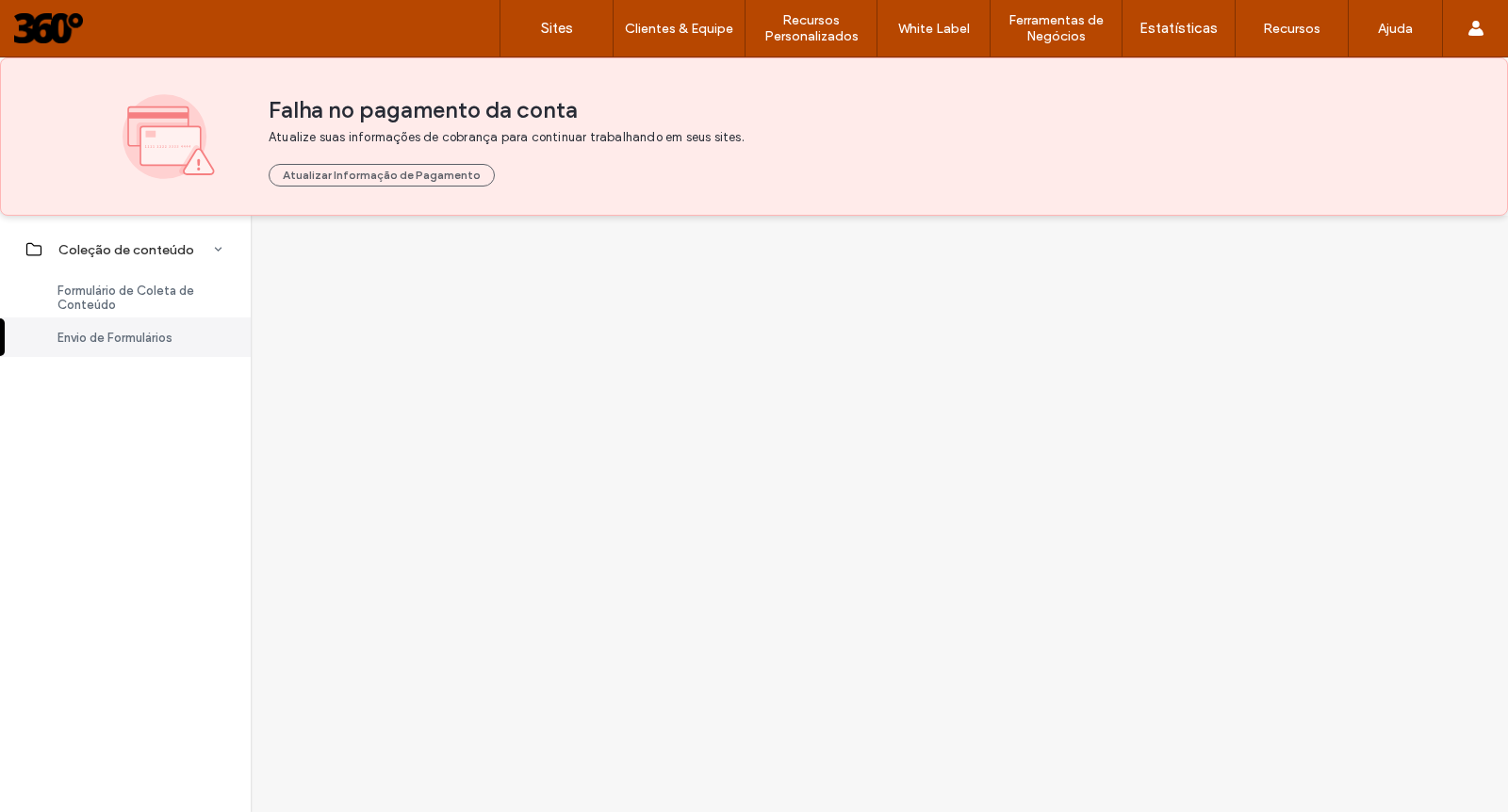 scroll, scrollTop: 0, scrollLeft: 0, axis: both 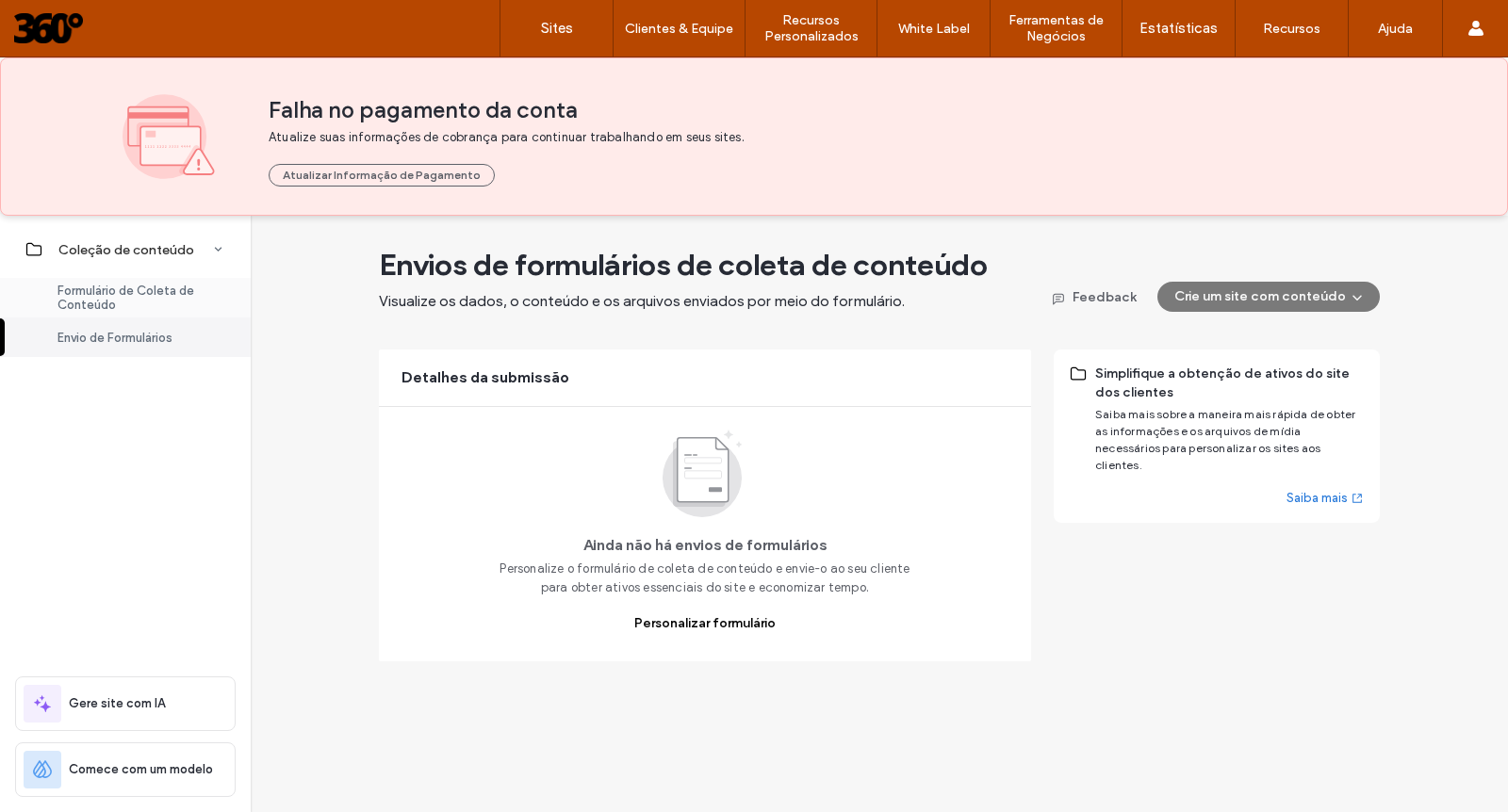 click on "Formulário de Coleta de Conteúdo" at bounding box center (142, 298) 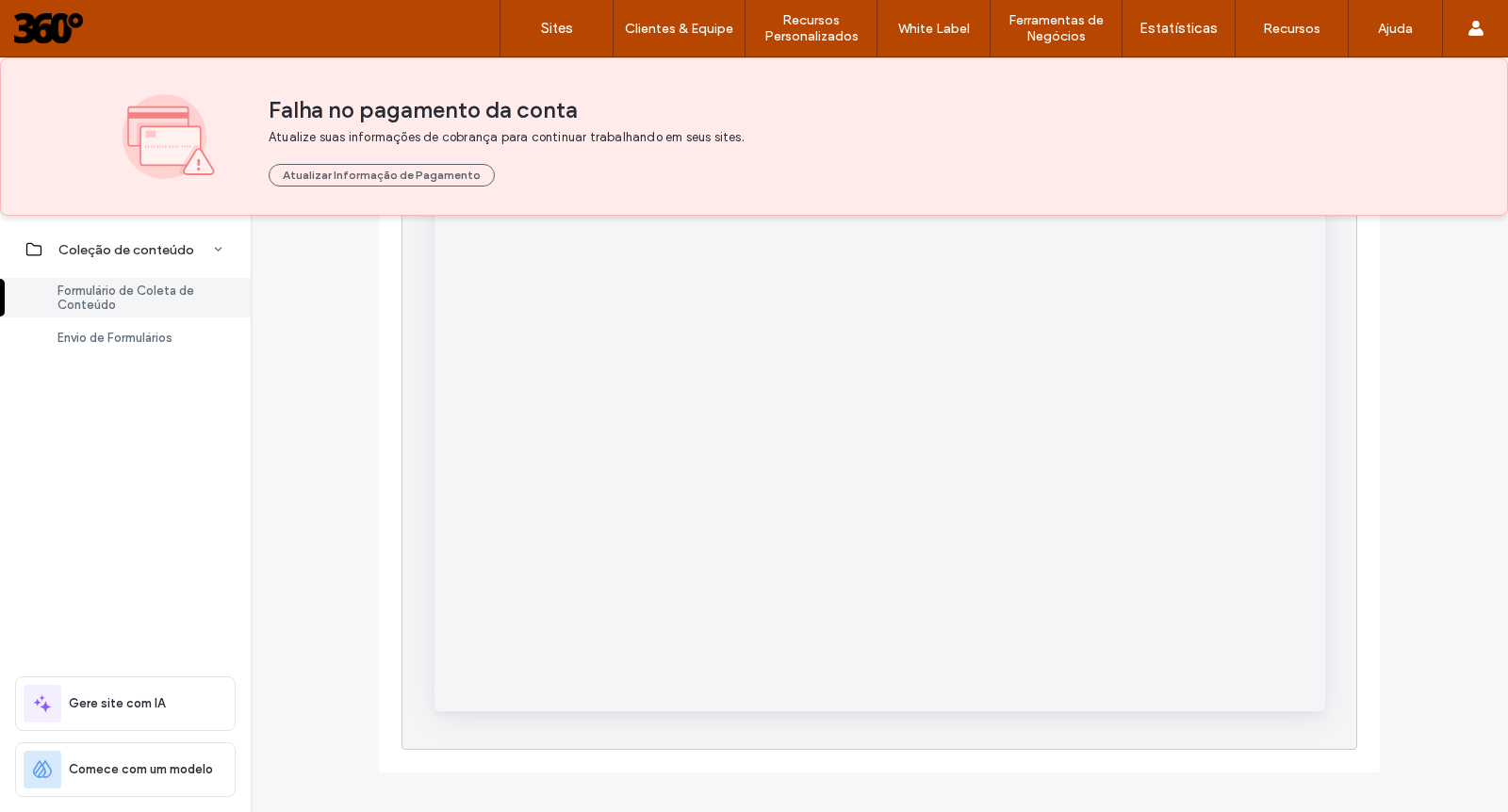 scroll, scrollTop: 348, scrollLeft: 0, axis: vertical 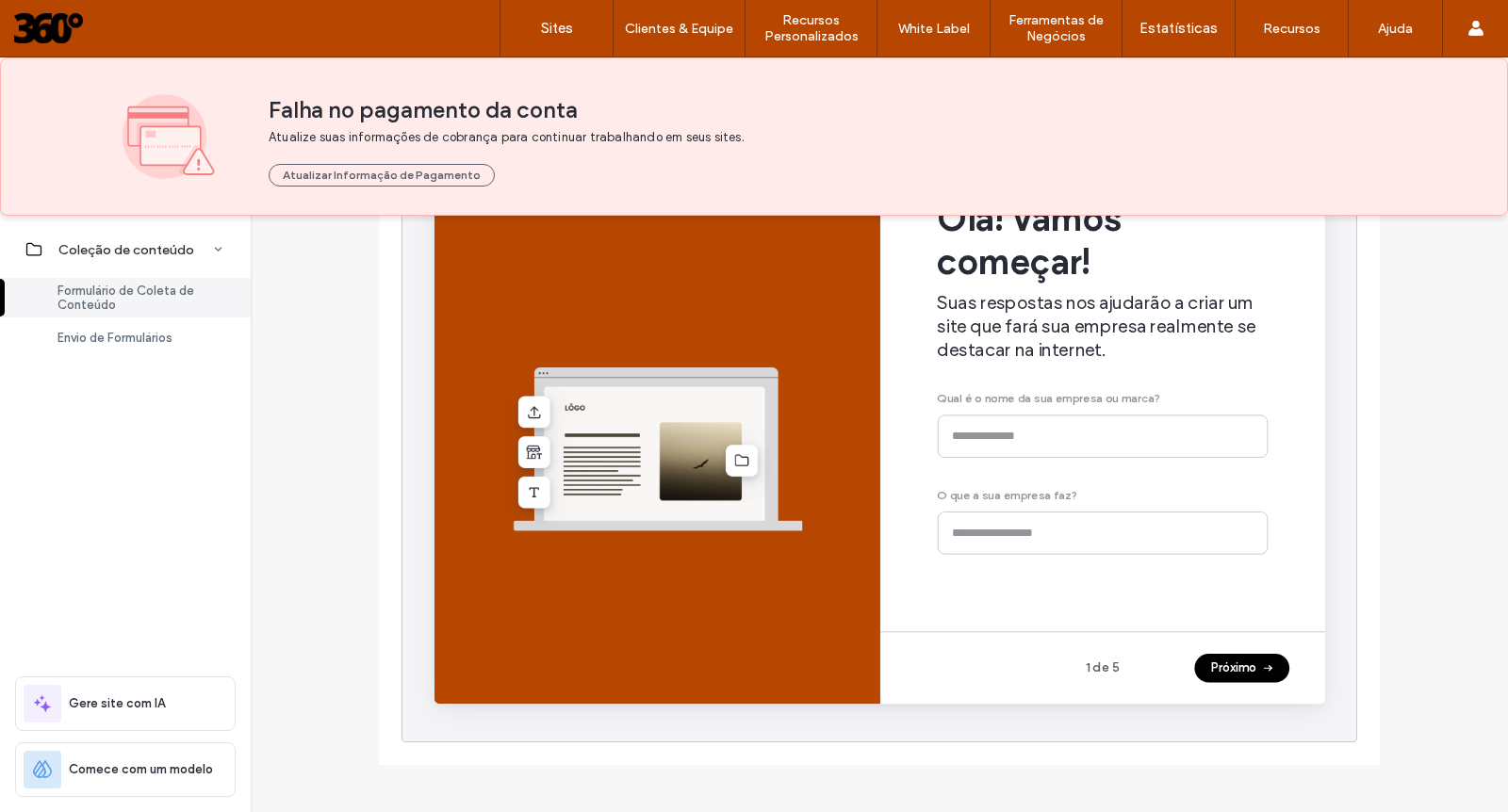 click on "Próximo" at bounding box center [1284, 695] 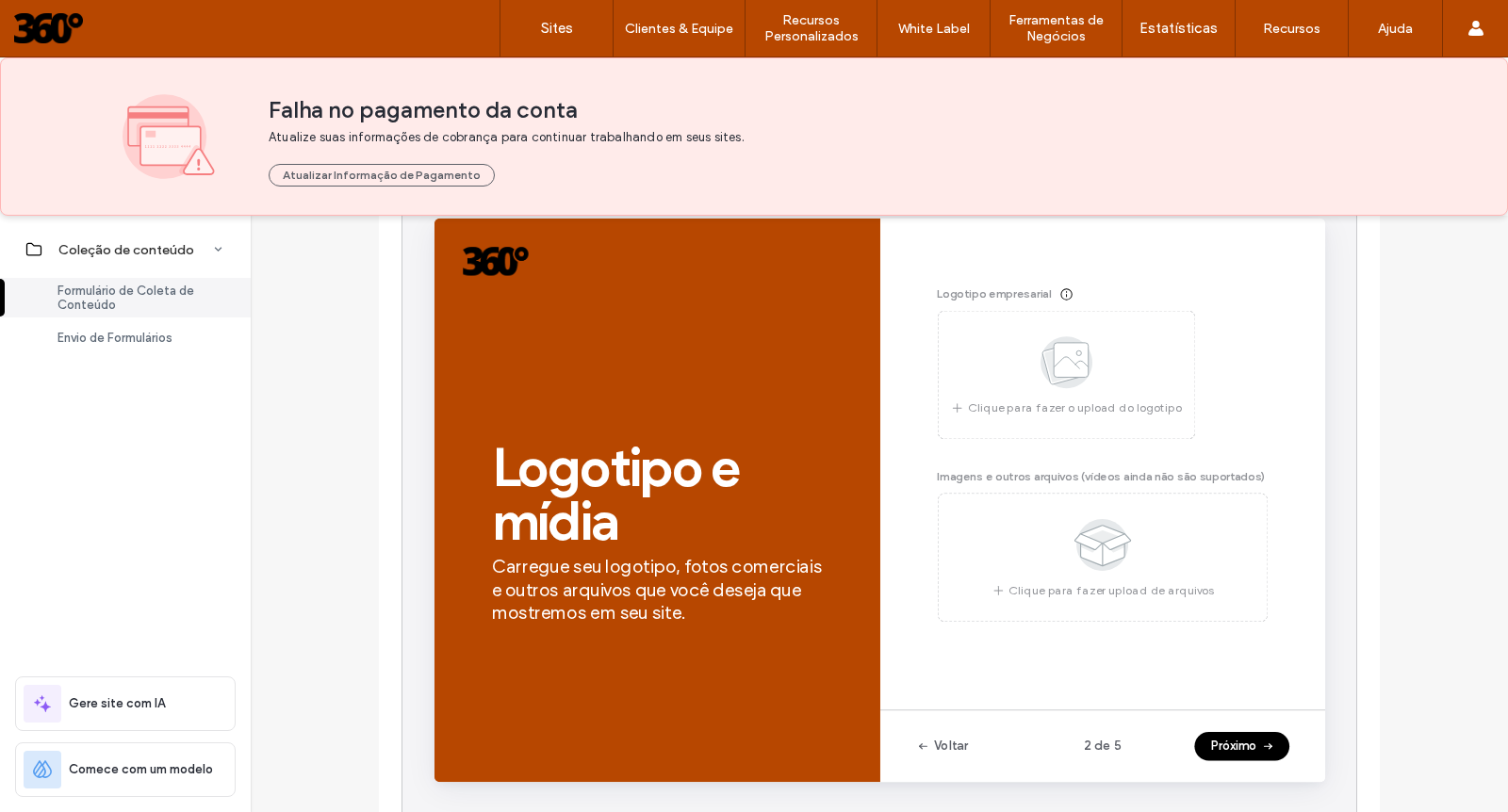 scroll, scrollTop: 265, scrollLeft: 0, axis: vertical 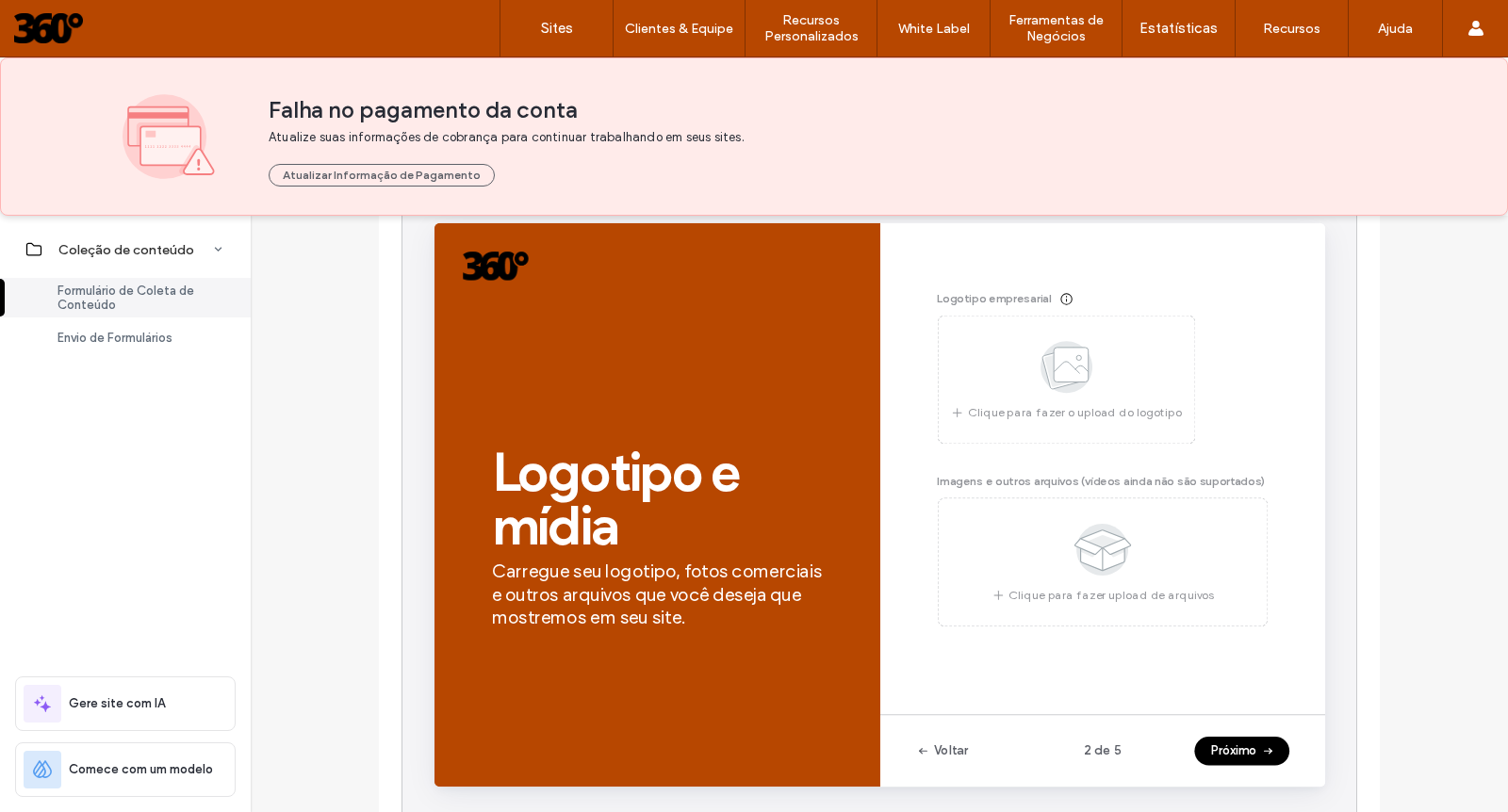 click on "Próximo" at bounding box center (1284, 778) 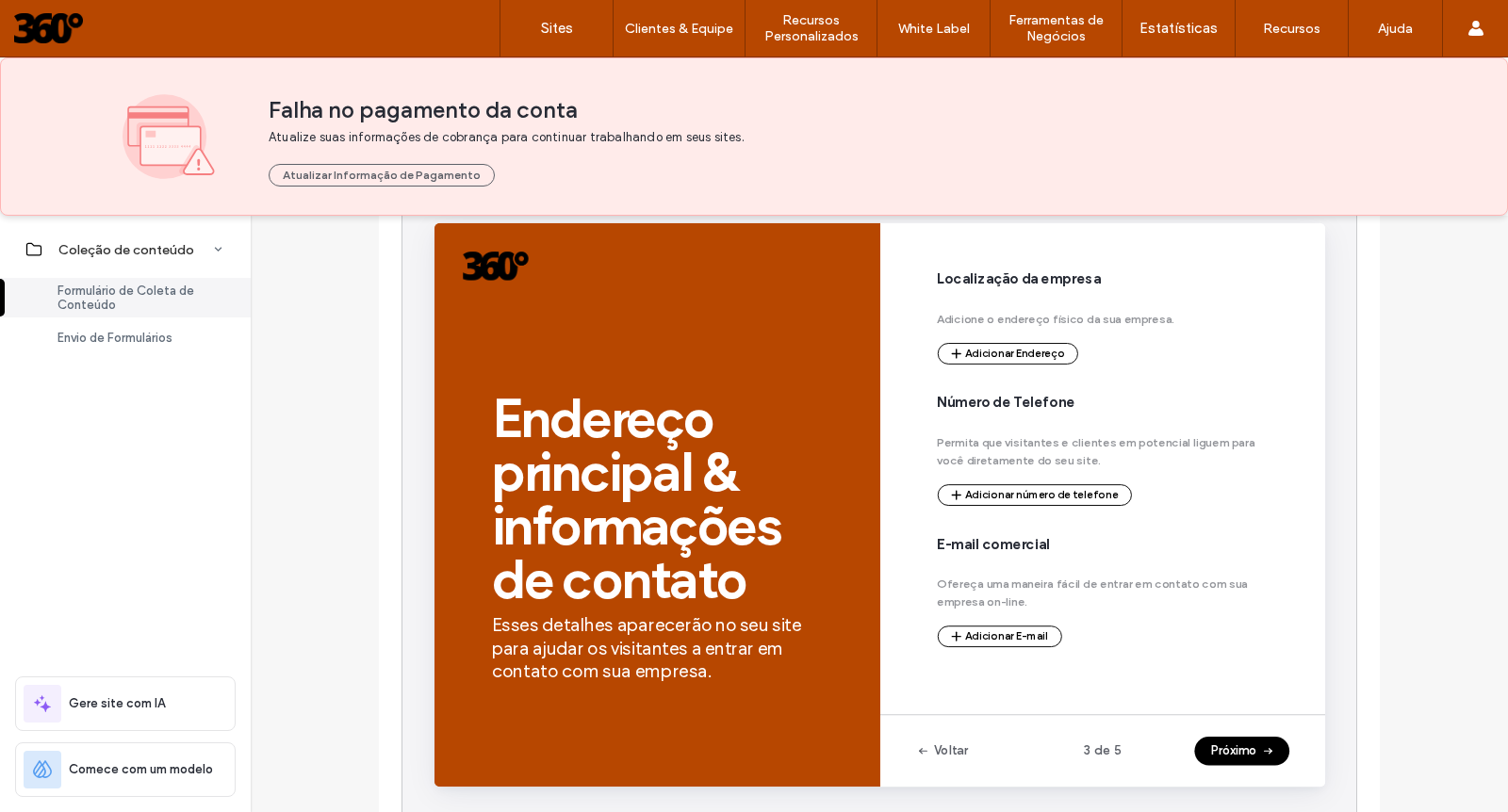 click on "Próximo" at bounding box center [1284, 778] 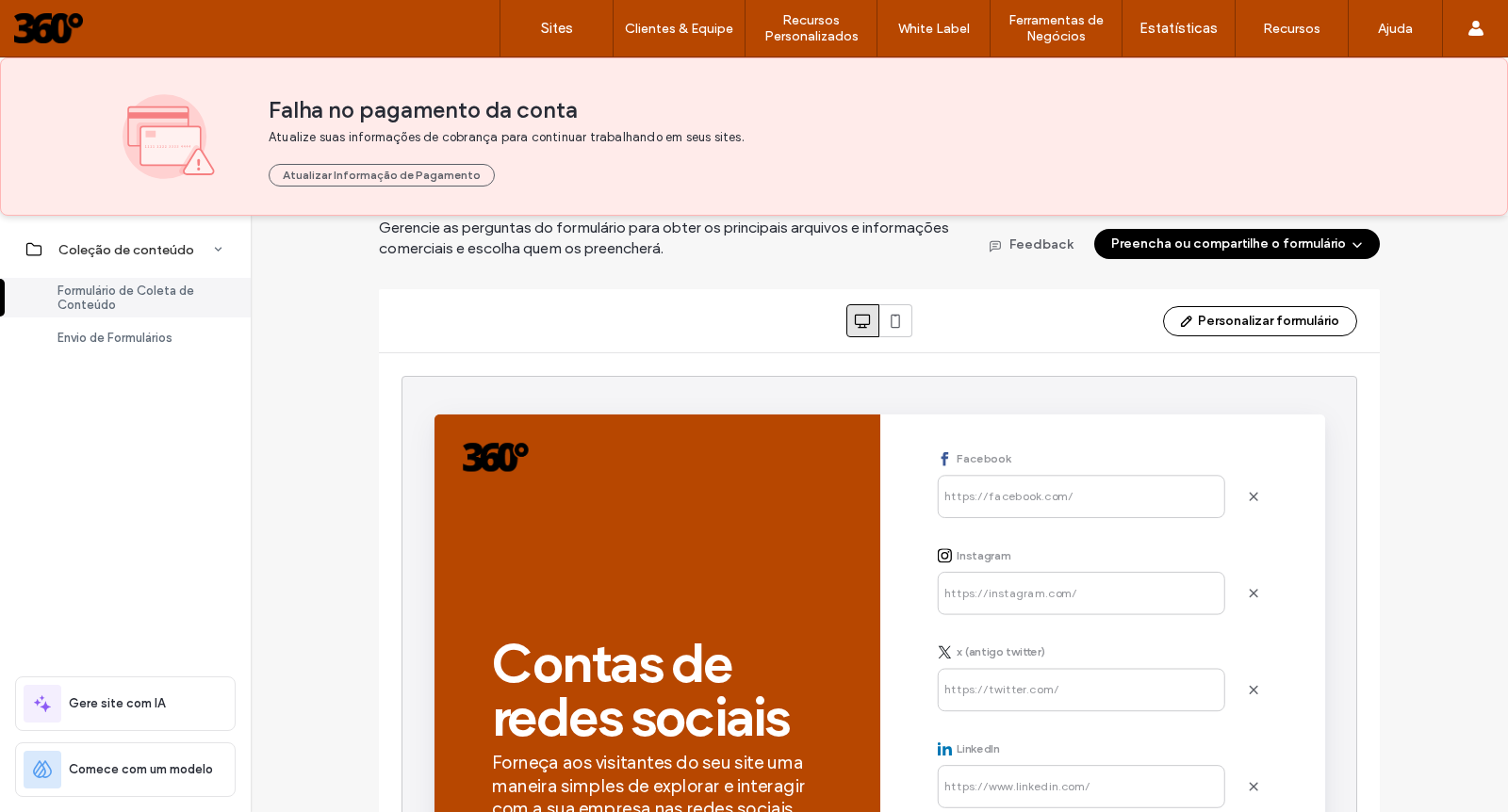 scroll, scrollTop: 66, scrollLeft: 0, axis: vertical 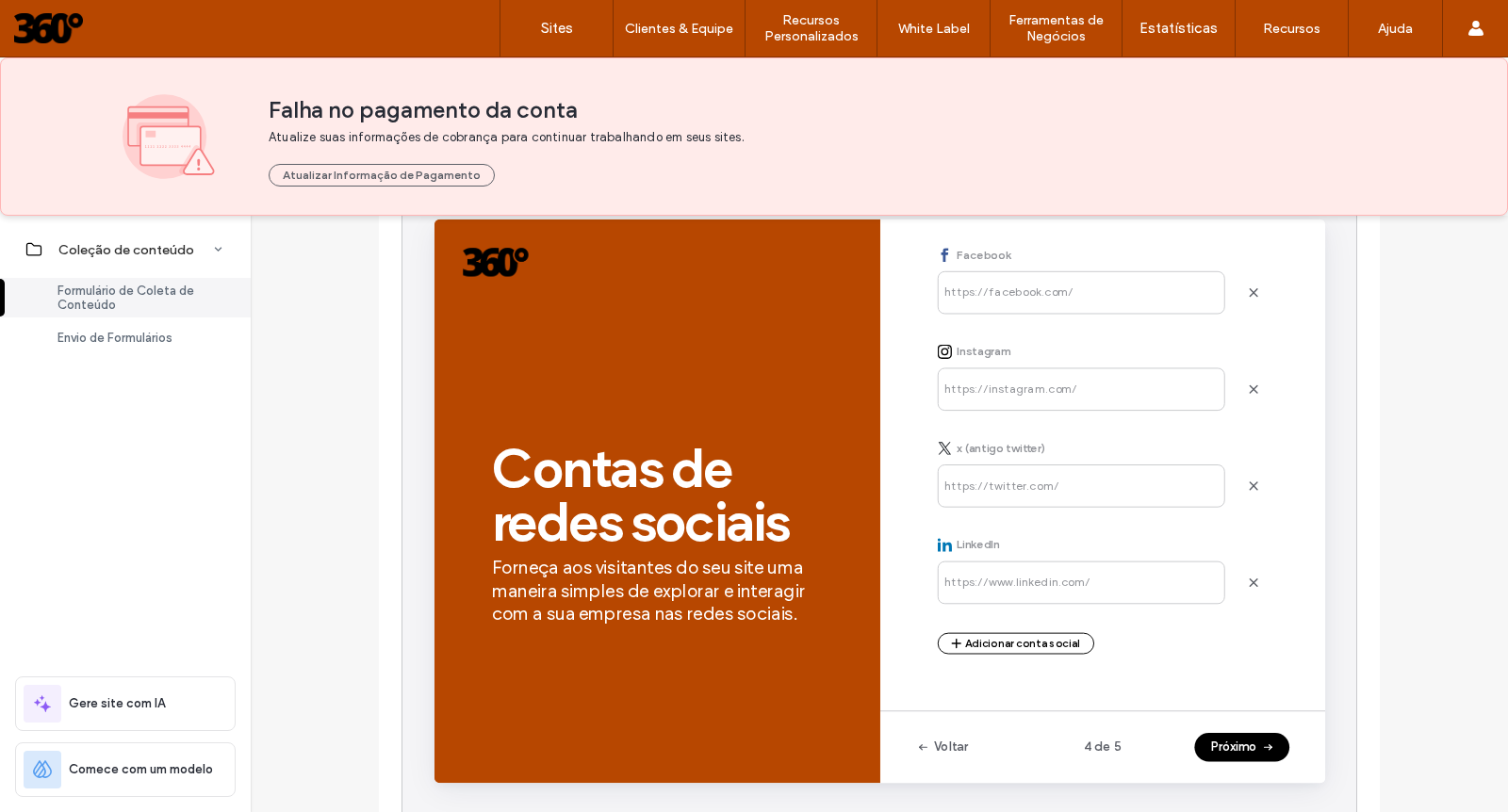 click on "Próximo" at bounding box center (1284, 774) 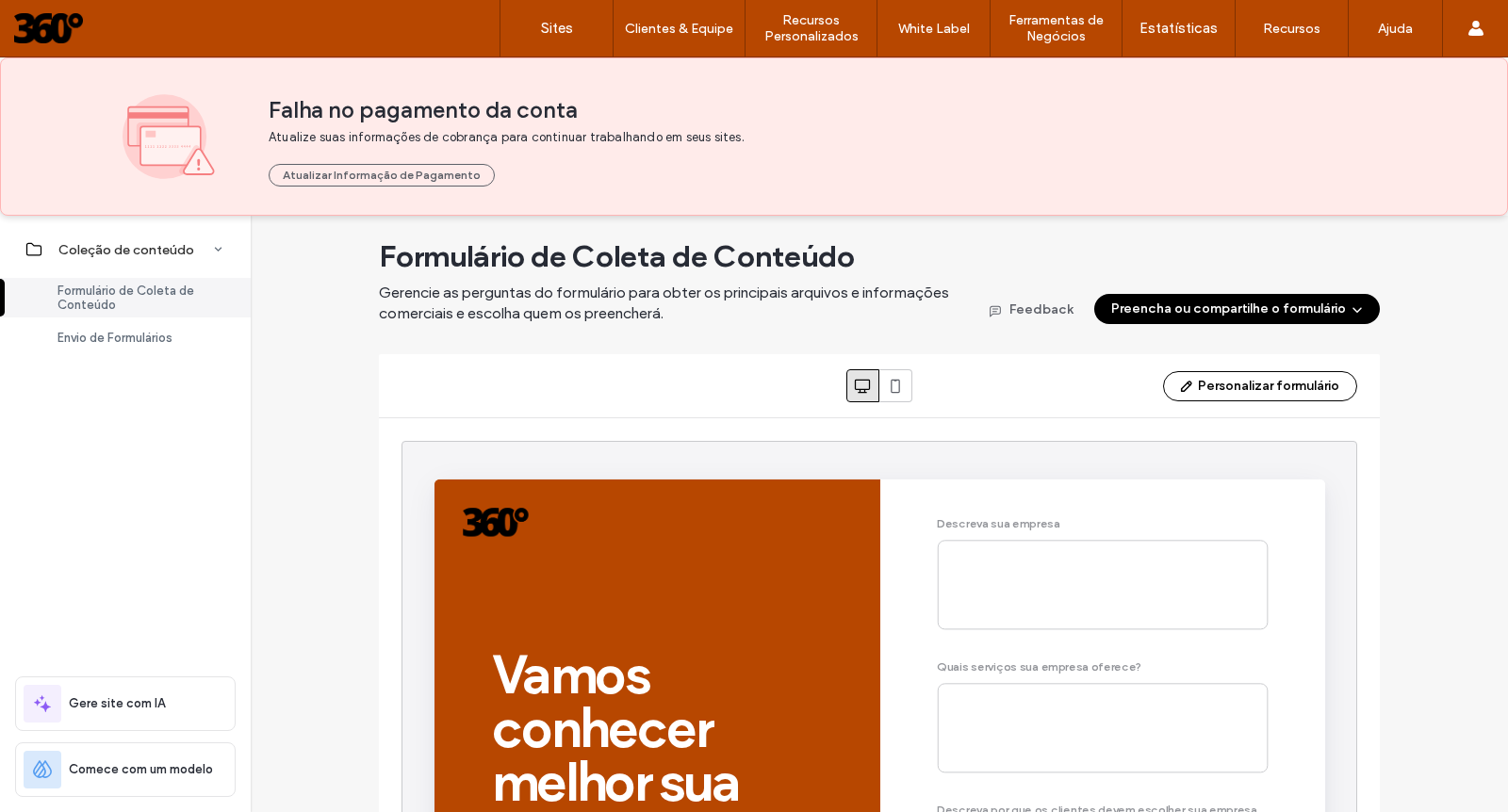 scroll, scrollTop: 0, scrollLeft: 0, axis: both 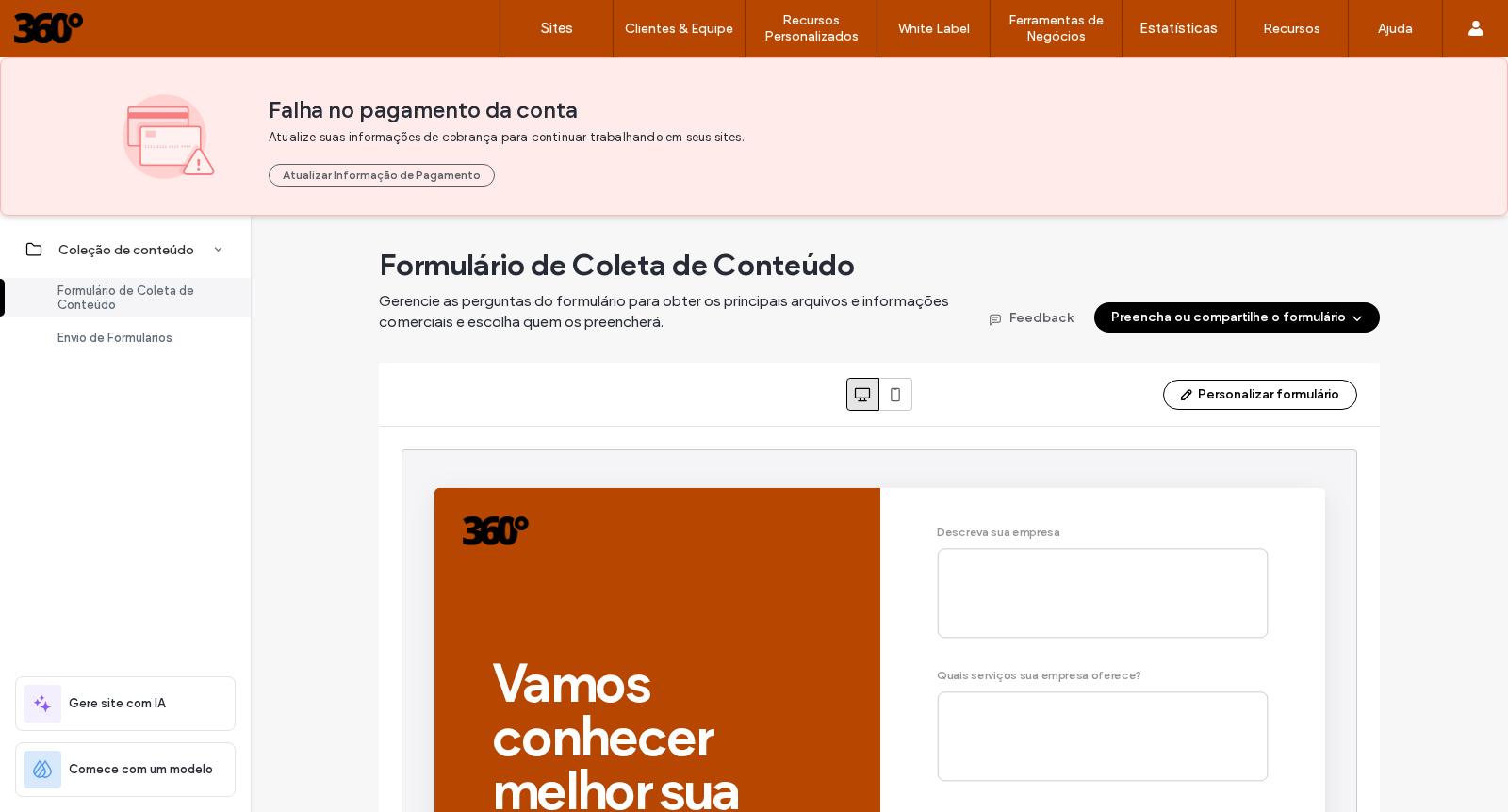 click on "Preencha ou compartilhe o formulário" at bounding box center [1237, 317] 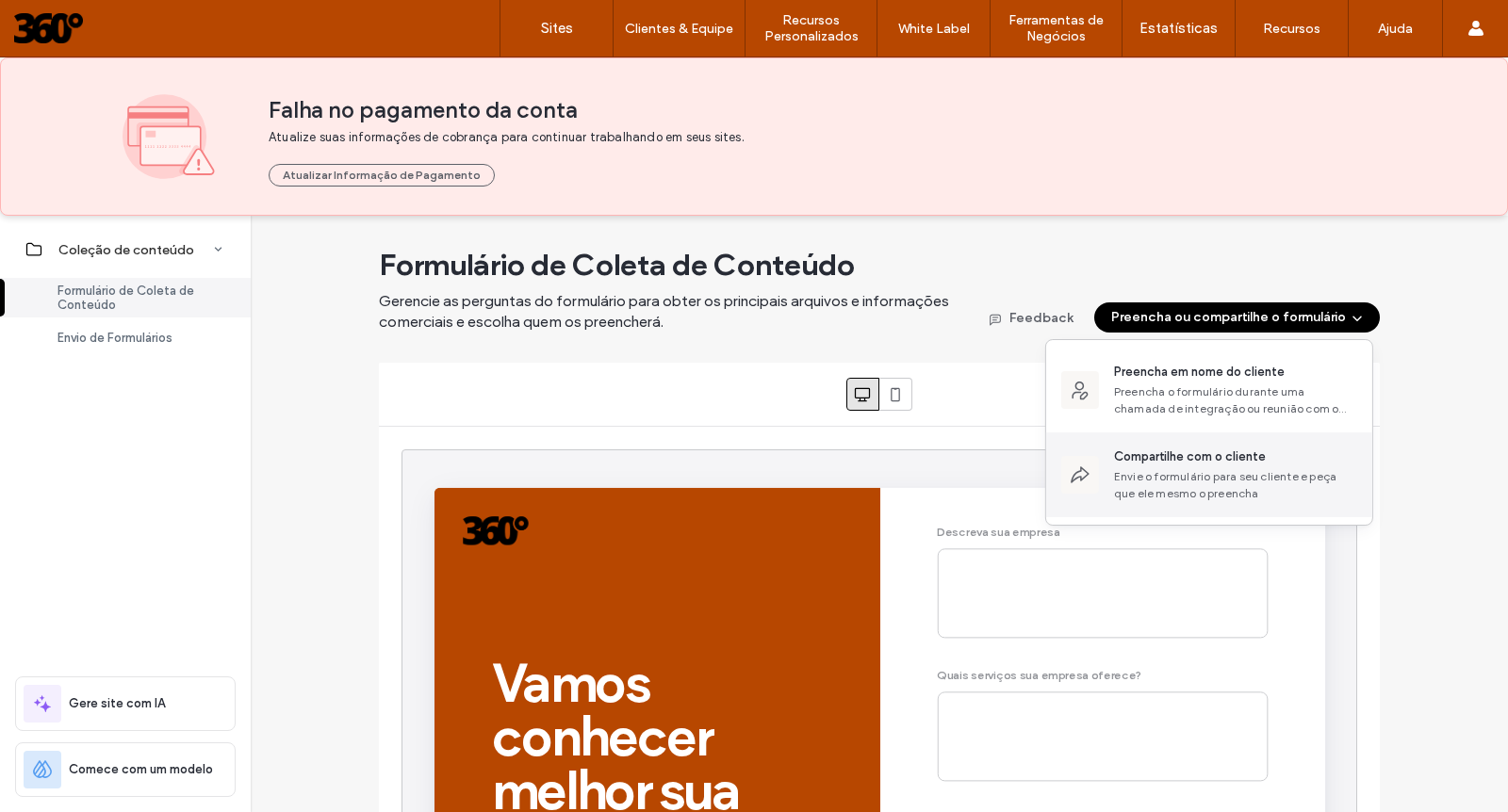 click on "Envie o formulário para seu cliente e peça que ele mesmo o preencha" at bounding box center [1236, 485] 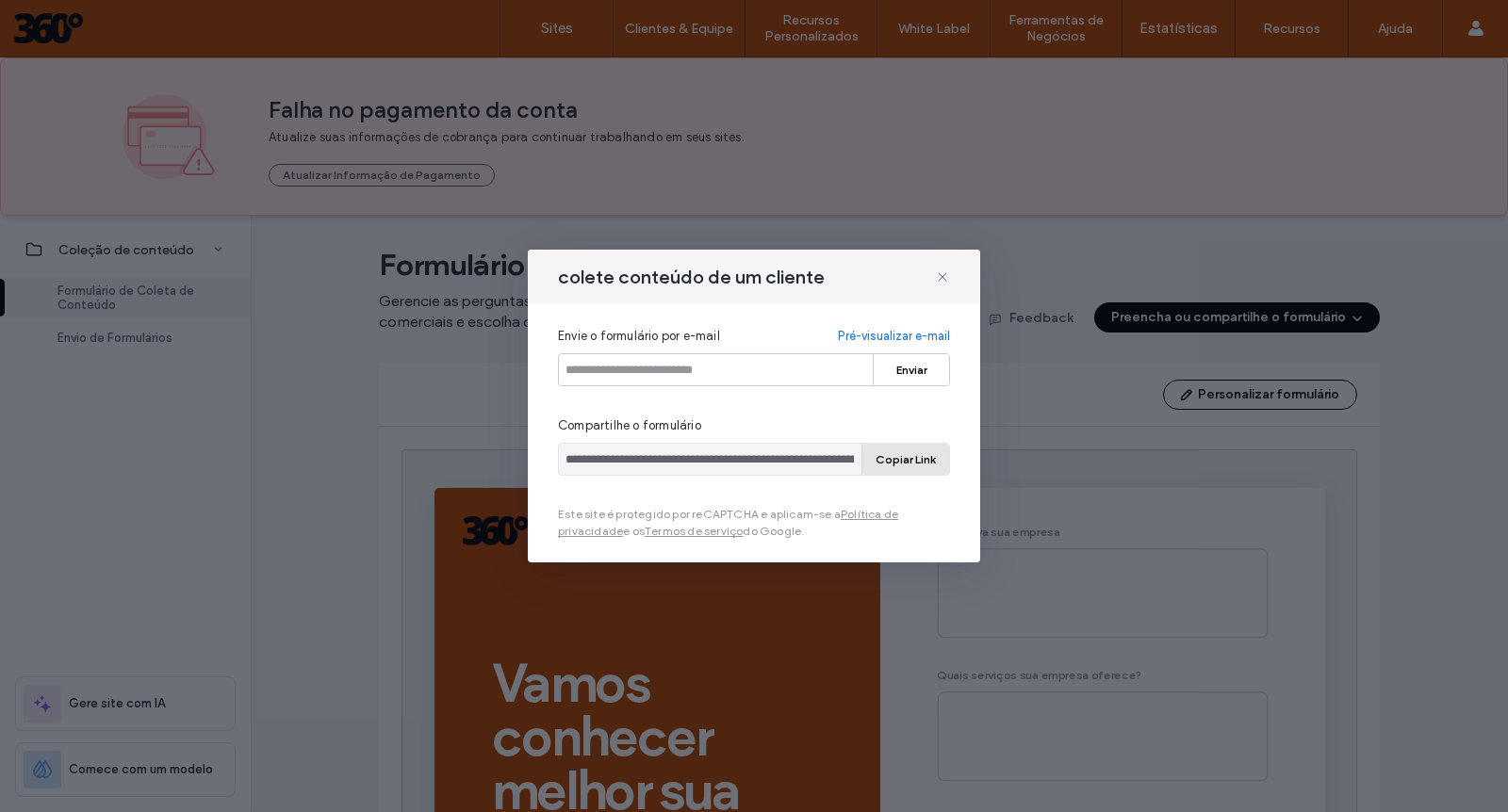 click on "Copiar Link" at bounding box center (906, 459) 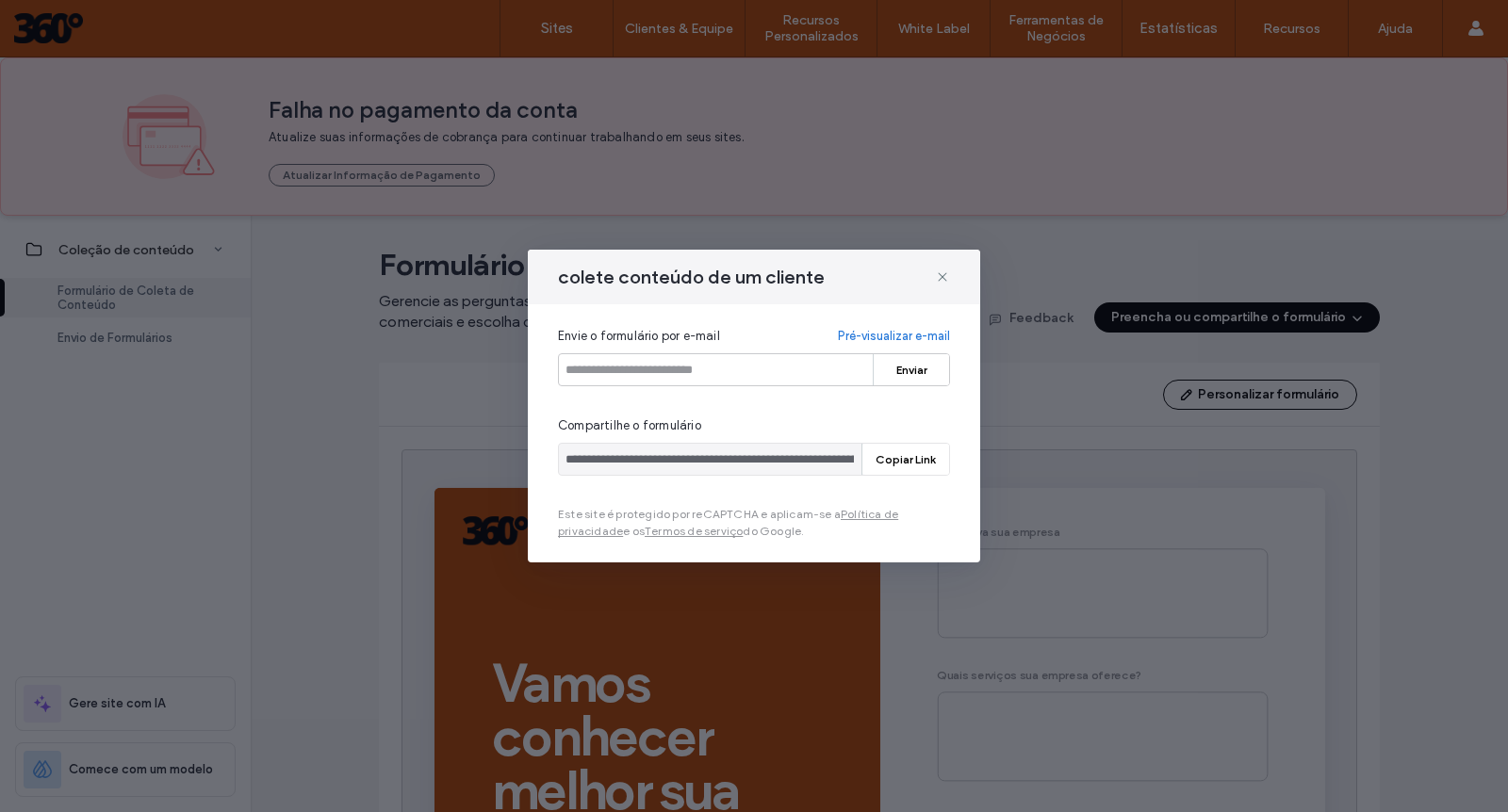 click on "Pré-visualizar e-mail" at bounding box center [893, 336] 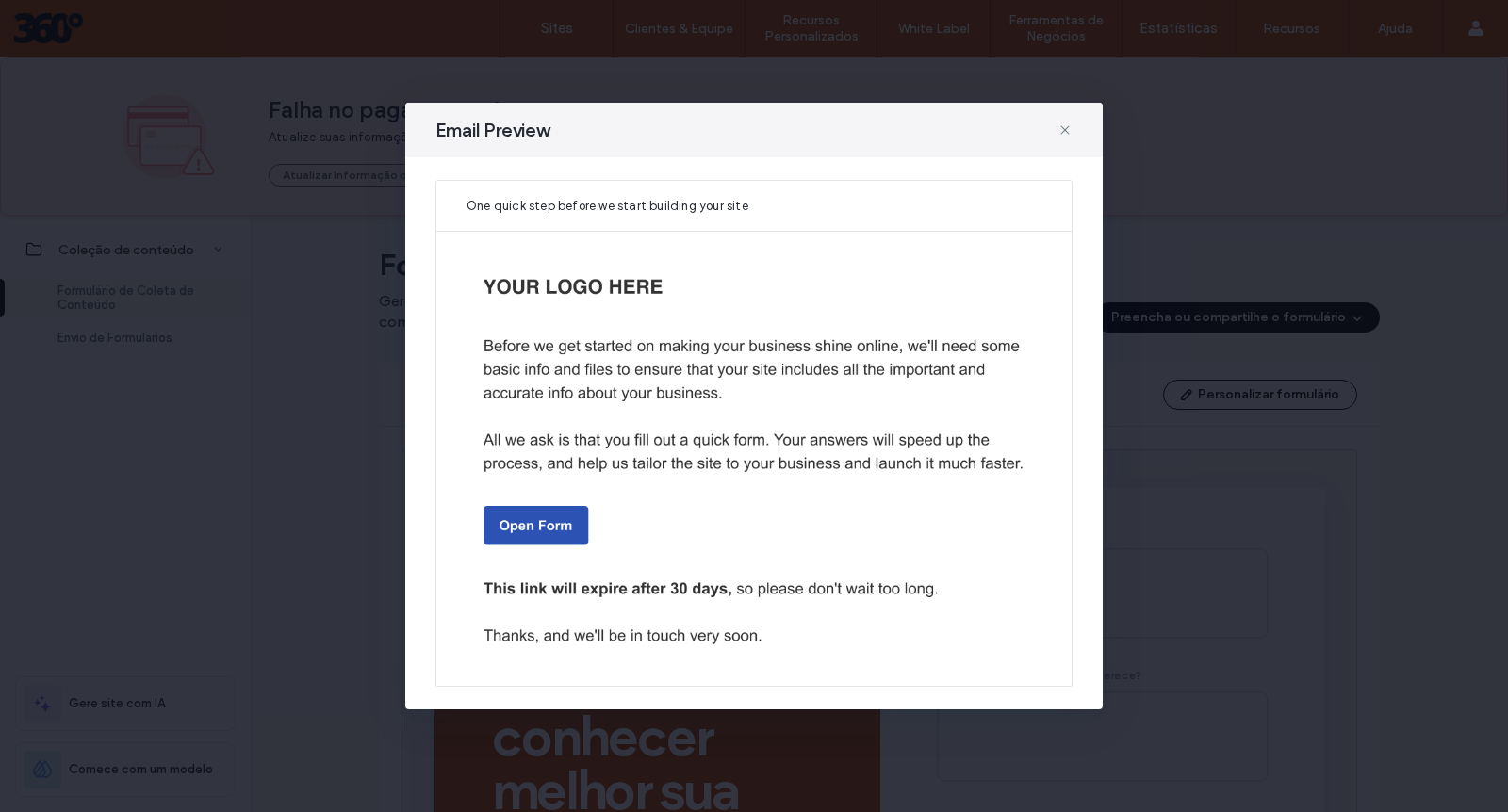 click at bounding box center (754, 460) 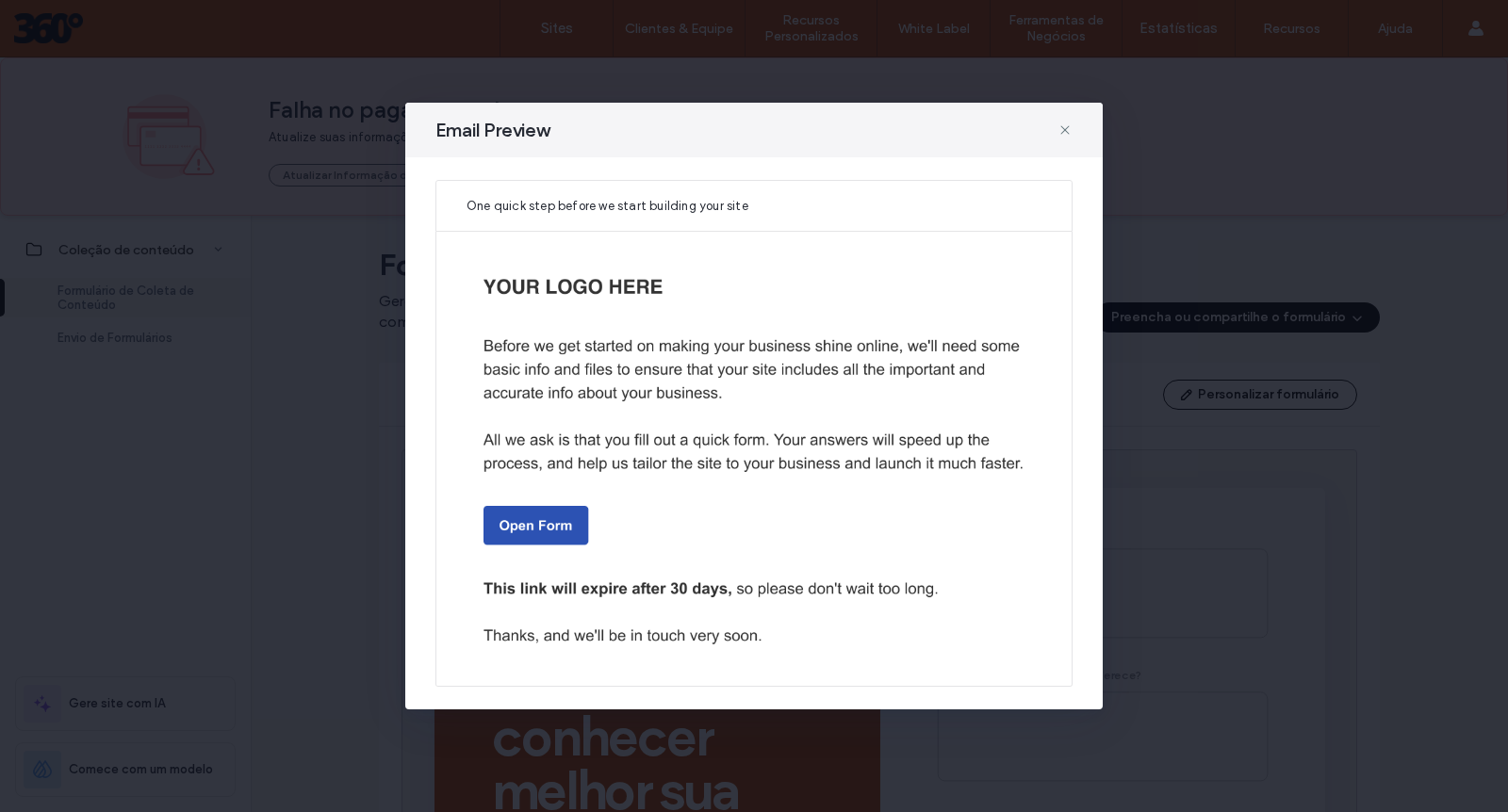 click at bounding box center [754, 460] 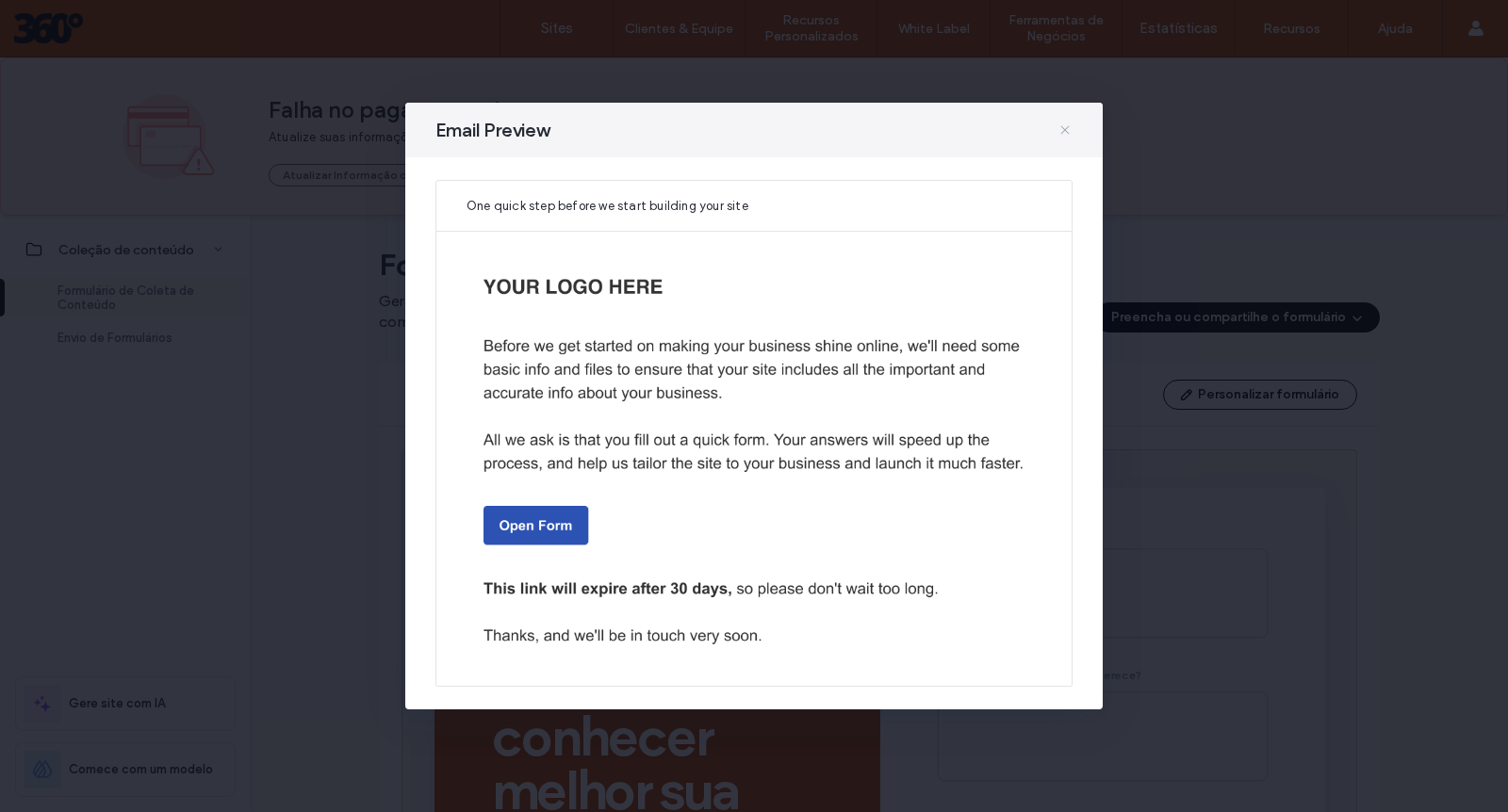 click 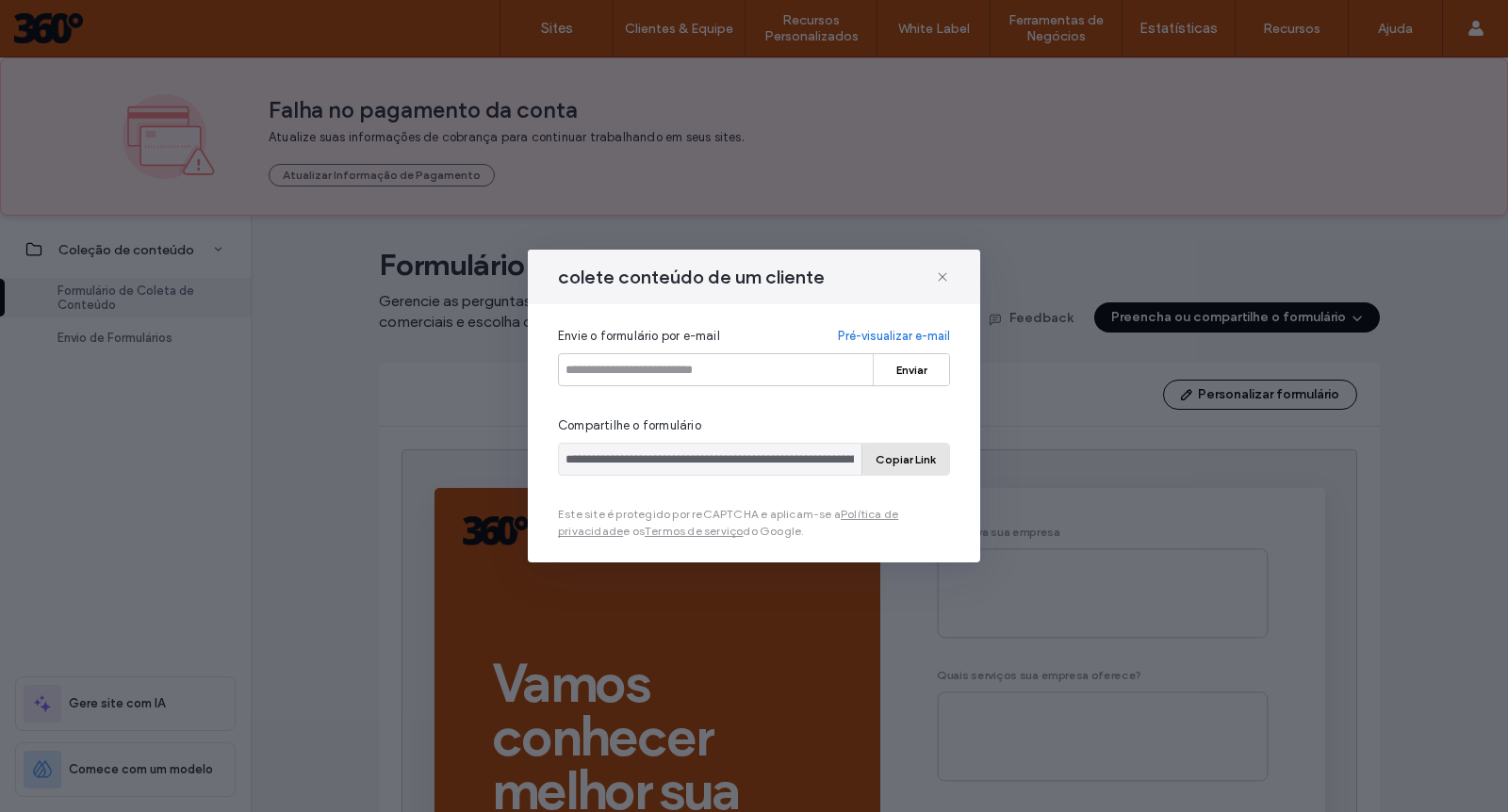 click on "Copiar Link" at bounding box center (906, 459) 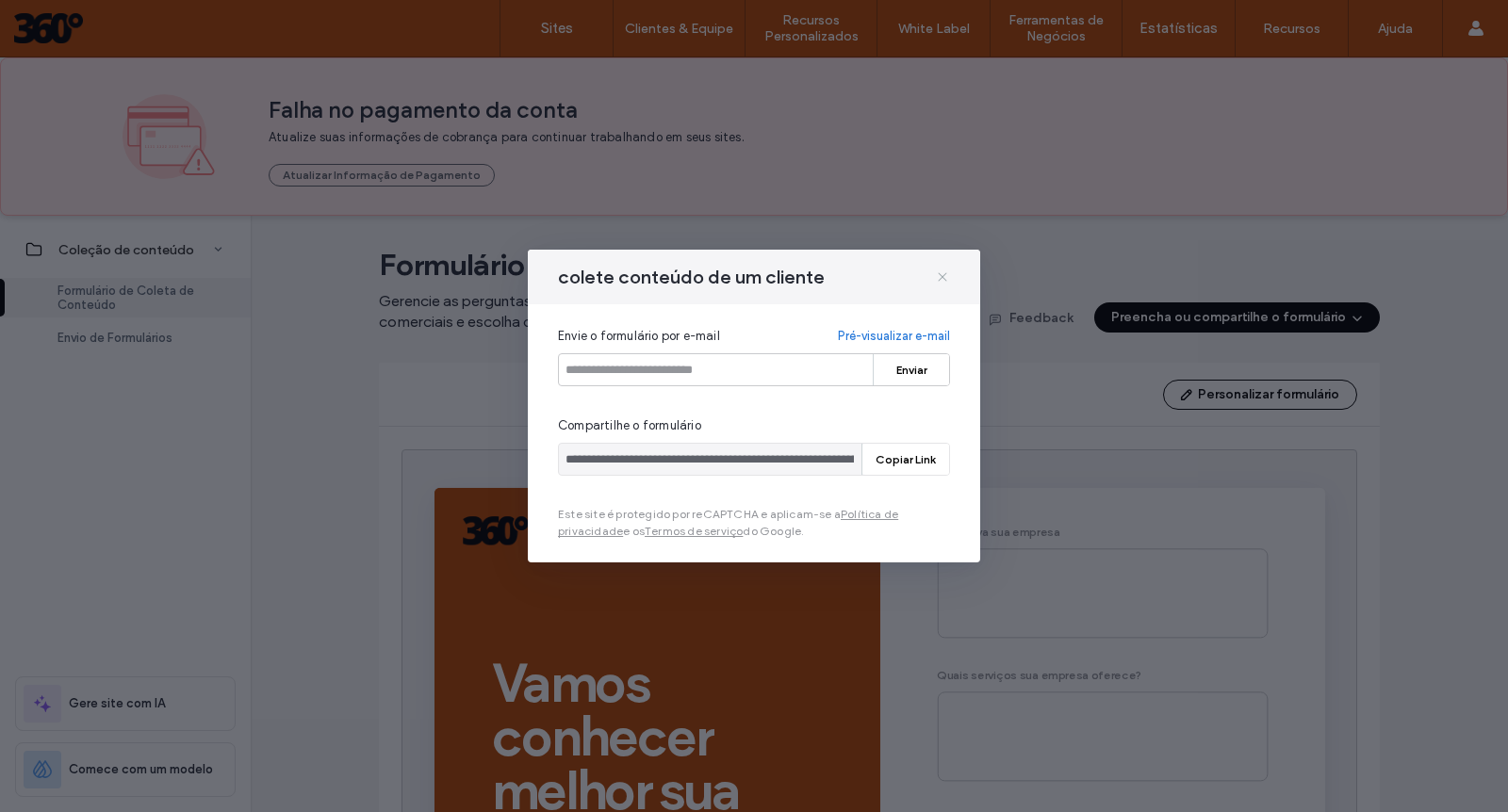 click 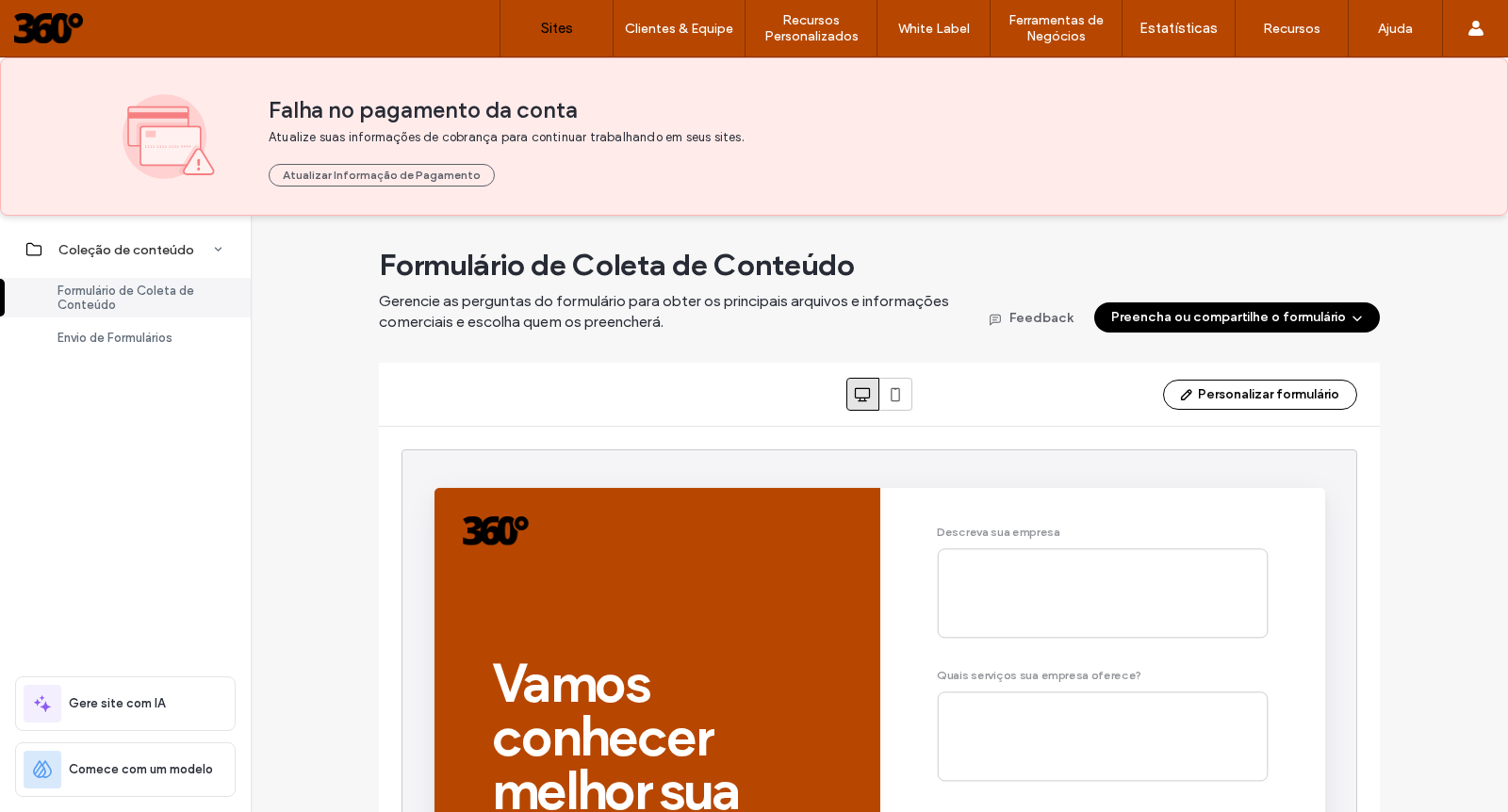 click on "Sites" at bounding box center [557, 28] 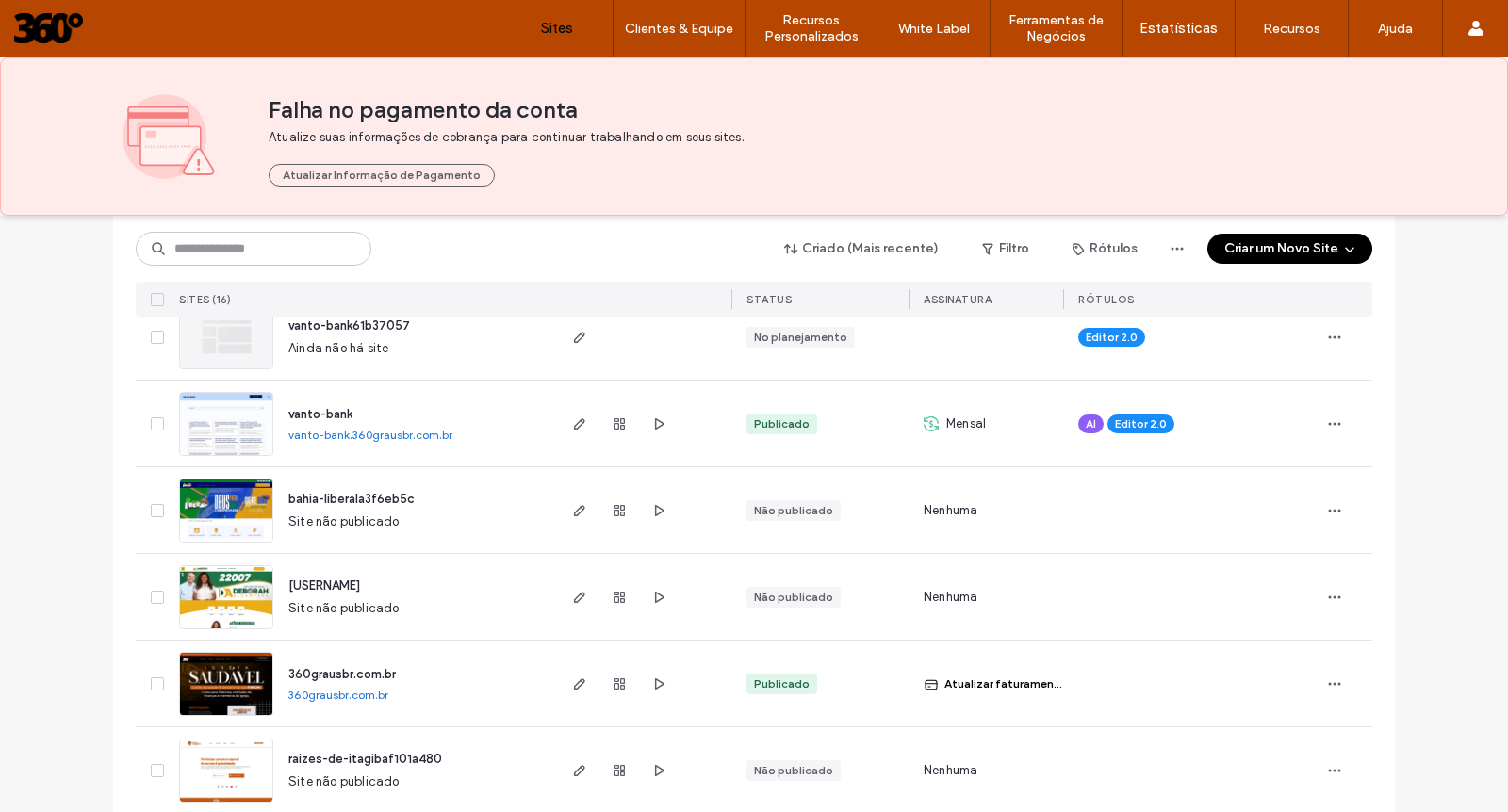 scroll, scrollTop: 260, scrollLeft: 0, axis: vertical 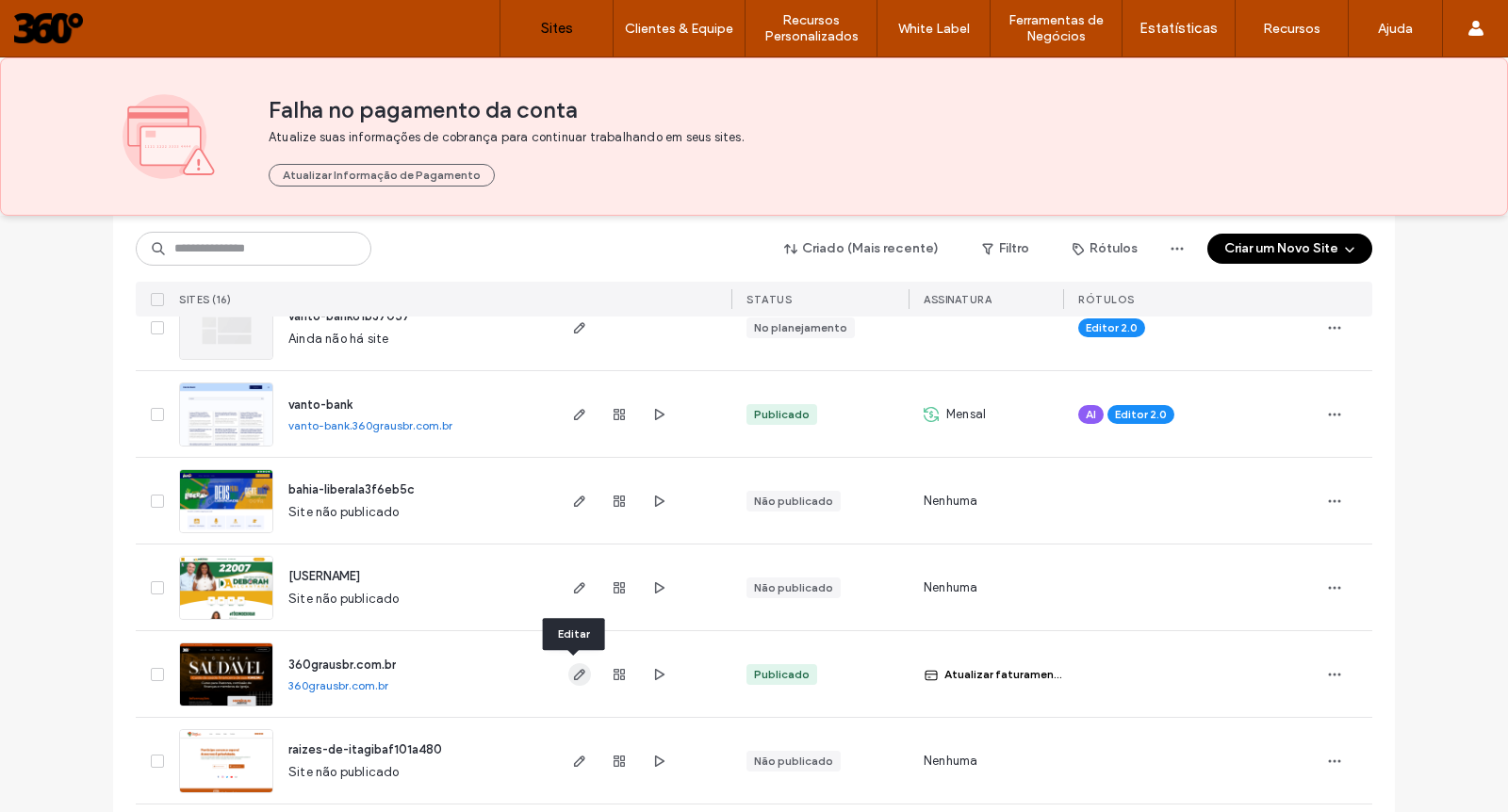 click 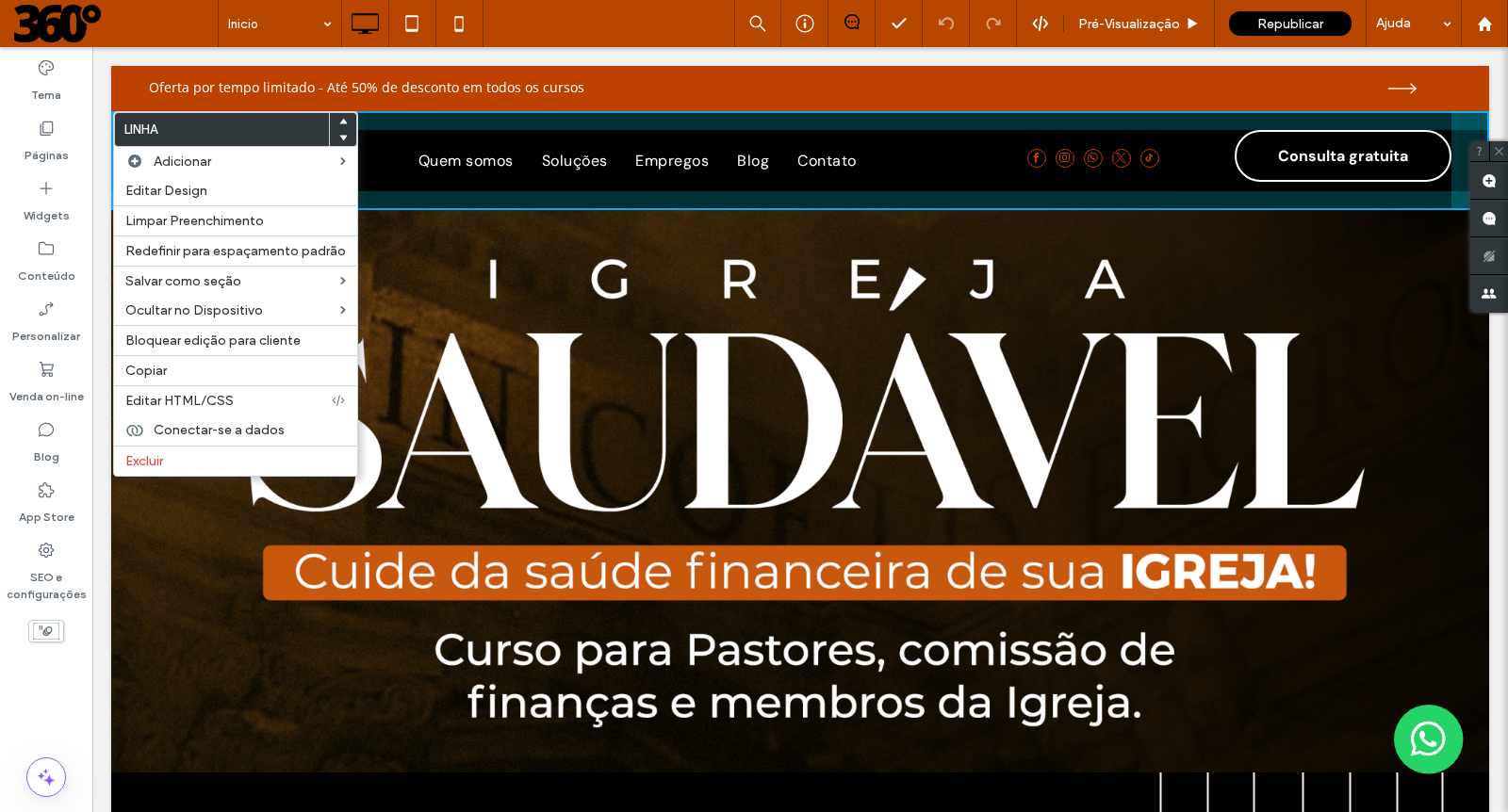 scroll, scrollTop: 0, scrollLeft: 0, axis: both 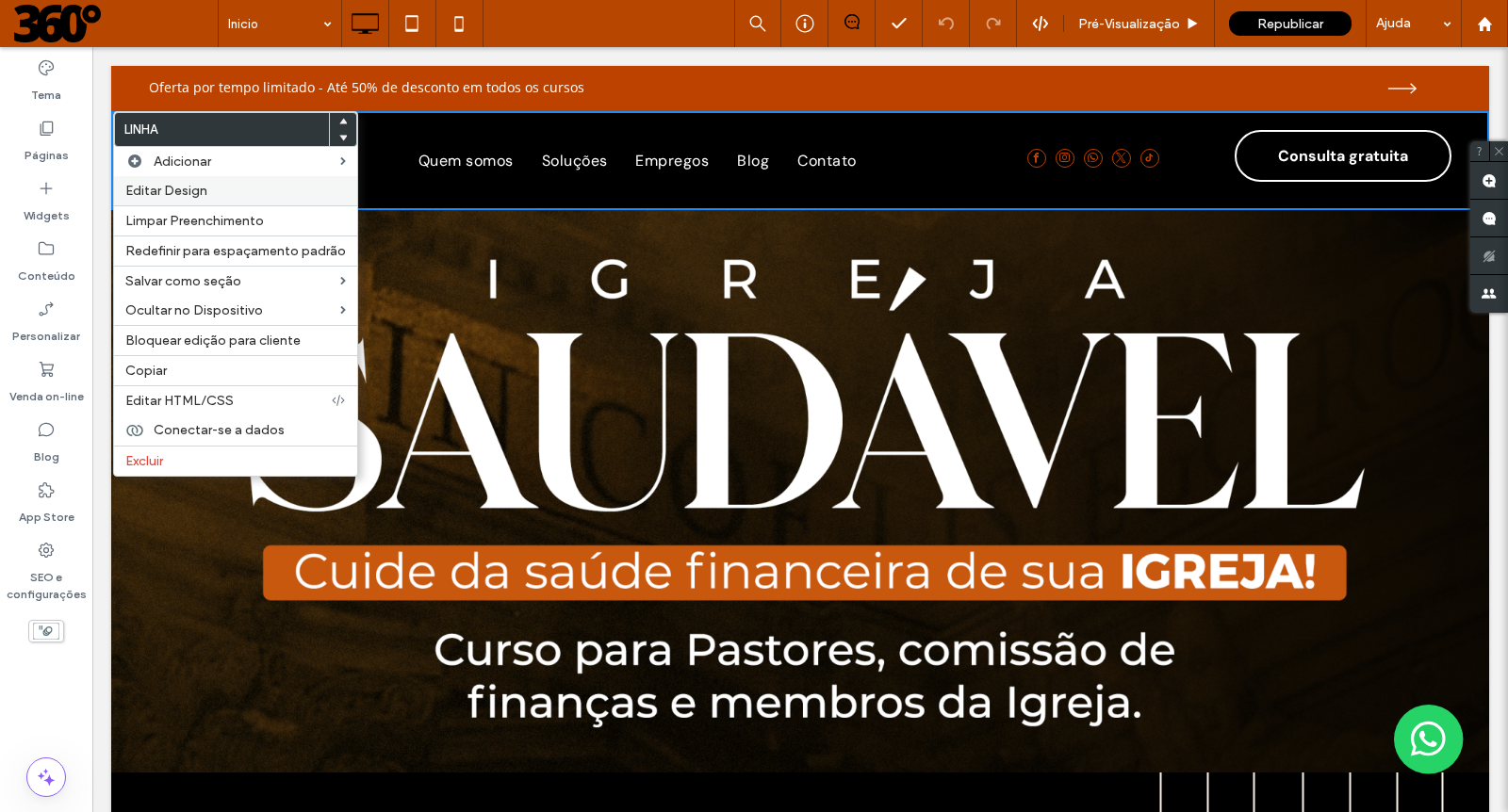 click on "Editar Design" at bounding box center [236, 190] 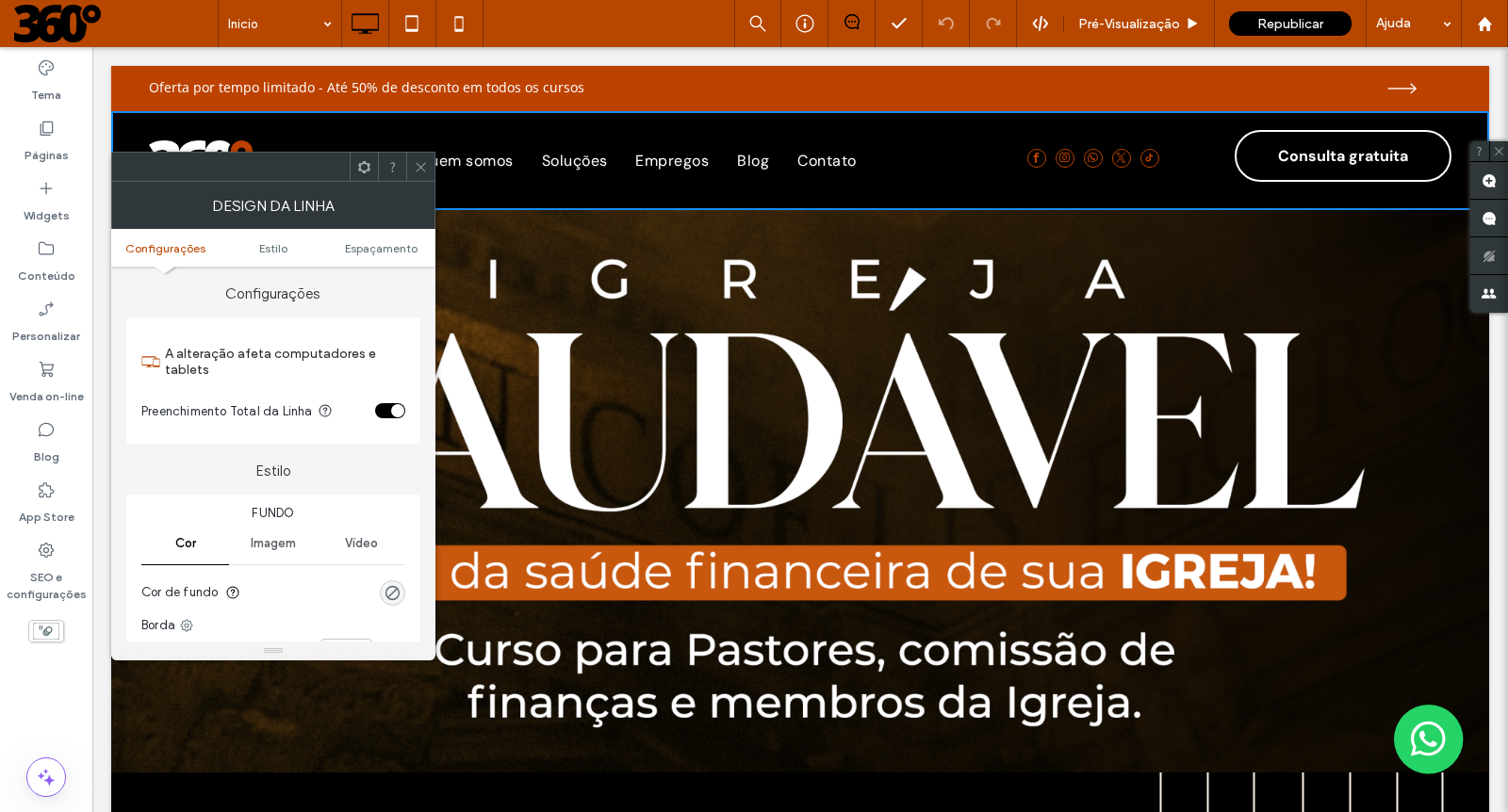 scroll, scrollTop: 490, scrollLeft: 0, axis: vertical 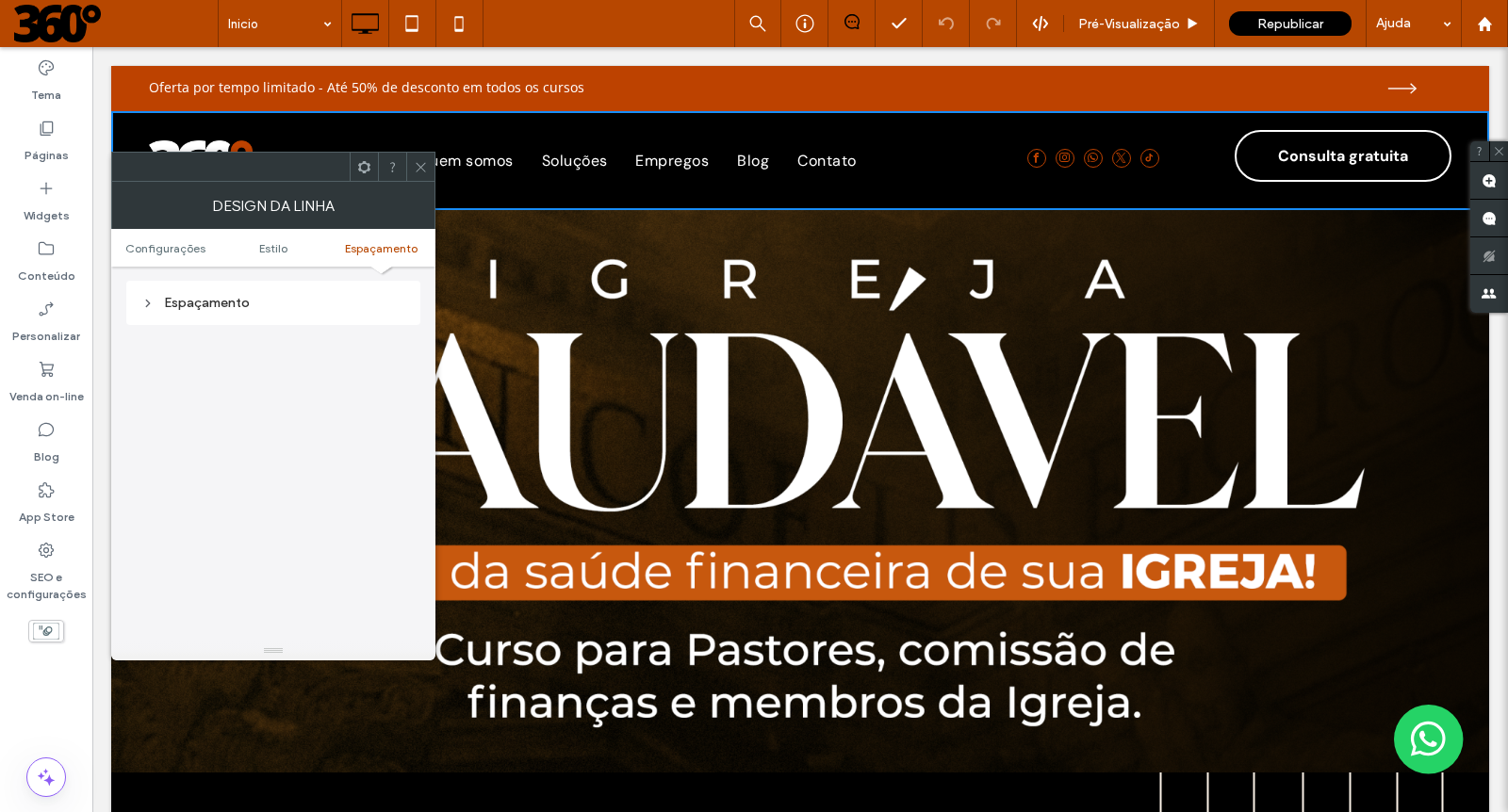 click on "Espaçamento" at bounding box center (273, 302) 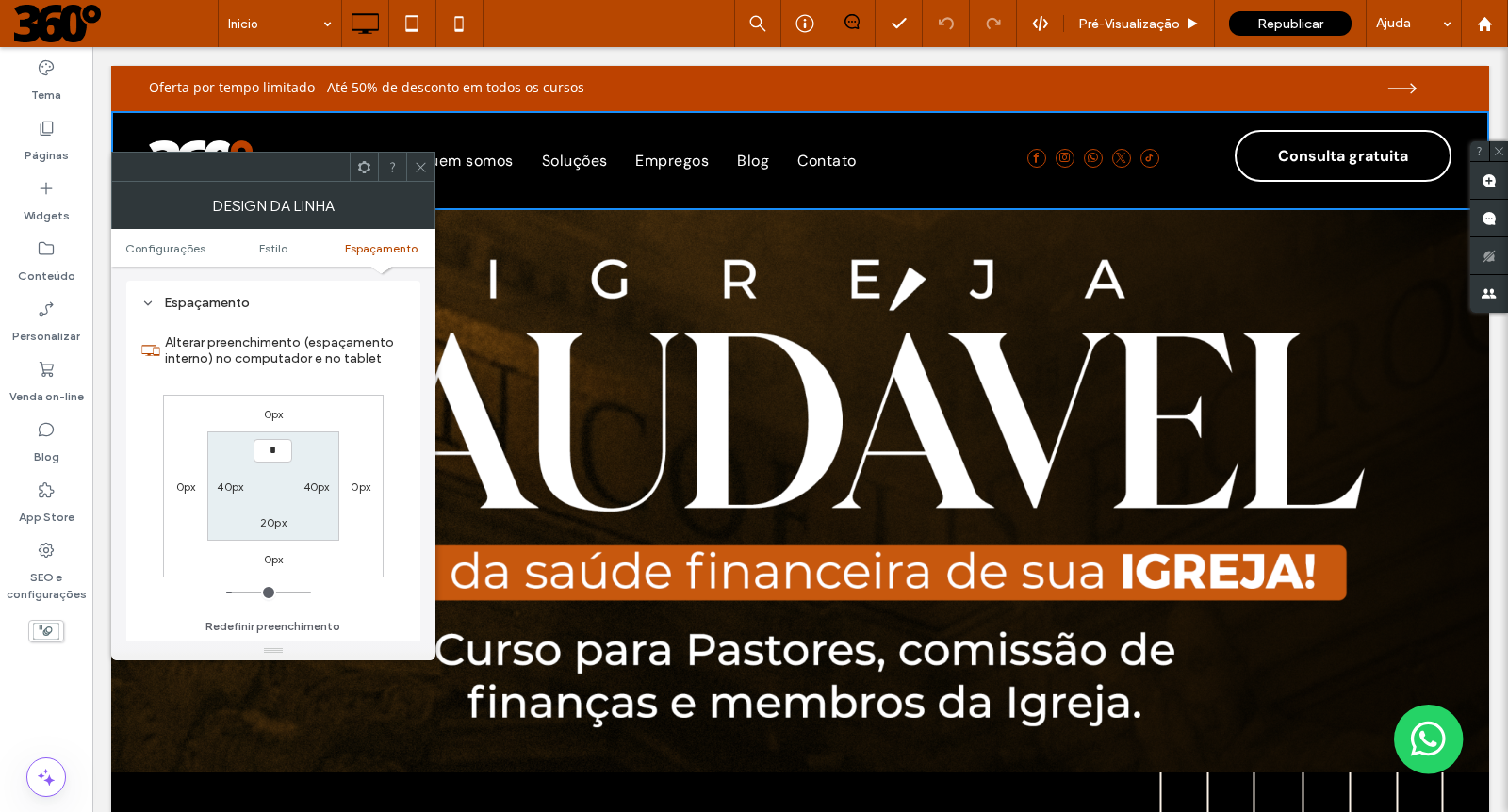 type on "**" 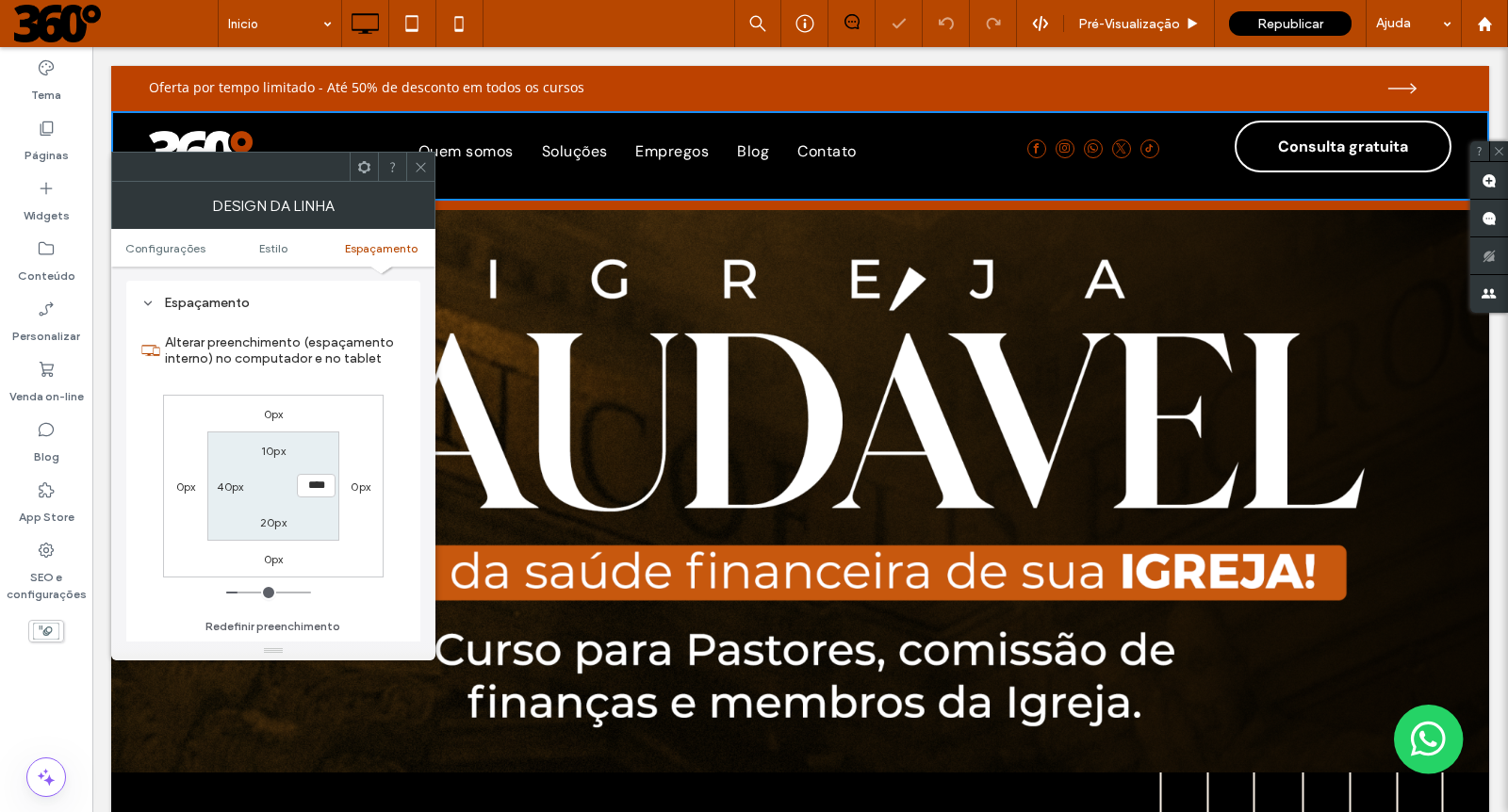 type on "**" 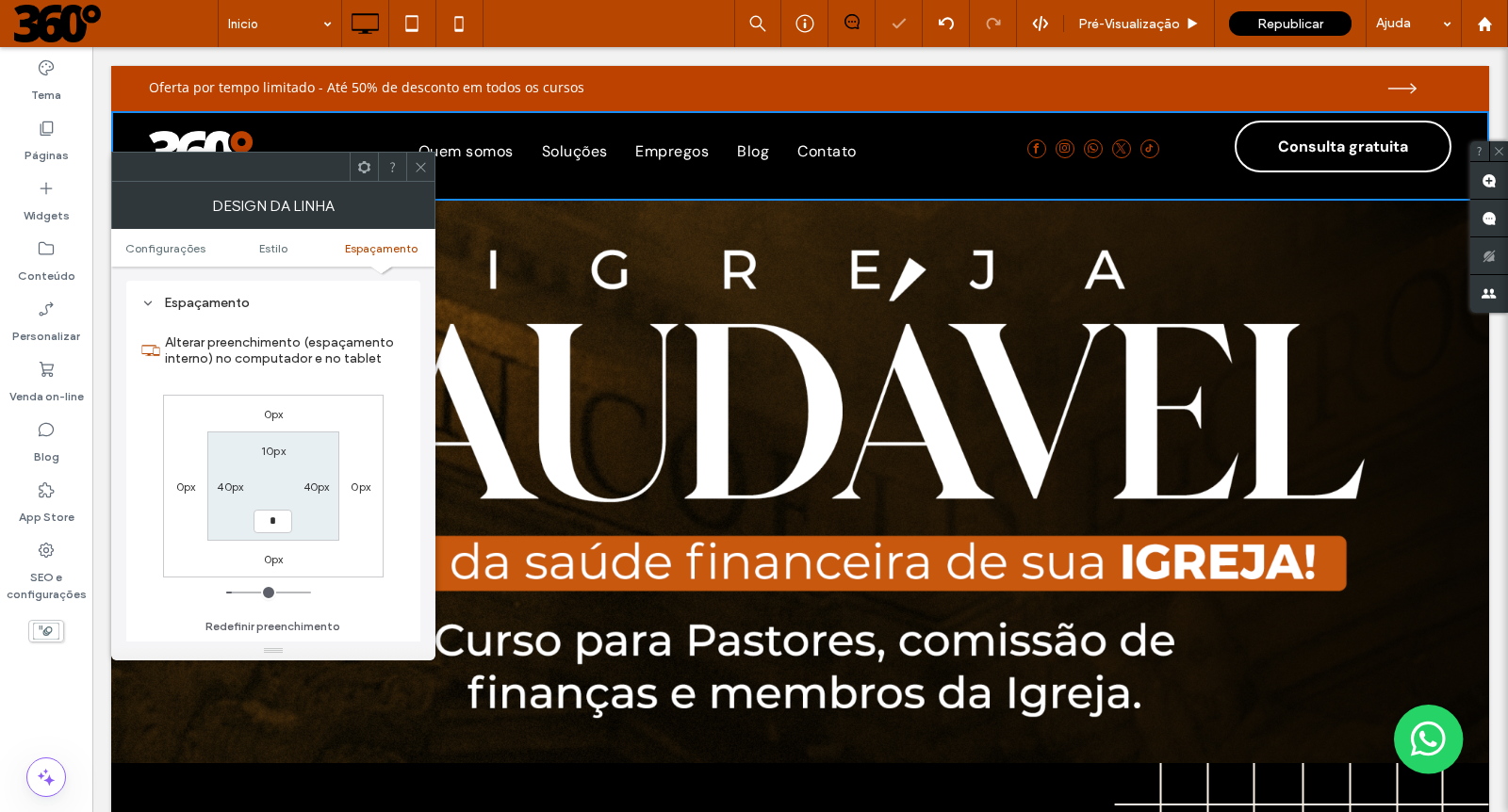type on "**" 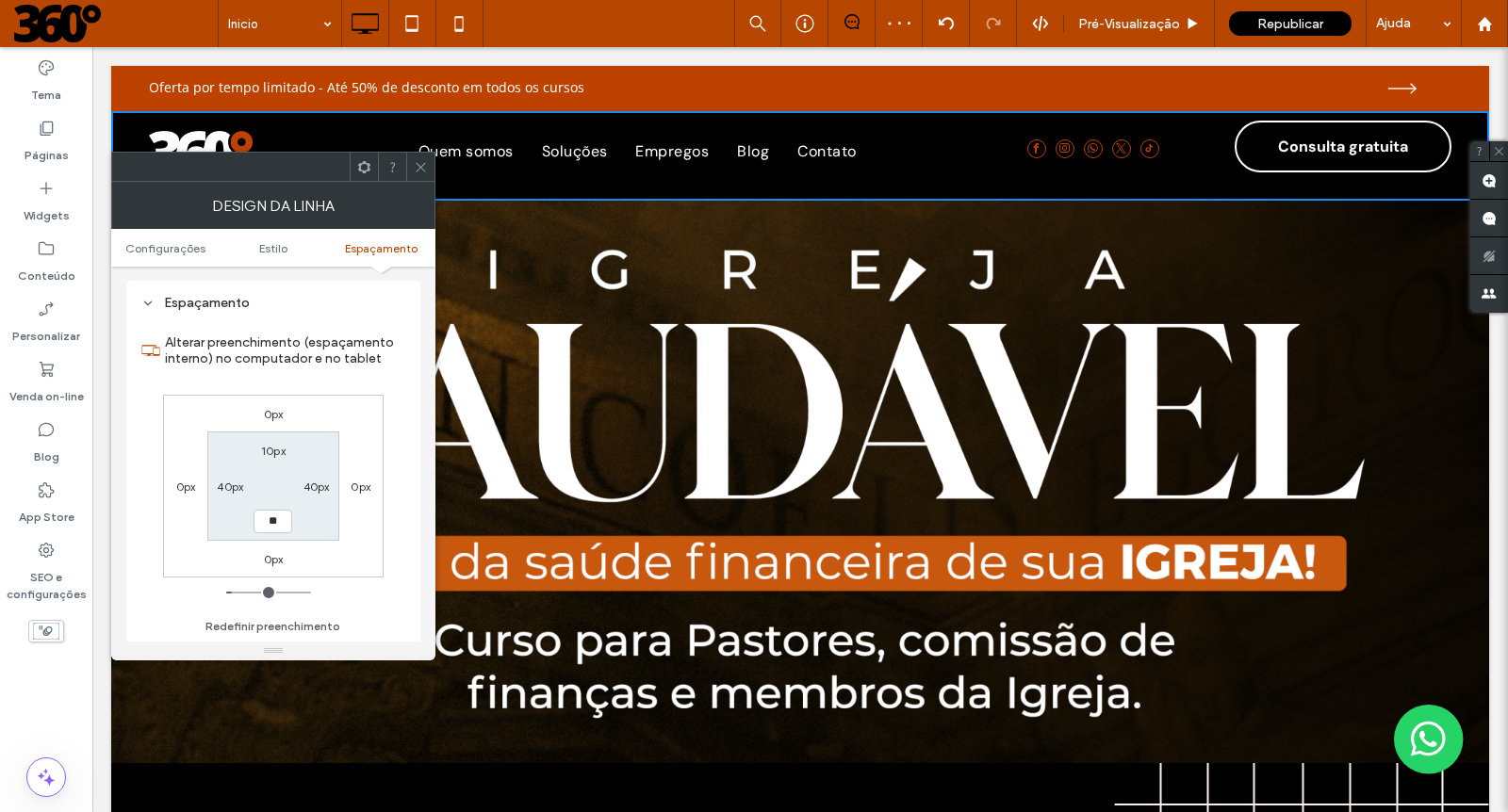 type on "**" 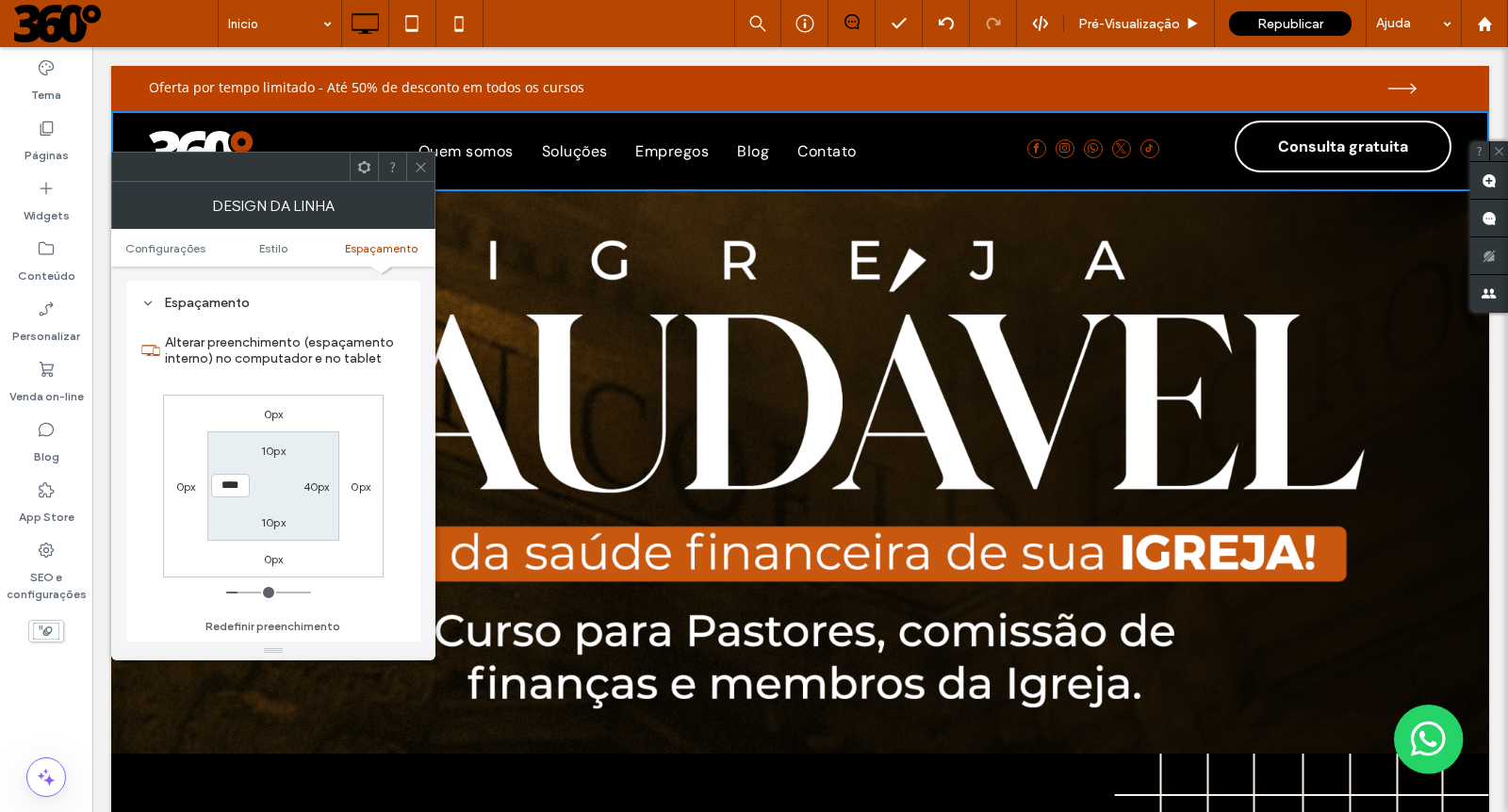 click 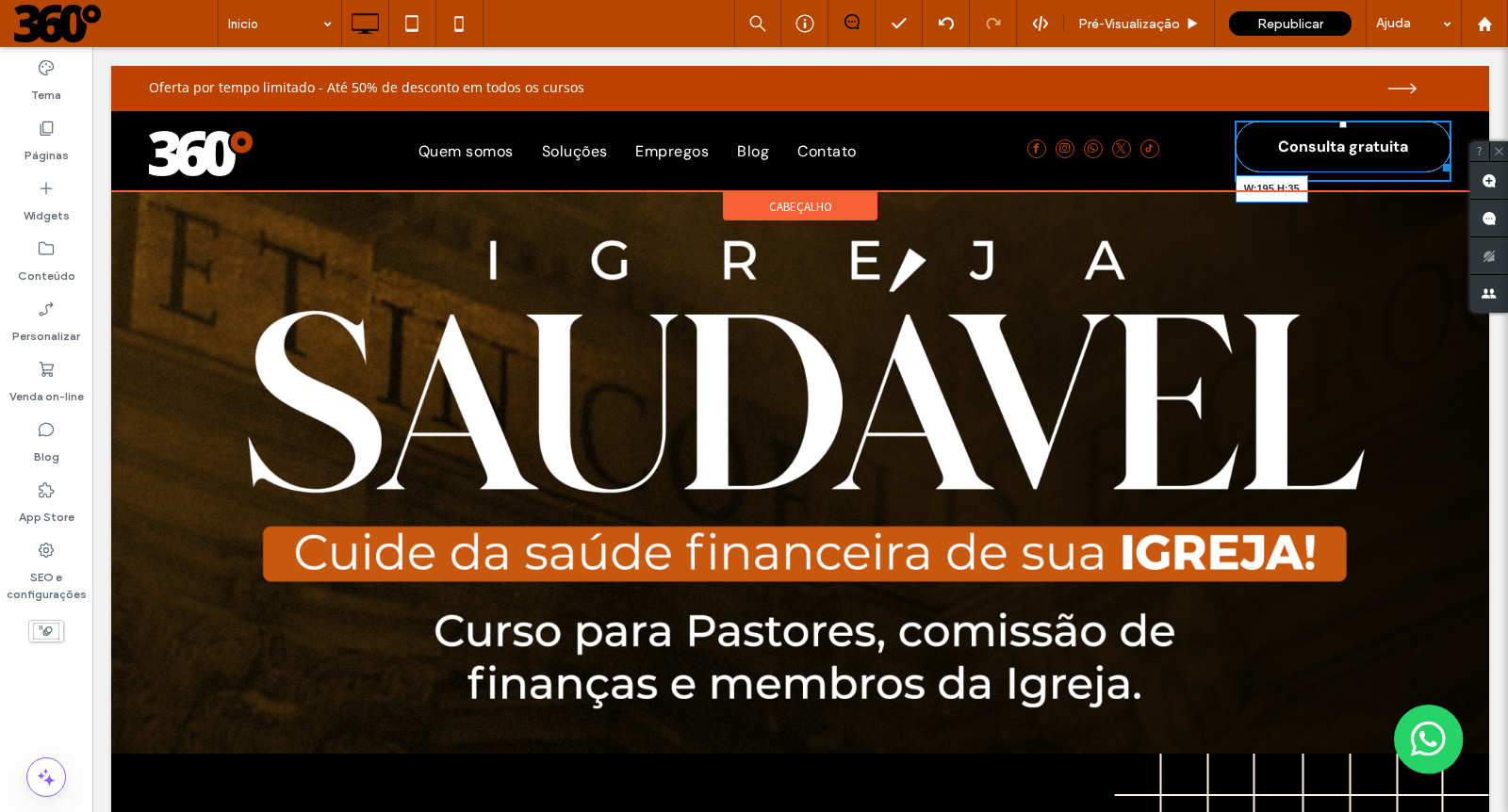 drag, startPoint x: 1425, startPoint y: 164, endPoint x: 1411, endPoint y: 145, distance: 24 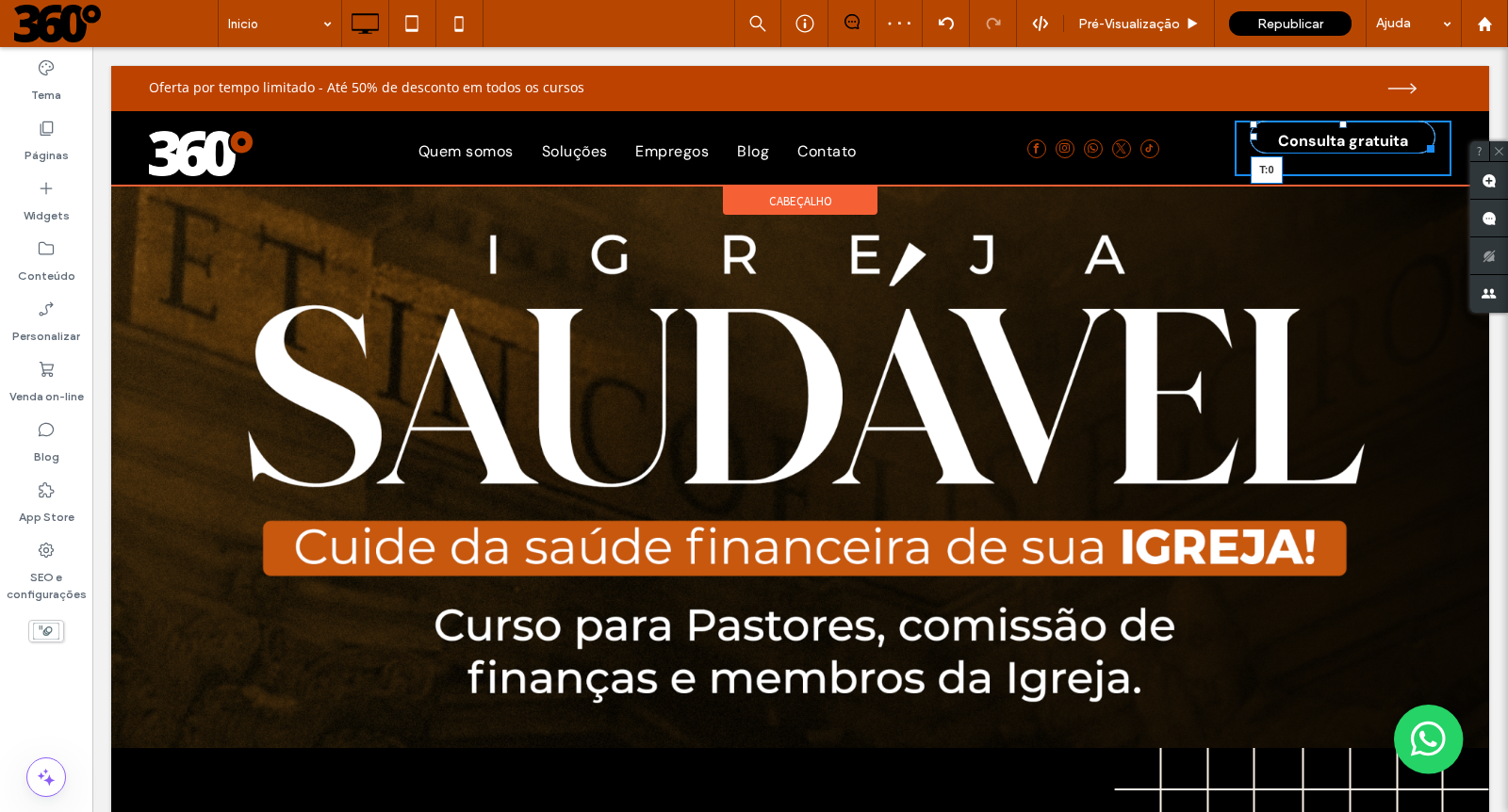 drag, startPoint x: 1327, startPoint y: 123, endPoint x: 1329, endPoint y: 146, distance: 23.086793 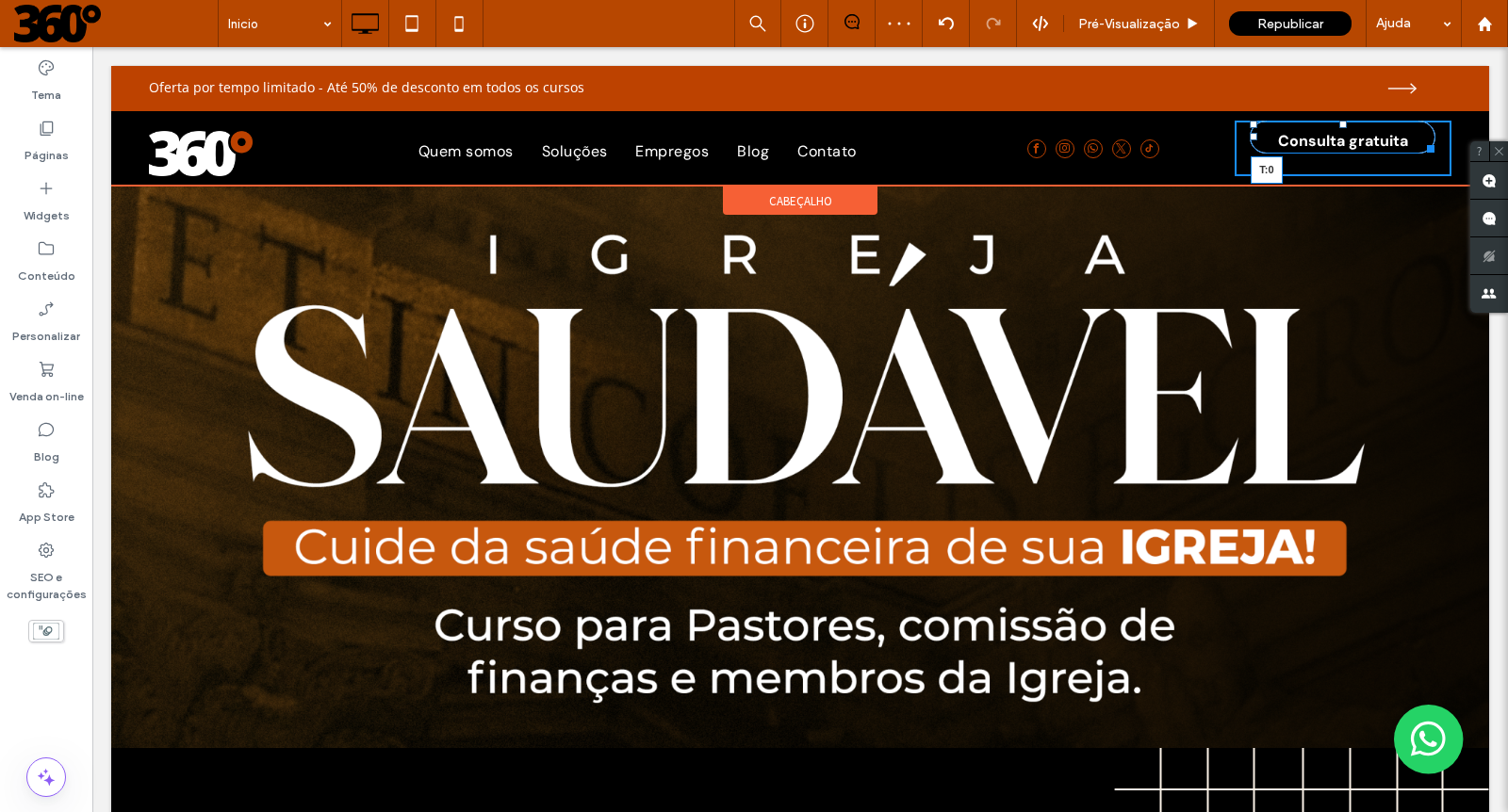 click on "Consulta gratuita
T:0
Click To Paste" at bounding box center (1343, 148) 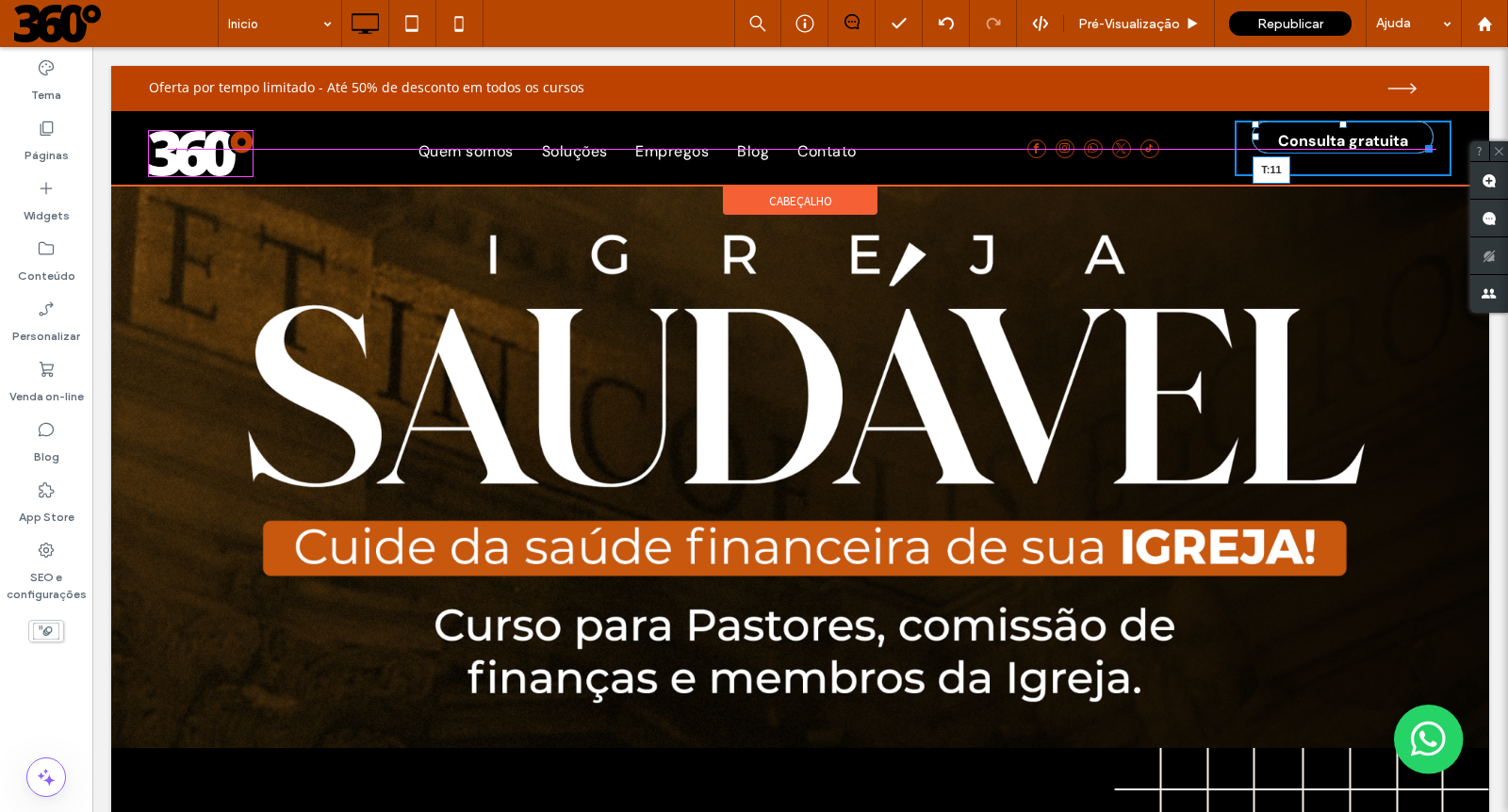 drag, startPoint x: 1327, startPoint y: 124, endPoint x: 1325, endPoint y: 135, distance: 11.18034 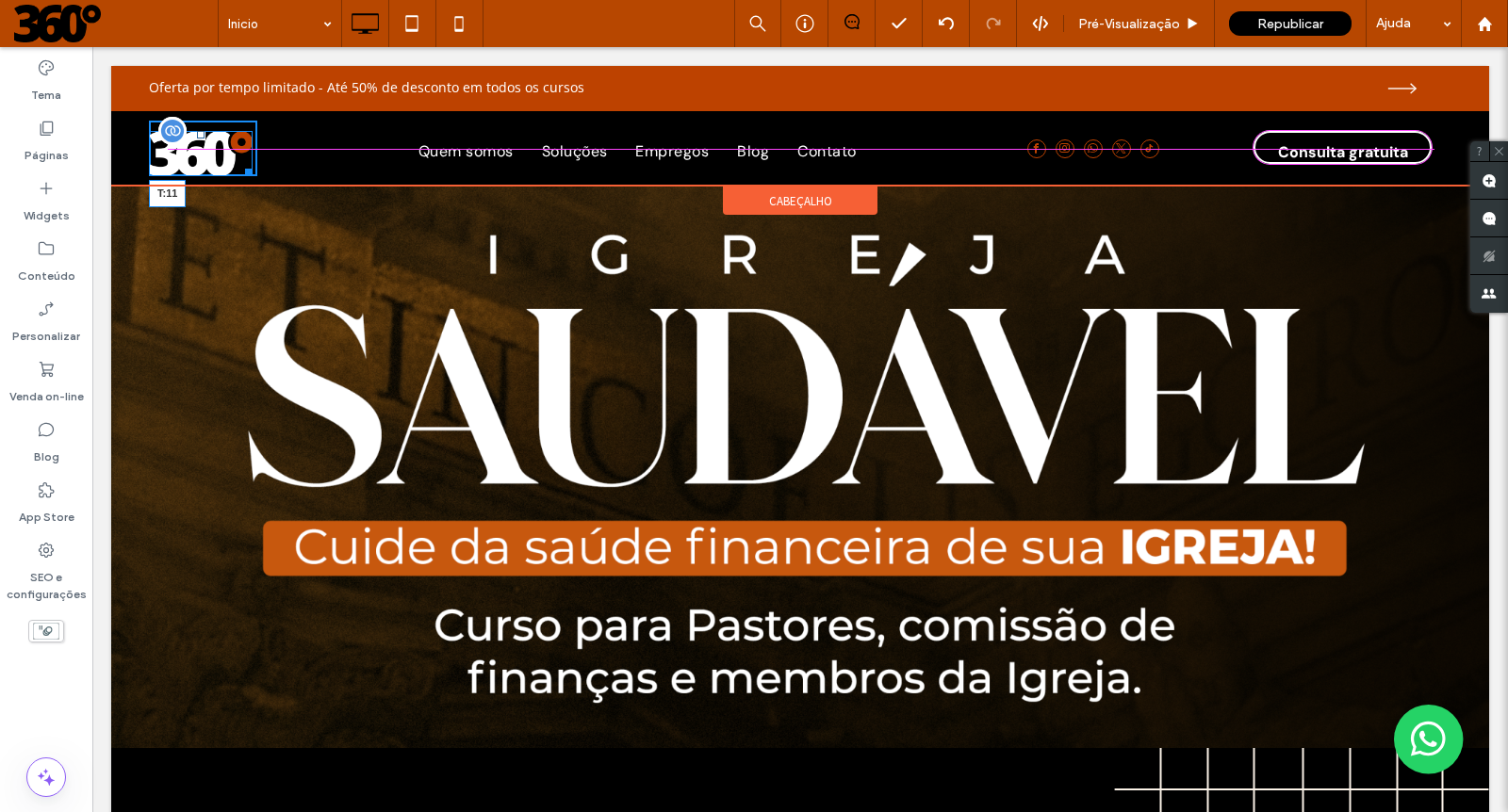 click at bounding box center (201, 135) 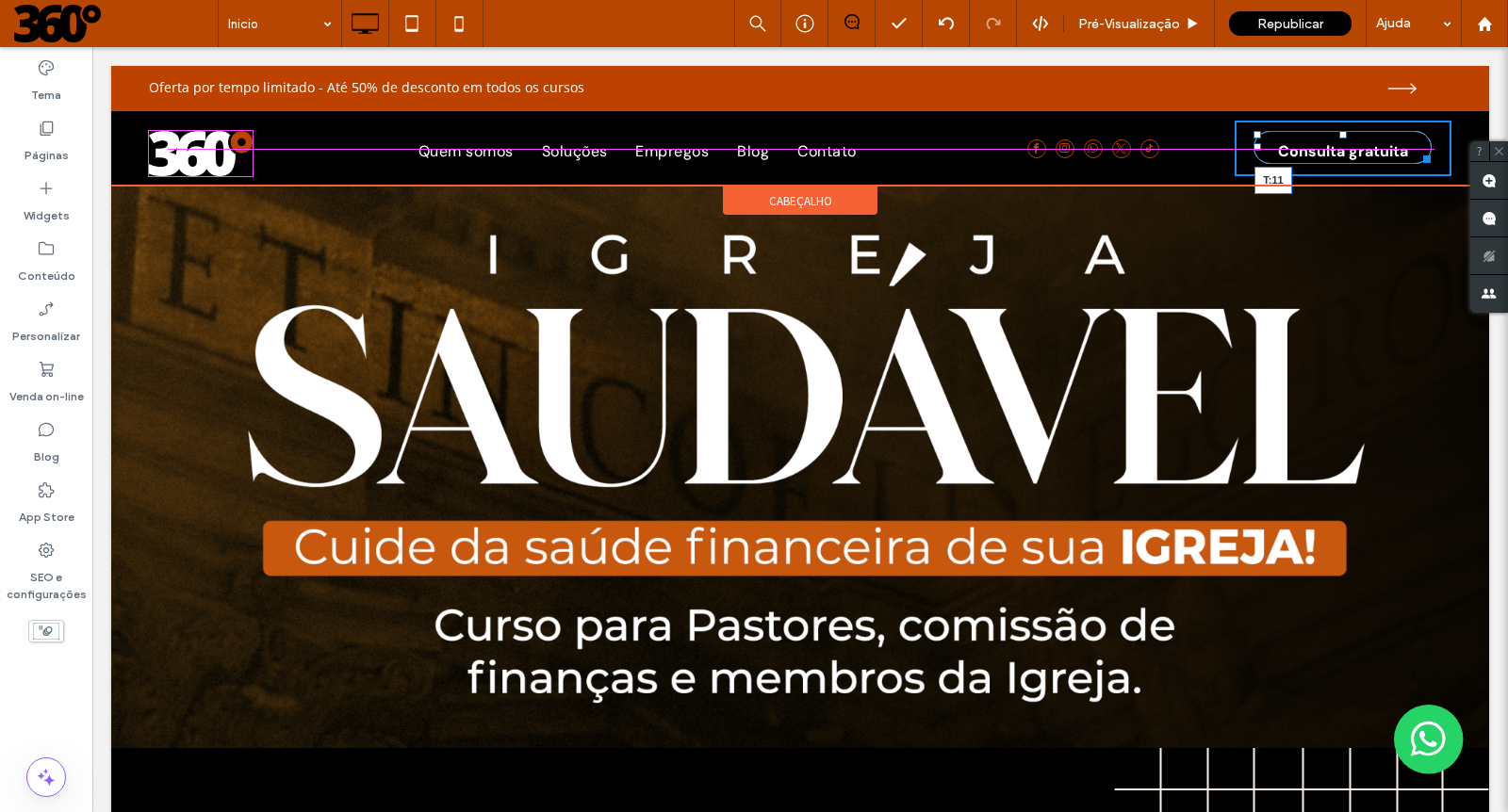 click at bounding box center [1343, 135] 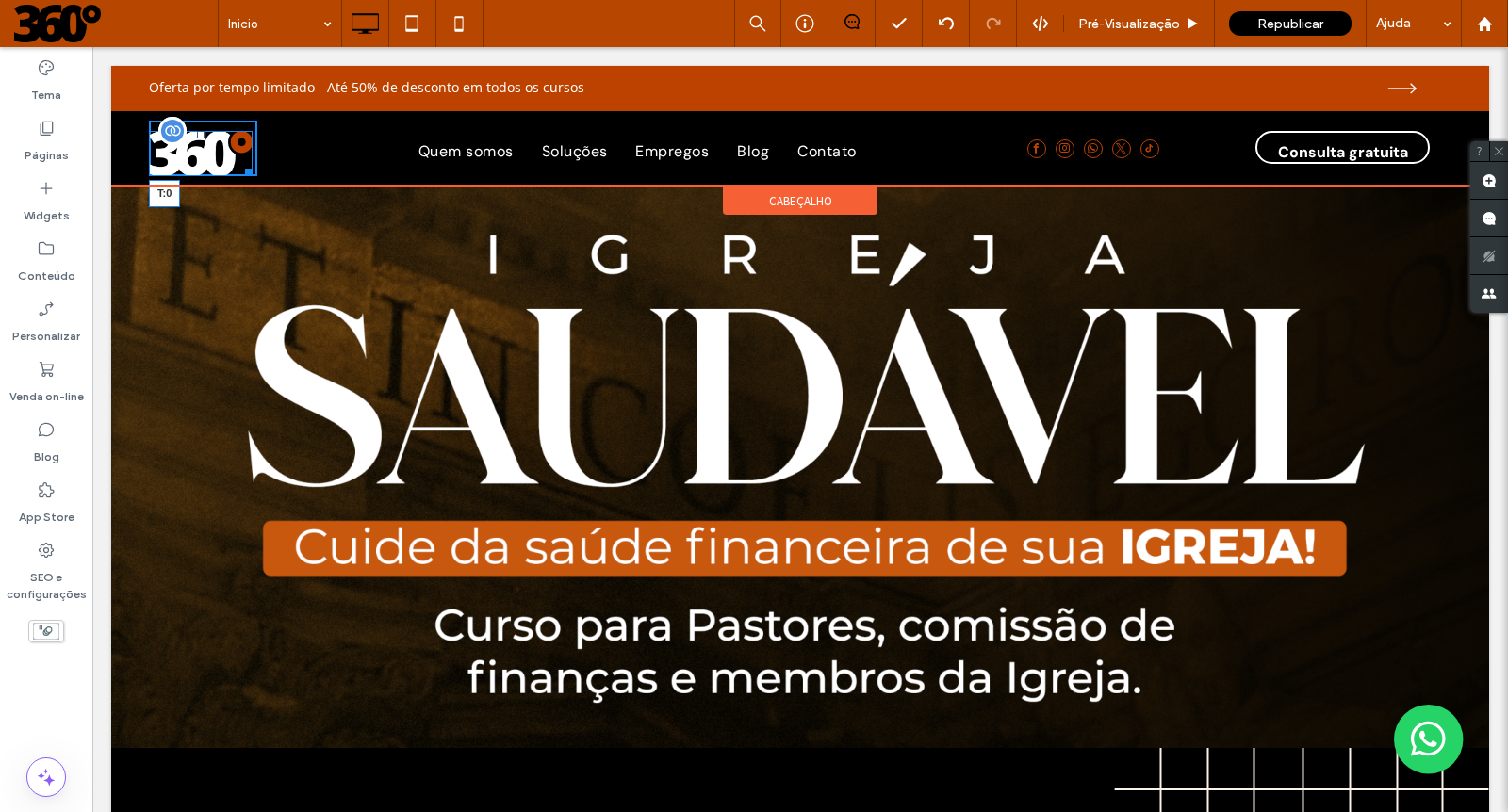 click on "T:0" at bounding box center [201, 154] 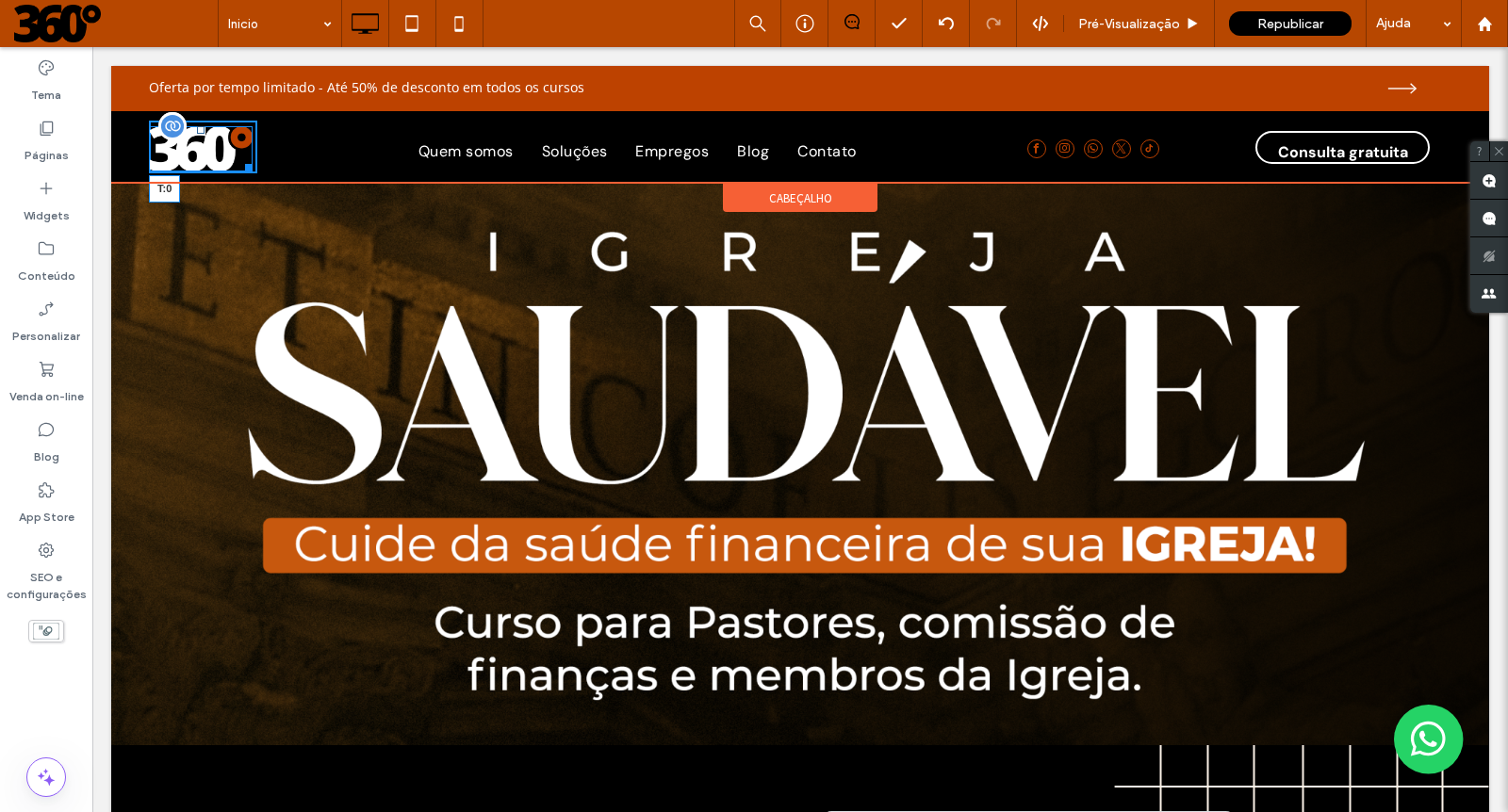 click at bounding box center (201, 130) 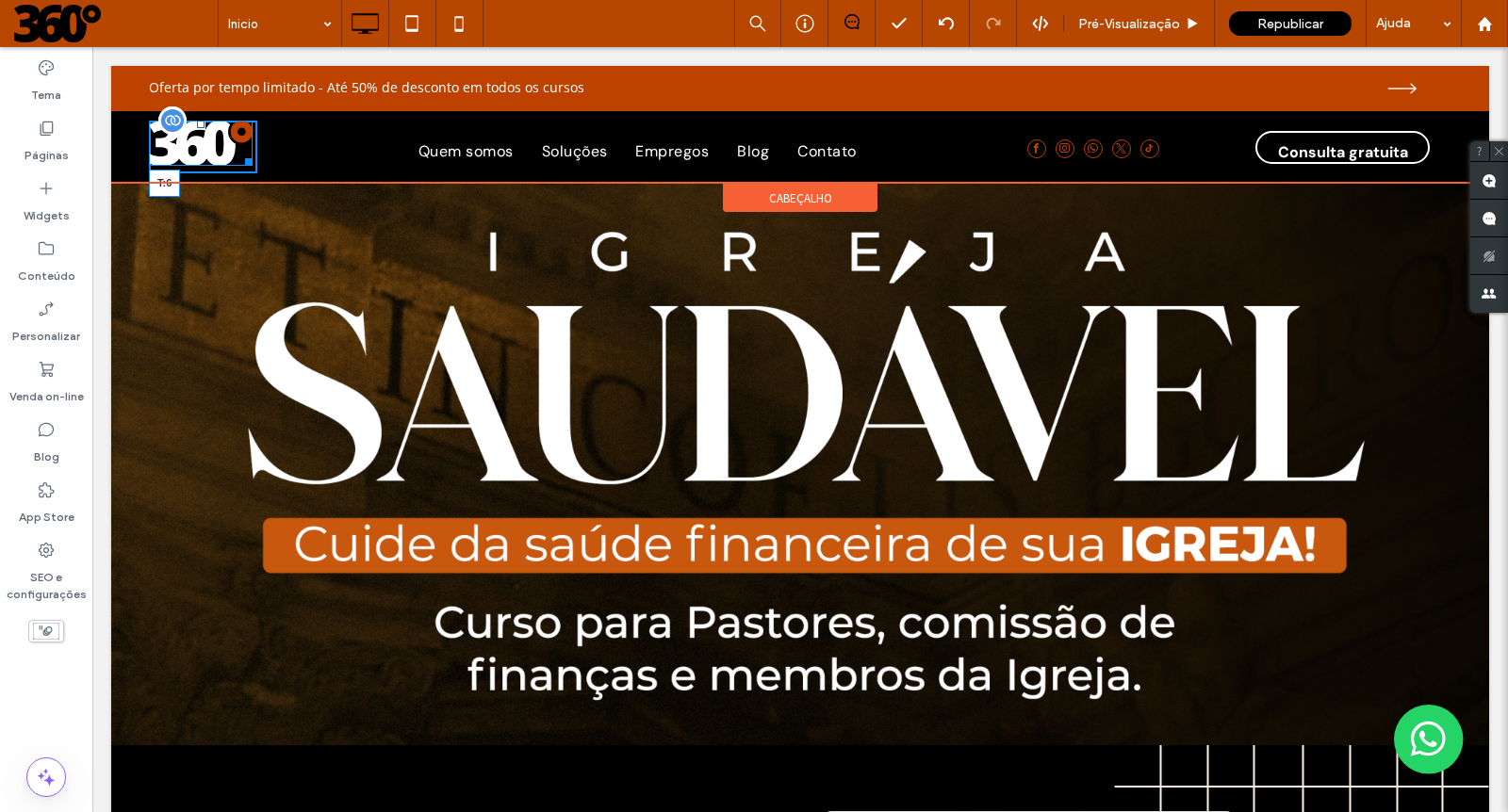 drag, startPoint x: 203, startPoint y: 125, endPoint x: 212, endPoint y: 131, distance: 10.816654 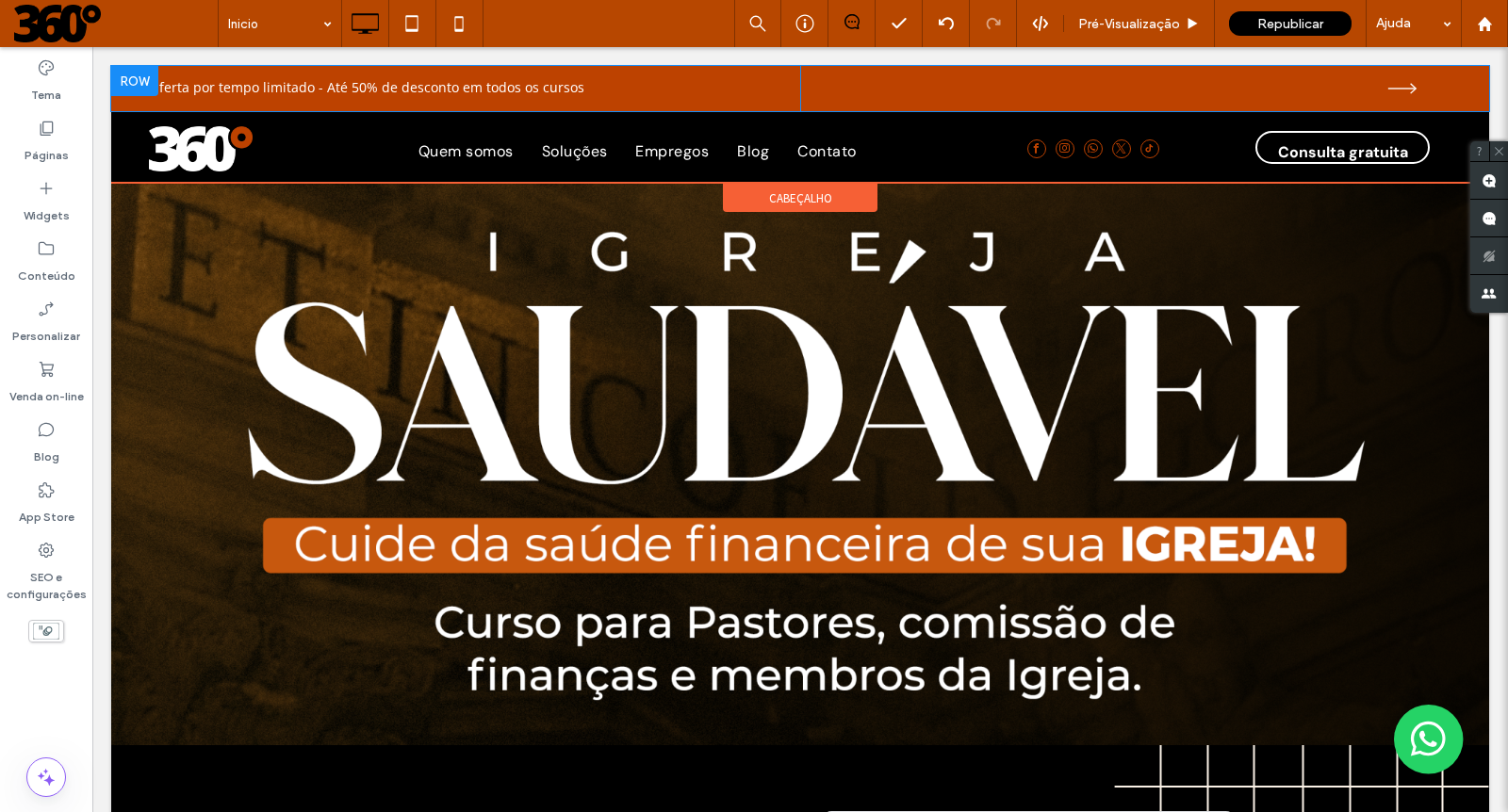 click at bounding box center (135, 81) 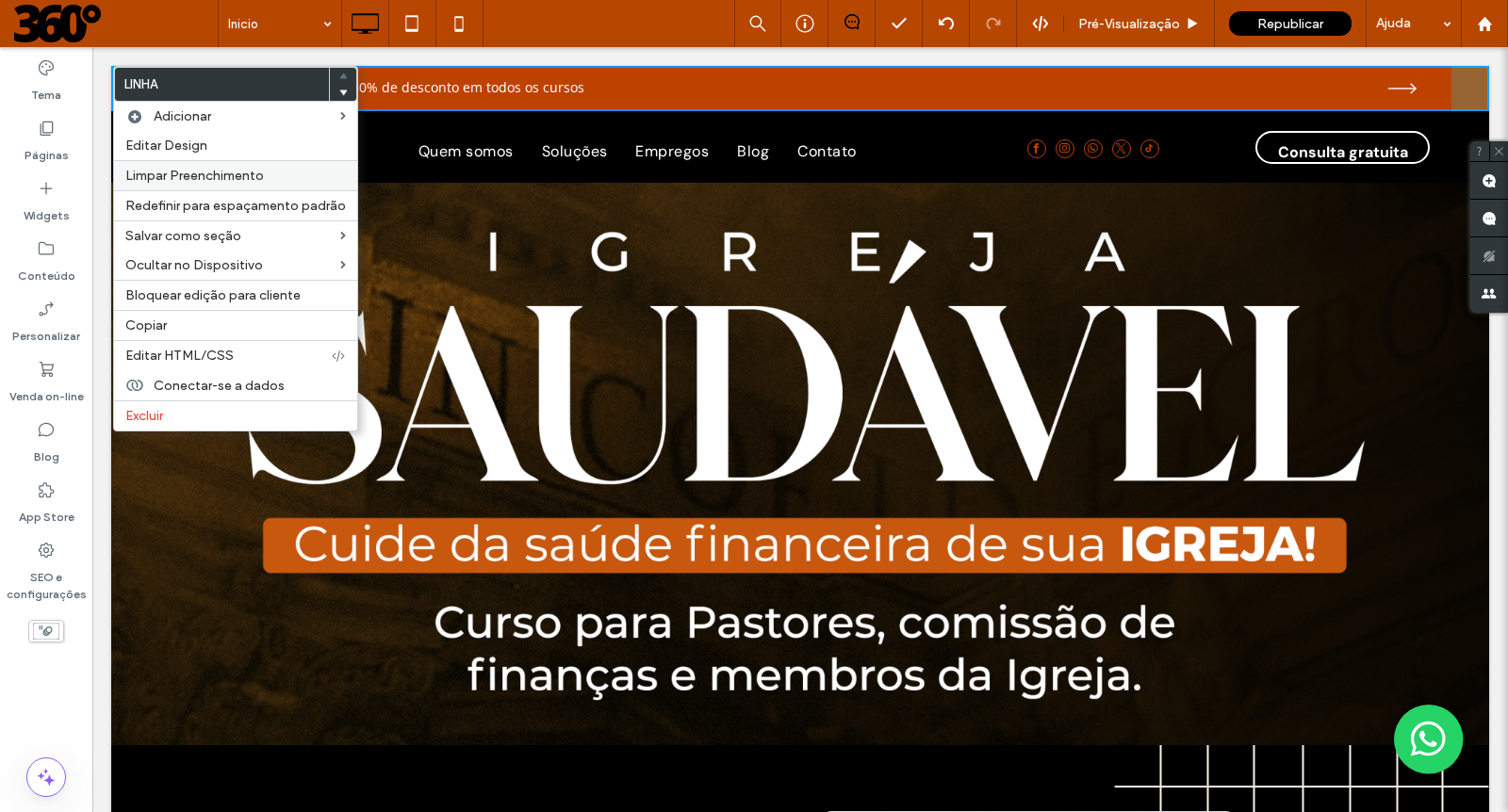 click on "Limpar Preenchimento" at bounding box center (194, 175) 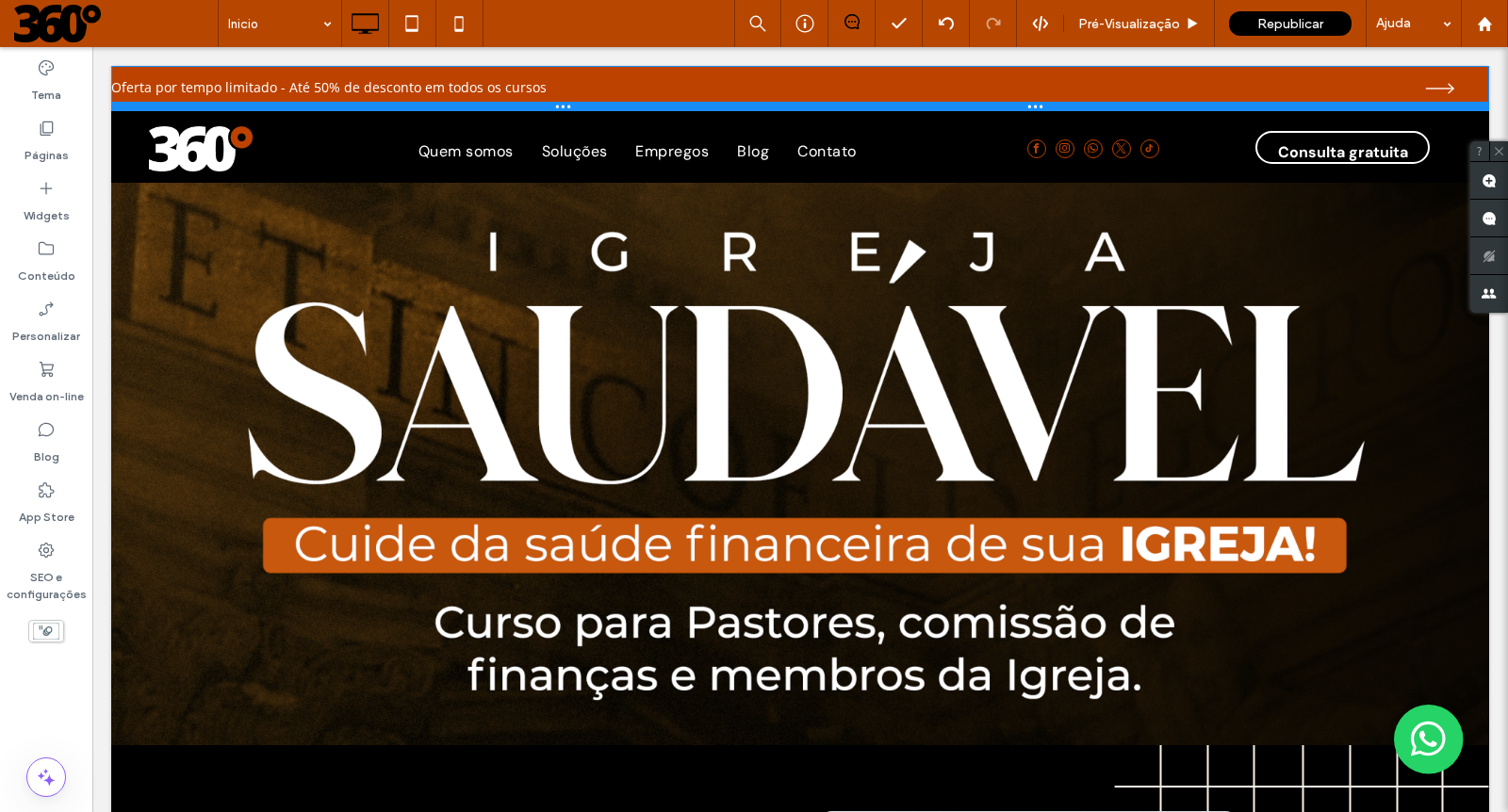 drag, startPoint x: 636, startPoint y: 110, endPoint x: 644, endPoint y: 44, distance: 66.48308 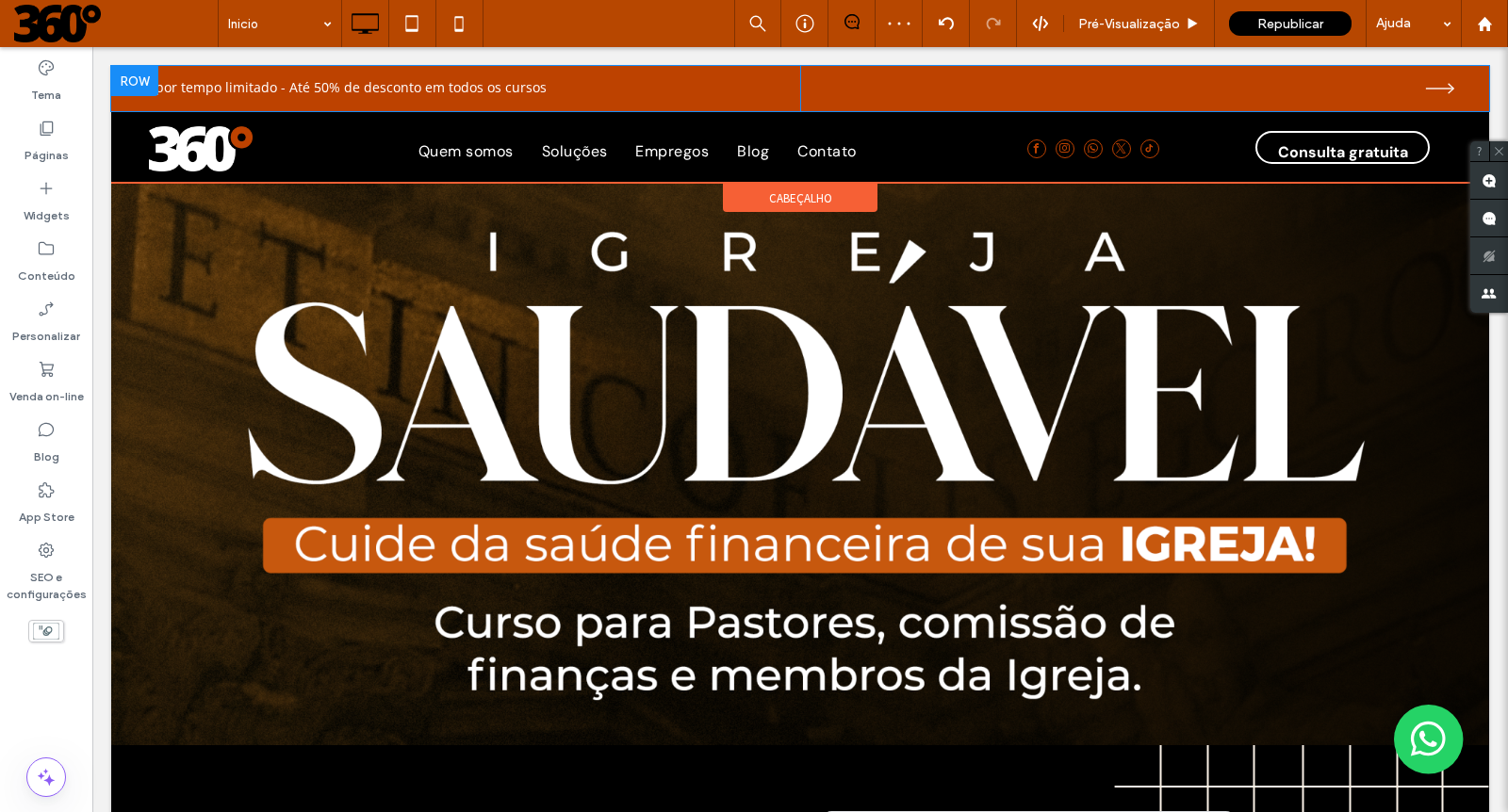 click at bounding box center (135, 81) 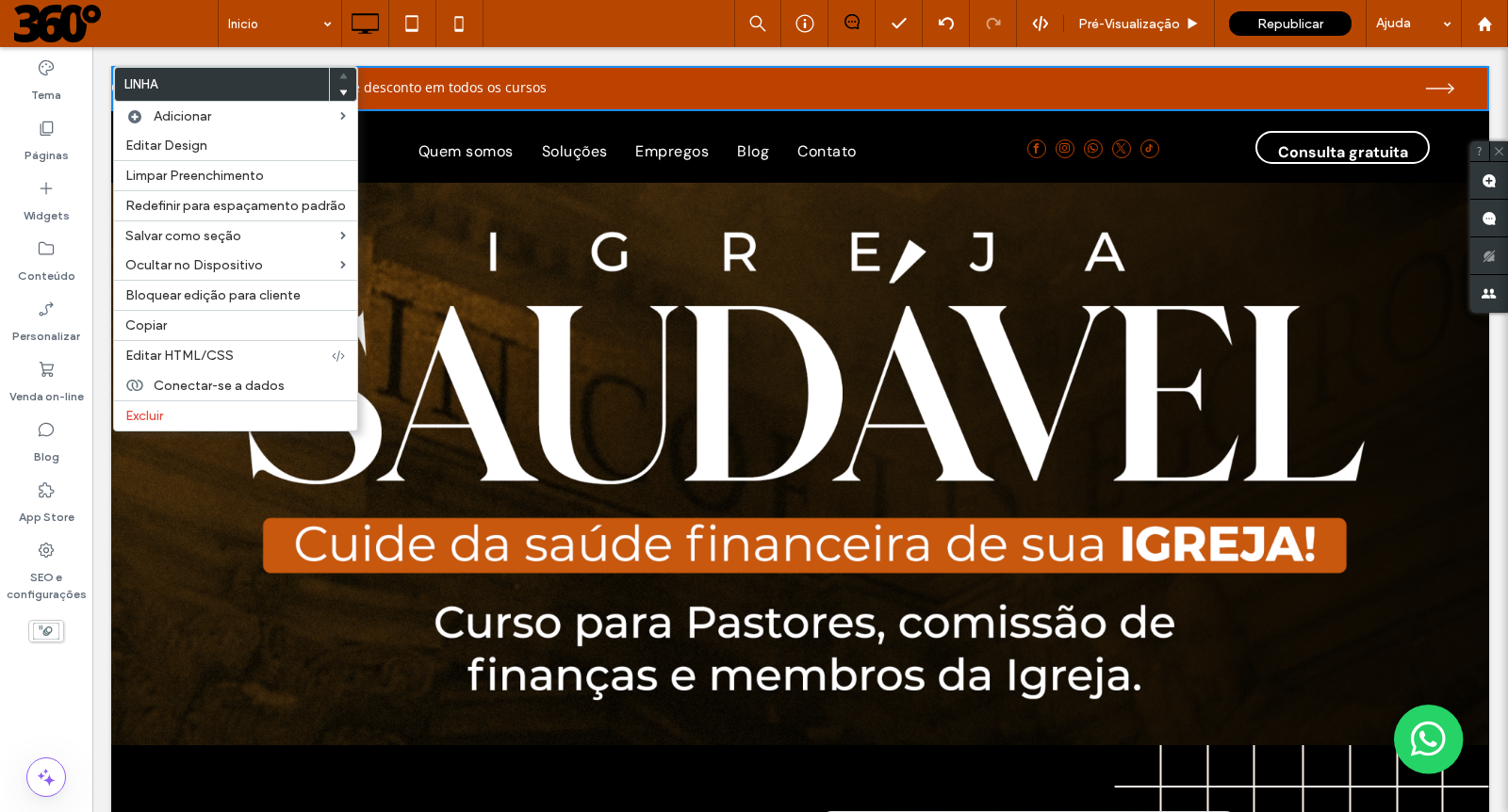 click on "Oferta por tempo limitado - Até 50% de desconto em todos os cursos
Click To Paste
Click To Paste
Click To Paste
Quem somos
Soluções
Empregos
Blog
Contato
Click To Paste
Click To Paste
Consulta gratuita
Click To Paste
cabeçalho
Click To Paste
Linha + Adicionar seção
Informações
Deseja que o seu futuro comece agora? Temos os recursos necessários para tornar isso possível. Habilidades concretas para oportunidades reais.
Veja todos os cursos
Obtenha consultoria online" at bounding box center (800, 1268) 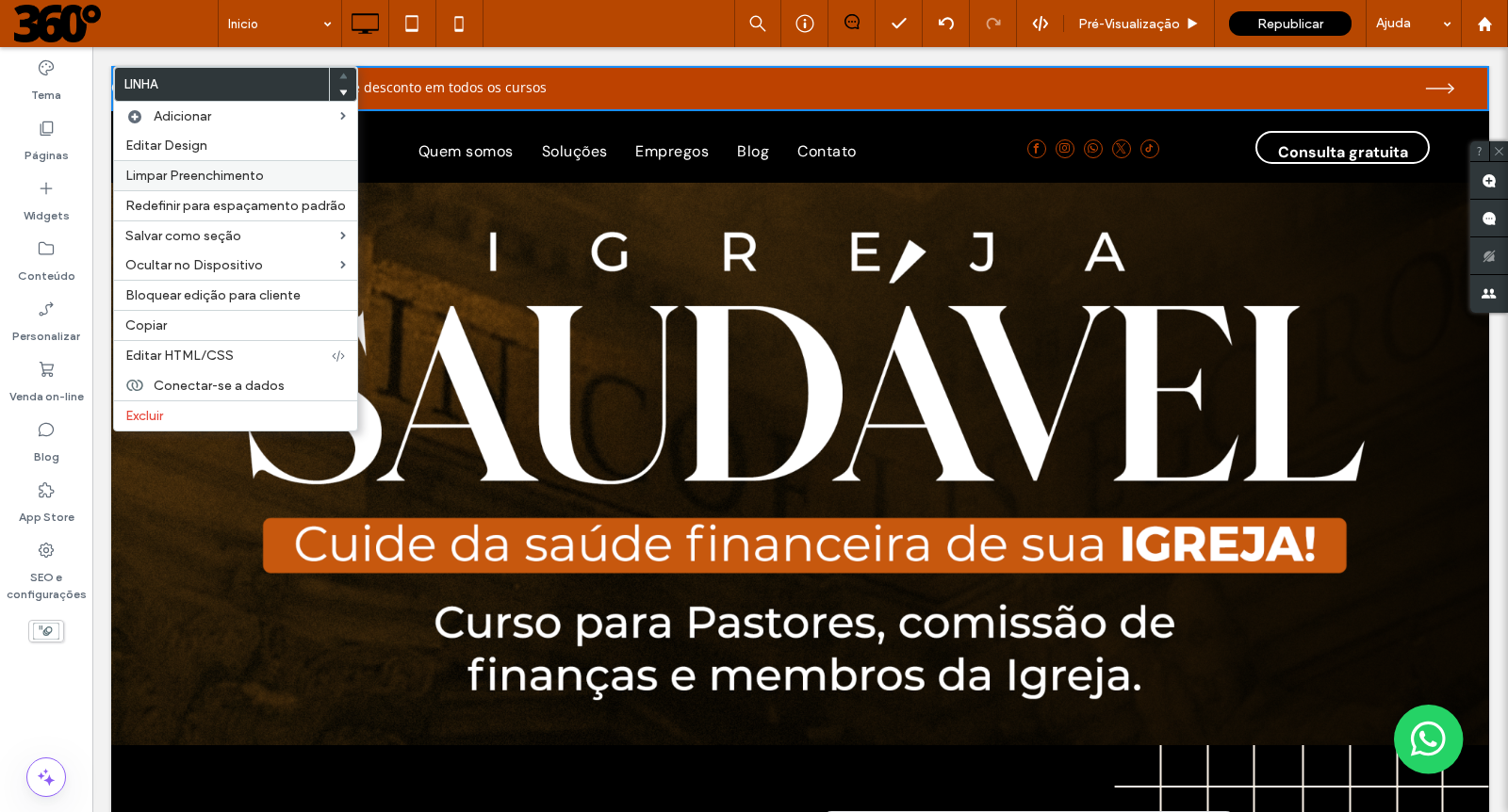click on "Limpar Preenchimento" at bounding box center [194, 175] 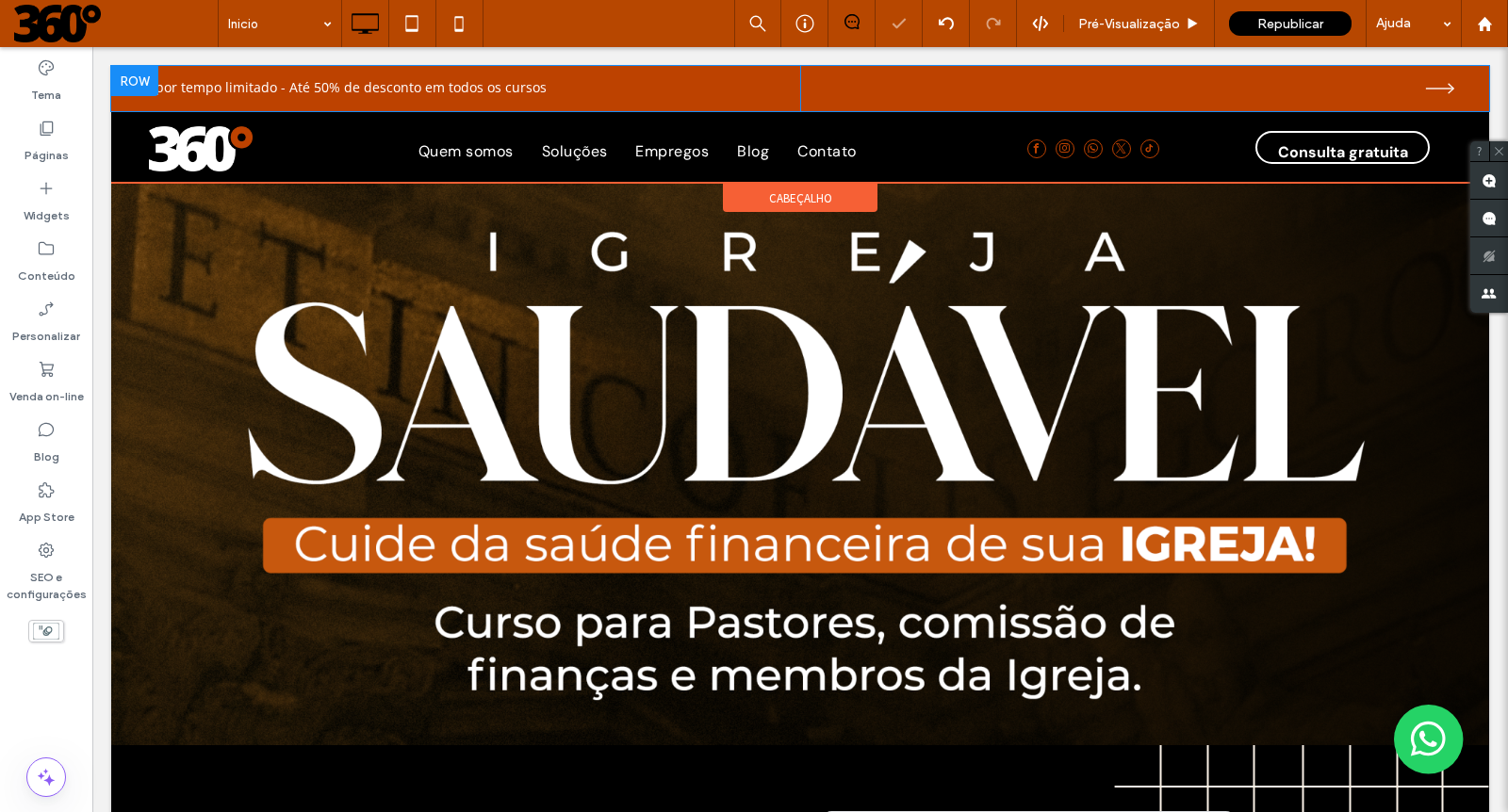 click at bounding box center (135, 81) 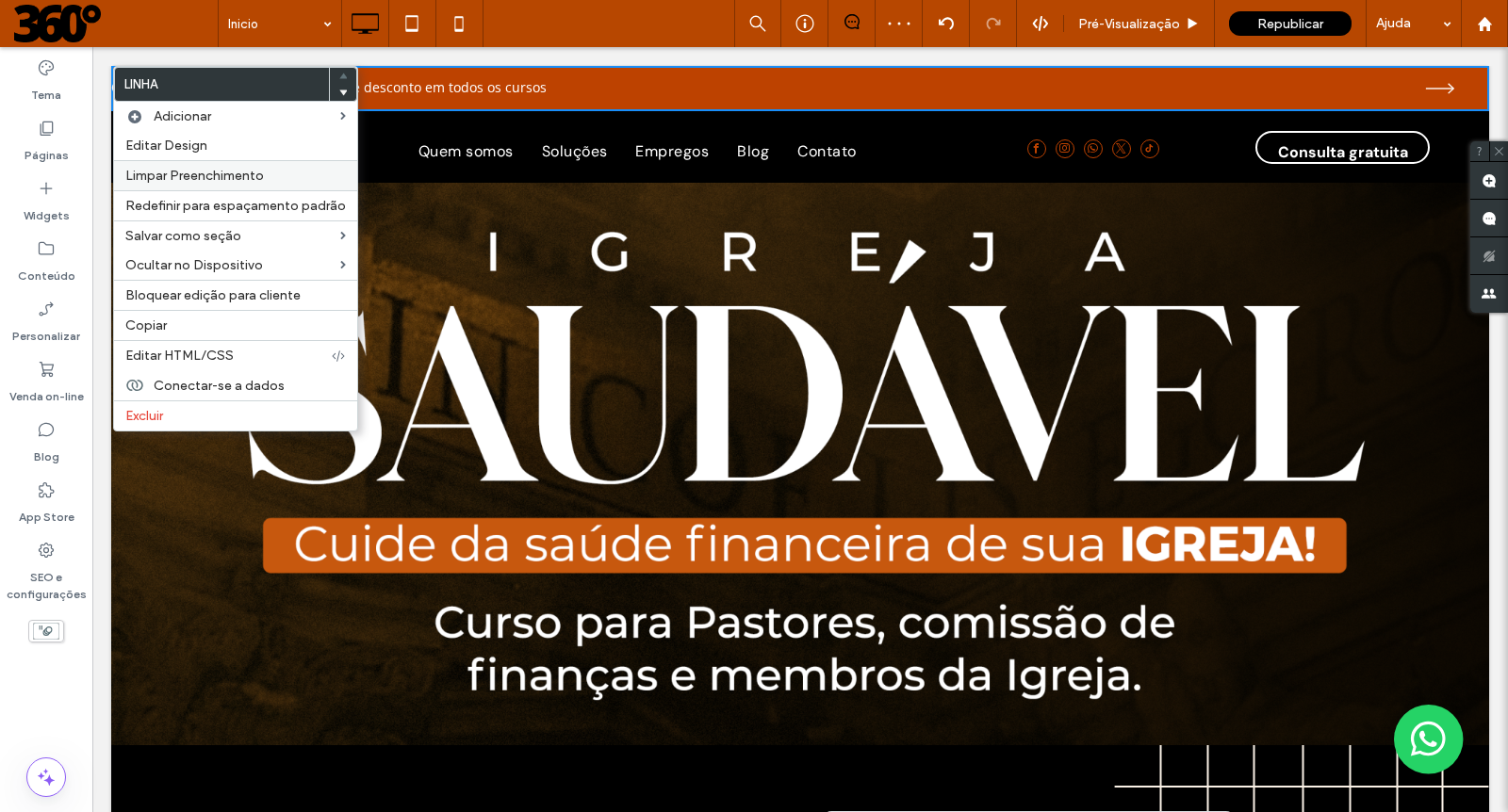 click on "Limpar Preenchimento" at bounding box center (194, 175) 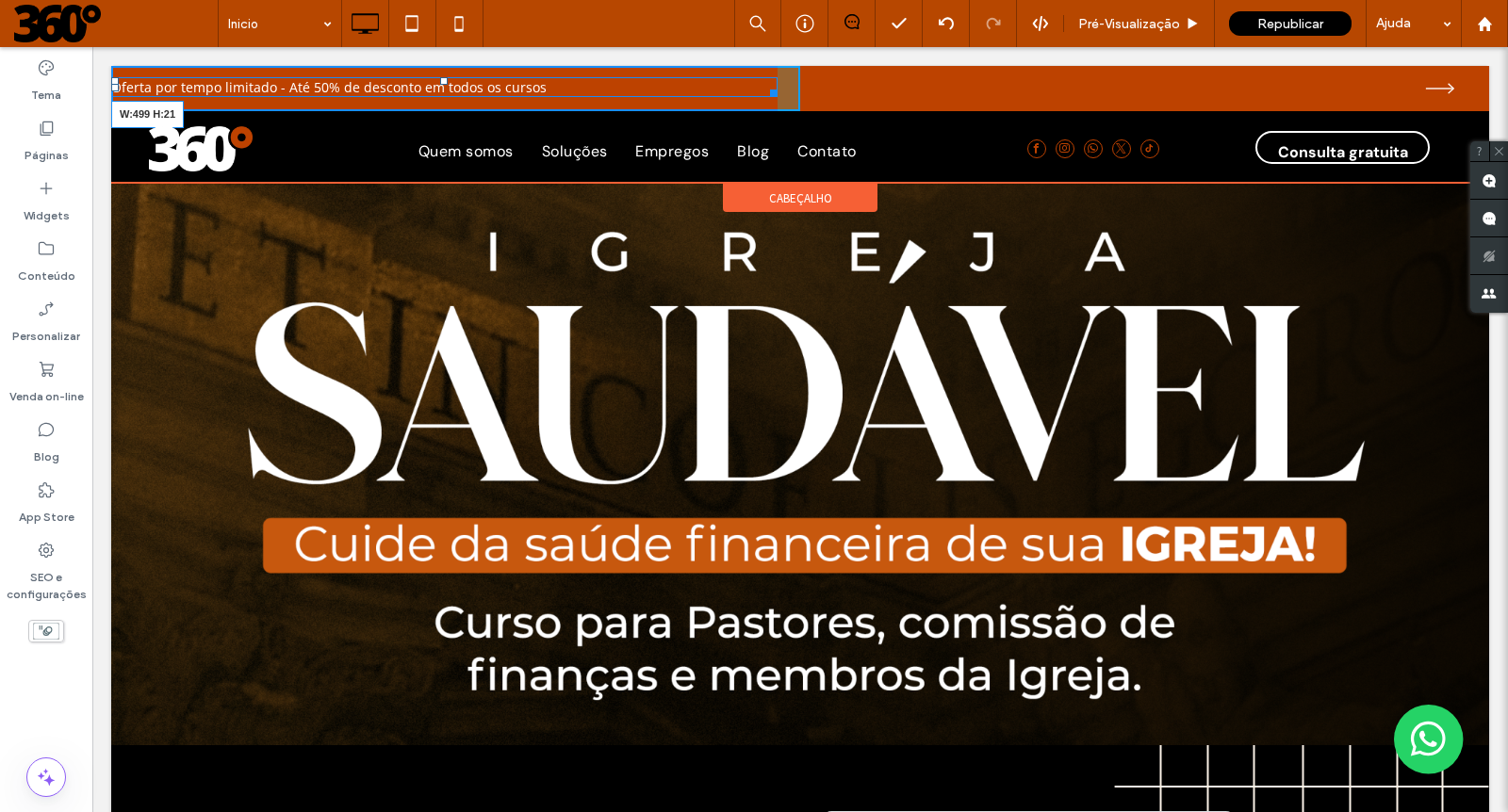 drag, startPoint x: 762, startPoint y: 94, endPoint x: 575, endPoint y: 90, distance: 187.04278 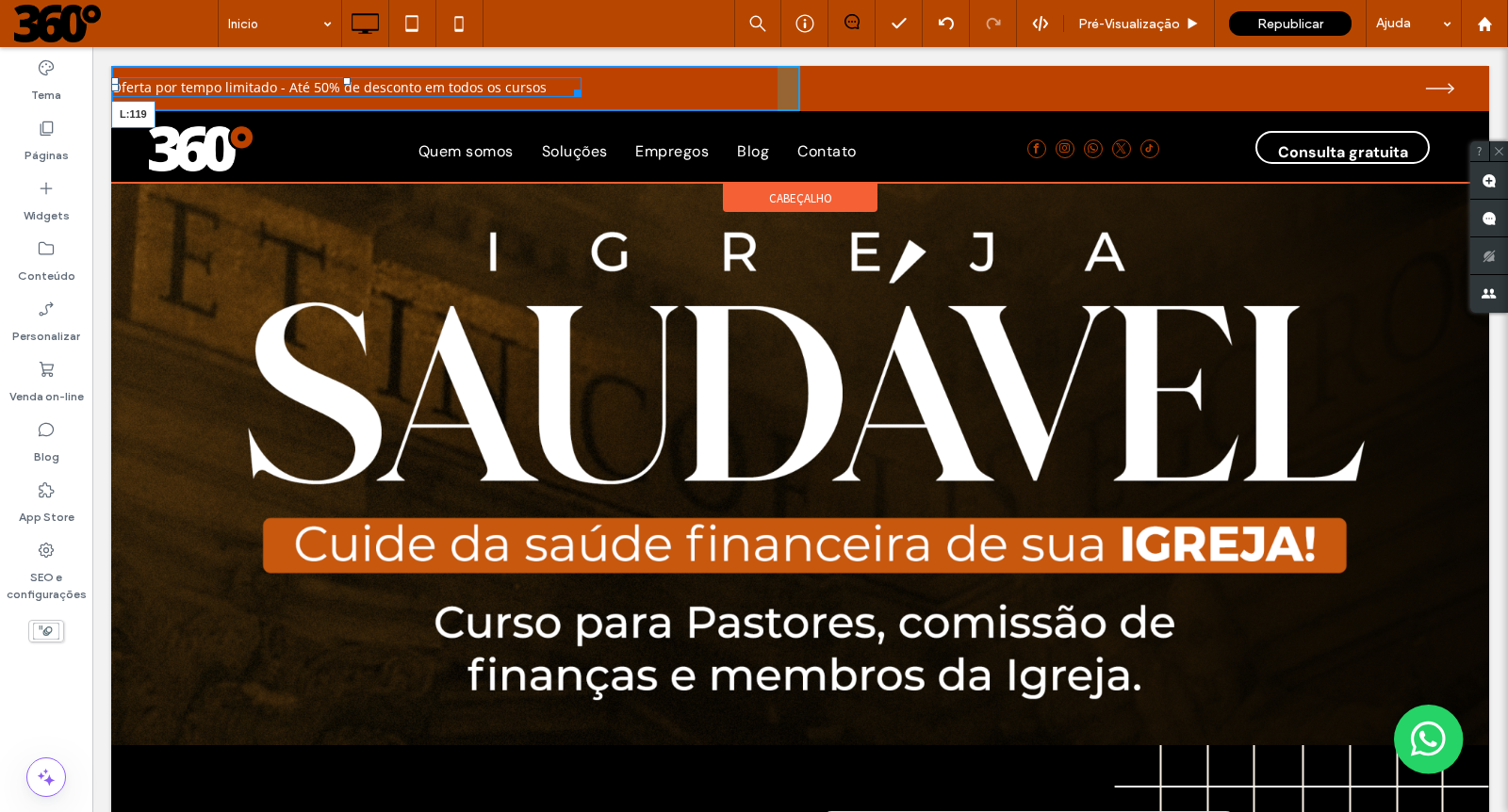drag, startPoint x: 113, startPoint y: 85, endPoint x: 225, endPoint y: 87, distance: 112.01786 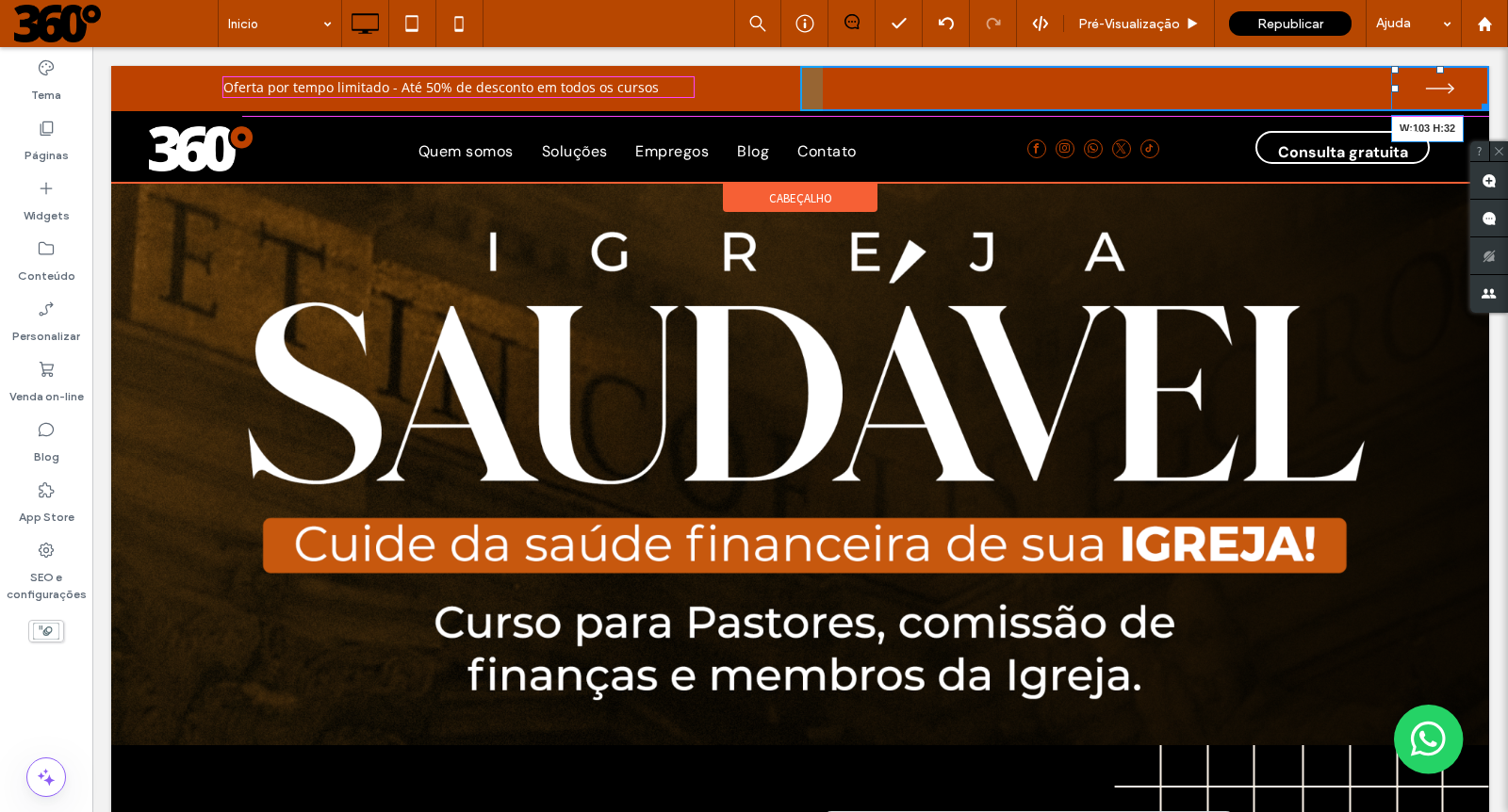 drag, startPoint x: 1466, startPoint y: 105, endPoint x: 1500, endPoint y: 140, distance: 48.79549 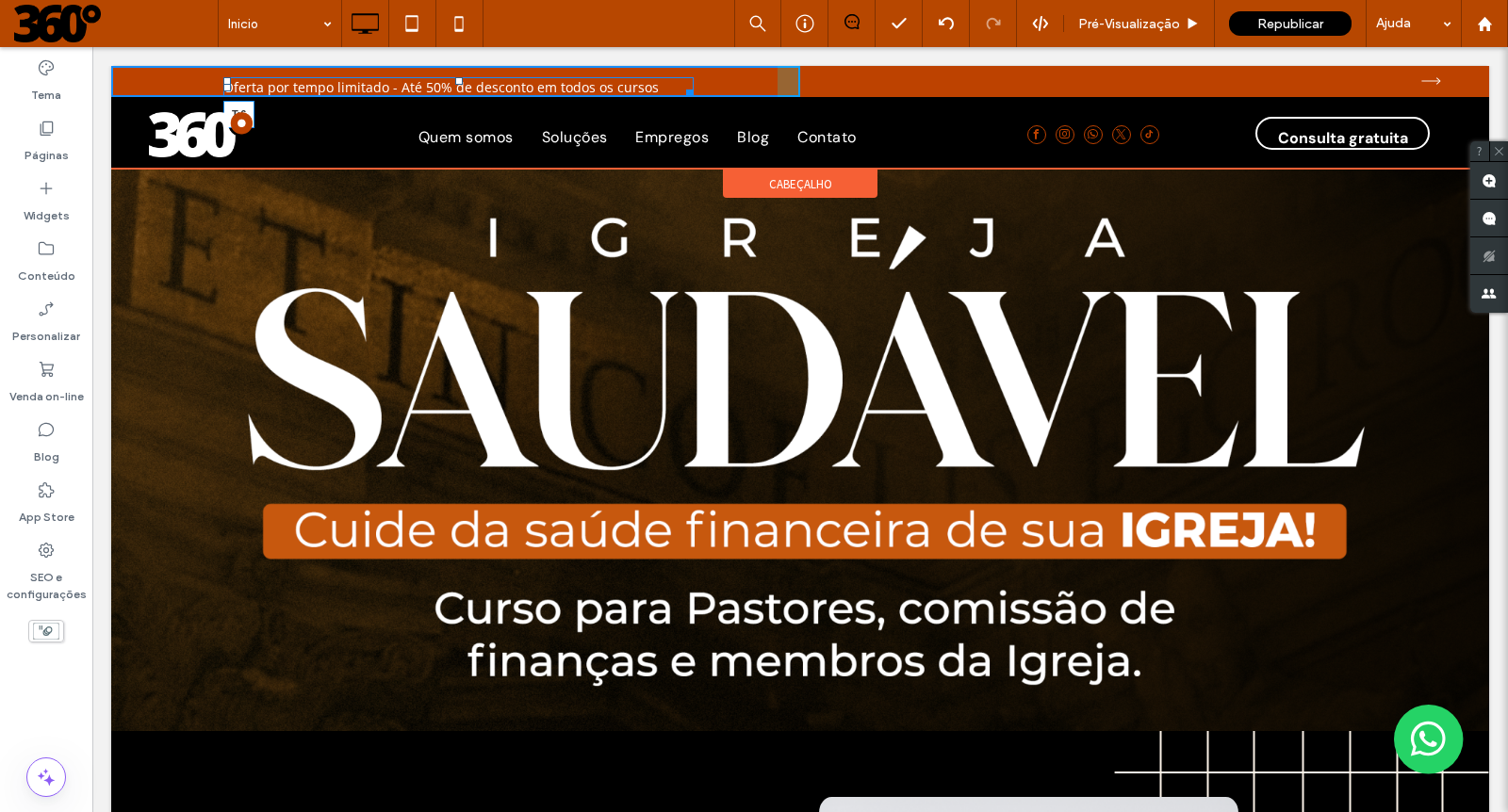drag, startPoint x: 461, startPoint y: 80, endPoint x: 470, endPoint y: 74, distance: 10.816654 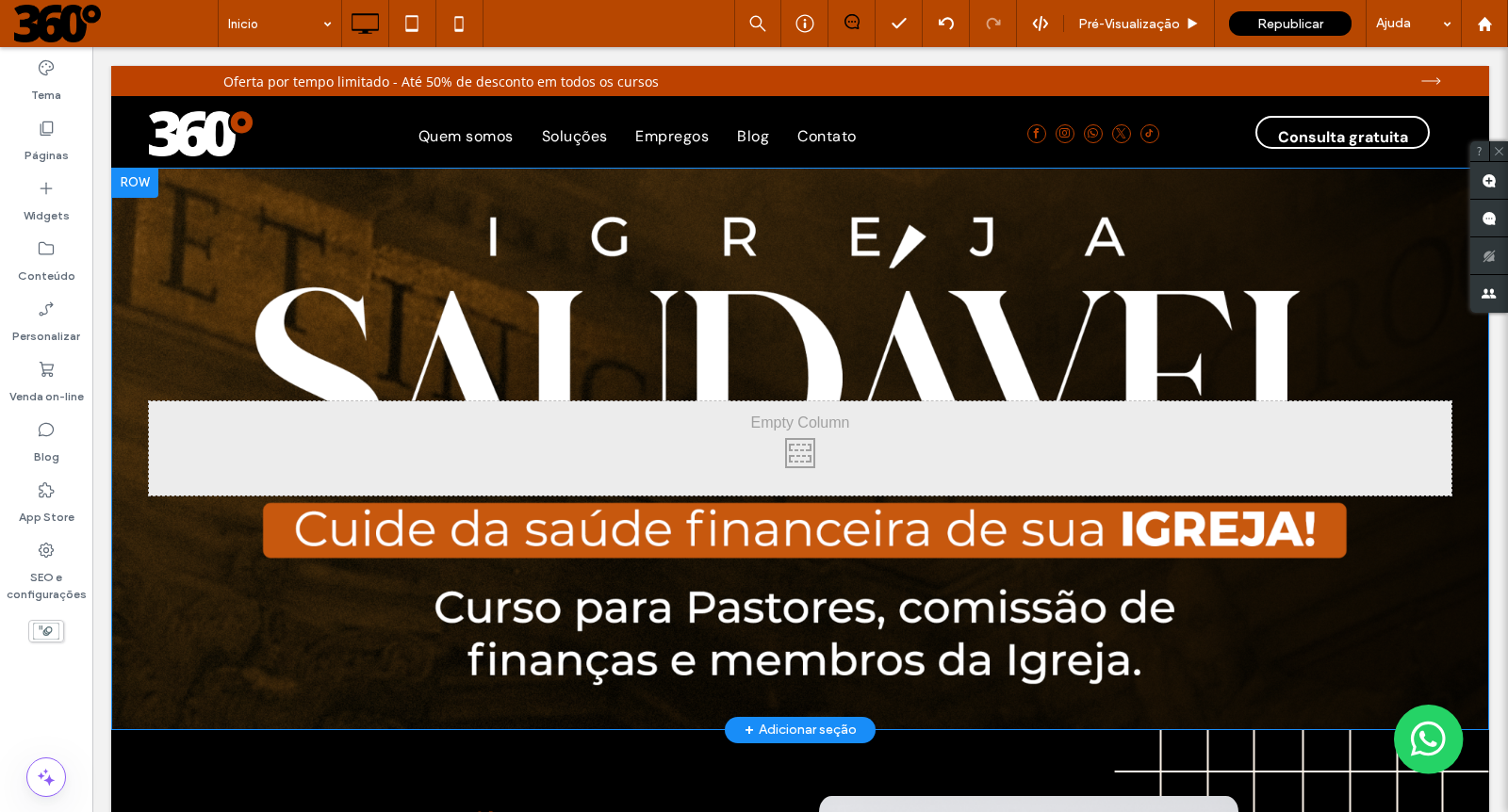 scroll, scrollTop: 5, scrollLeft: 0, axis: vertical 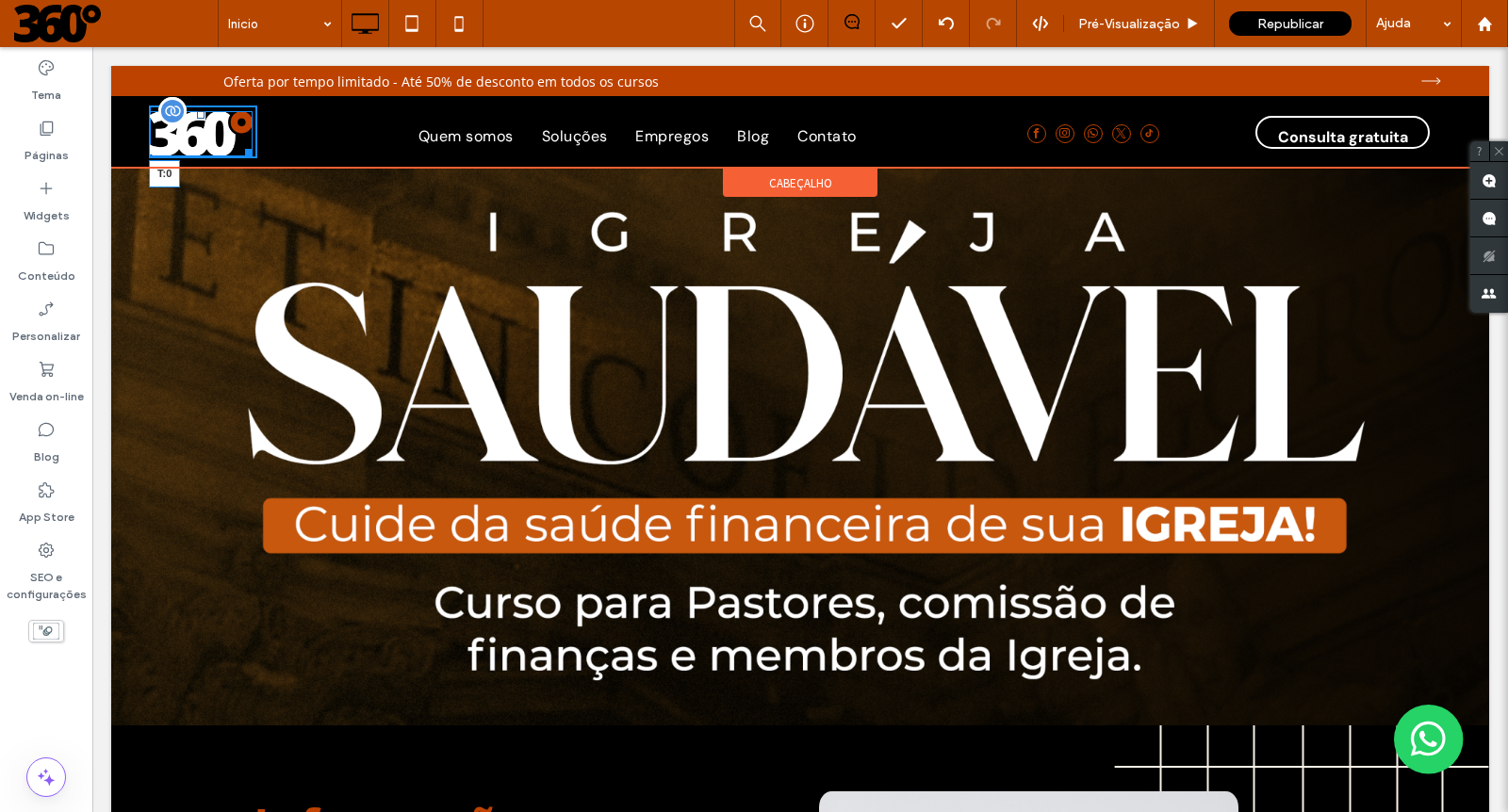 click on "T:0" at bounding box center (201, 134) 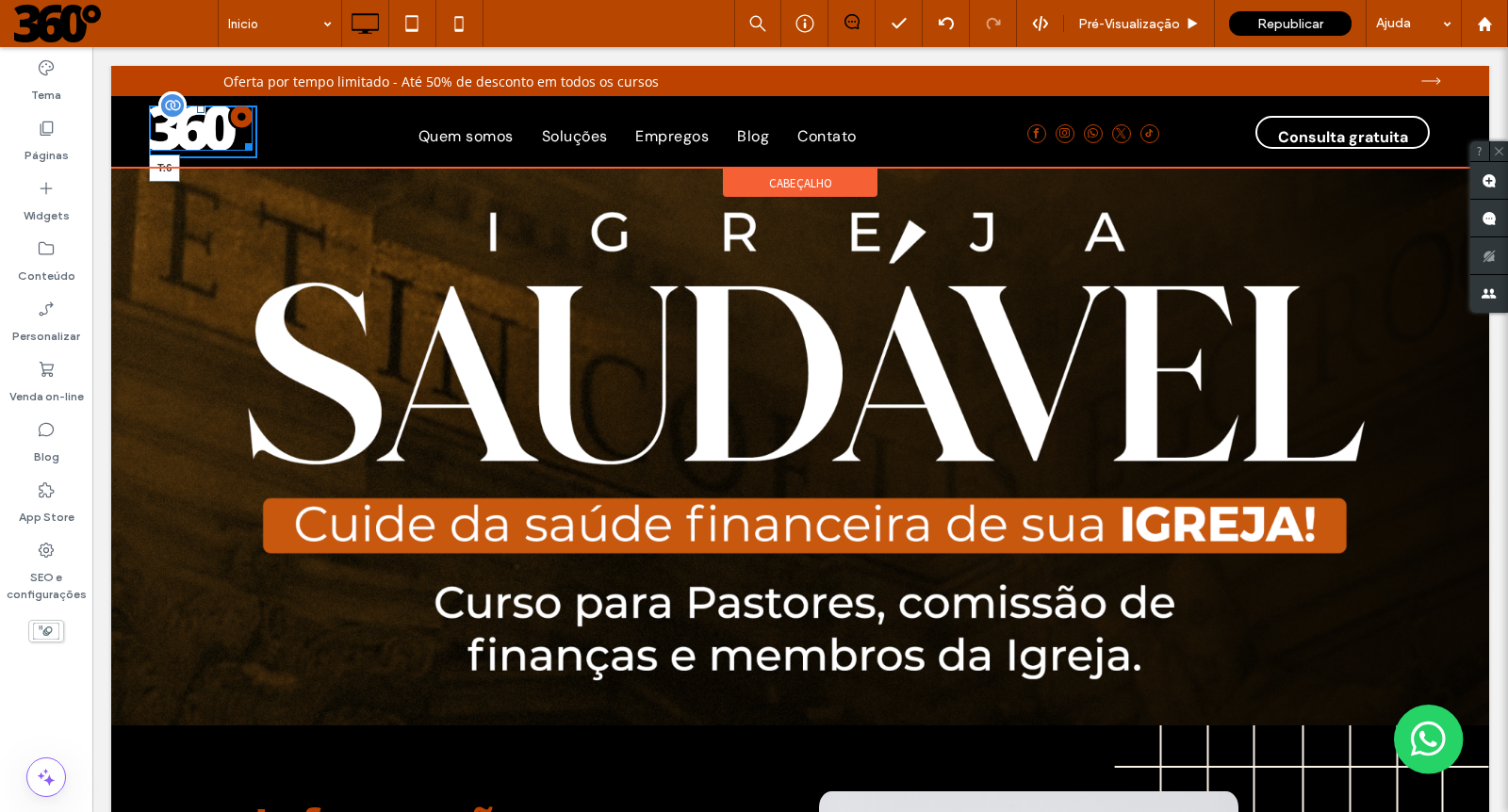 drag, startPoint x: 201, startPoint y: 111, endPoint x: 210, endPoint y: 117, distance: 10.816654 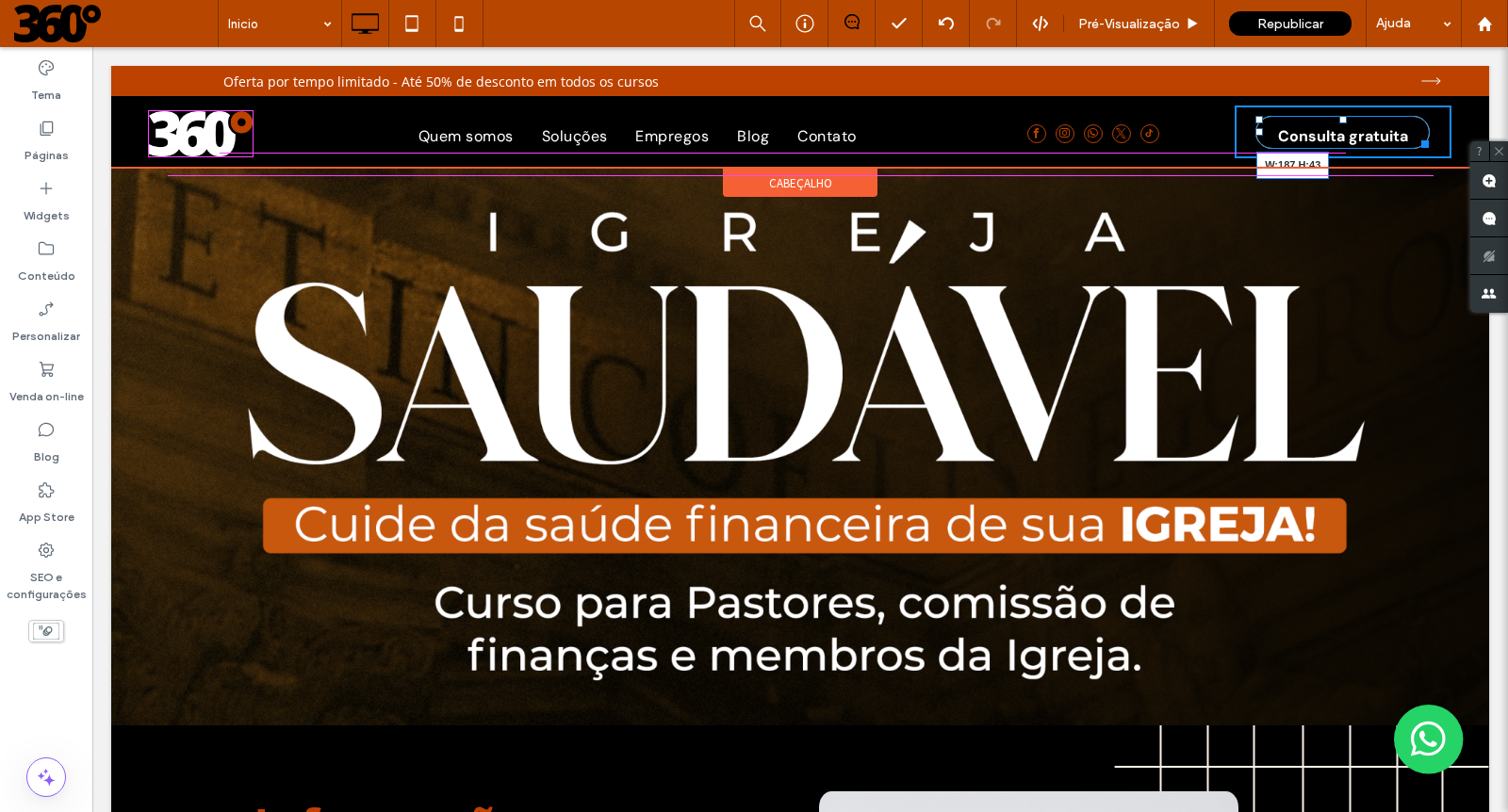 click at bounding box center (1421, 140) 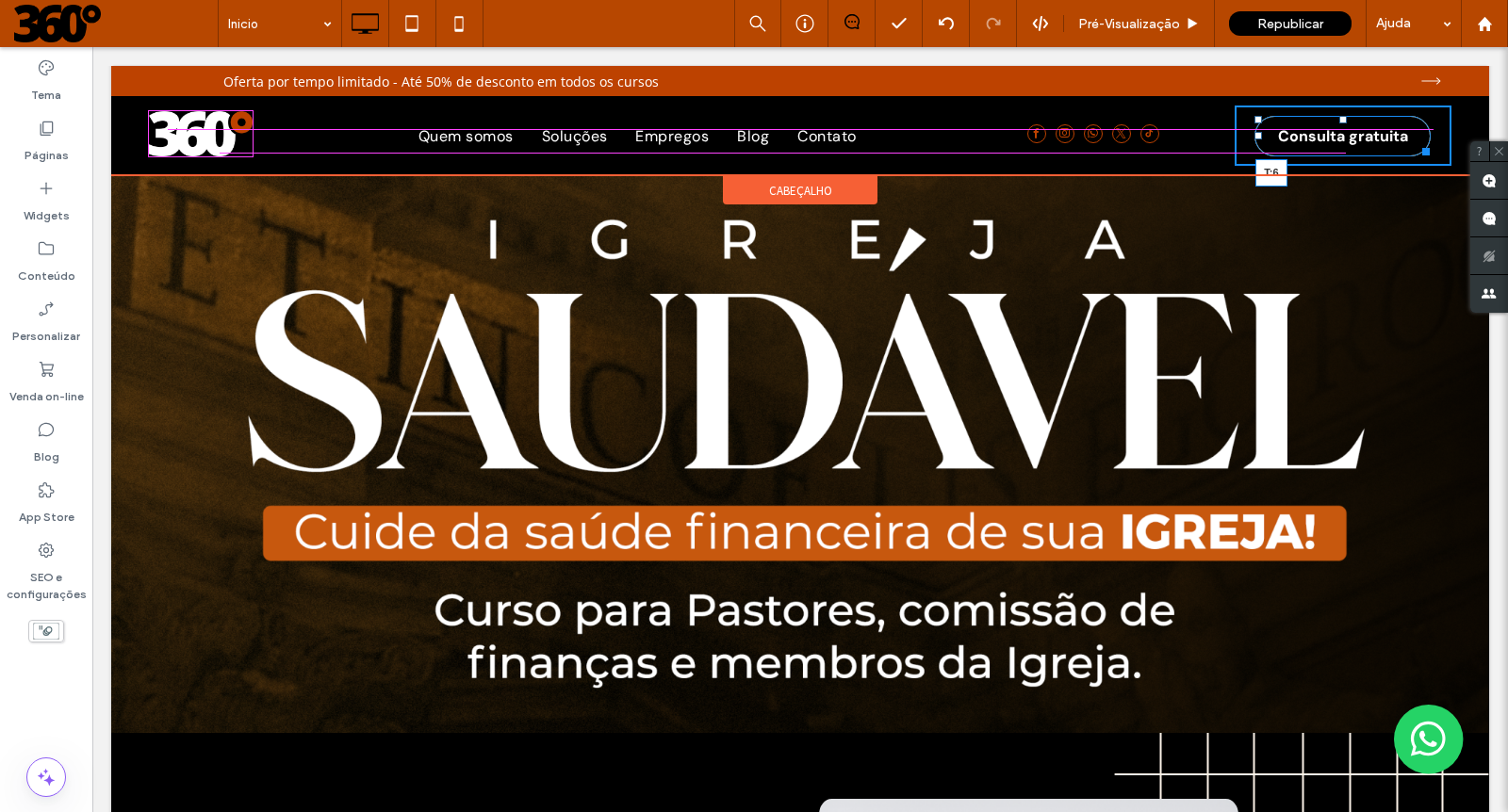 click at bounding box center [1343, 120] 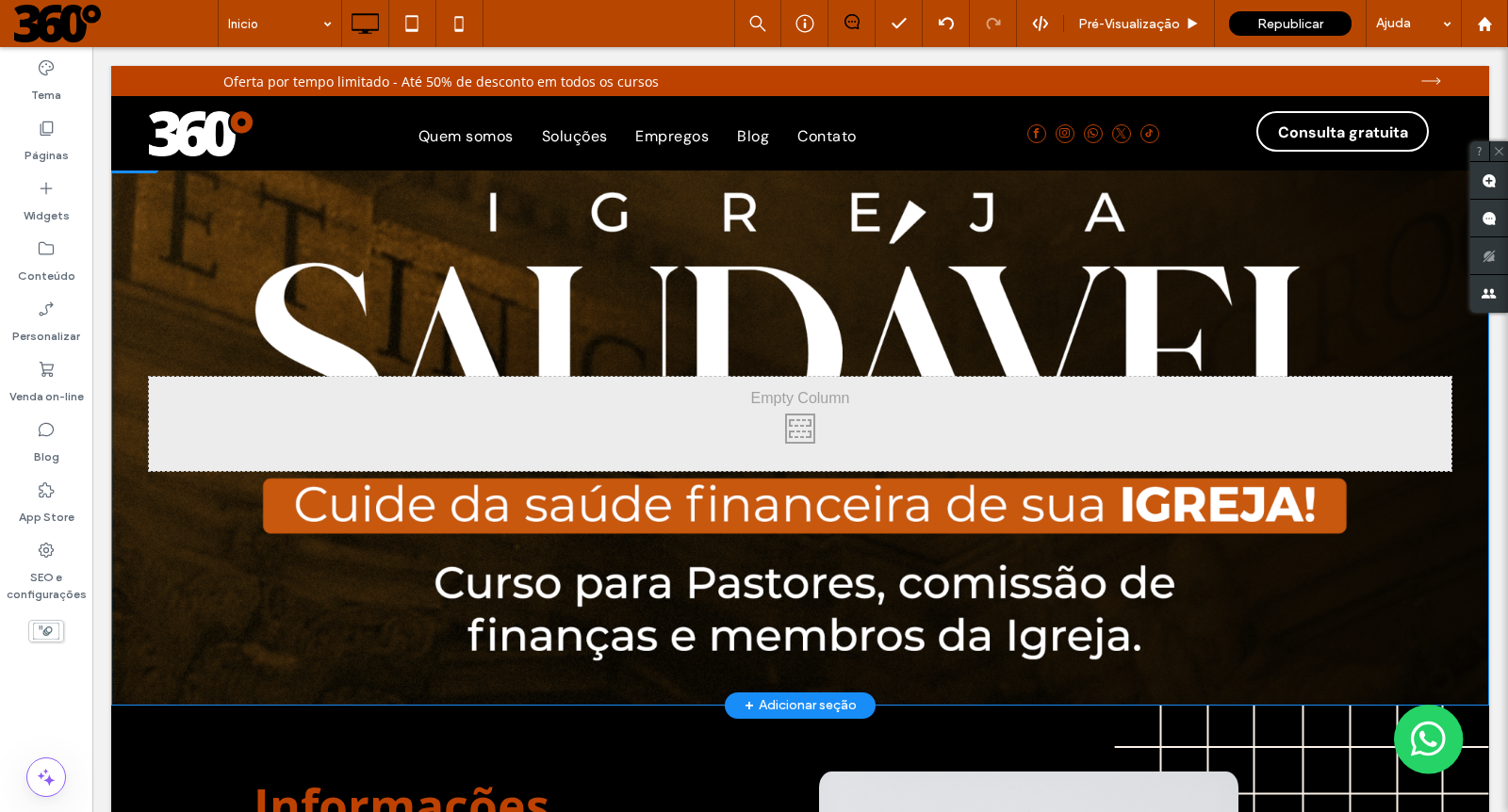 scroll, scrollTop: 0, scrollLeft: 0, axis: both 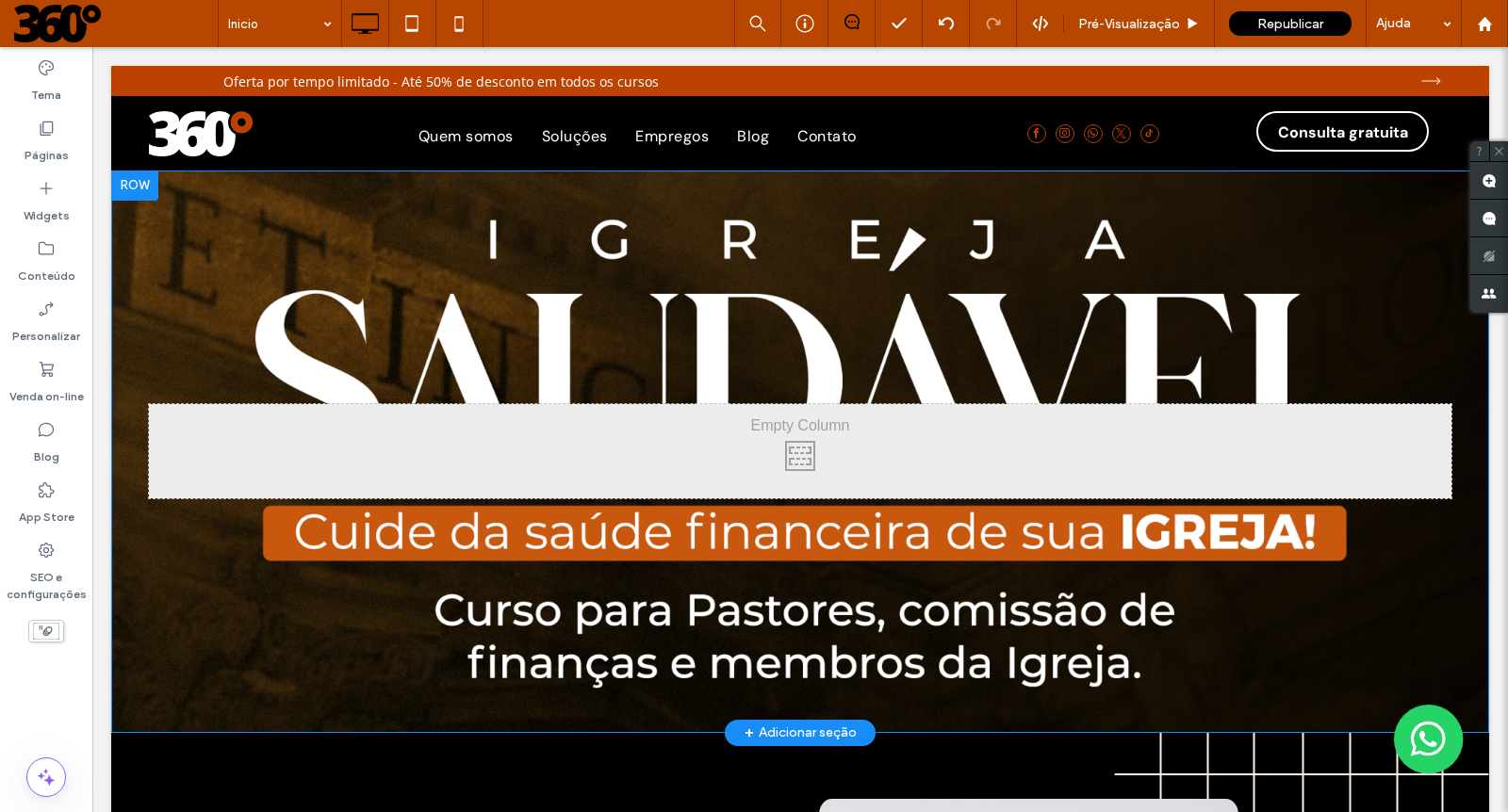 click at bounding box center [135, 186] 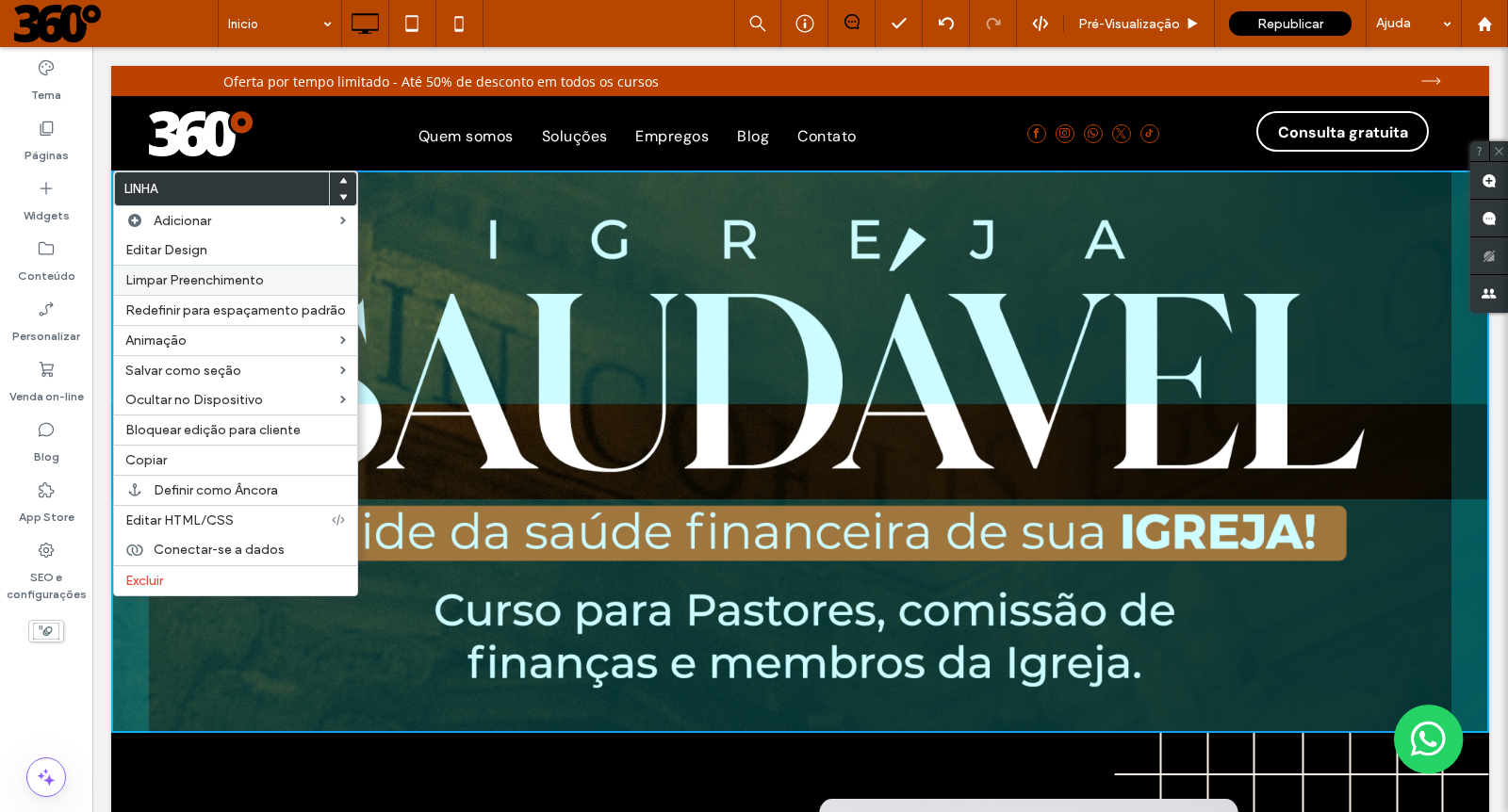 click on "Limpar Preenchimento" at bounding box center [194, 280] 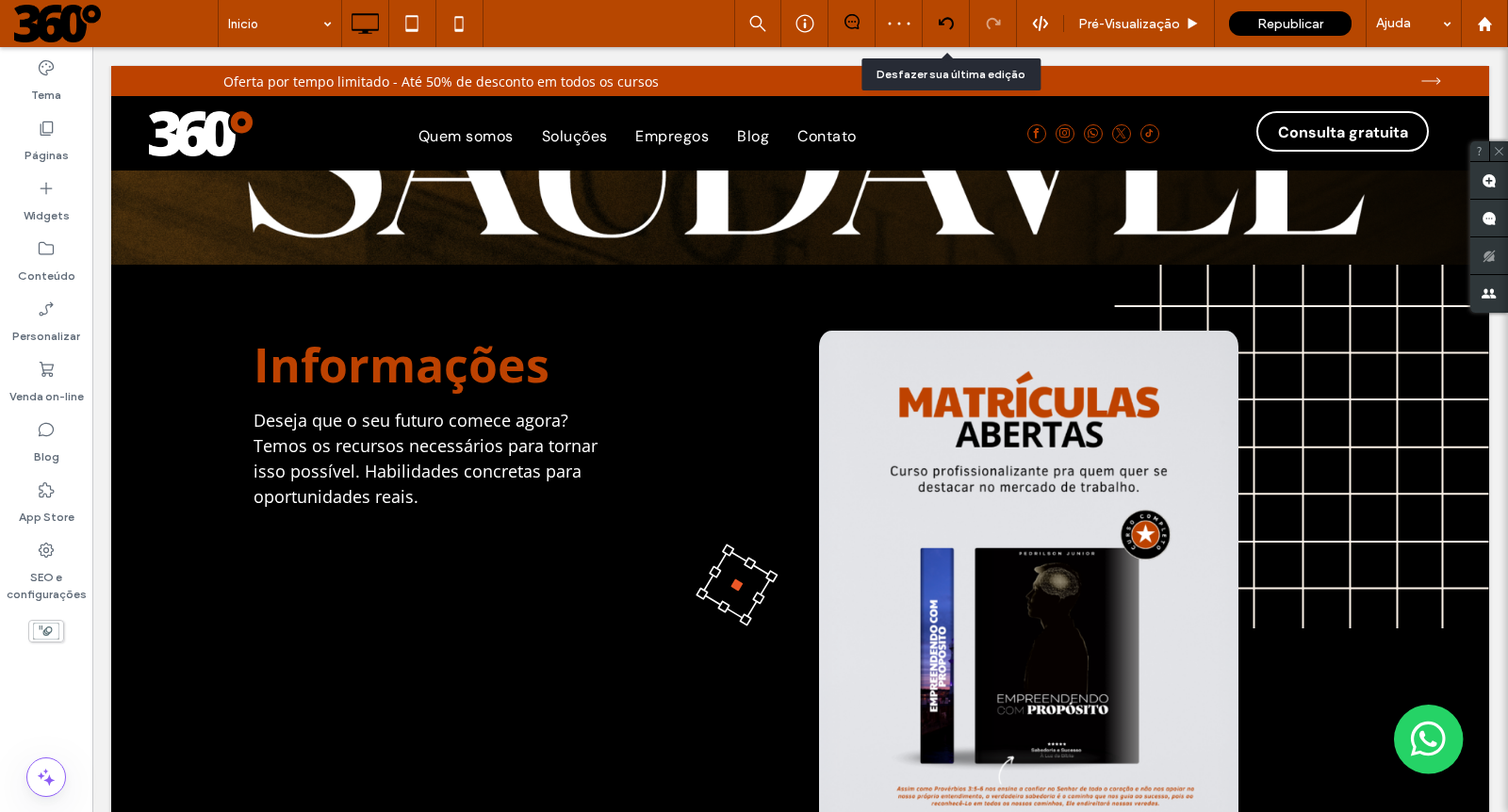 click 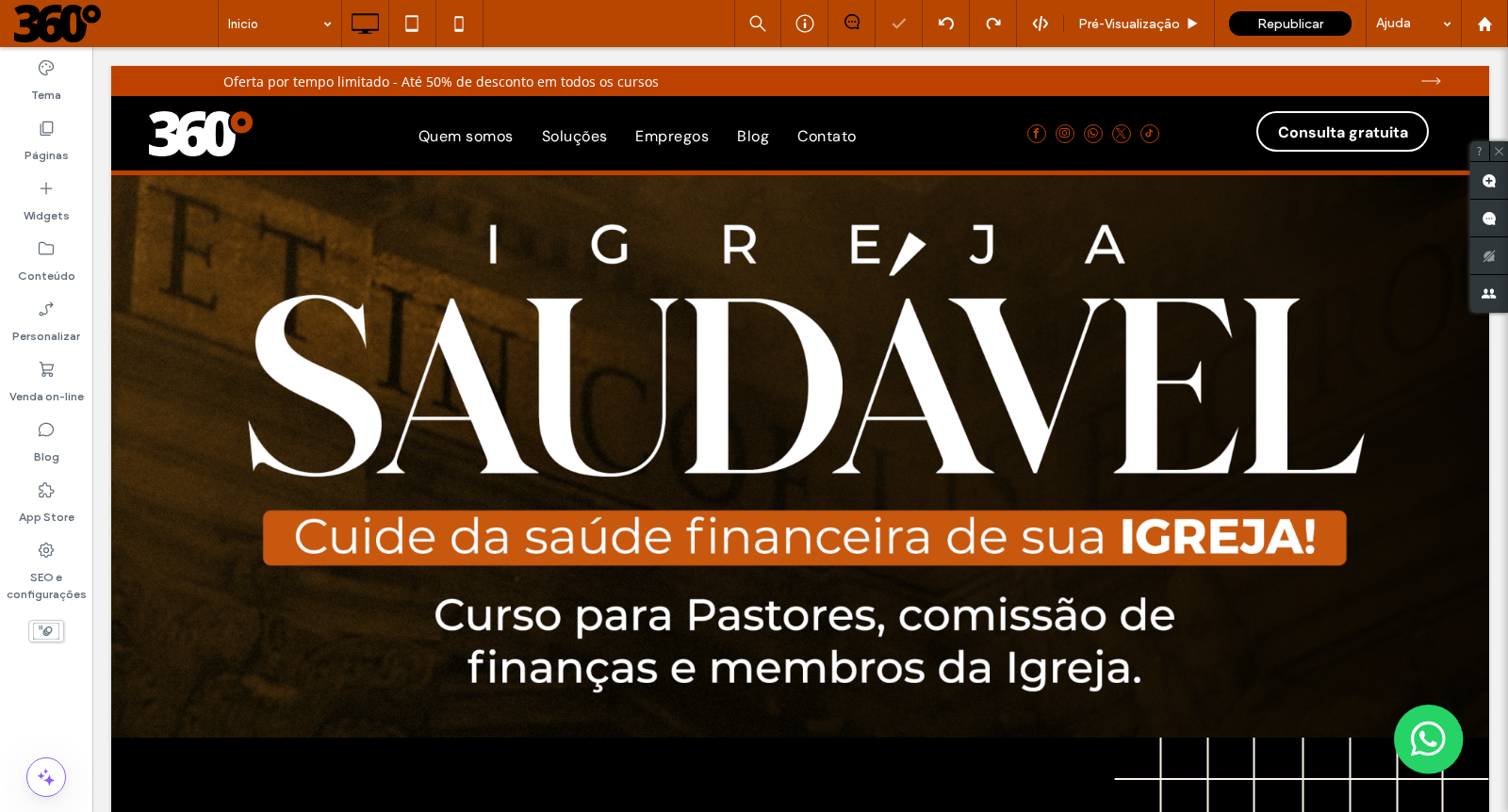 scroll, scrollTop: 0, scrollLeft: 0, axis: both 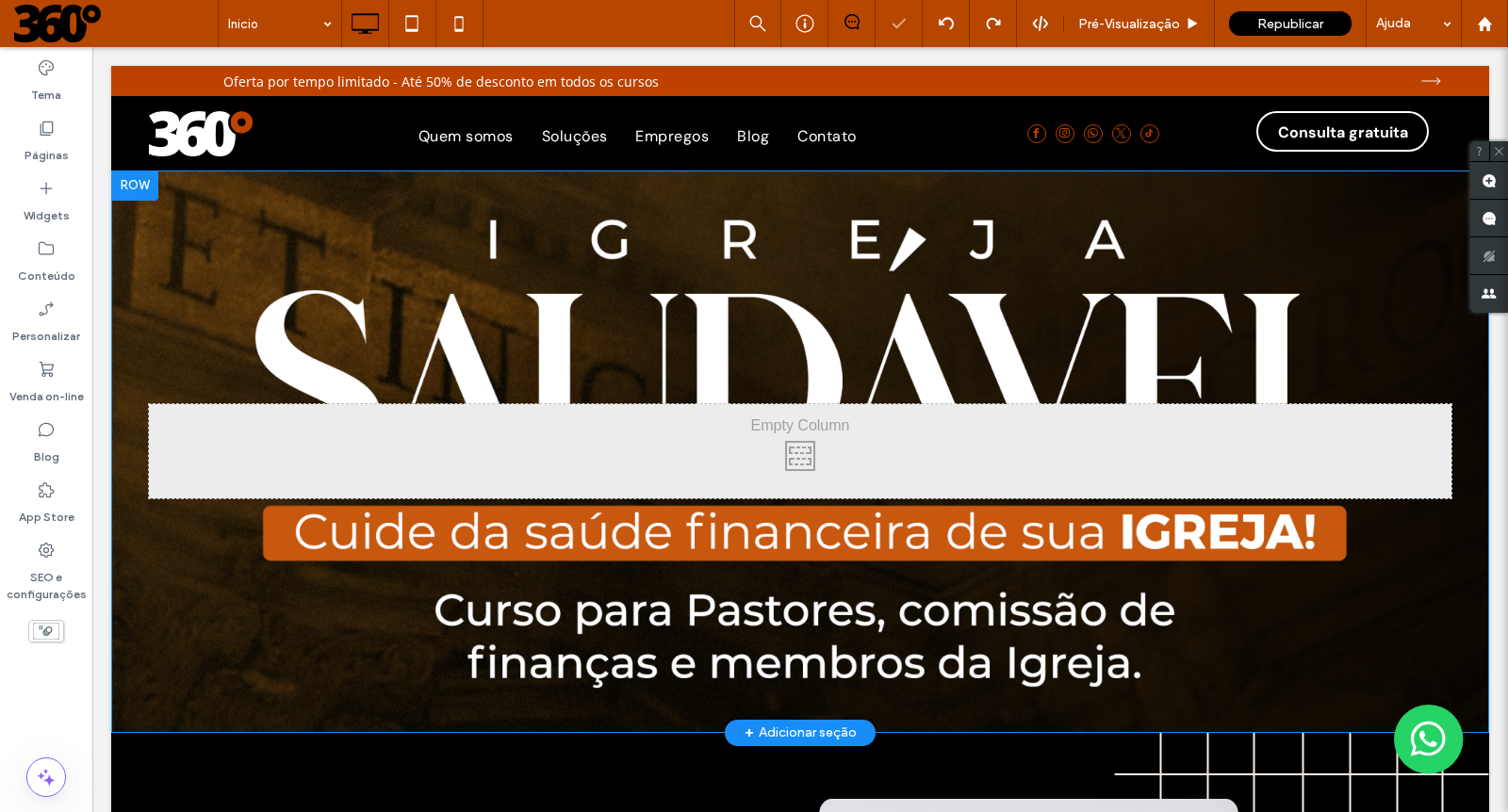 click at bounding box center [135, 186] 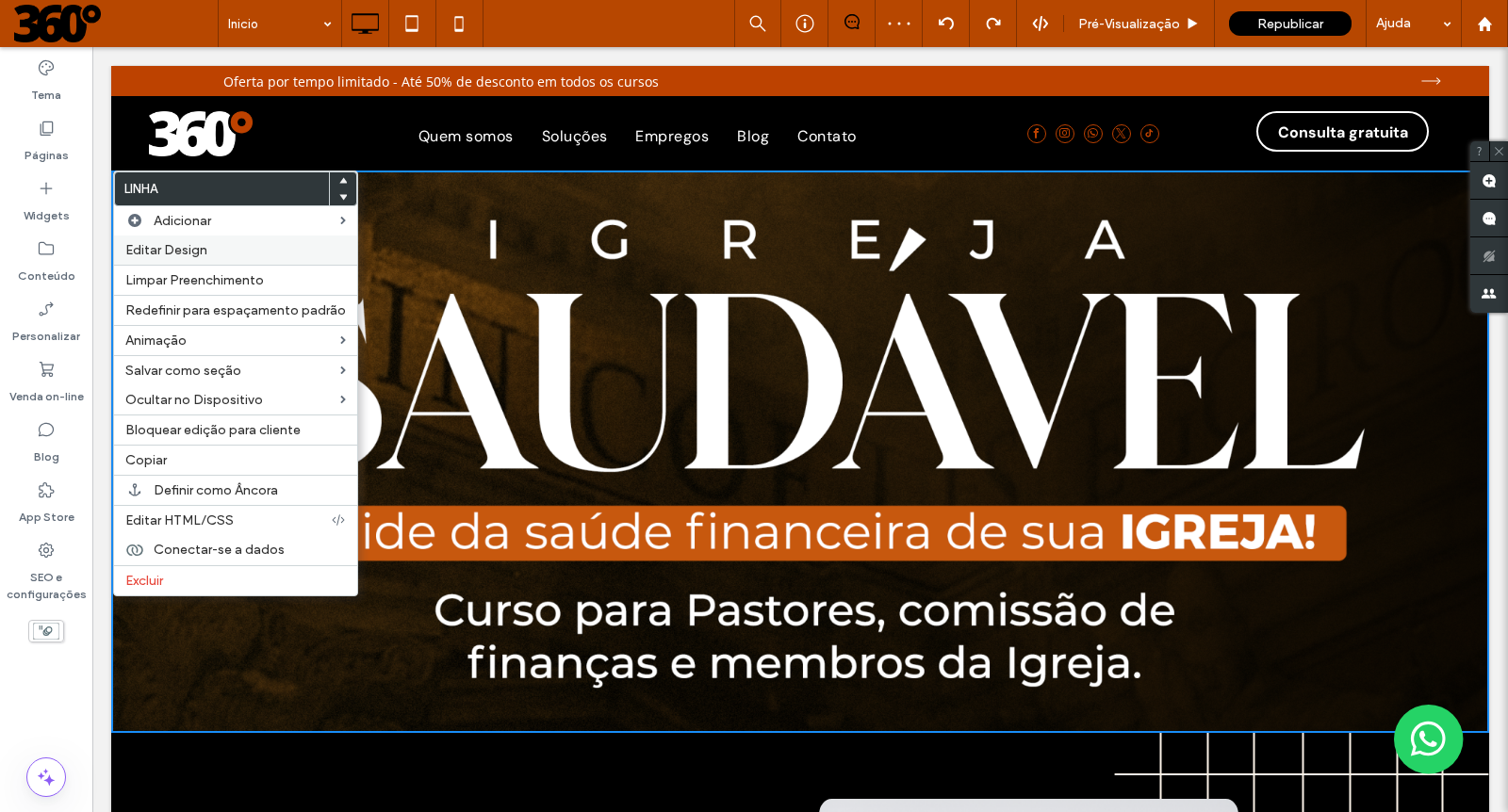 click on "Editar Design" at bounding box center [166, 250] 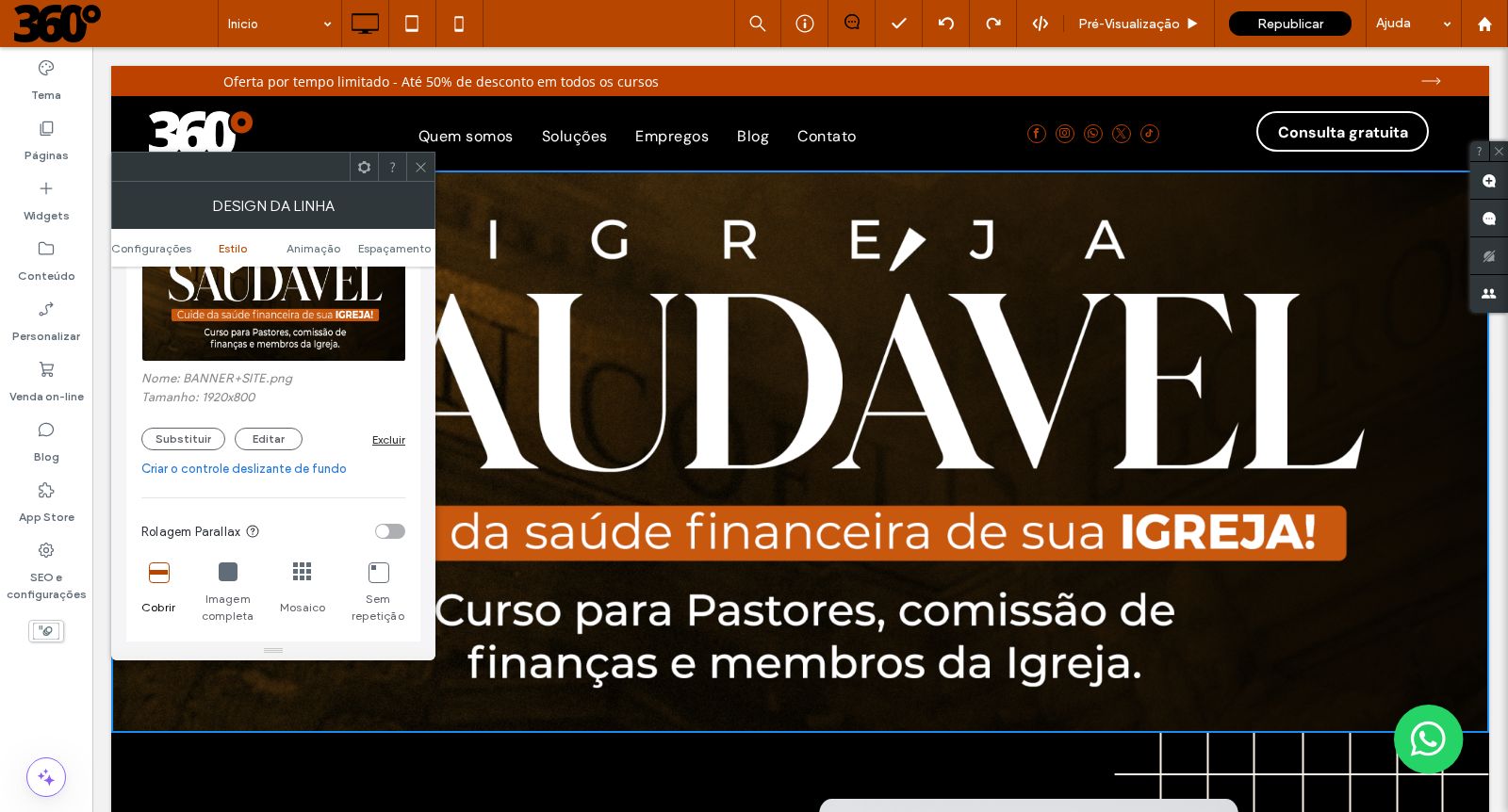 scroll, scrollTop: 426, scrollLeft: 0, axis: vertical 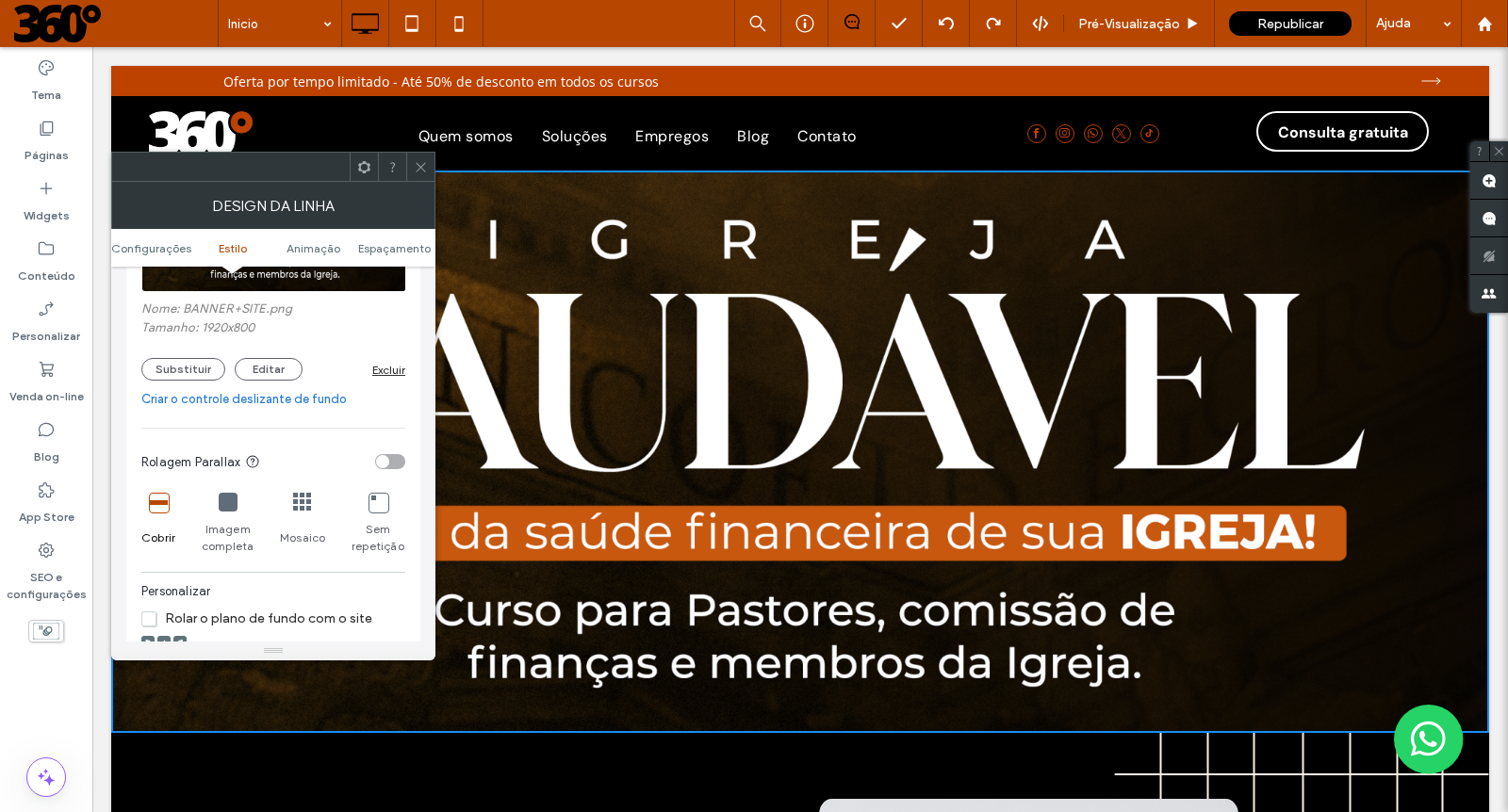 click at bounding box center (228, 502) 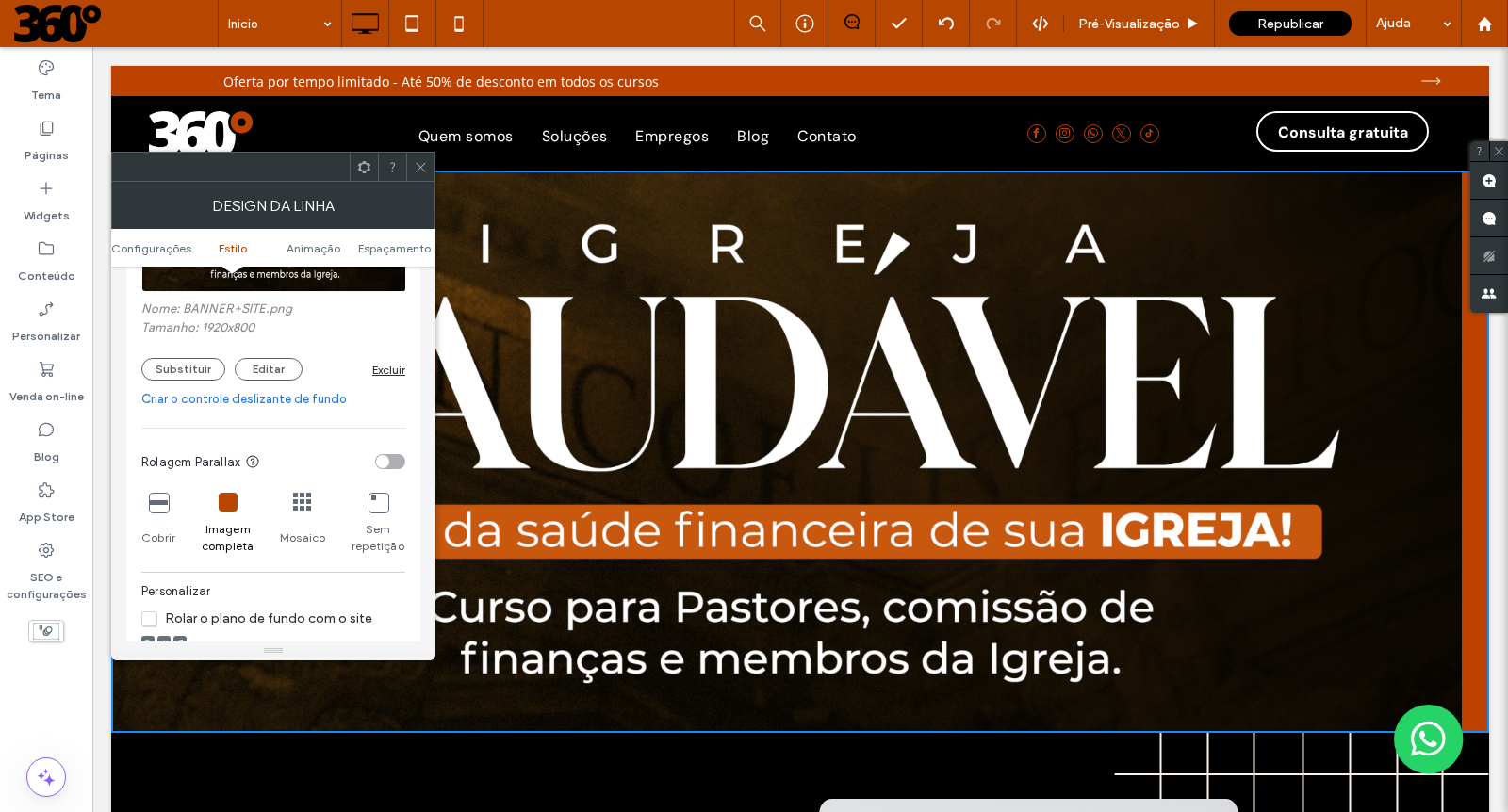 click 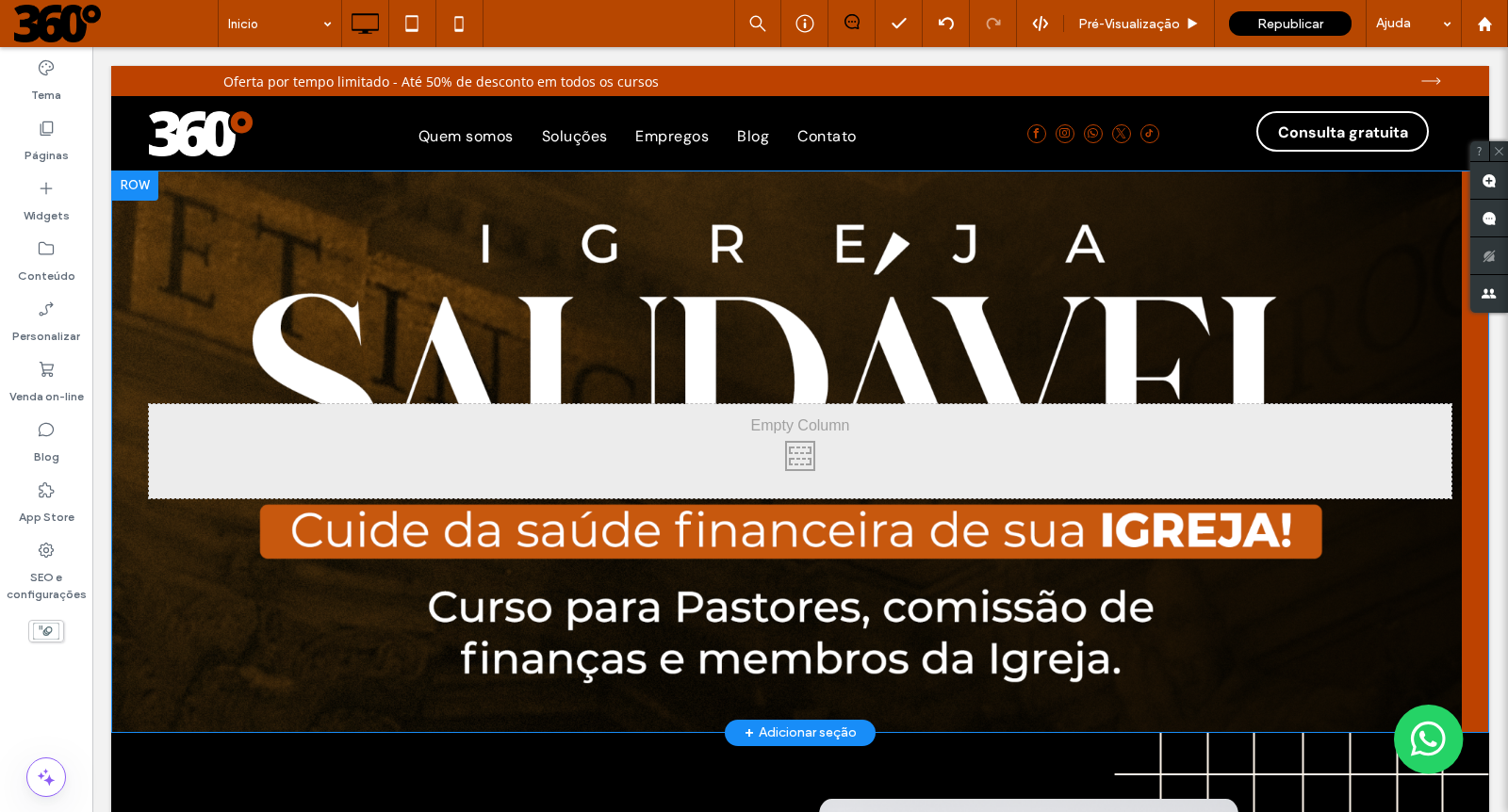 click at bounding box center [135, 186] 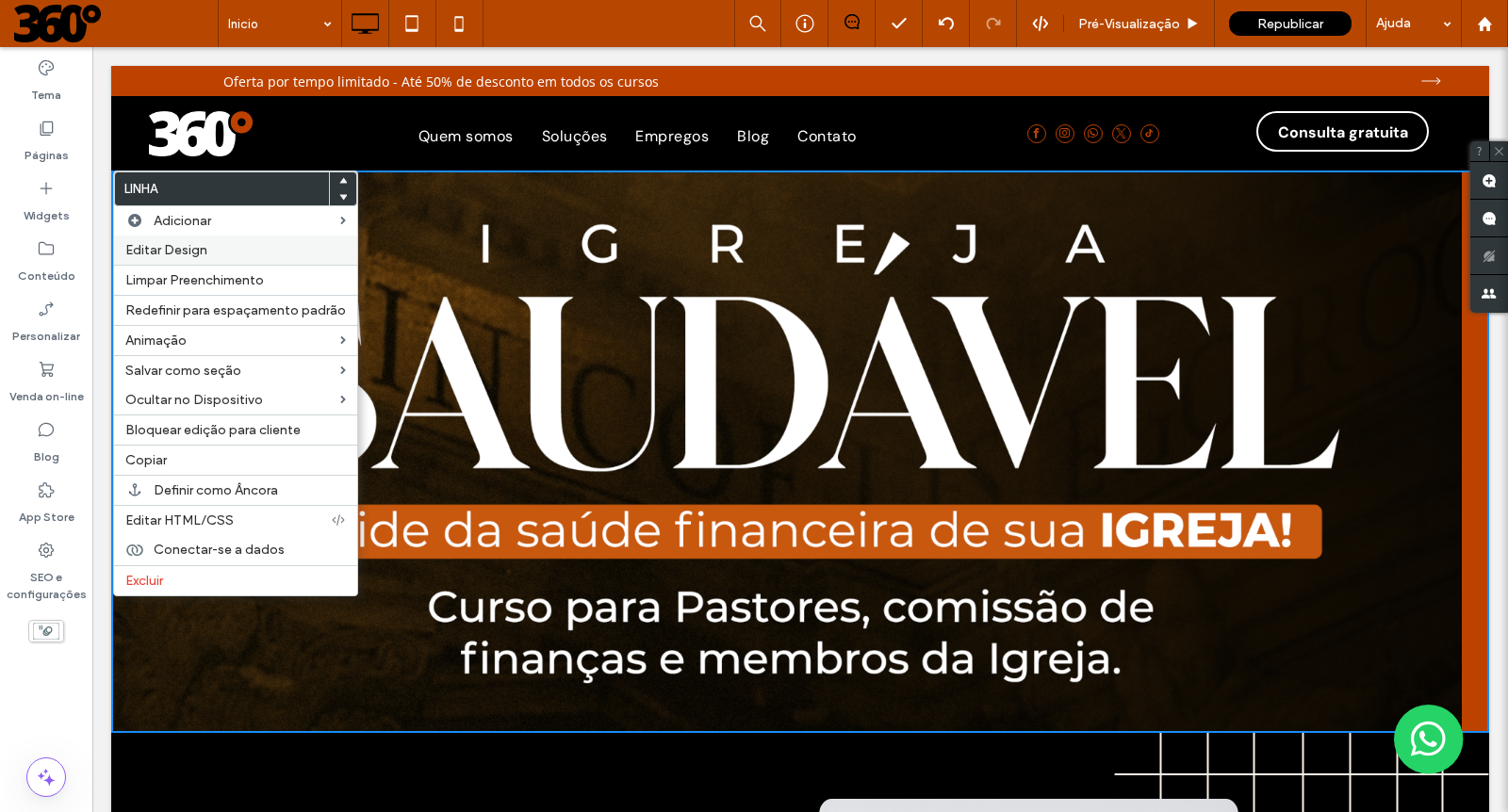 click on "Editar Design" at bounding box center [236, 250] 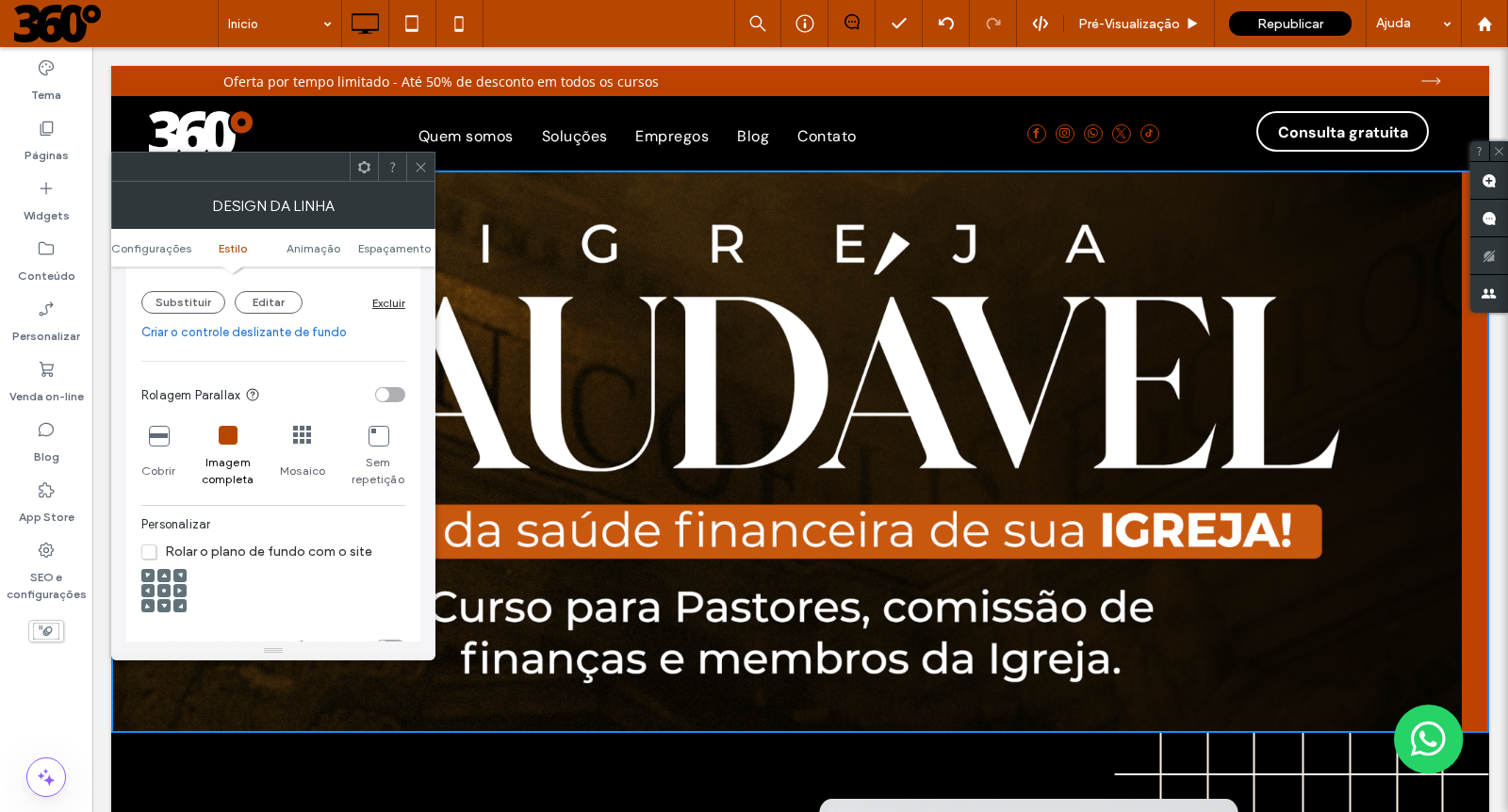 scroll, scrollTop: 503, scrollLeft: 0, axis: vertical 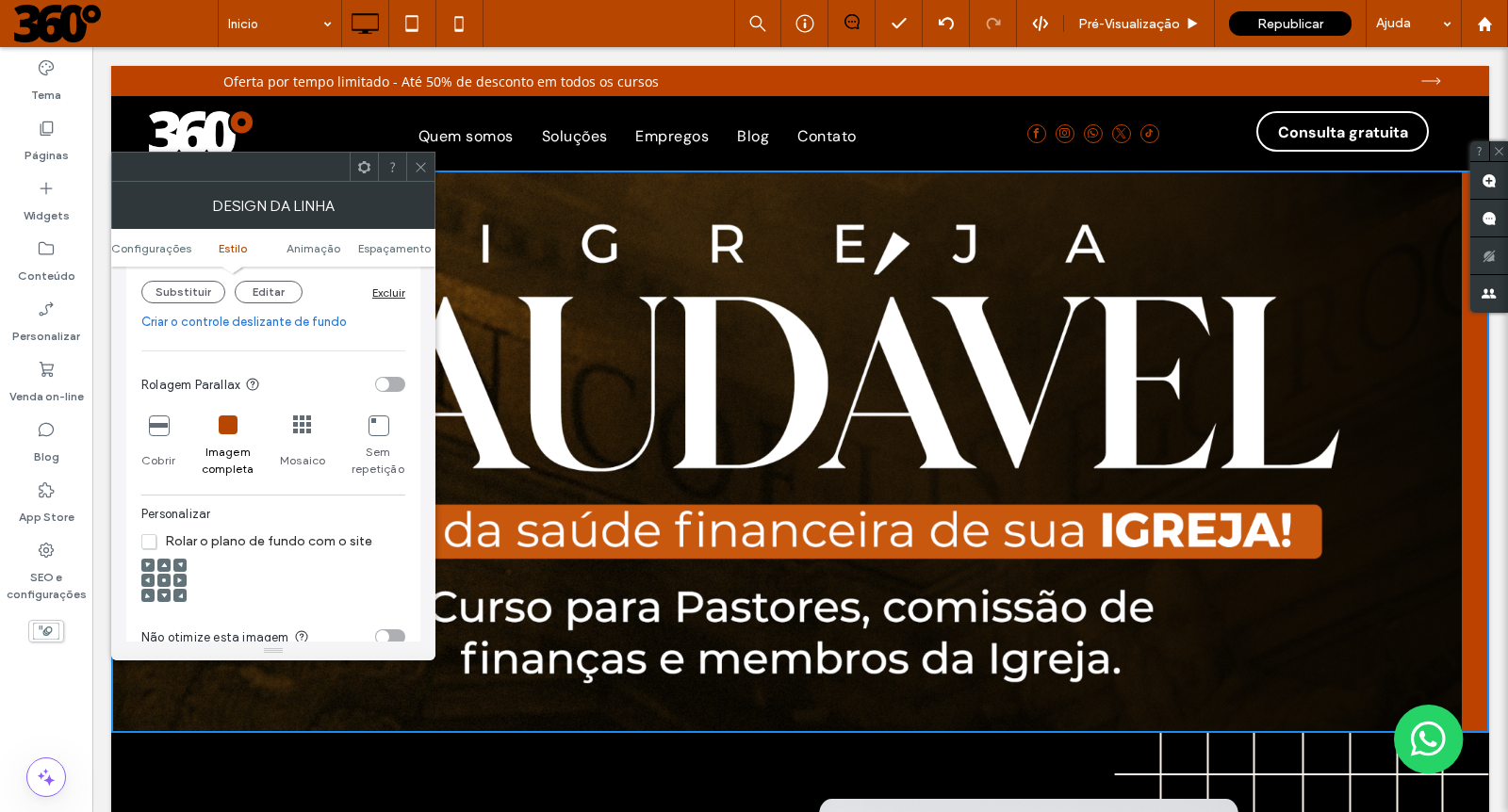 click 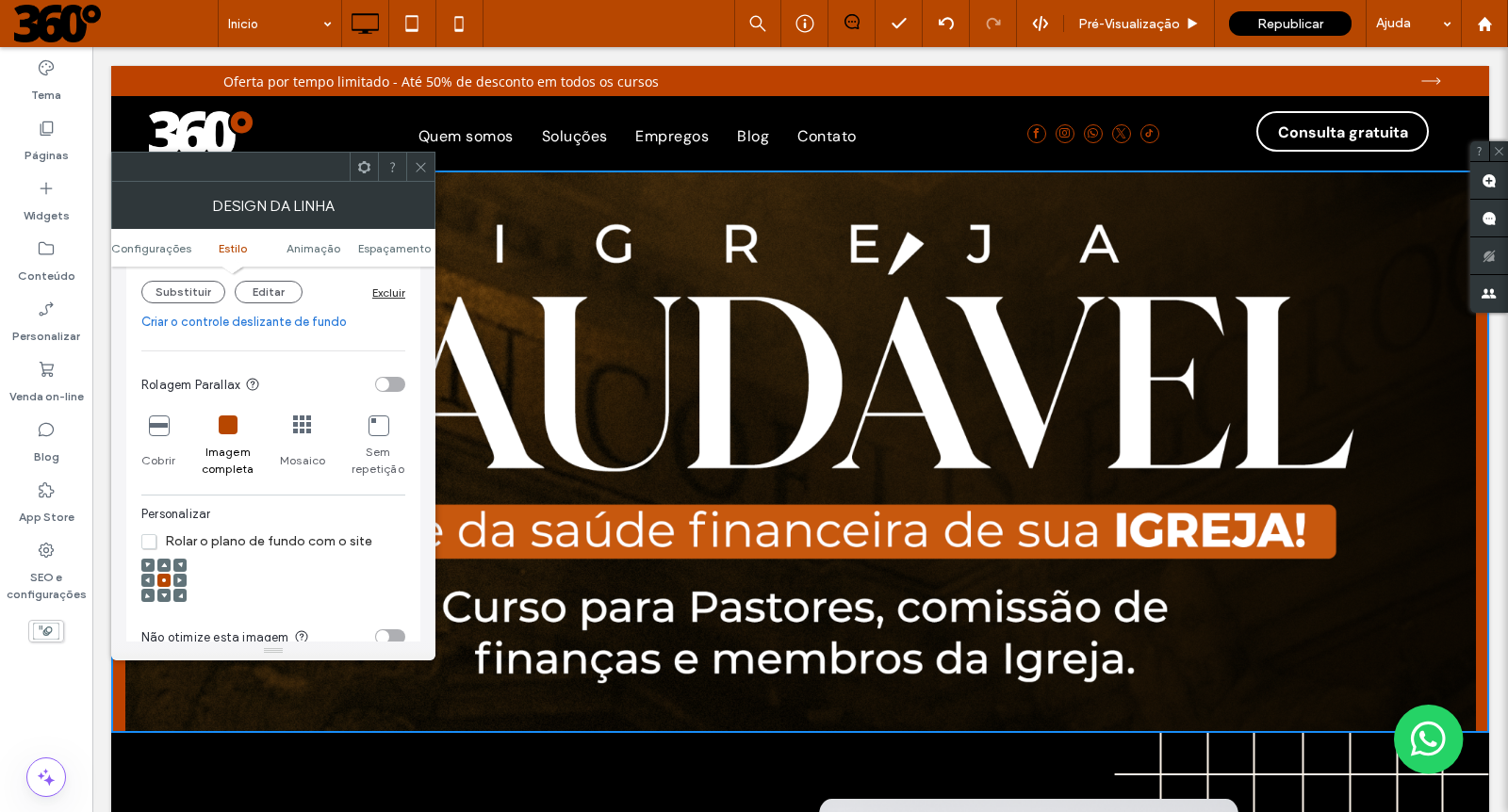 click at bounding box center (390, 384) 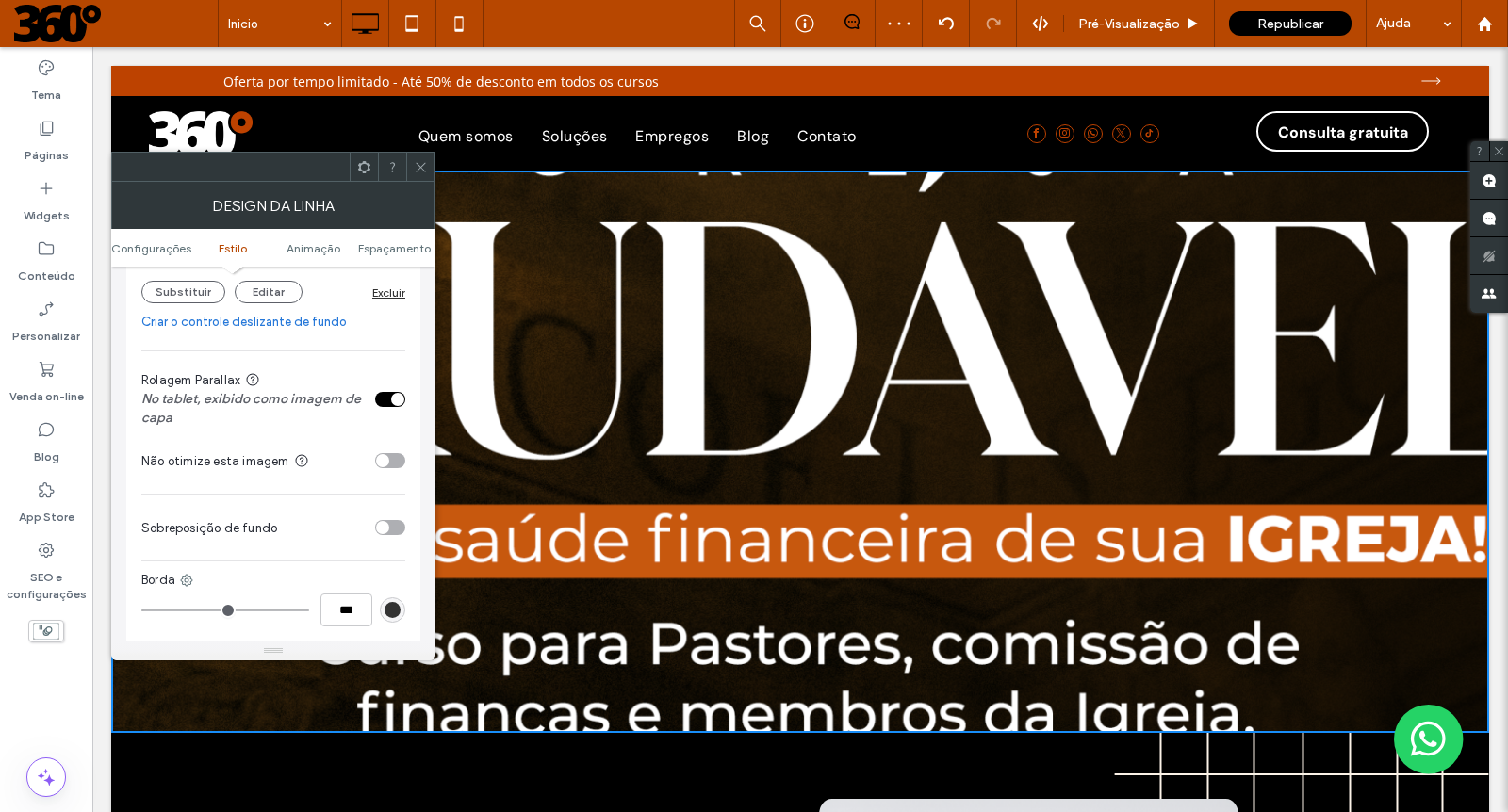 click at bounding box center [390, 399] 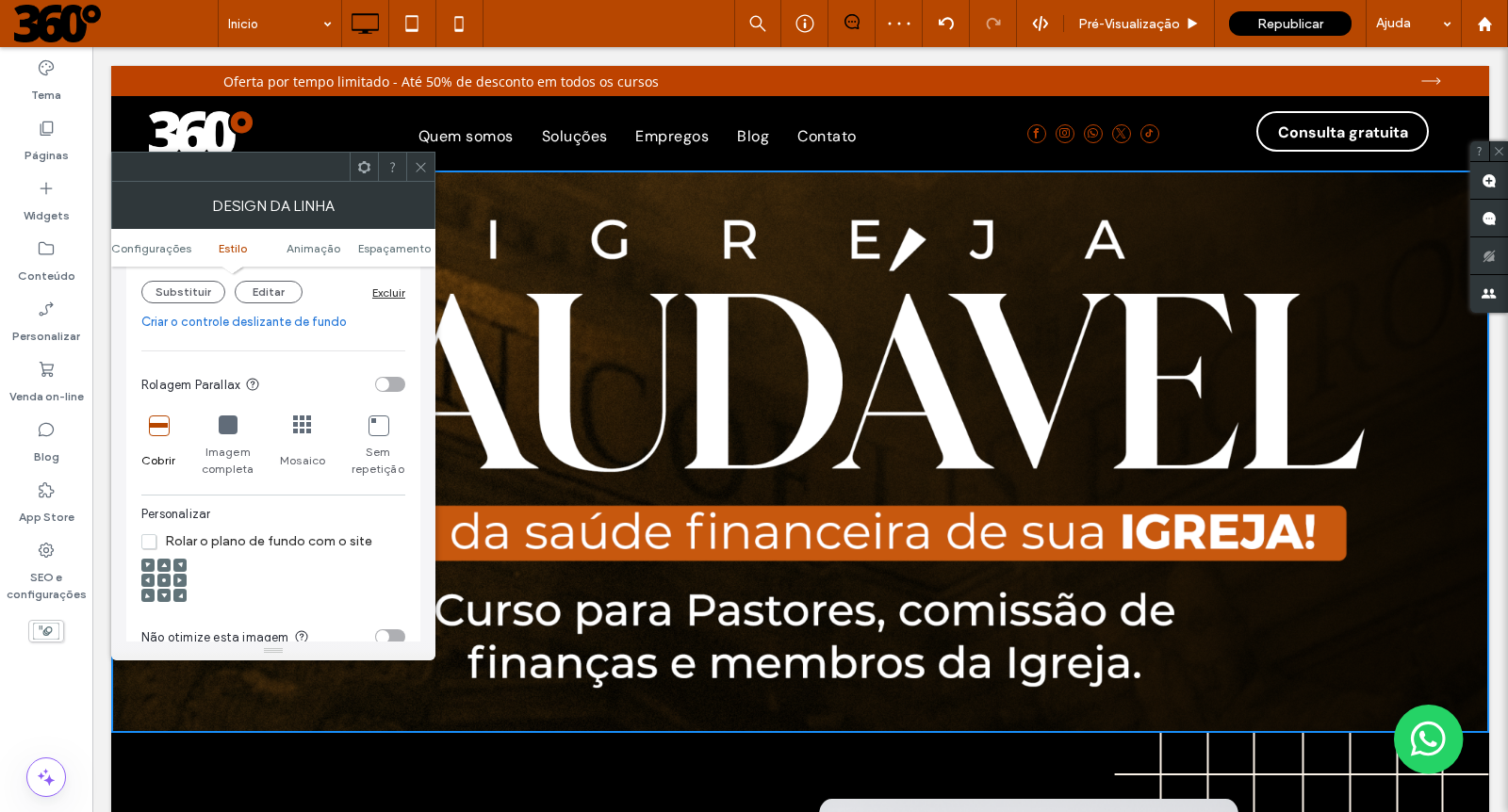 click at bounding box center (228, 425) 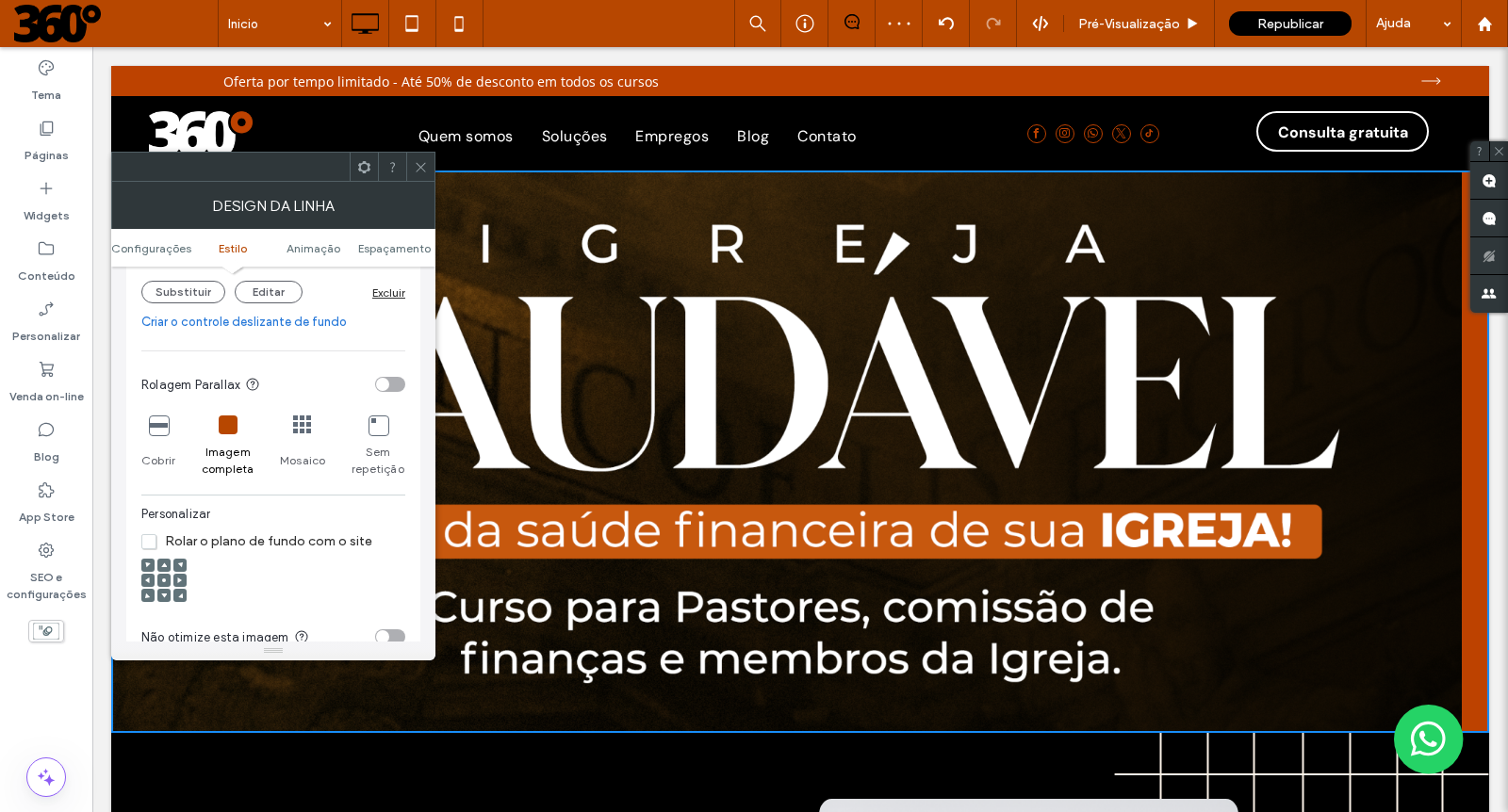 click 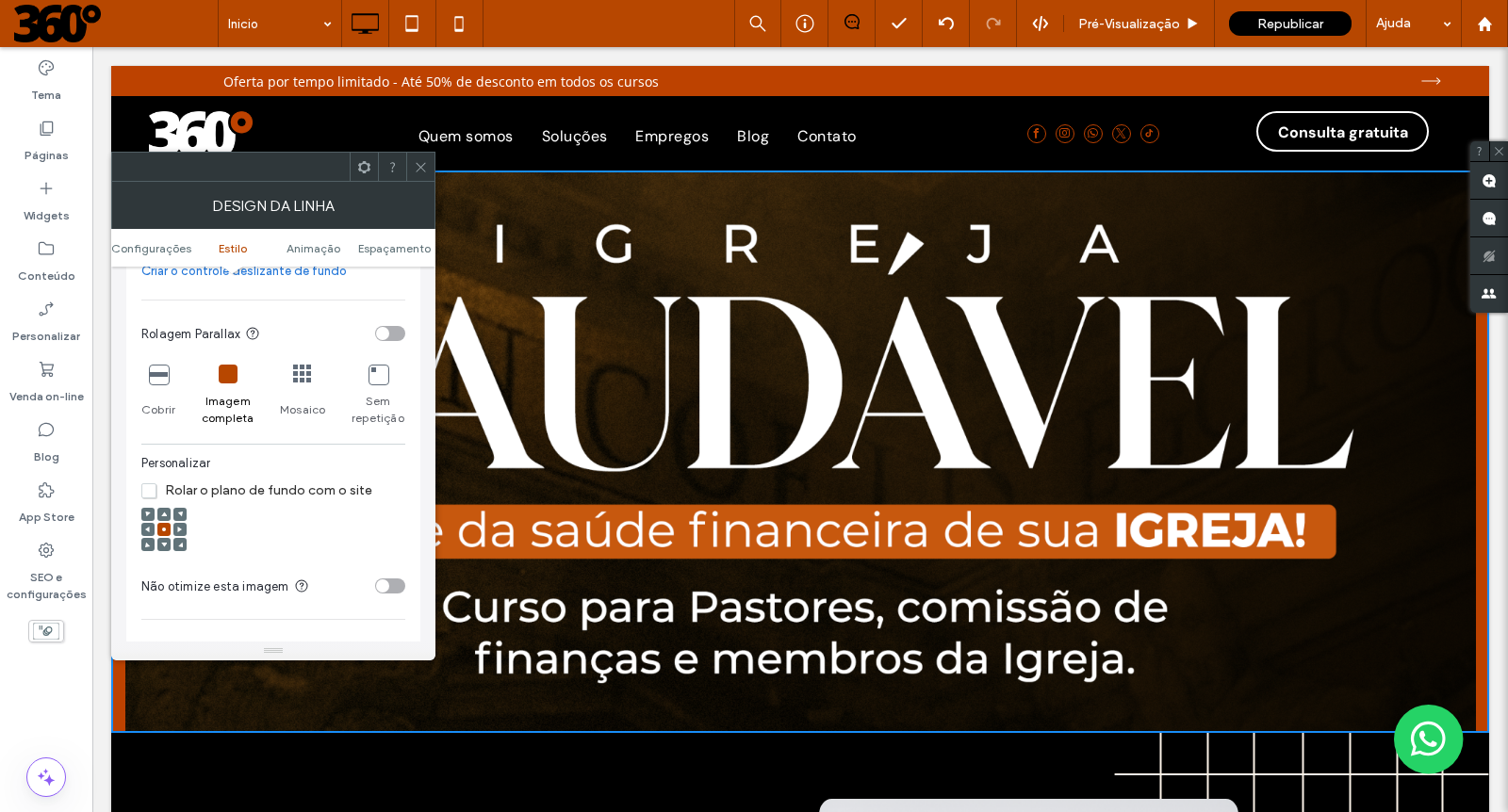 scroll, scrollTop: 554, scrollLeft: 0, axis: vertical 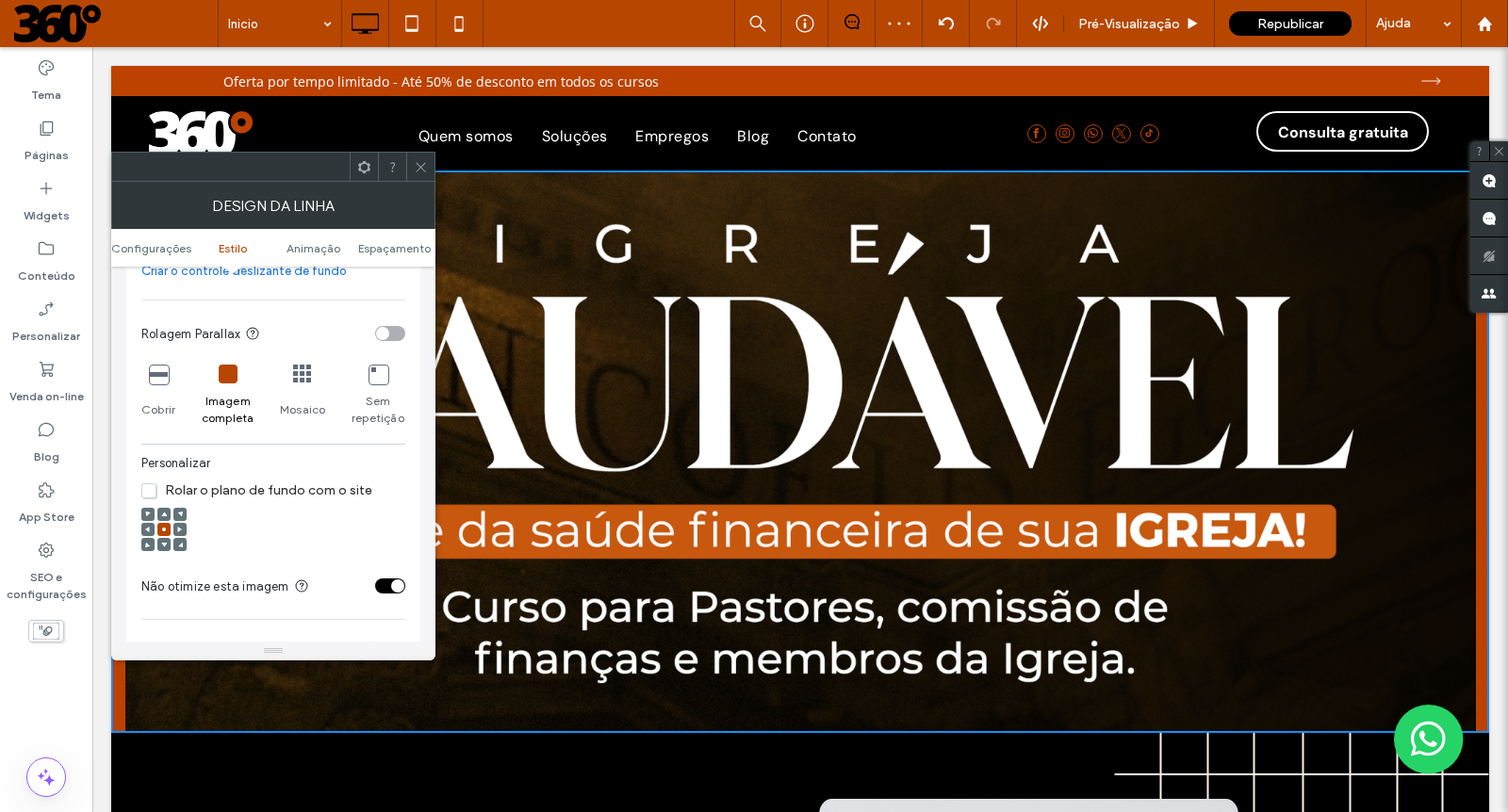 click at bounding box center (390, 586) 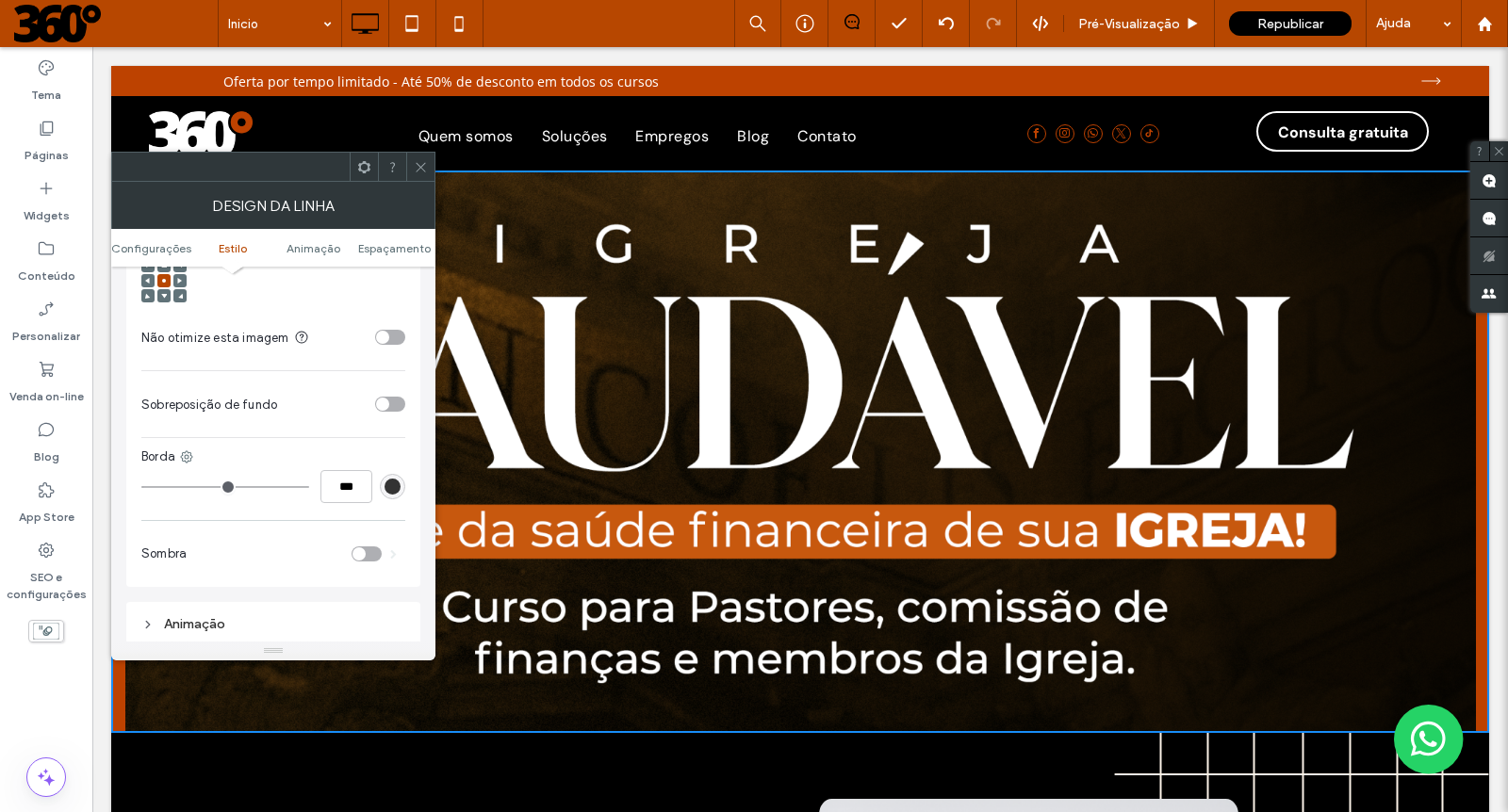 scroll, scrollTop: 812, scrollLeft: 0, axis: vertical 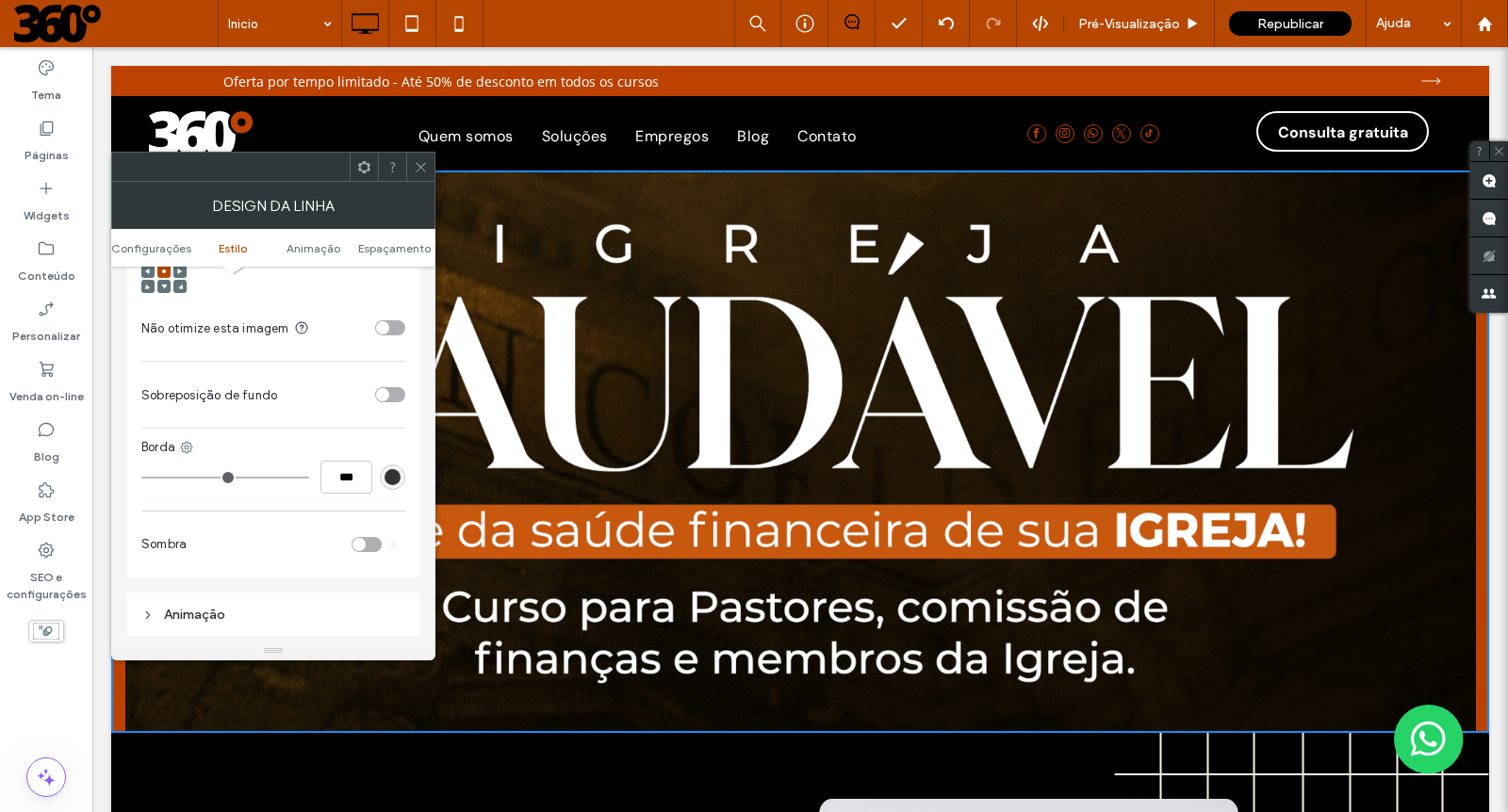 drag, startPoint x: 146, startPoint y: 475, endPoint x: 131, endPoint y: 478, distance: 15.29706 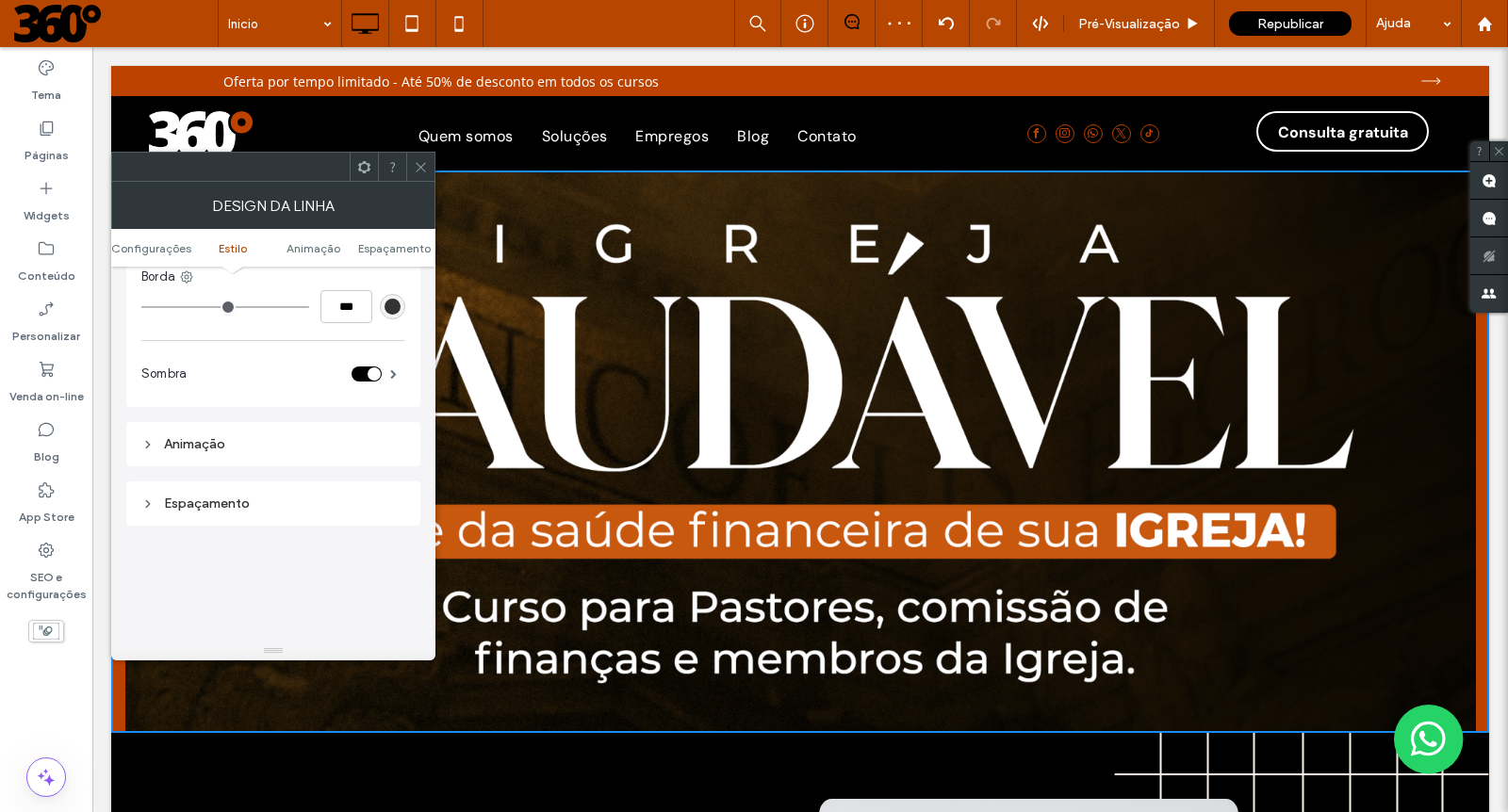 scroll, scrollTop: 1036, scrollLeft: 0, axis: vertical 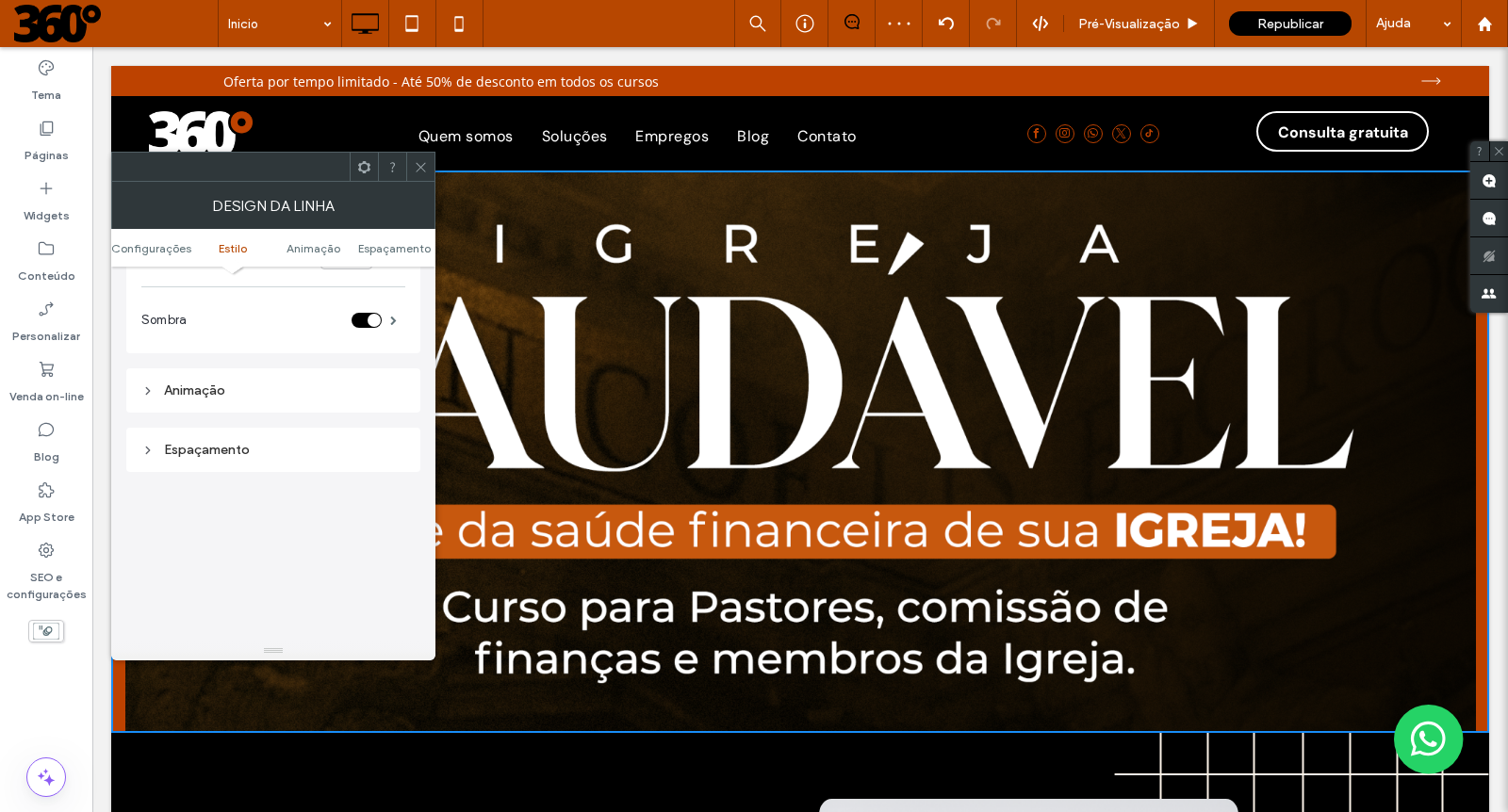 click on "Espaçamento" at bounding box center (273, 449) 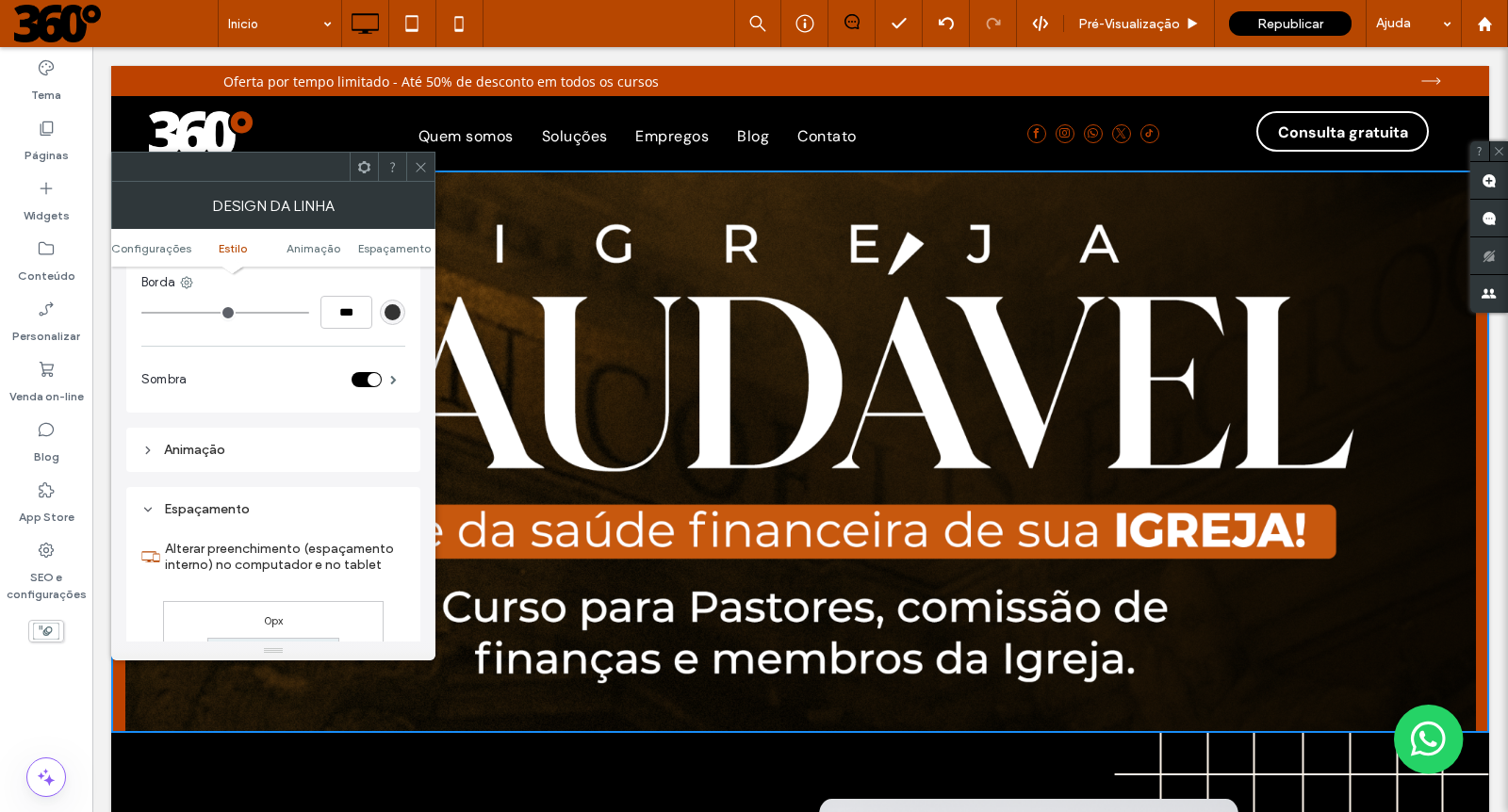 scroll, scrollTop: 976, scrollLeft: 0, axis: vertical 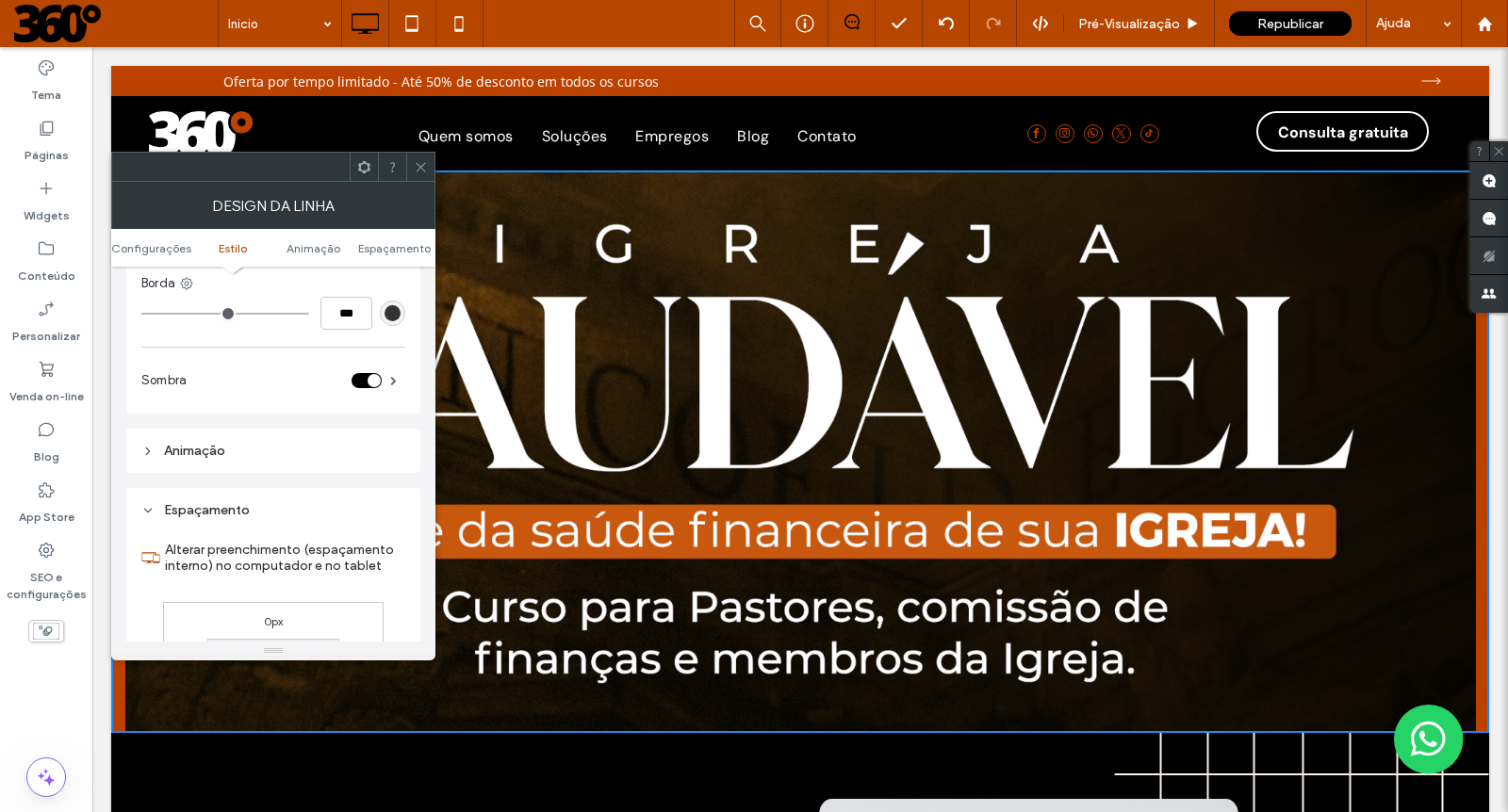 type on "***" 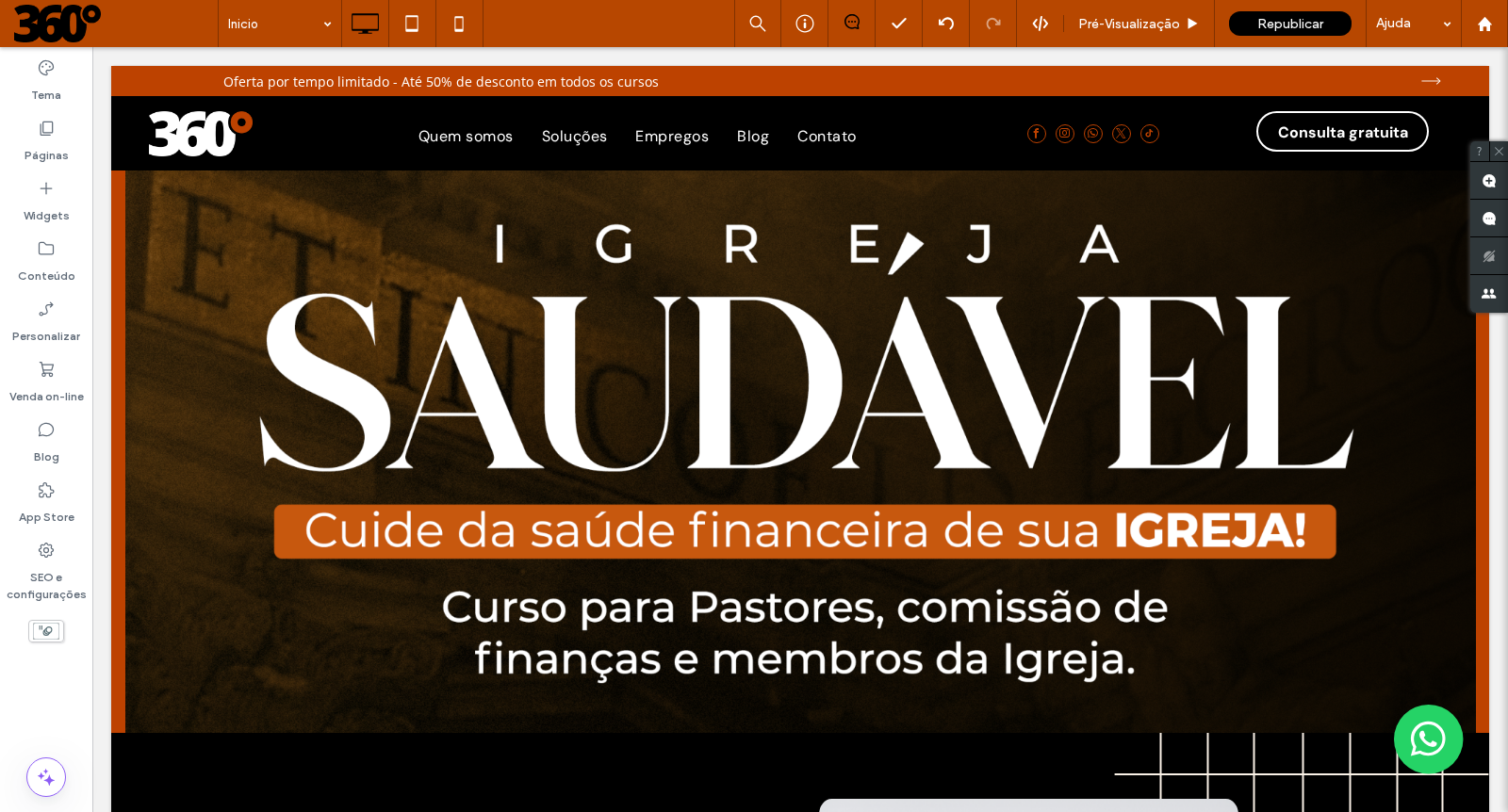 click at bounding box center [116, 24] 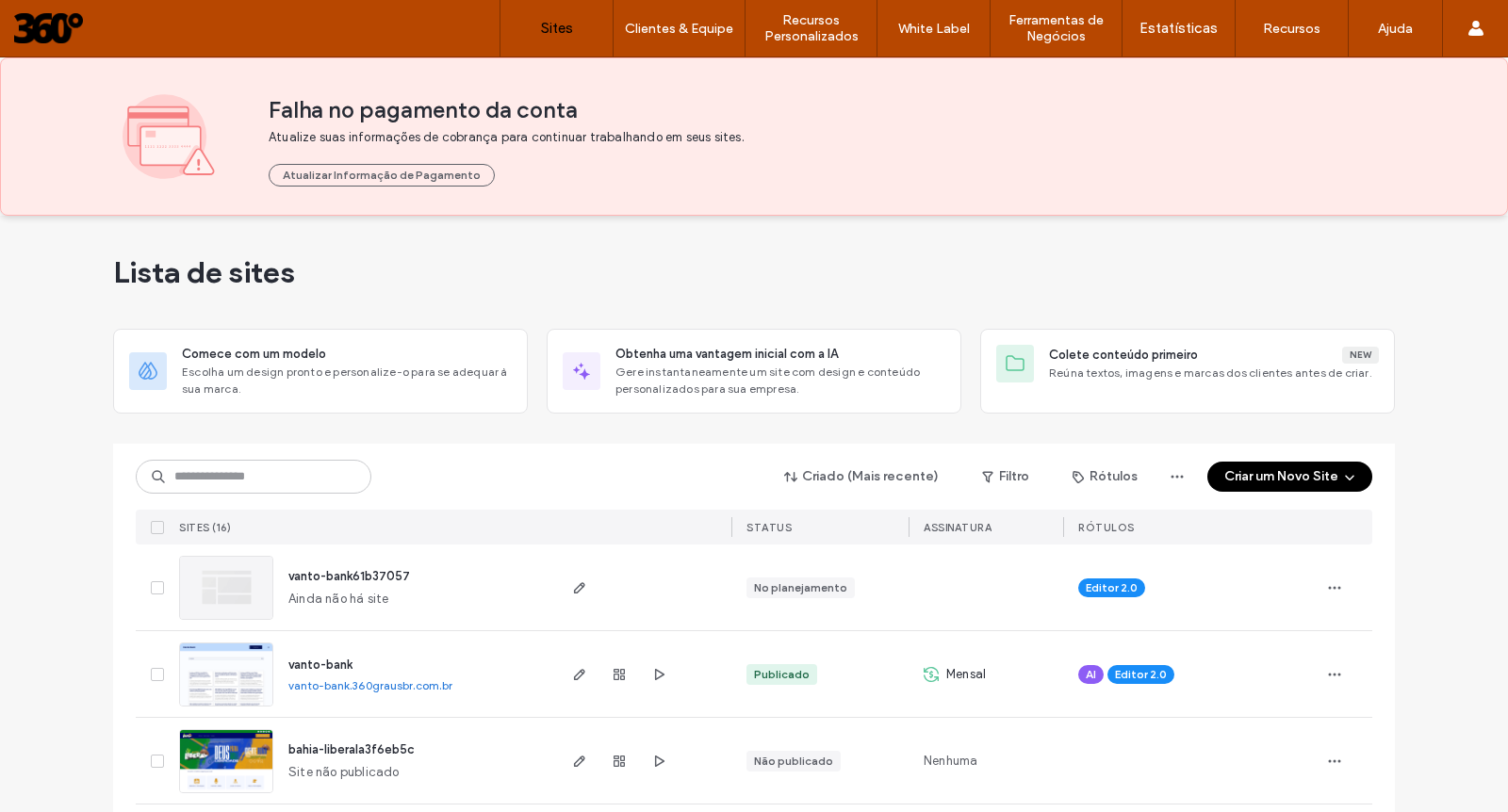 scroll, scrollTop: 0, scrollLeft: 0, axis: both 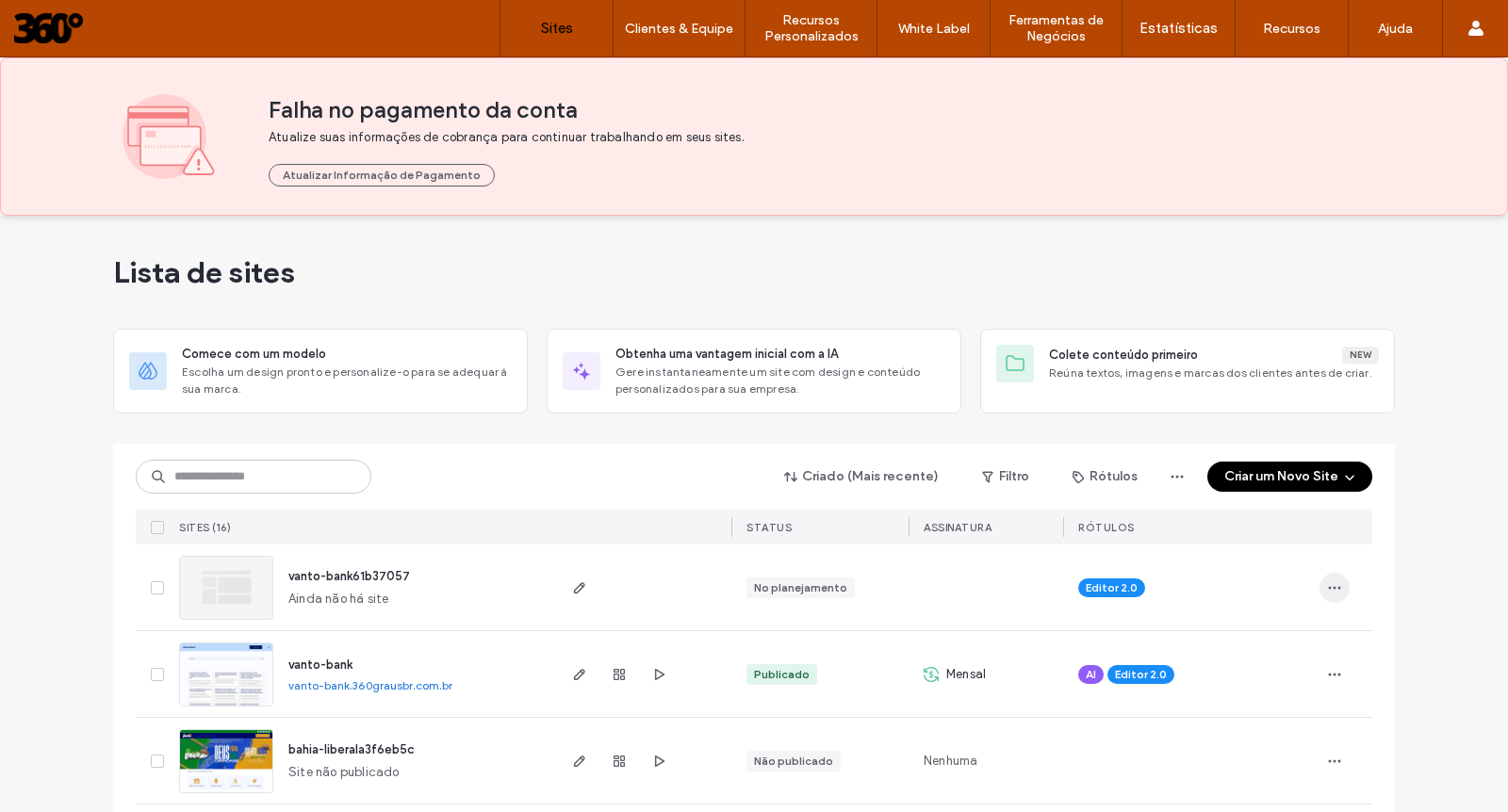 click 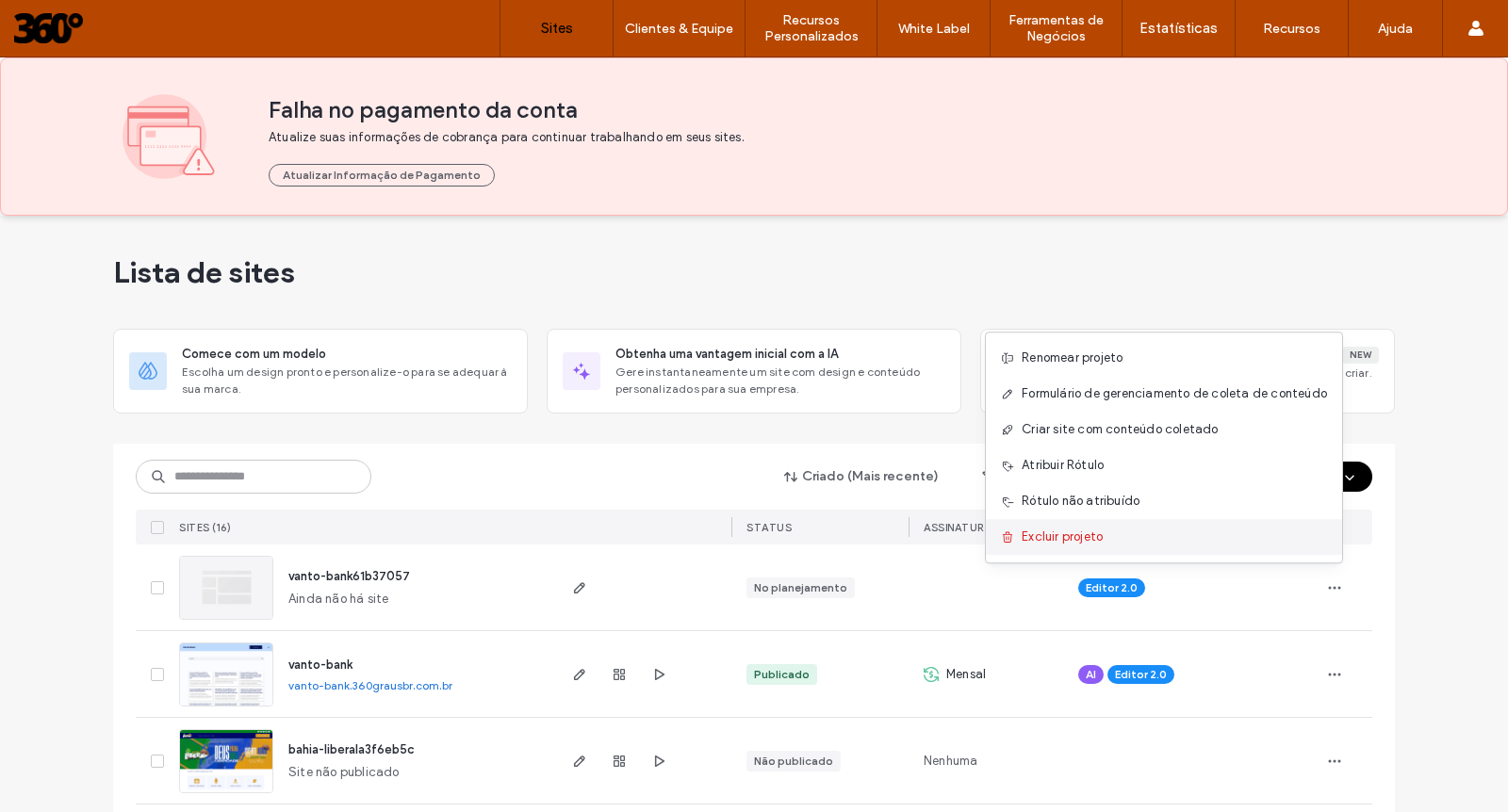 click on "Excluir projeto" at bounding box center [1062, 537] 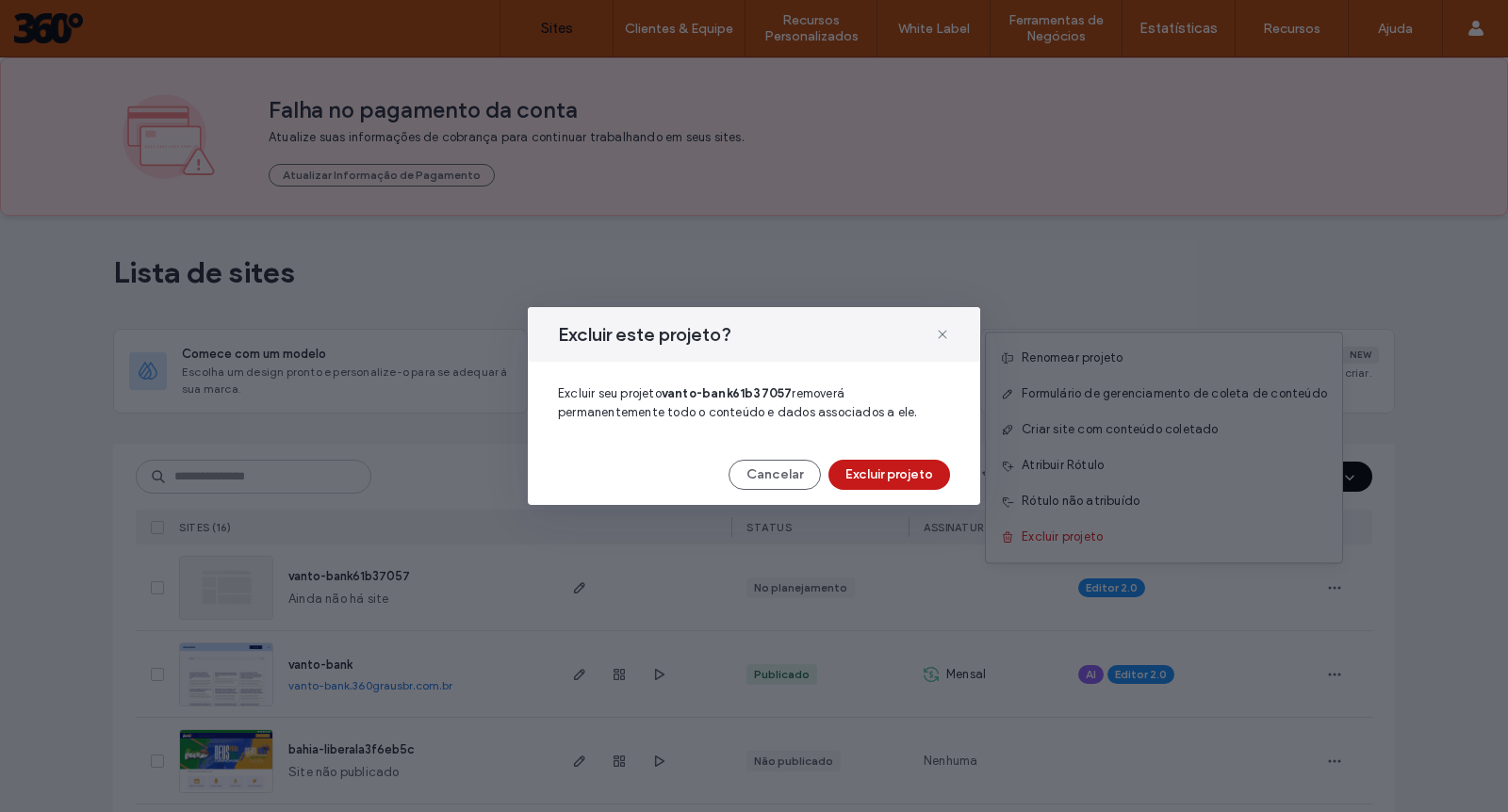 click on "Excluir projeto" at bounding box center (889, 475) 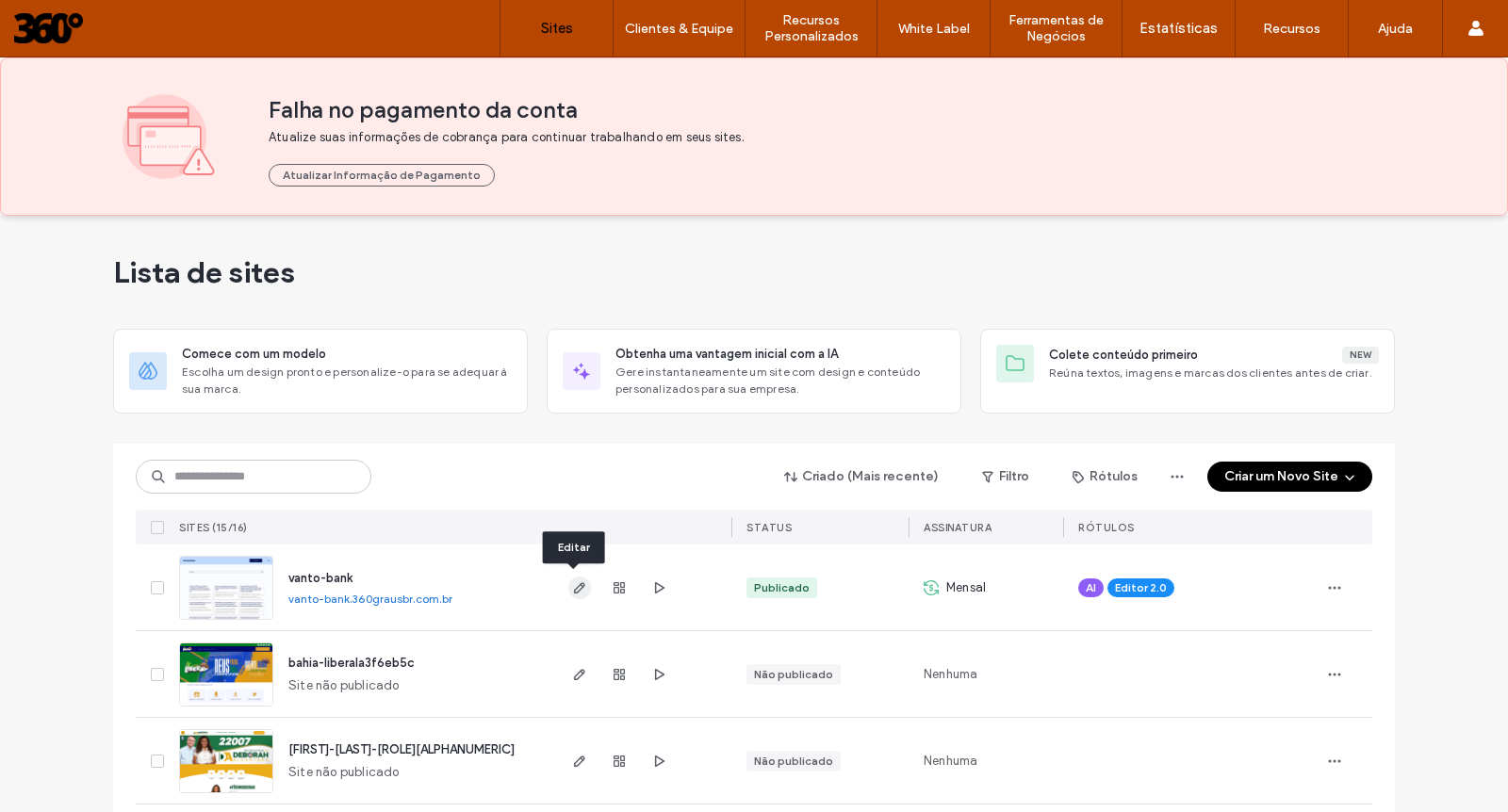 click 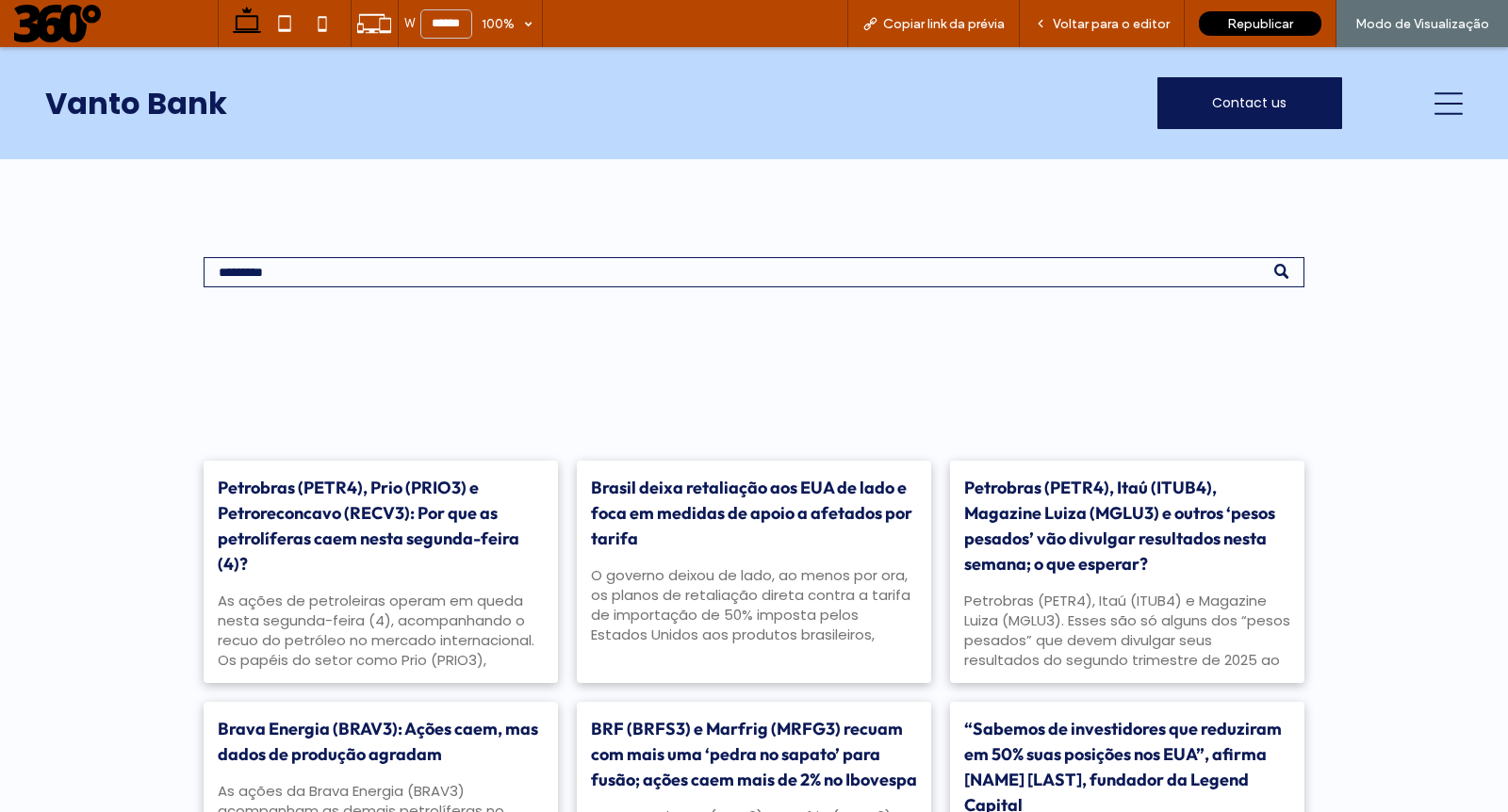 scroll, scrollTop: 0, scrollLeft: 0, axis: both 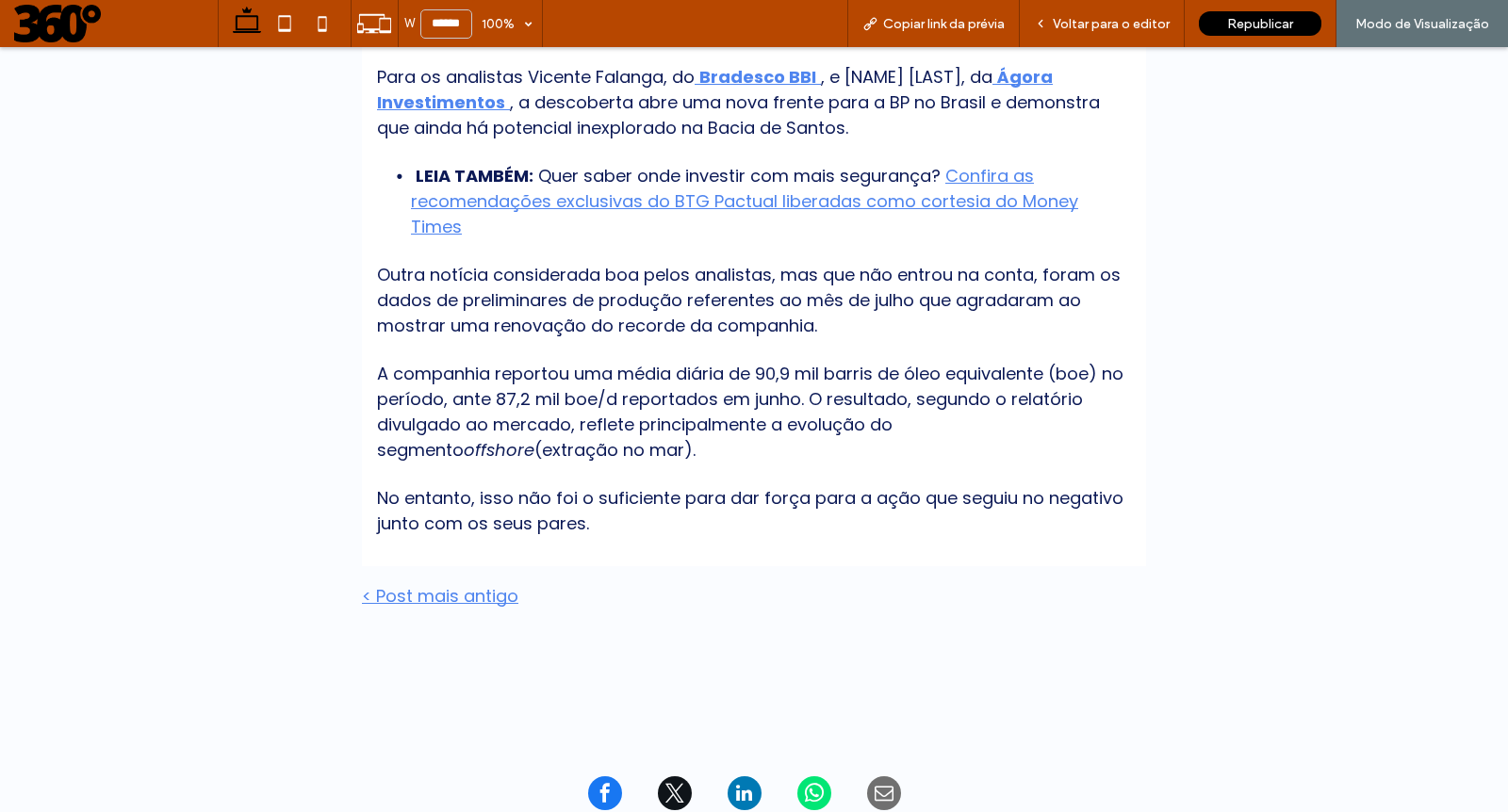click on "< Post mais antigo" at bounding box center (754, 595) 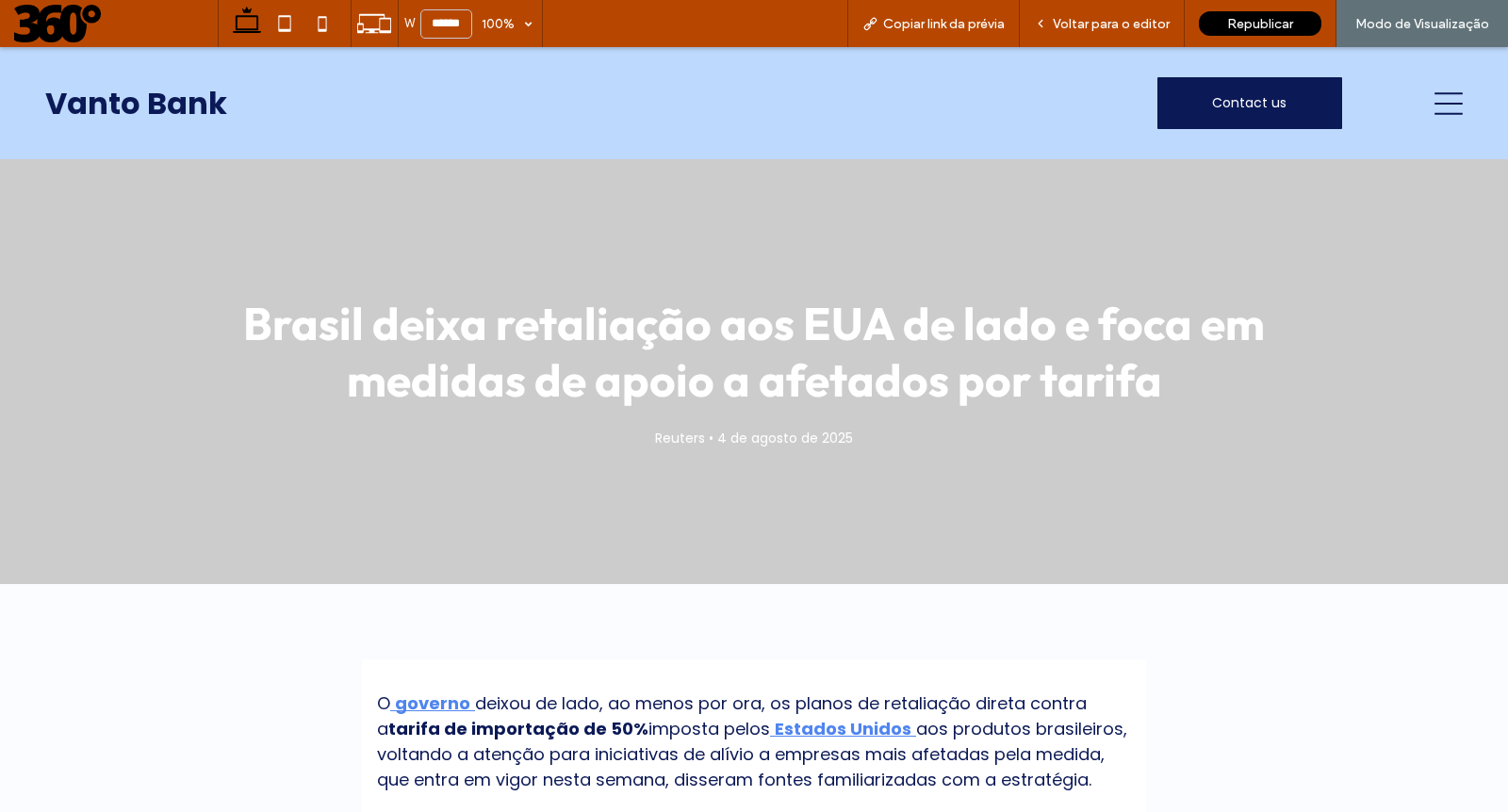 scroll, scrollTop: 0, scrollLeft: 0, axis: both 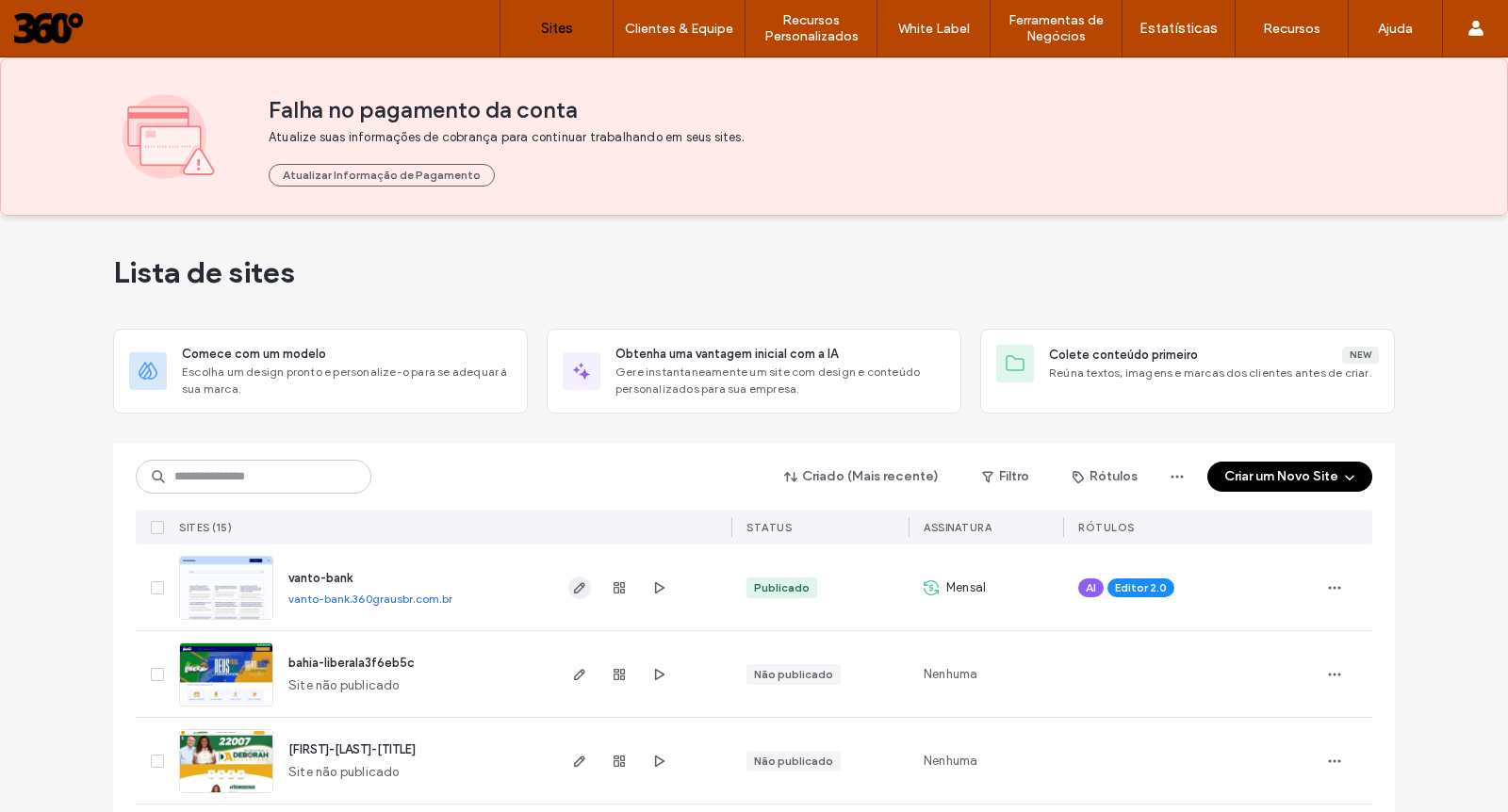 click 